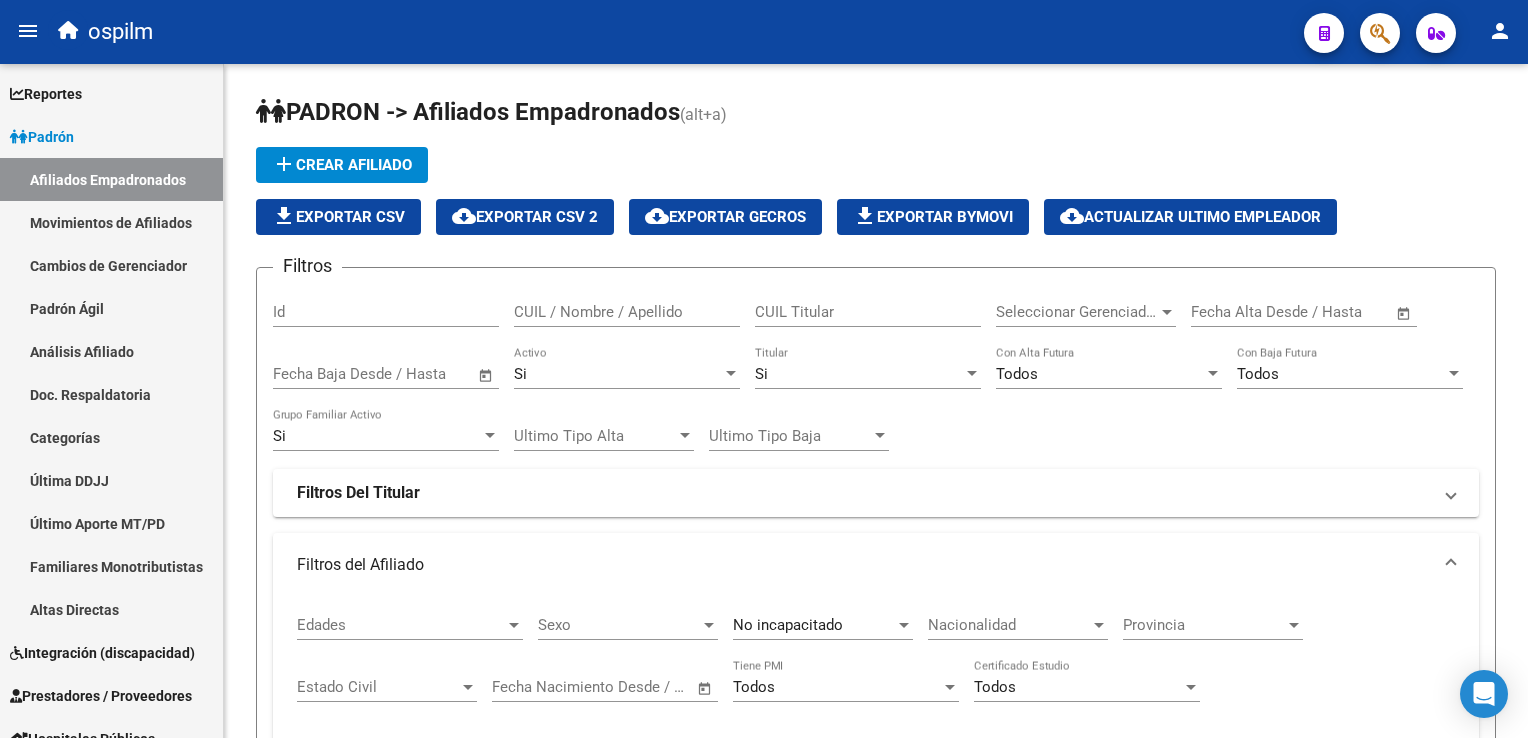 scroll, scrollTop: 0, scrollLeft: 0, axis: both 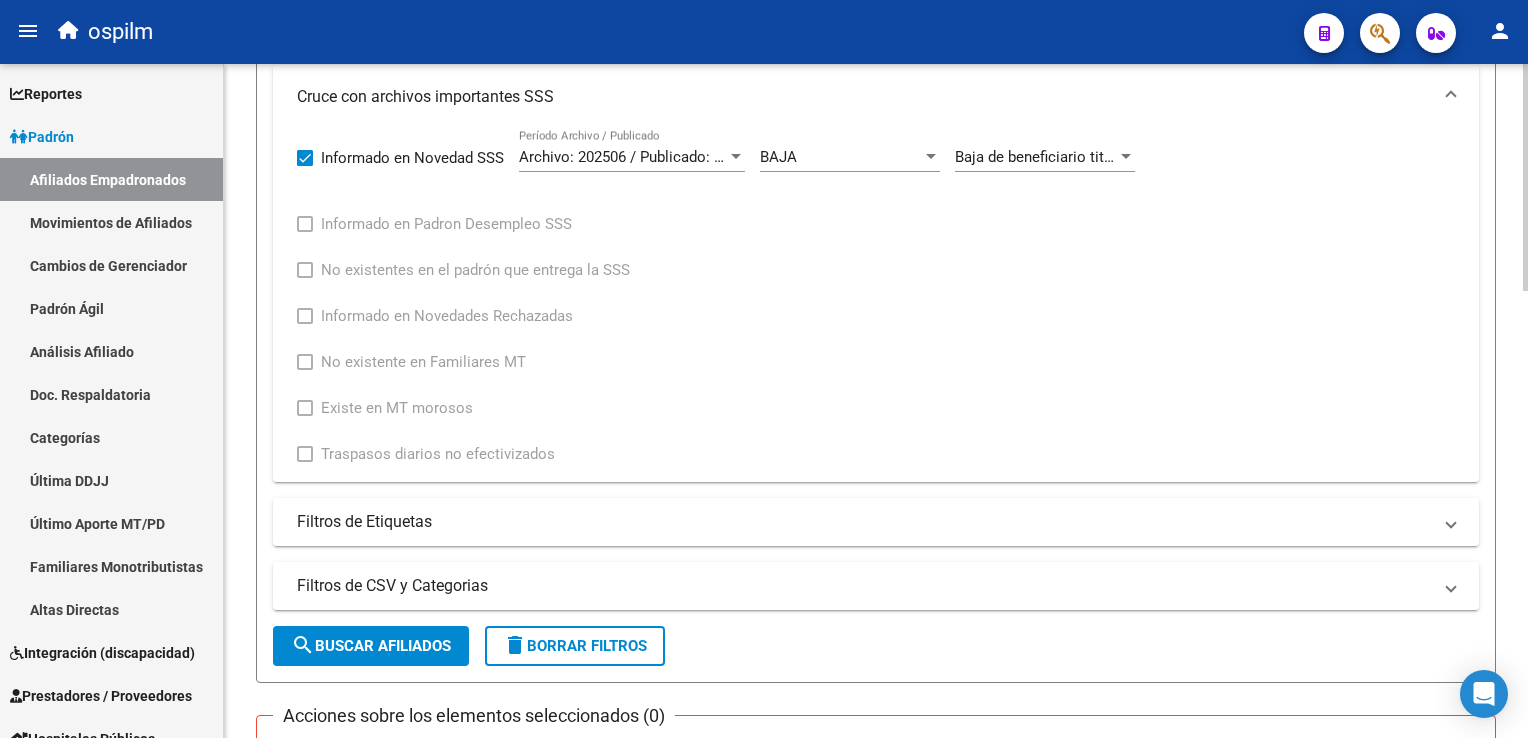 click on "PADRON -> Afiliados Empadronados  (alt+a) add  Crear Afiliado
file_download  Exportar CSV  cloud_download  Exportar CSV 2  cloud_download  Exportar GECROS  file_download  Exportar Bymovi  cloud_download  Actualizar ultimo Empleador  Filtros Id CUIL / Nombre / Apellido CUIL Titular Seleccionar Gerenciador Seleccionar Gerenciador Start date – End date Fecha Alta Desde / Hasta Start date – End date Fecha Baja Desde / Hasta Si Activo Si Titular Todos Con Alta Futura Todos Con Baja Futura Si Grupo Familiar Activo Ultimo Tipo Alta Ultimo Tipo Alta Ultimo Tipo Baja Ultimo Tipo Baja Filtros Del Titular Ultima DDJJ Ultima DDJJ Ultima DDJJ en Periodo Periodo Ultimo MtPd Sitcuil Con Sueldo Con Sueldo  Filtros del Afiliado  Edades Edades Sexo Sexo No incapacitado Discapacitado Nacionalidad Nacionalidad Provincia Provincia Estado Civil Estado Civil Start date – End date Fecha Nacimiento Desde / Hasta Todos Tiene PMI Todos Certificado Estudio Codigo Postal Localidad  Filtros del Grupo Familiar  CUIT Empleador" 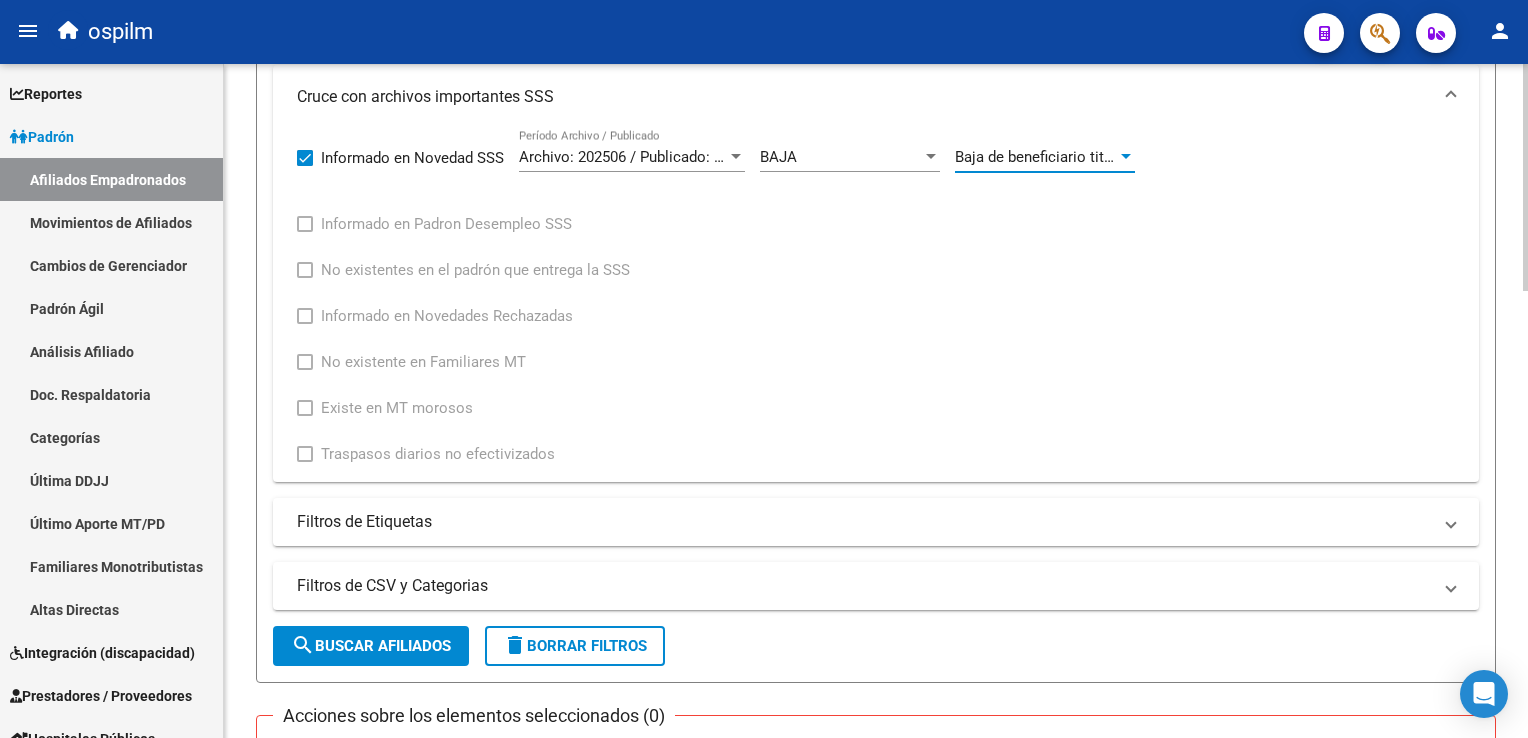 click on "Baja de beneficiario titulay y su grupo familiar con prestacion por desempleo. Finalizo el periodo de cobertura de salud." at bounding box center [1352, 157] 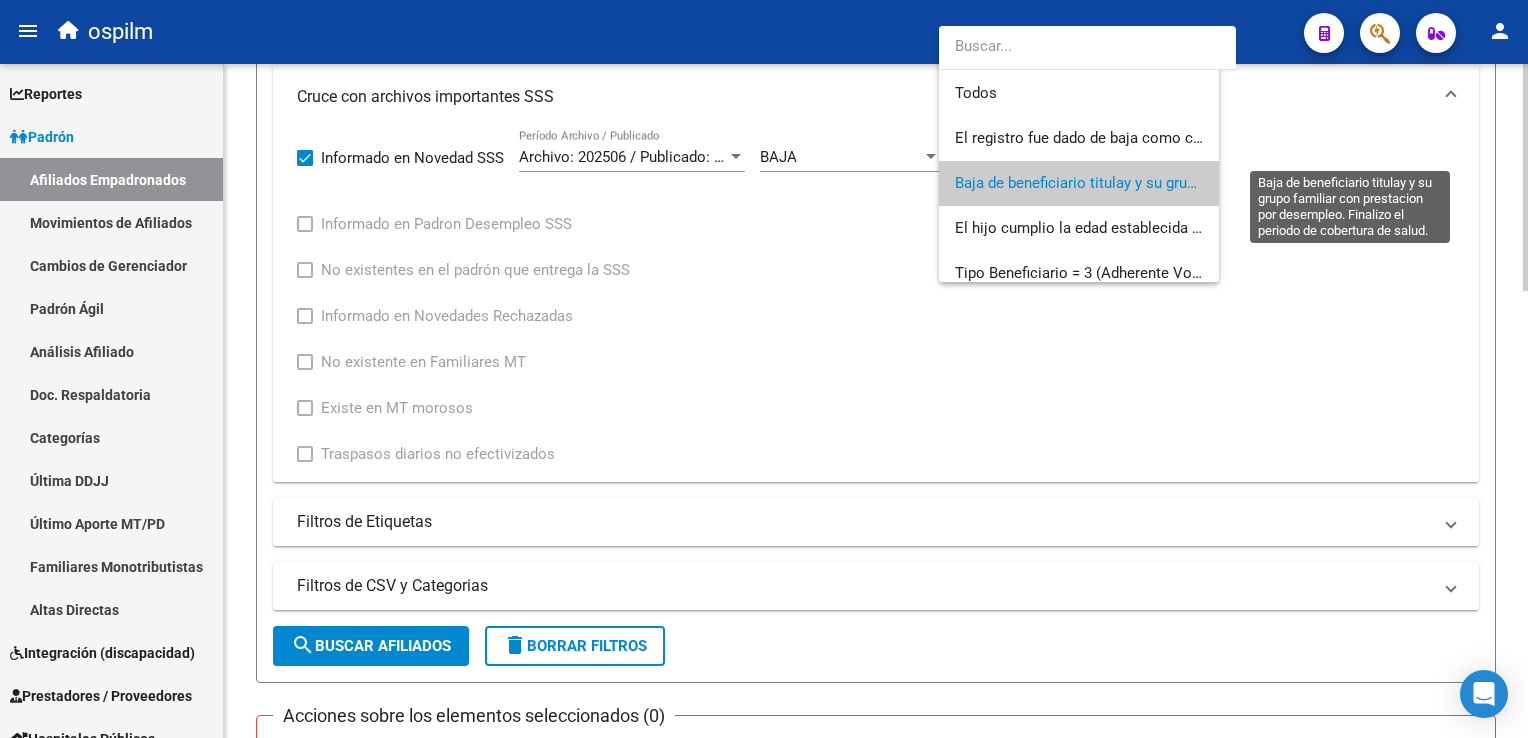 scroll, scrollTop: 29, scrollLeft: 0, axis: vertical 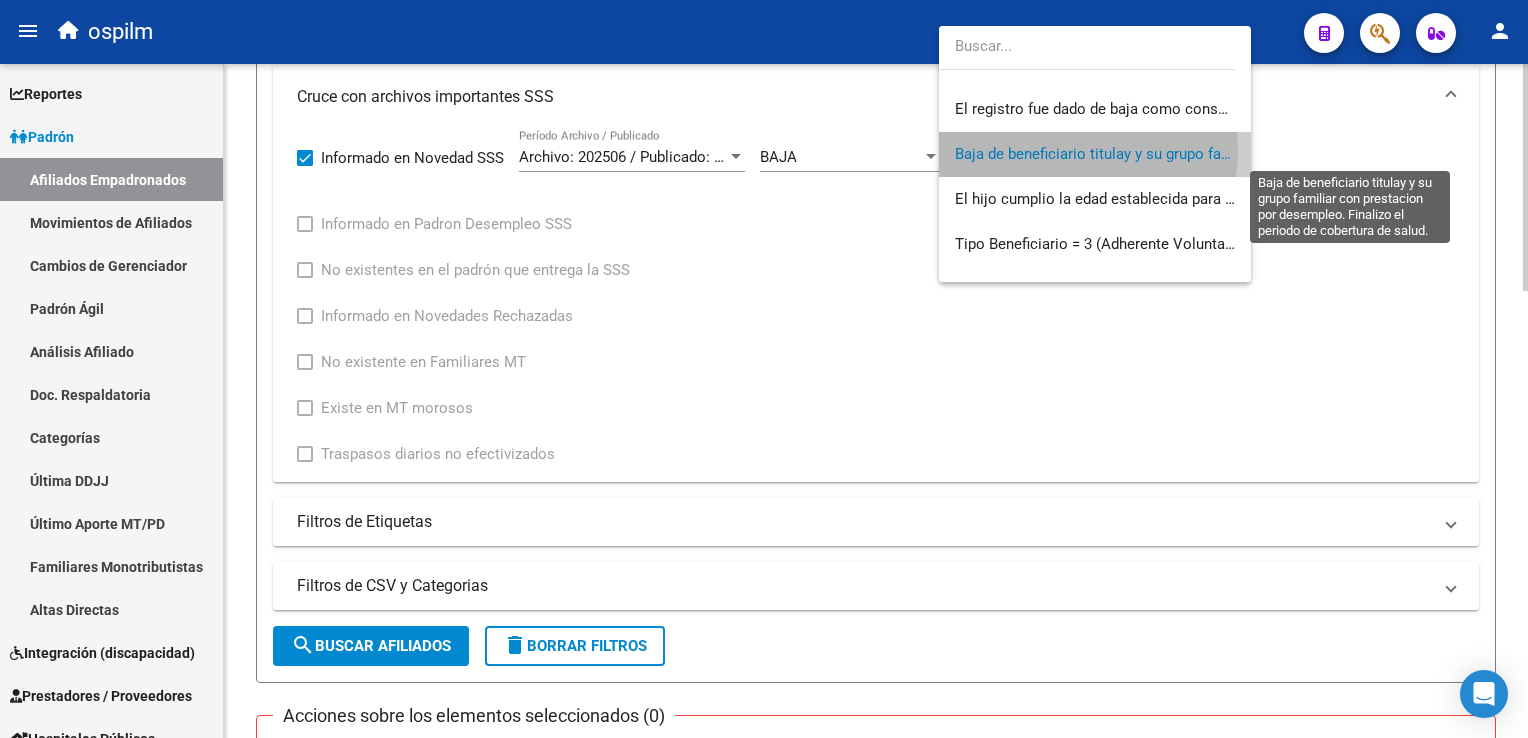 click on "Baja de beneficiario titulay y su grupo familiar con prestacion por desempleo. Finalizo el periodo de cobertura de salud." at bounding box center [1352, 154] 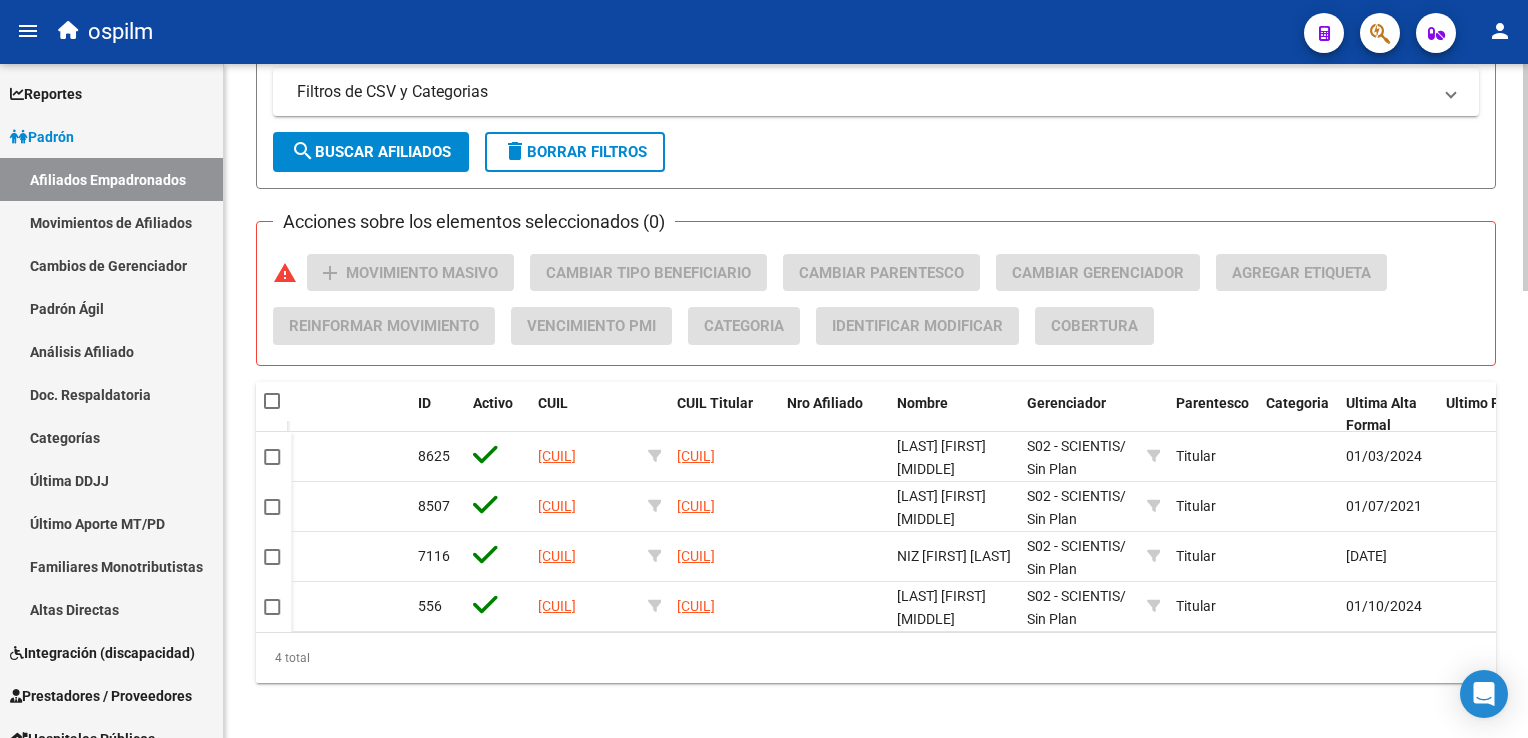 scroll, scrollTop: 1328, scrollLeft: 0, axis: vertical 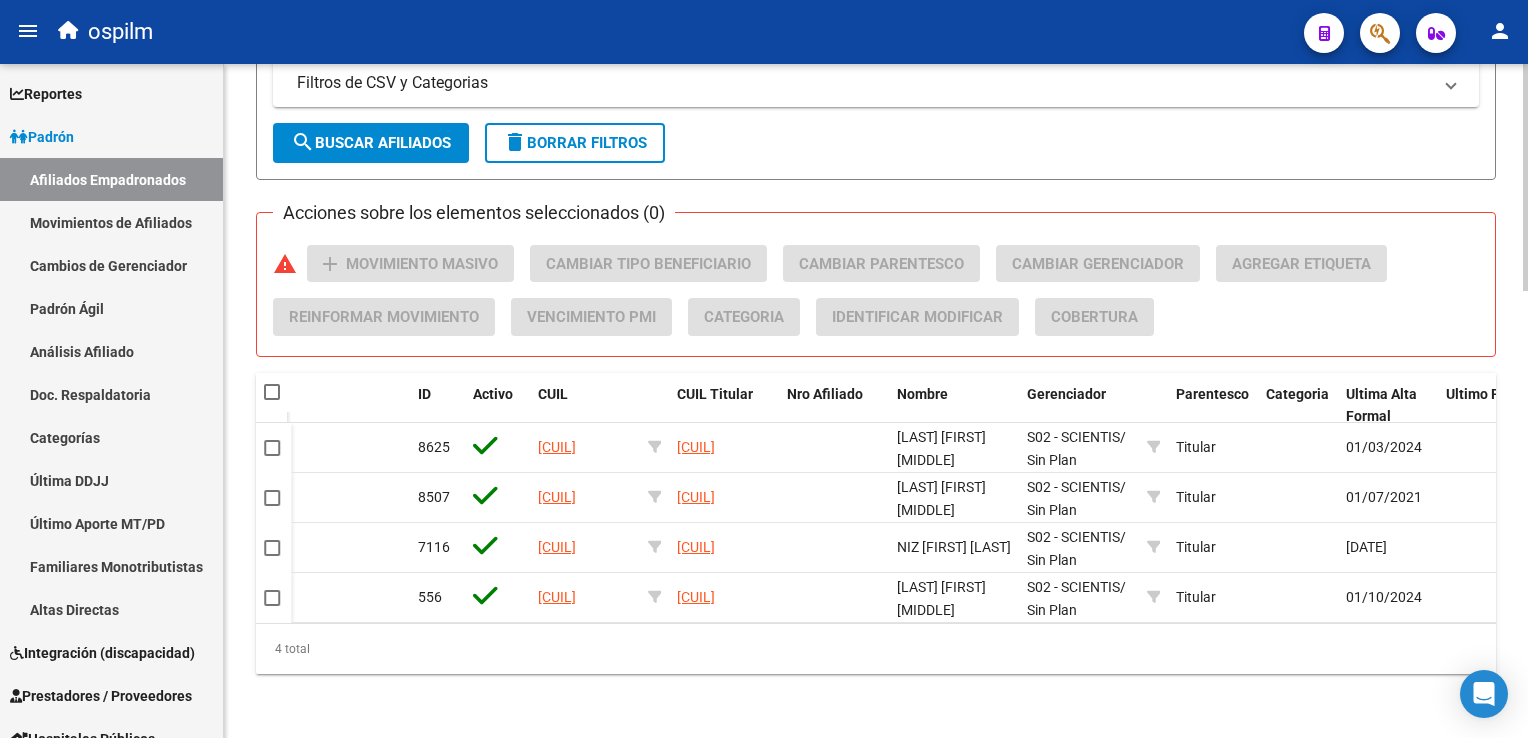 click on "menu ospilm person Firma Express Reportes Ingresos Devengados Análisis Histórico Detalles Transferencias RG sin DDJJ Detalles por CUIL RG Detalles - MT/PD MT morosos Egresos Devengados Comprobantes Recibidos Facturación Apócrifa Auditorías x Área Auditorías x Usuario Ítems de Auditorías x Usuario Padrón Traspasos x O.S. Traspasos x Gerenciador Traspasos x Provincia Nuevos Aportantes Métricas - Padrón SSS Métricas - Crecimiento Población Padrón Afiliados Empadronados Movimientos de Afiliados Cambios de Gerenciador Padrón Ágil Análisis Afiliado Doc. Respaldatoria Categorías Última DDJJ Último Aporte MT/PD Familiares Monotributistas Altas Directas Integración (discapacidad) Certificado Discapacidad Prestadores / Proveedores Facturas - Listado/Carga Facturas Sin Auditar Facturas - Documentación Pagos x Transferencia Auditorías - Listado Auditorías - Comentarios Auditorías - Cambios Área Auditoría - Ítems Prestadores - Listado Prestadores - Docu. Actas" at bounding box center (764, 369) 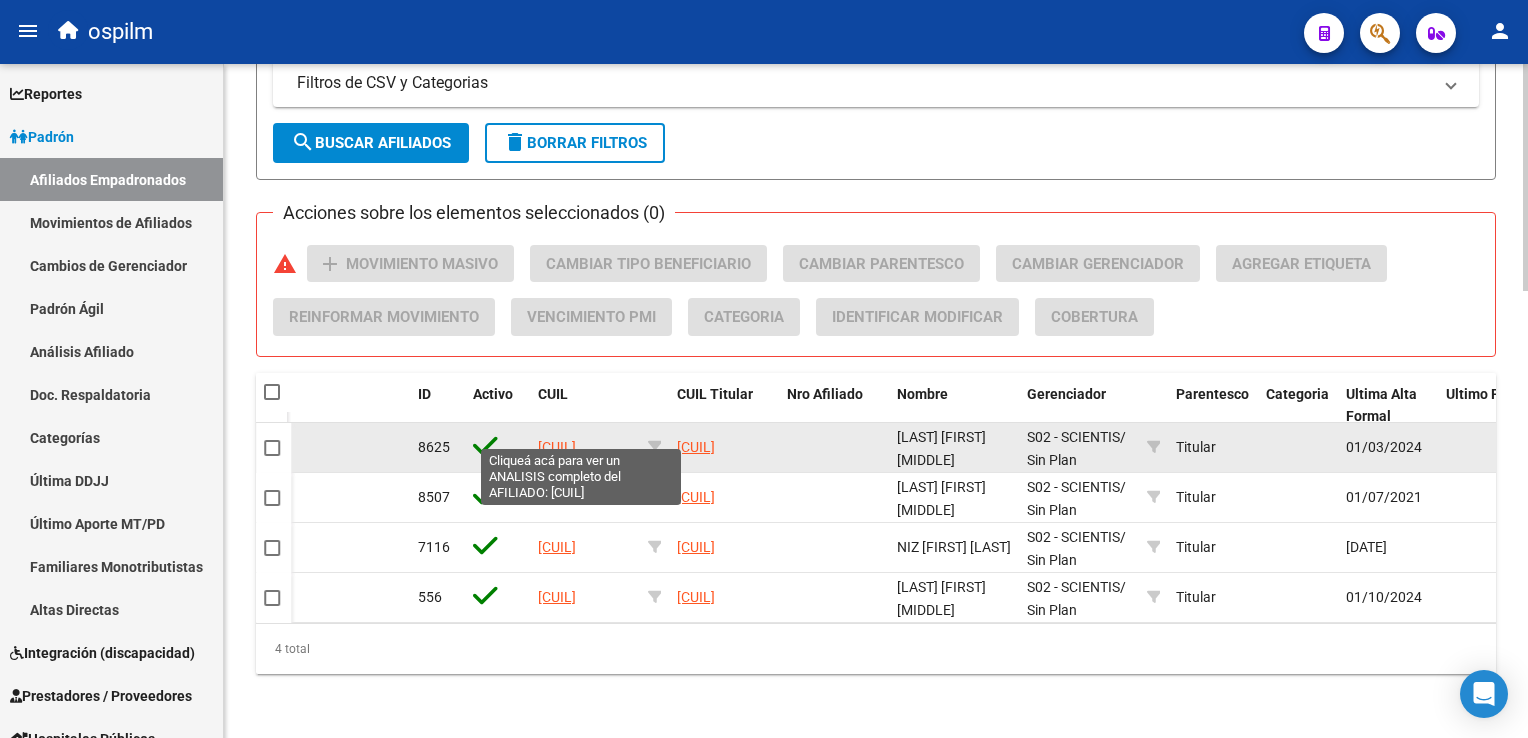 click on "[NUMBER]" 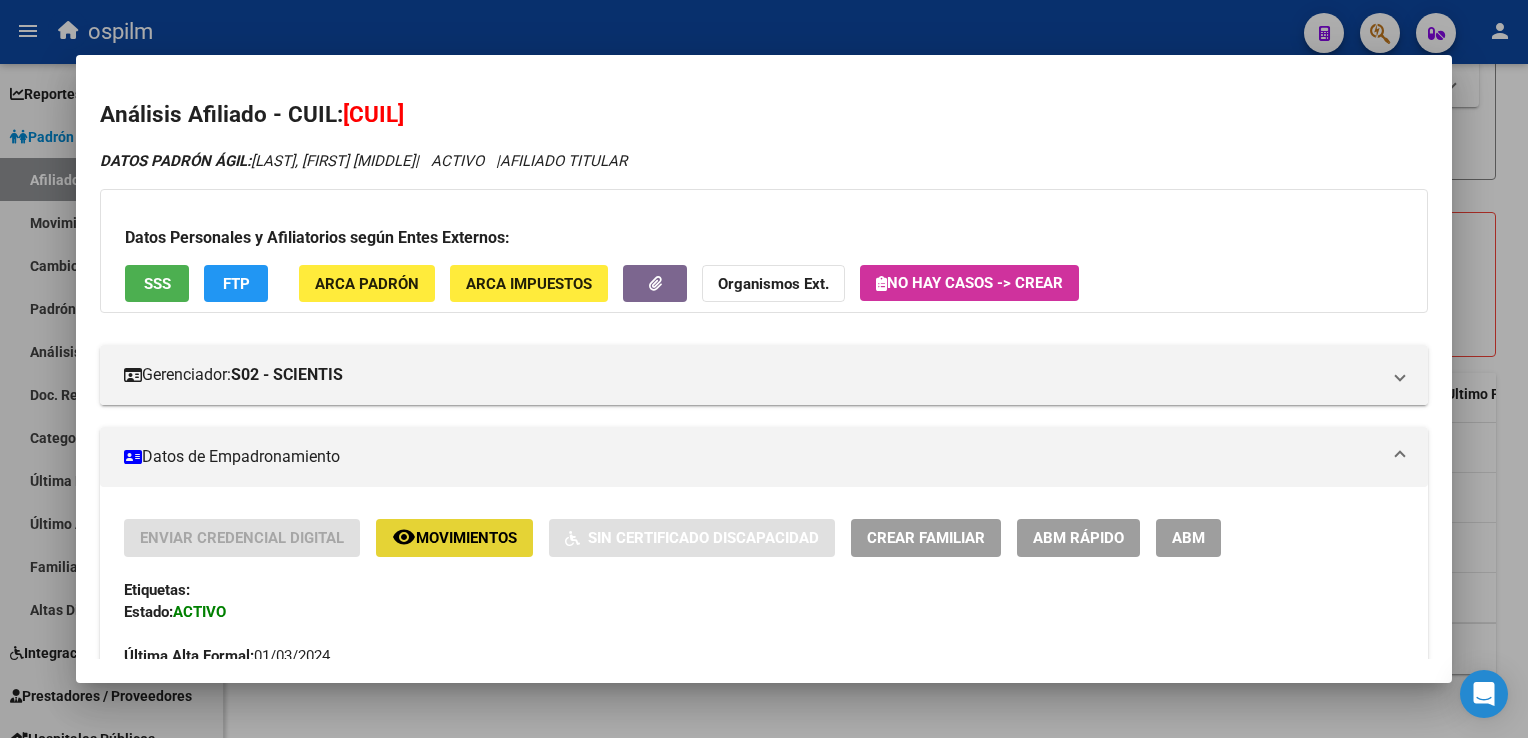 click on "remove_red_eye" 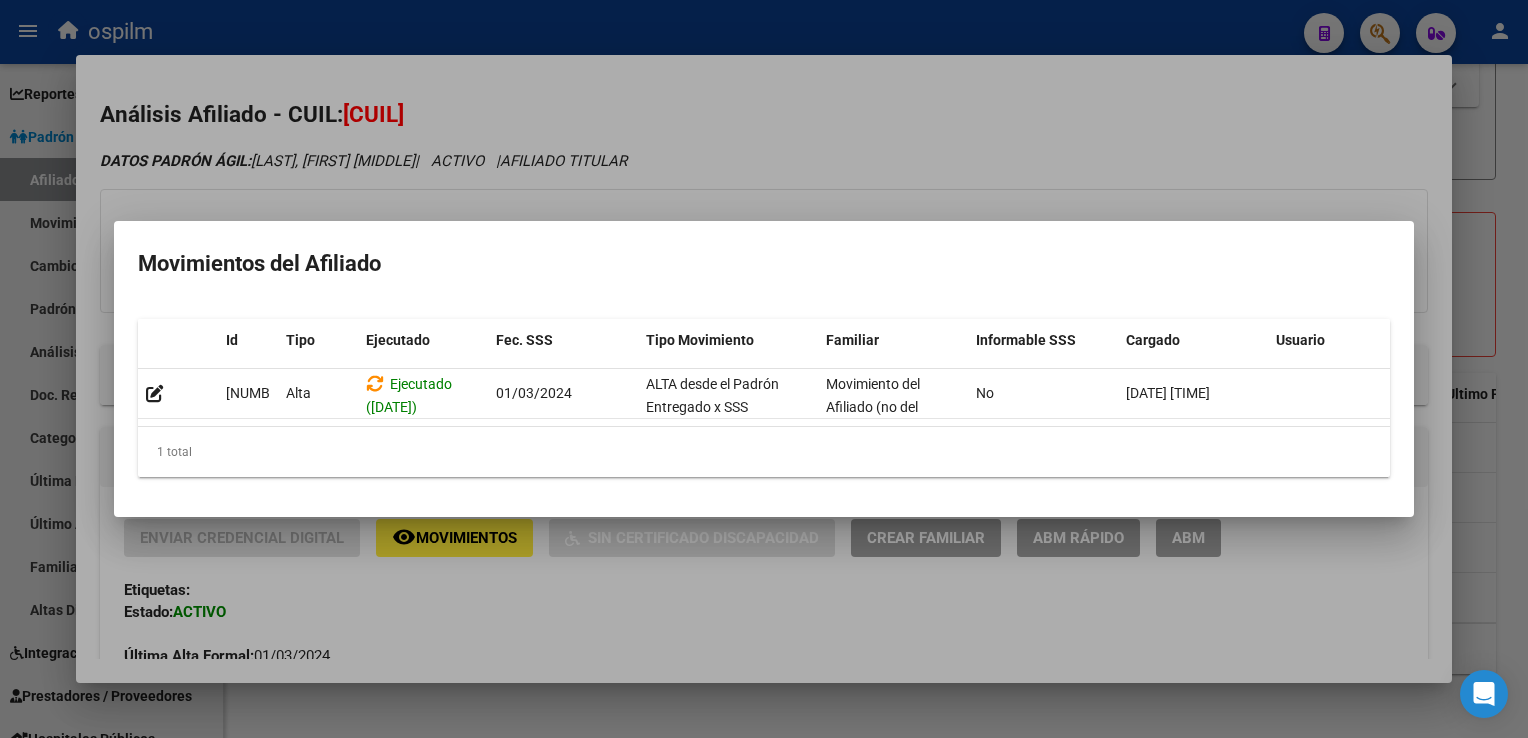 click at bounding box center [764, 369] 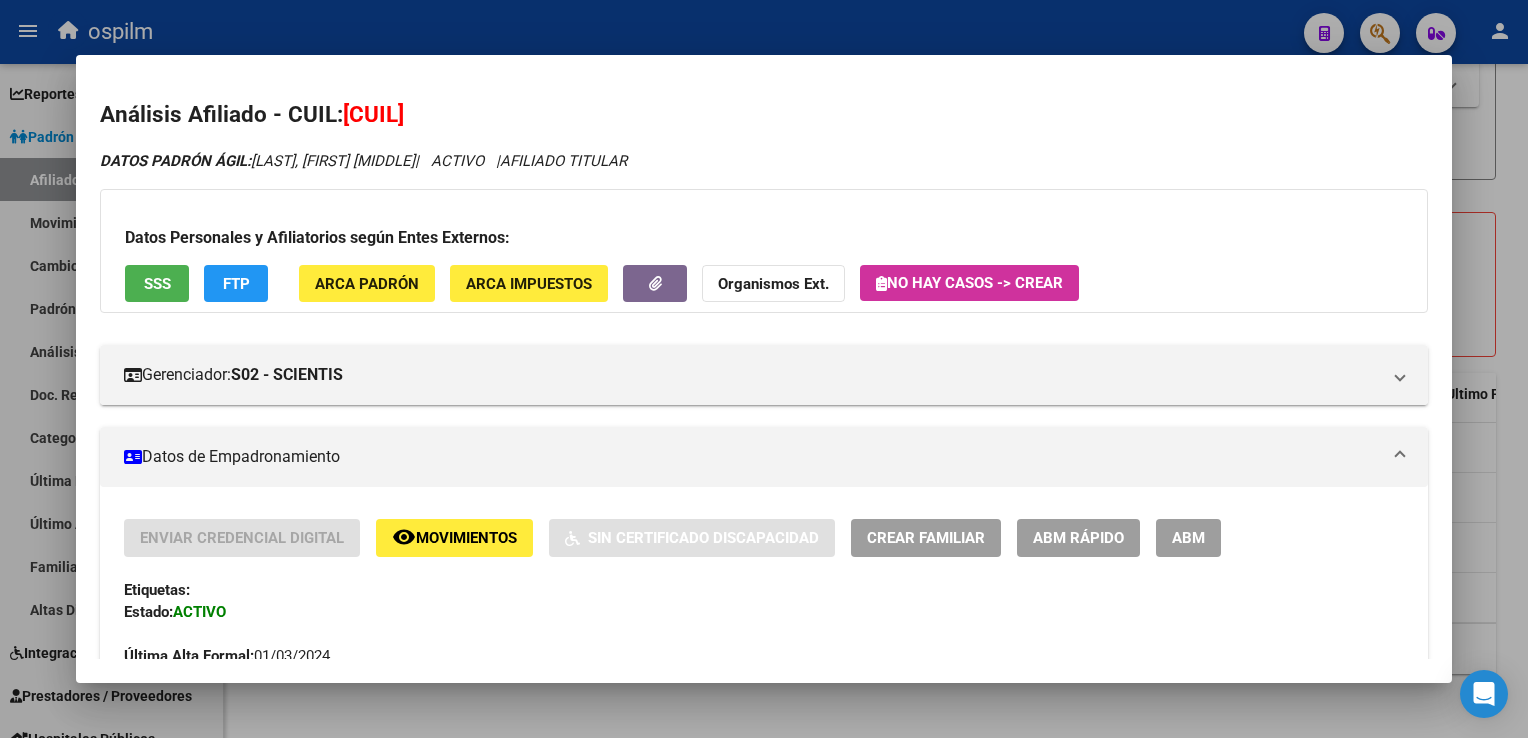 scroll, scrollTop: 933, scrollLeft: 0, axis: vertical 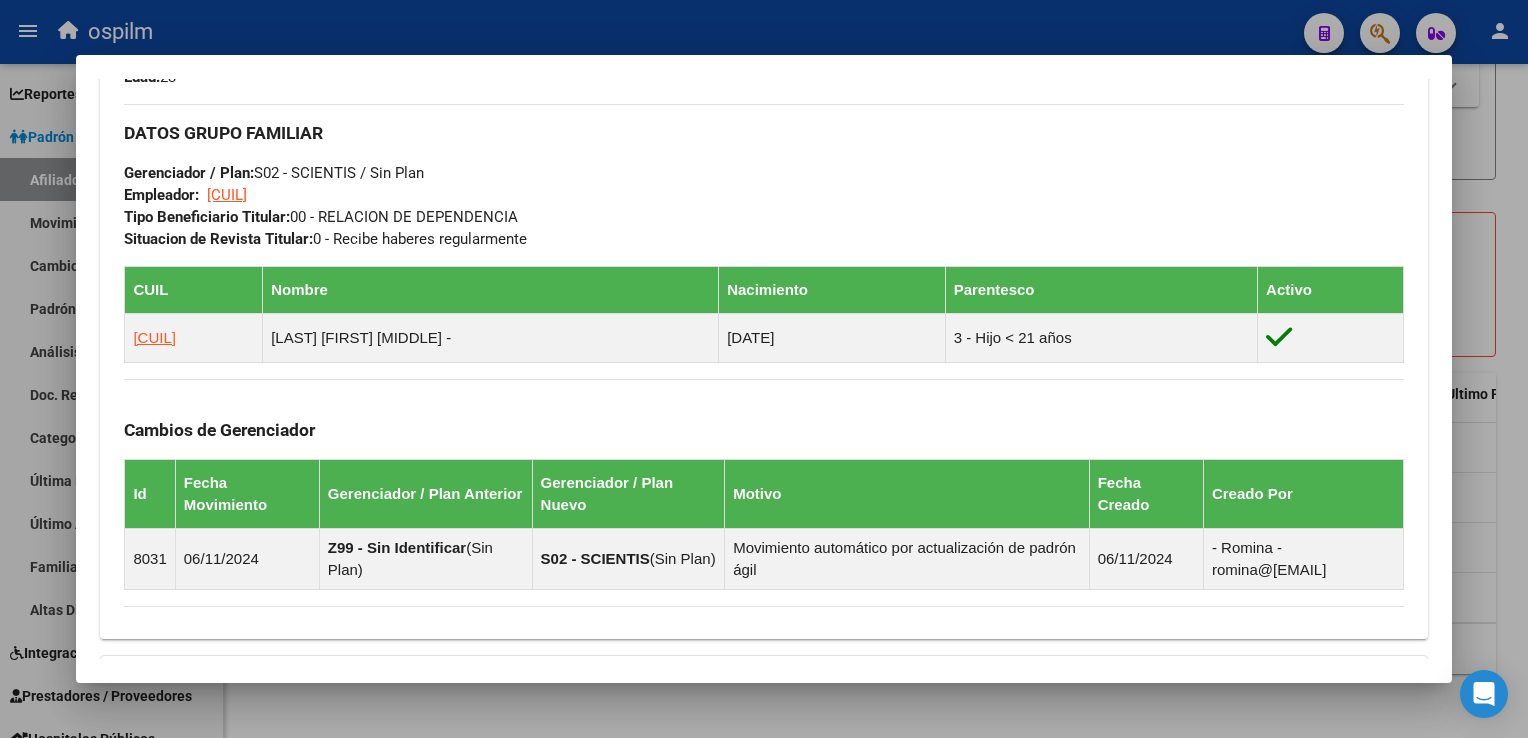 click at bounding box center (764, 369) 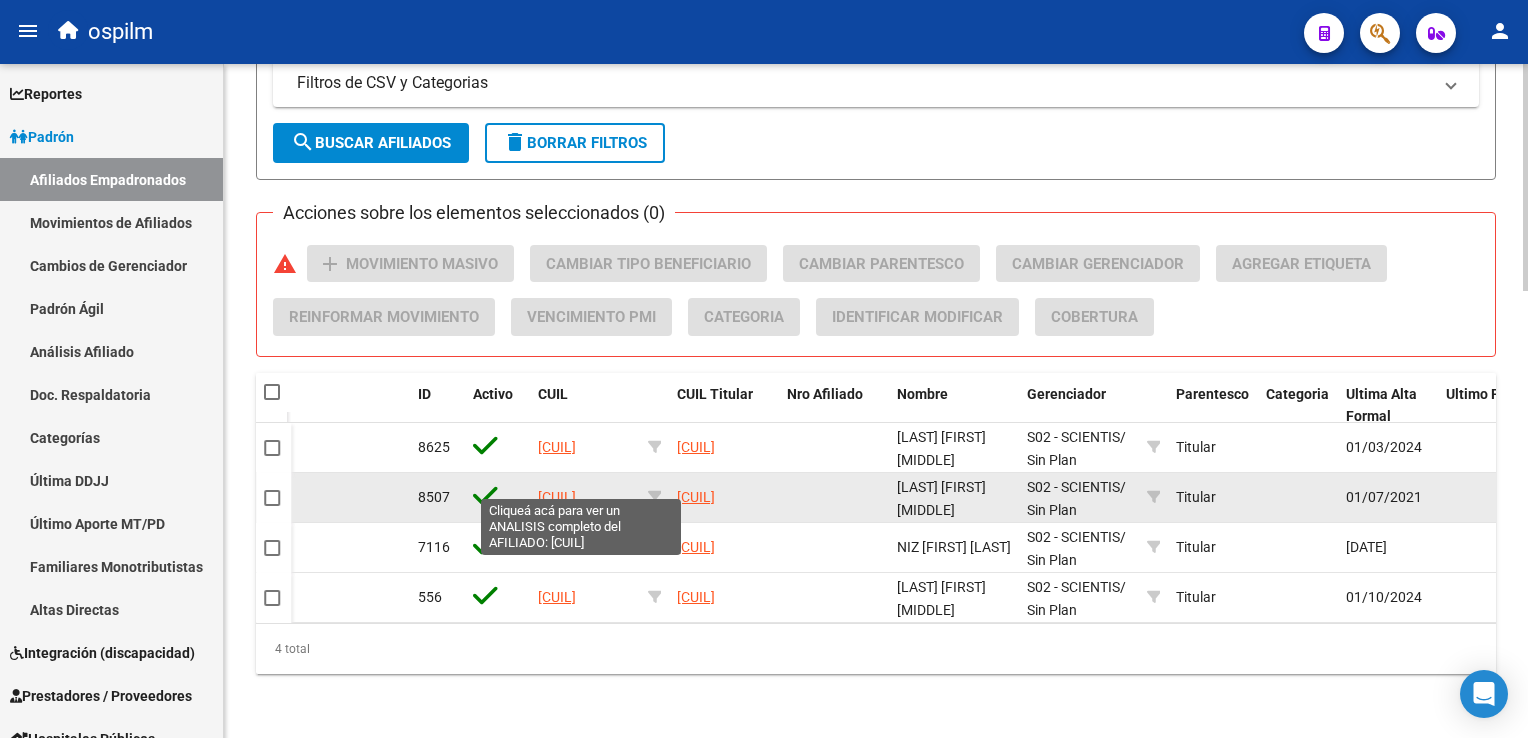 click on "[NUMBER]" 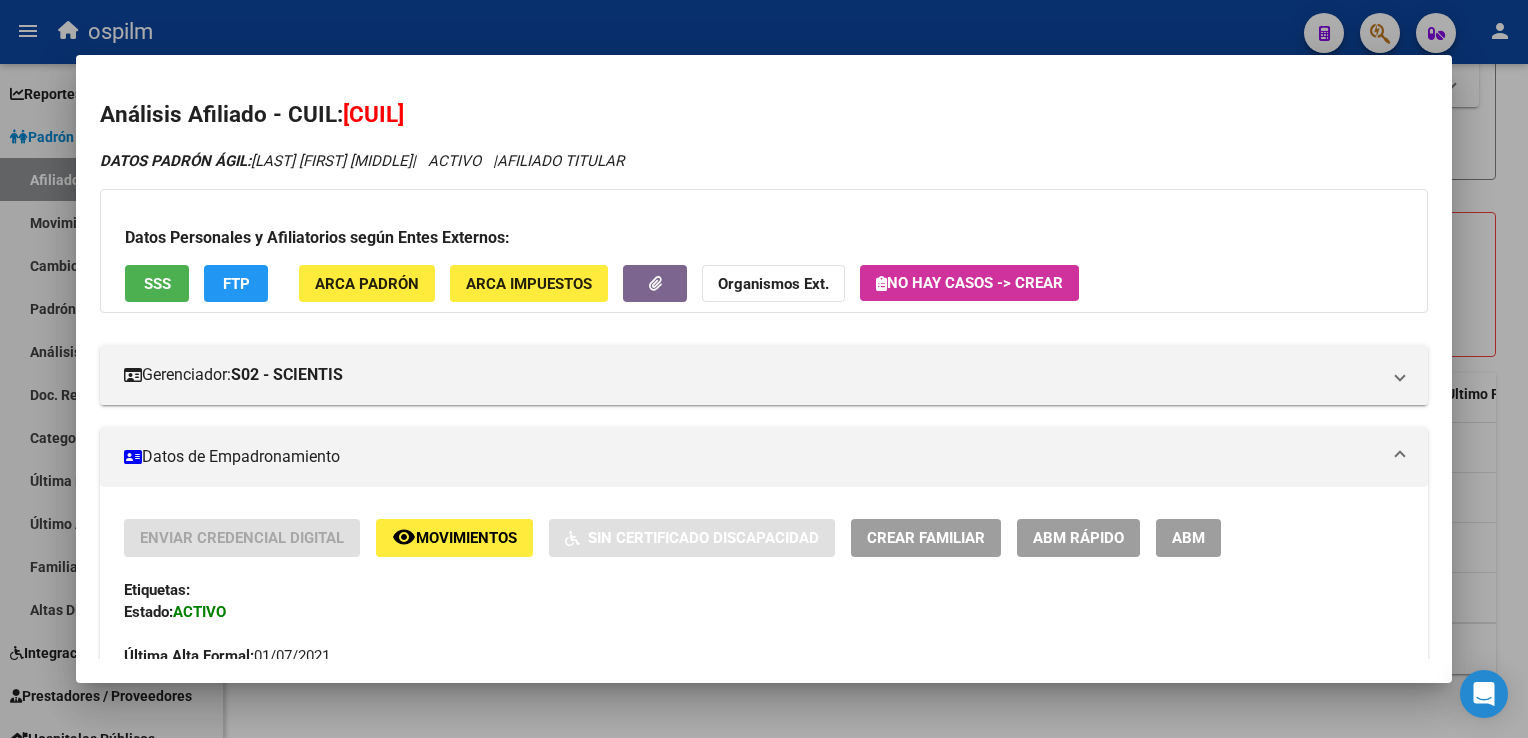 drag, startPoint x: 502, startPoint y: 110, endPoint x: 345, endPoint y: 117, distance: 157.15598 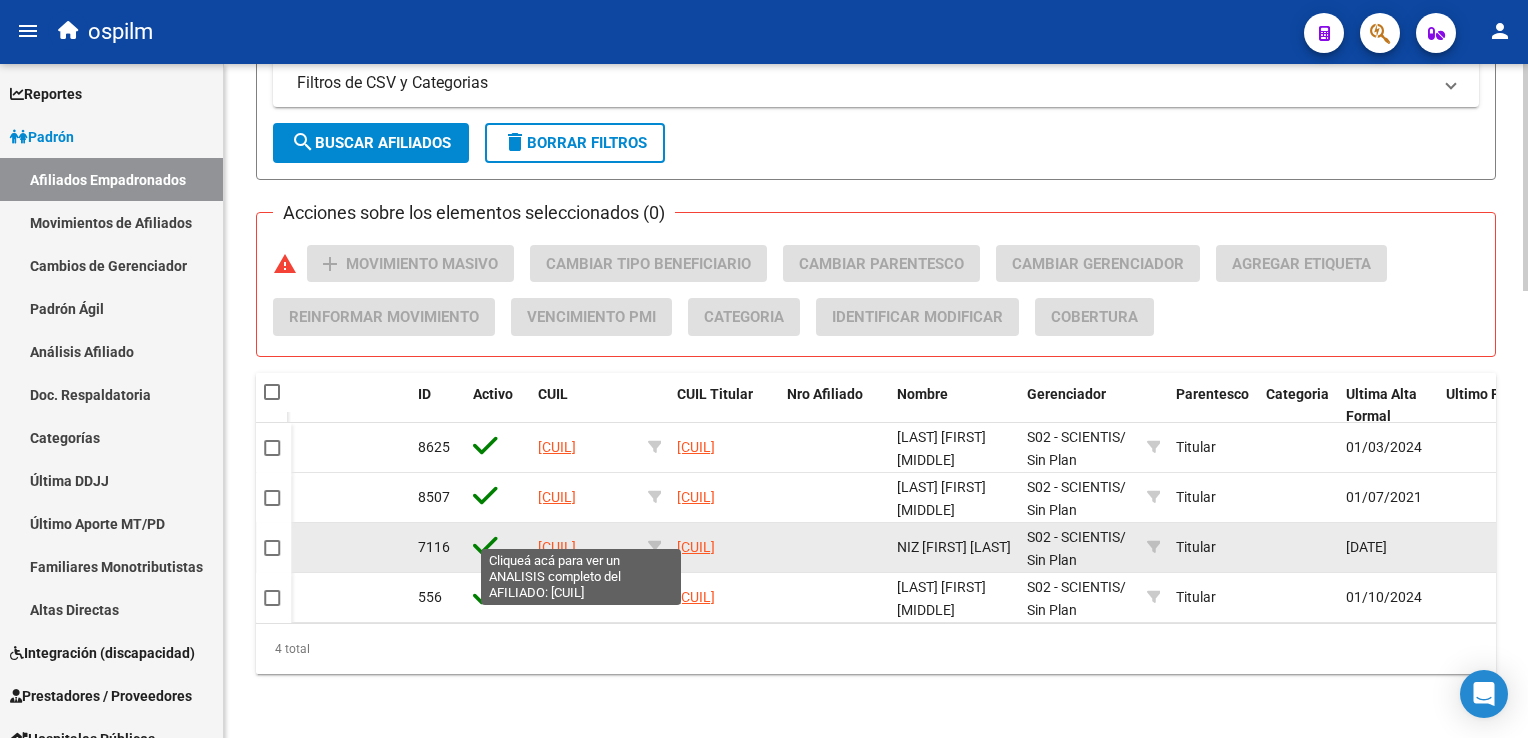 click on "[NUMBER]" 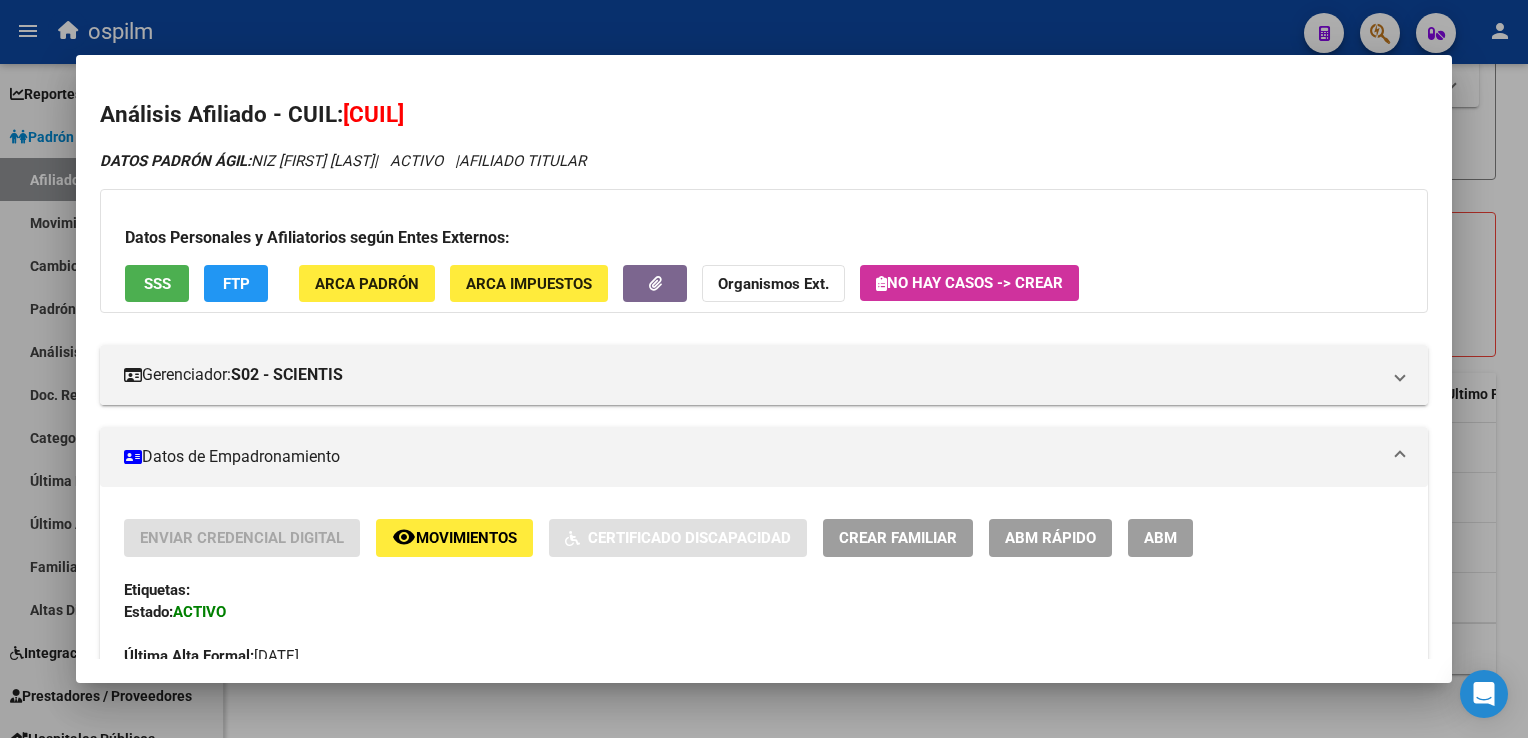 click on "SSS" at bounding box center (157, 284) 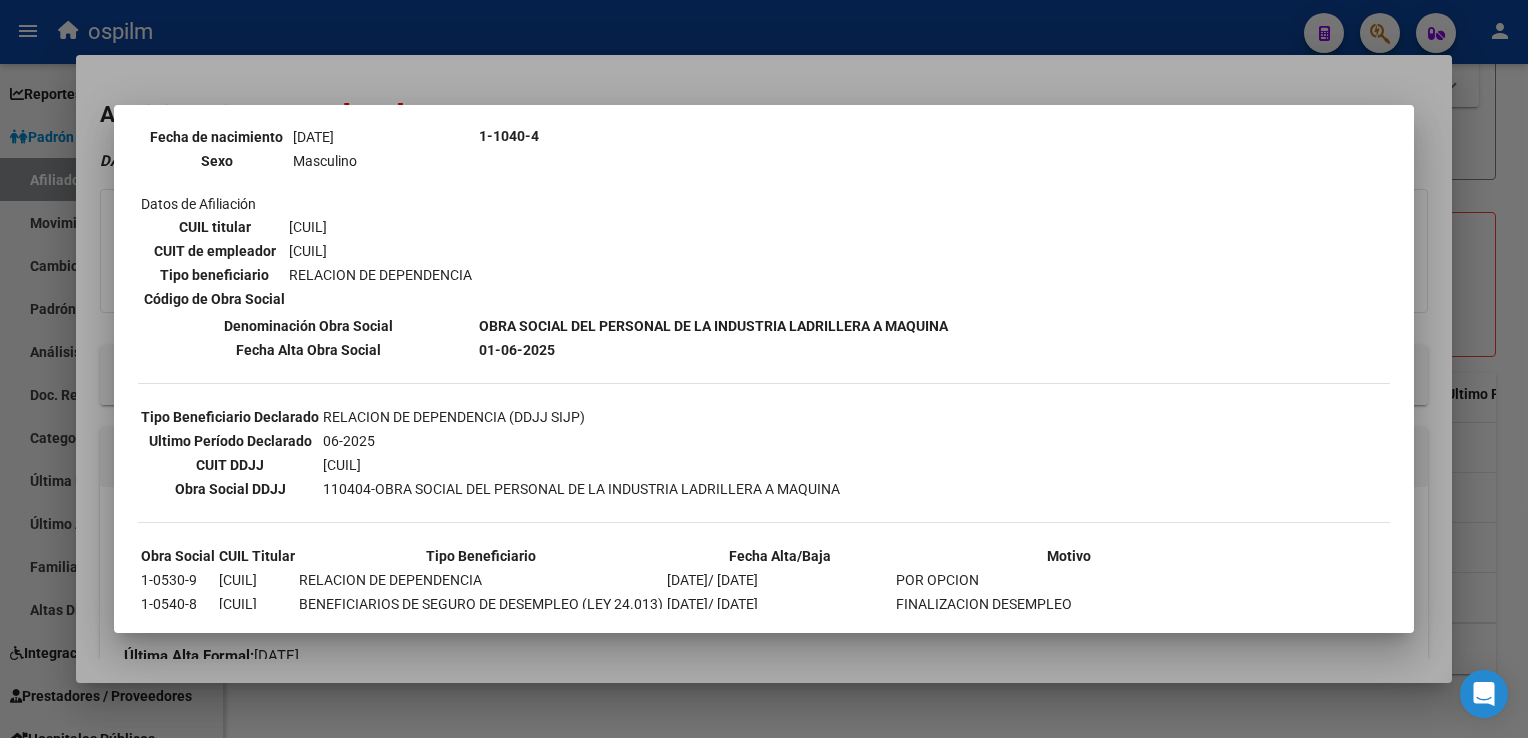 scroll, scrollTop: 286, scrollLeft: 0, axis: vertical 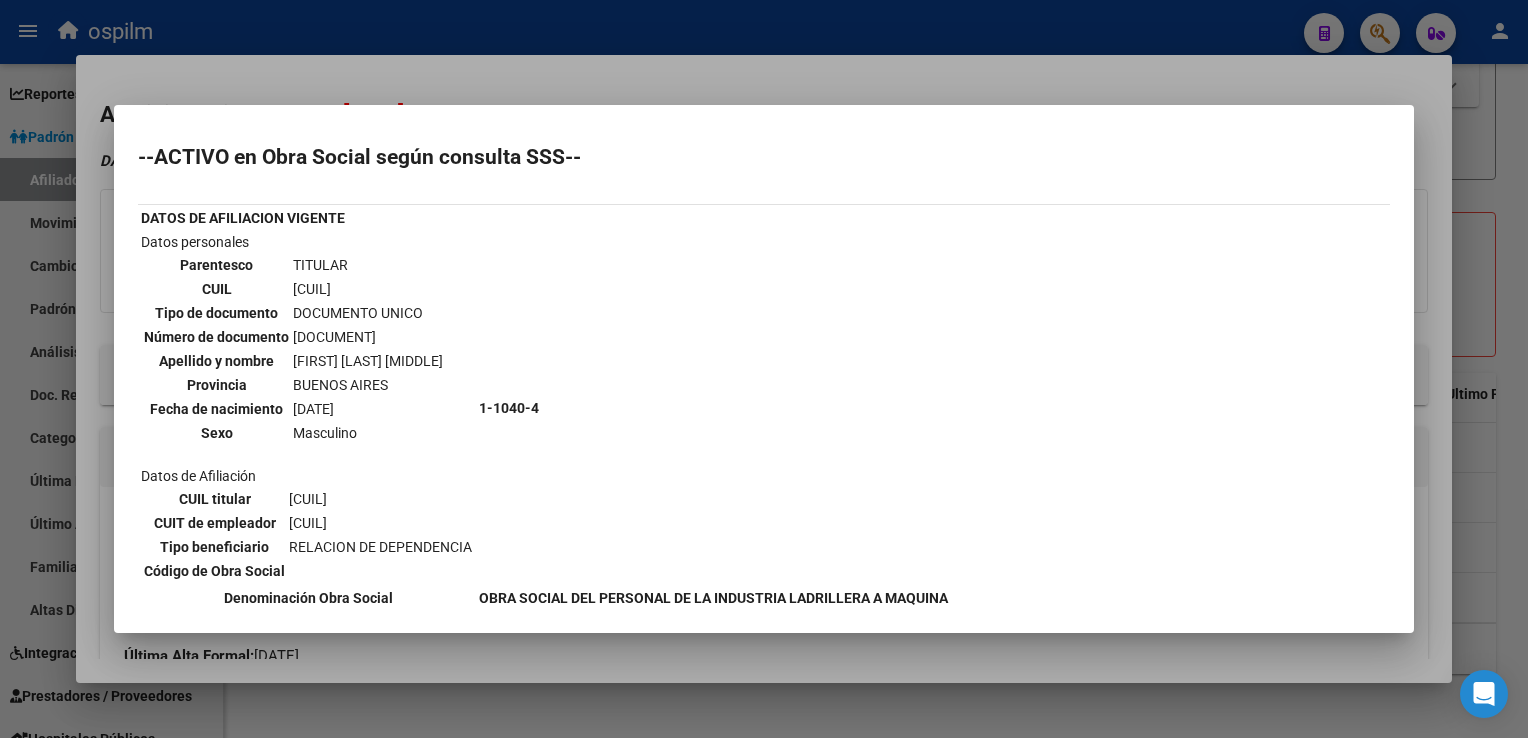 click at bounding box center [764, 369] 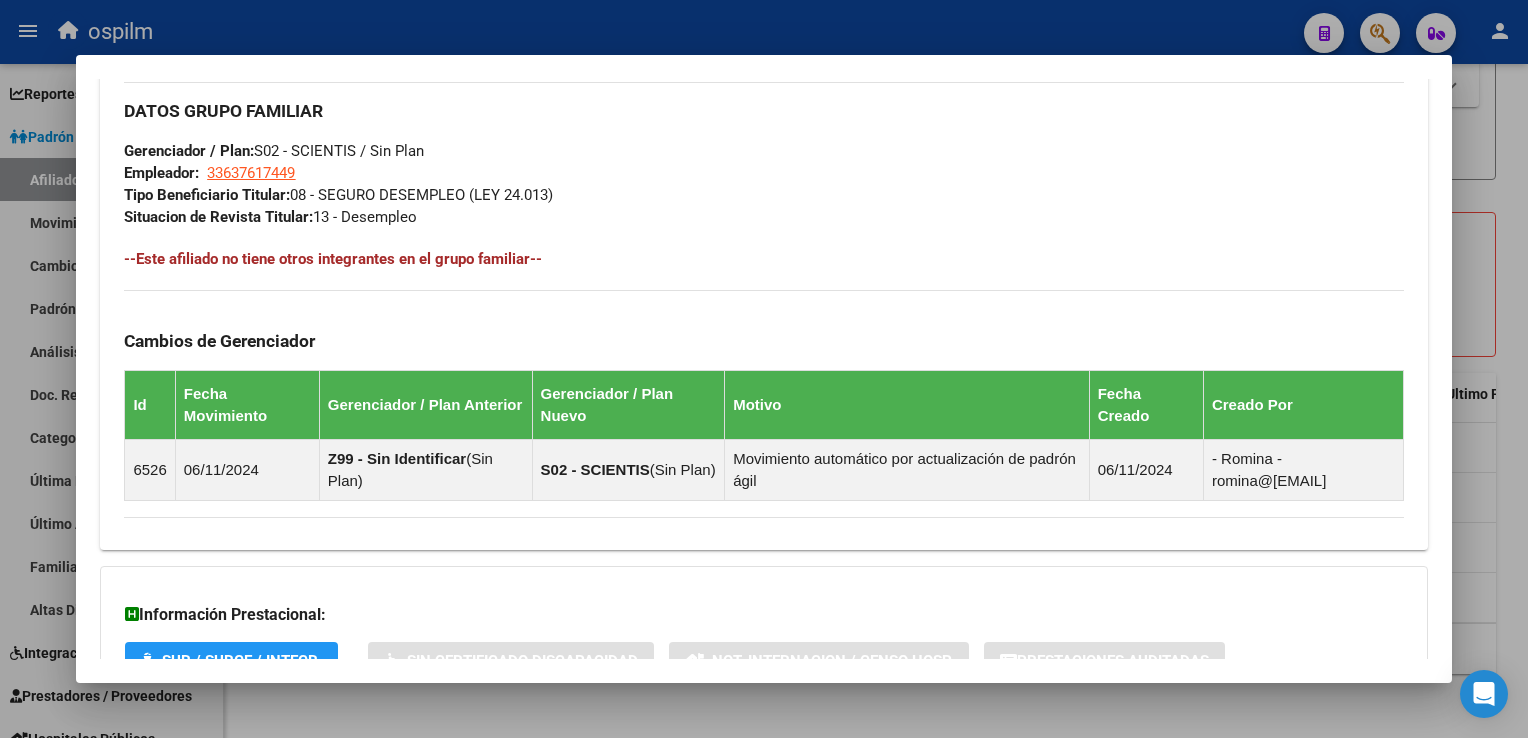 scroll, scrollTop: 0, scrollLeft: 0, axis: both 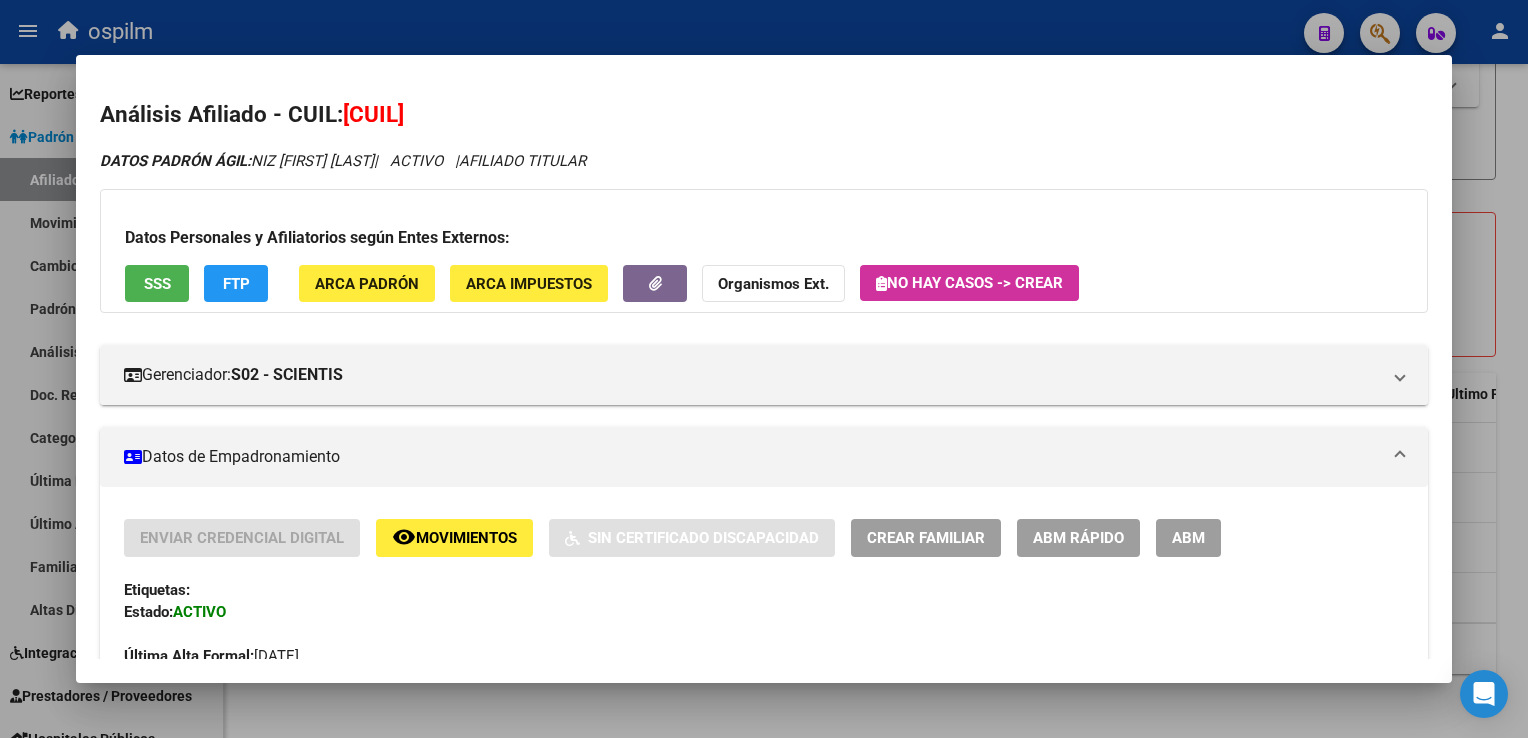 drag, startPoint x: 488, startPoint y: 111, endPoint x: 343, endPoint y: 118, distance: 145.16887 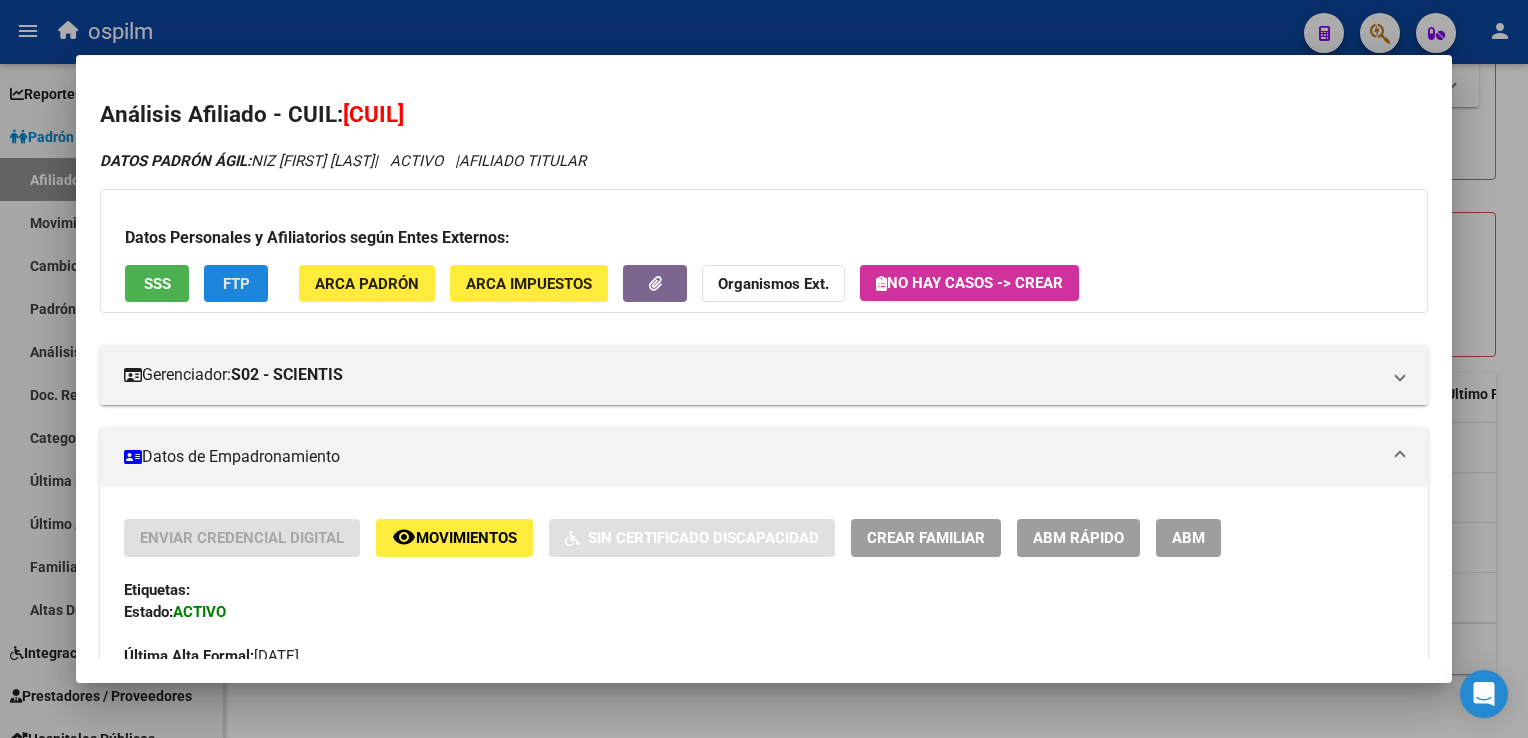 click on "FTP" 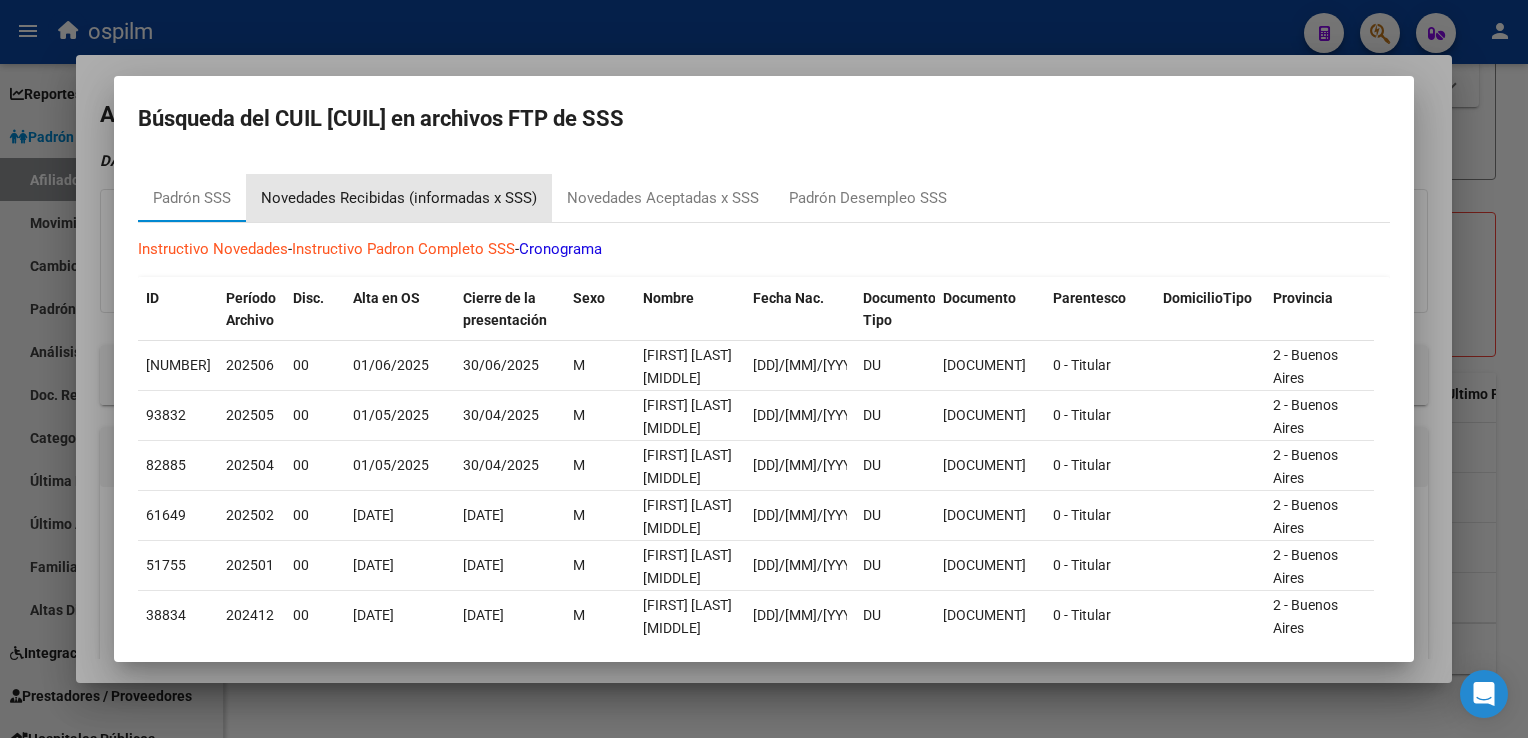 click on "Novedades Recibidas (informadas x SSS)" at bounding box center [399, 198] 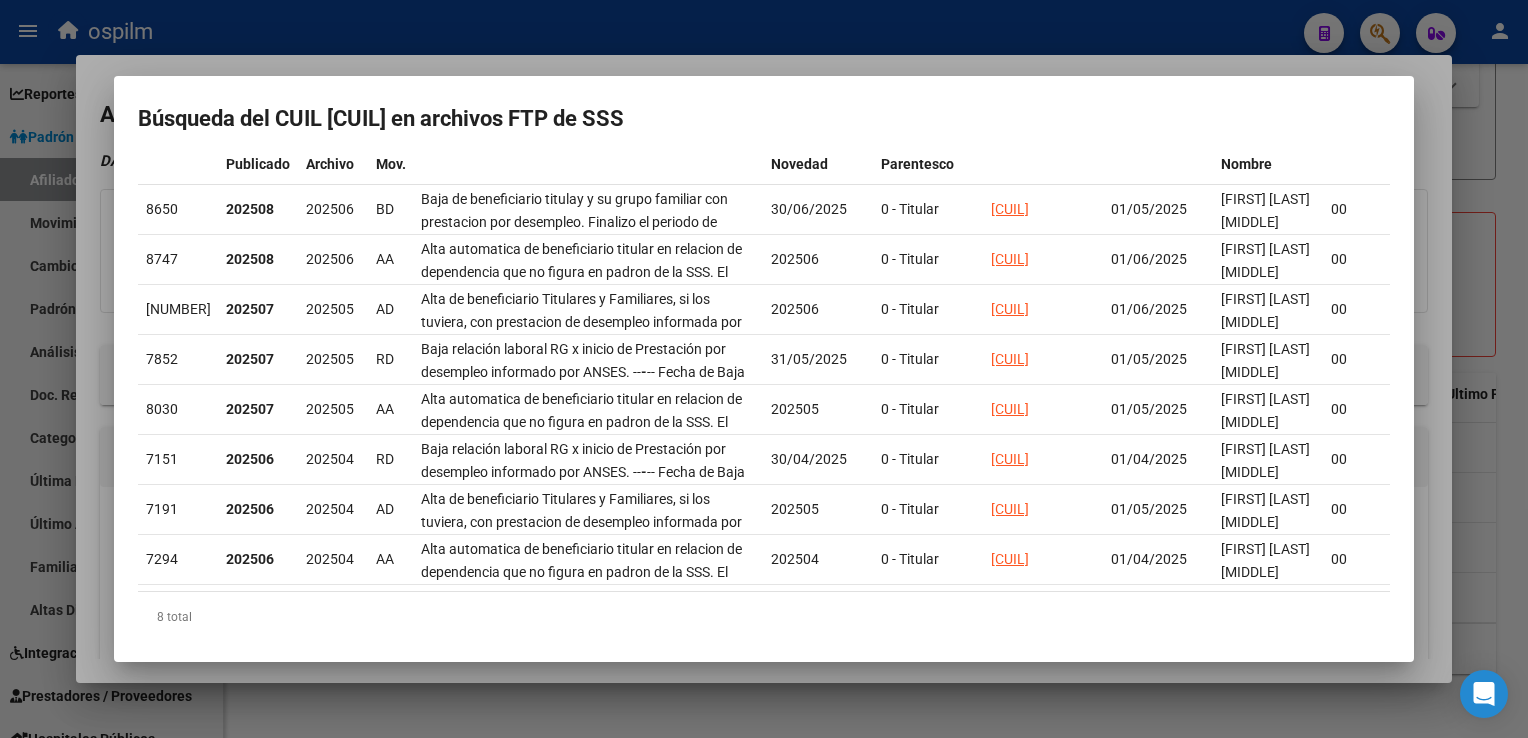 scroll, scrollTop: 190, scrollLeft: 0, axis: vertical 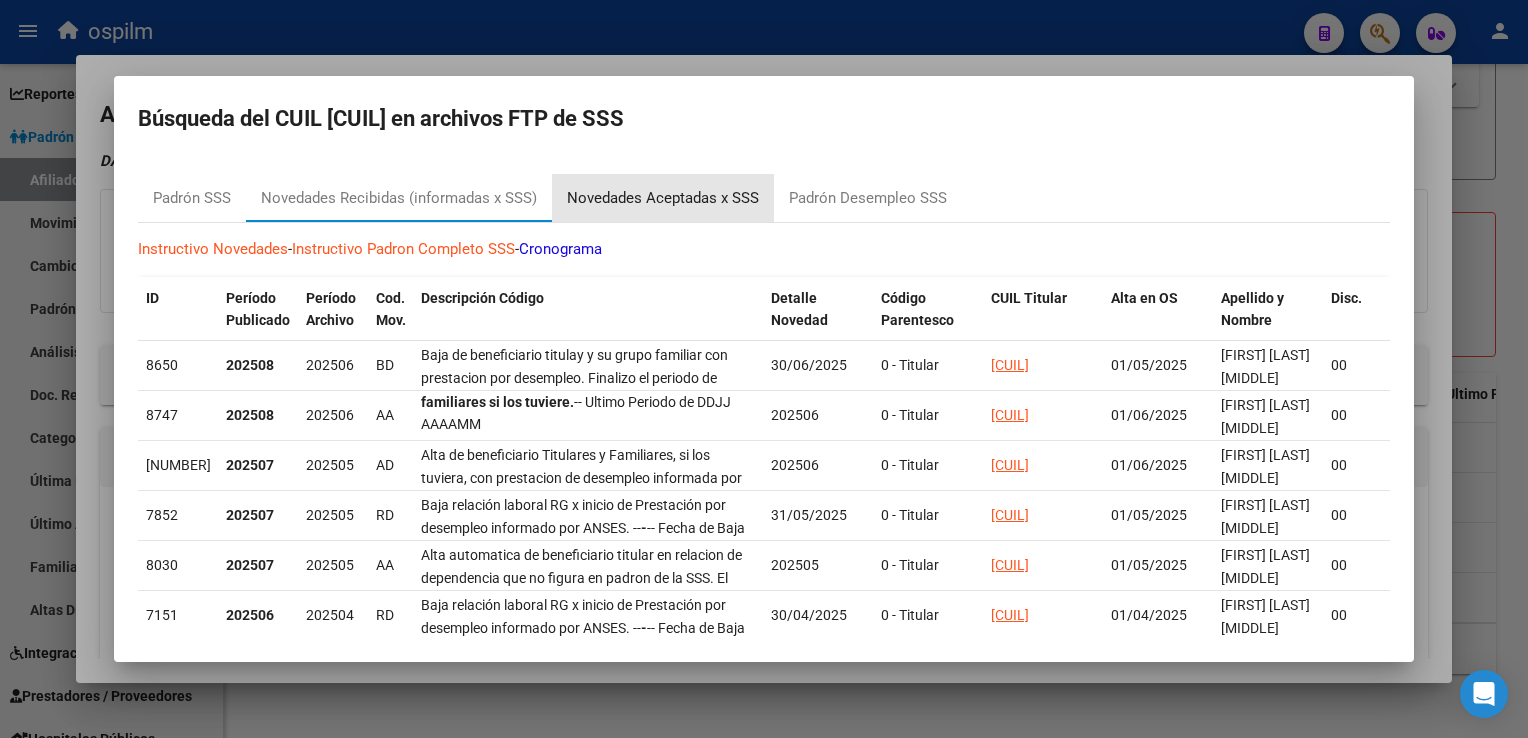click on "Novedades Aceptadas x SSS" at bounding box center (663, 198) 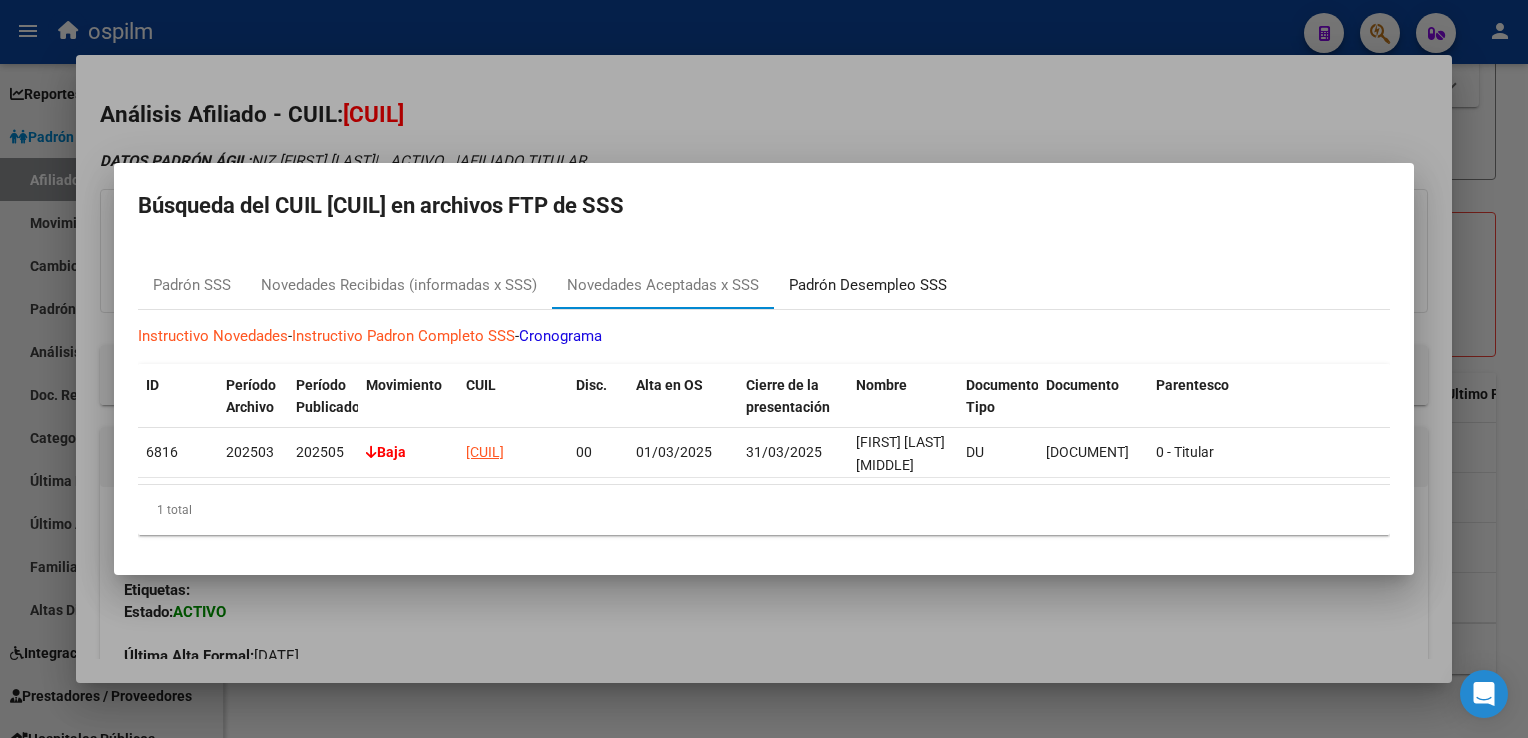 click on "Padrón Desempleo SSS" at bounding box center [868, 285] 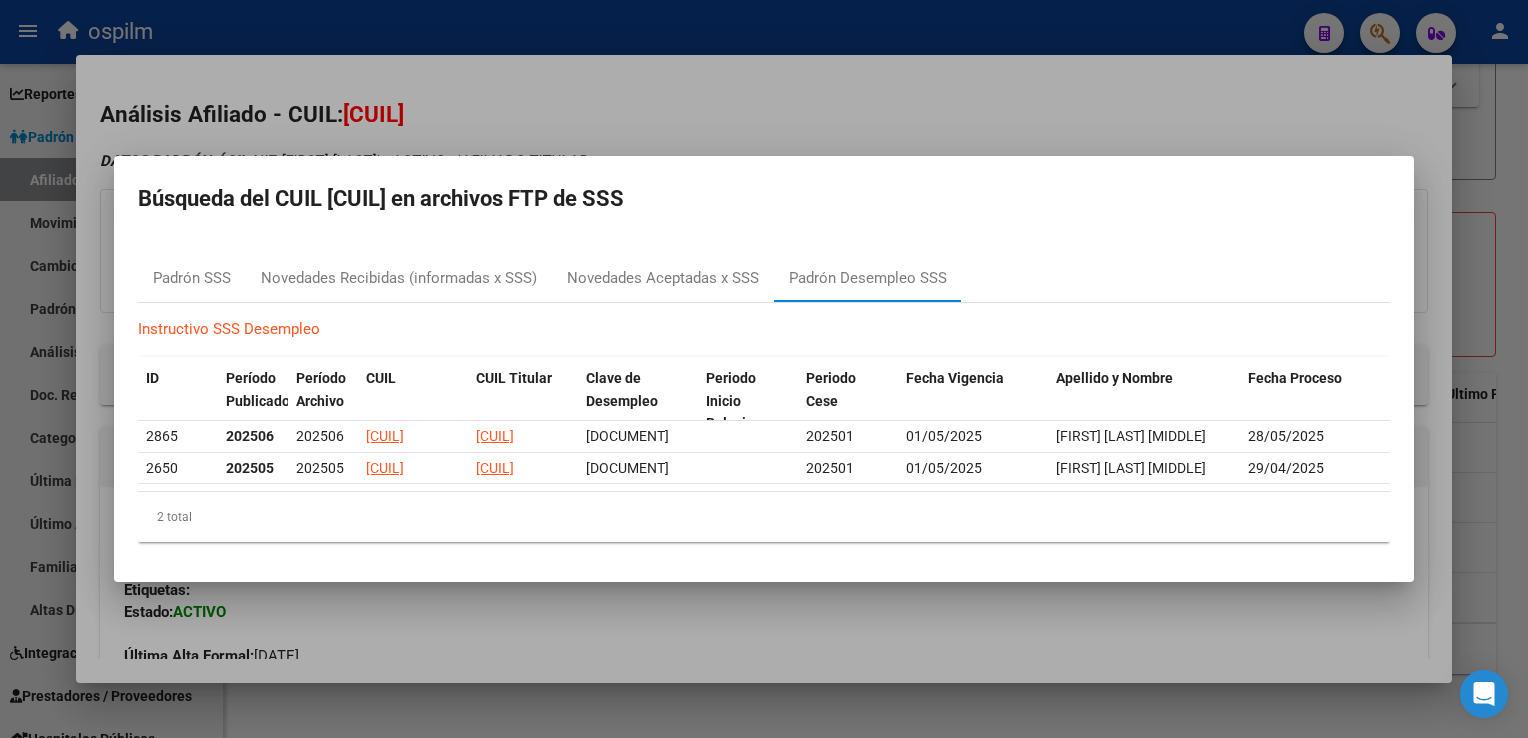 click at bounding box center [764, 369] 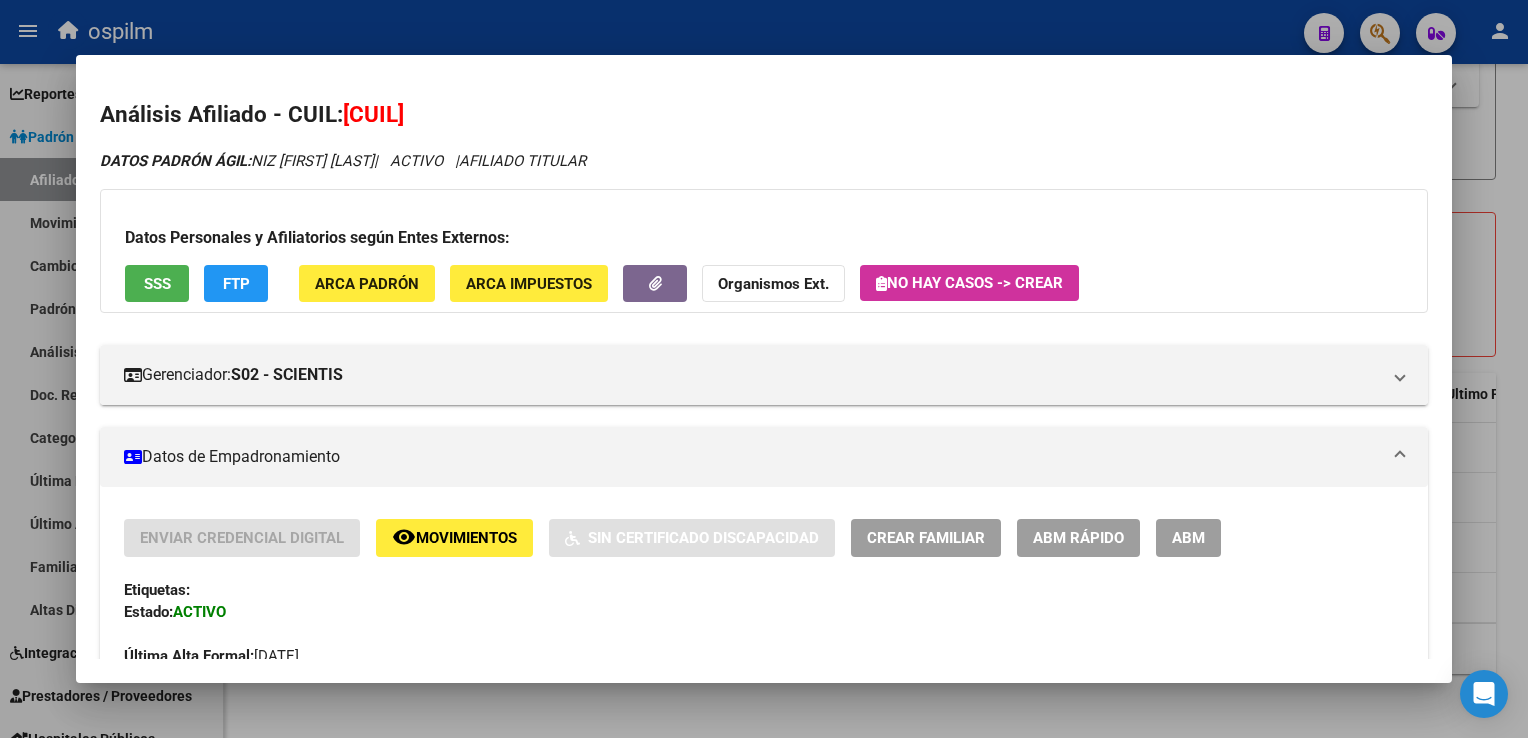 scroll, scrollTop: 1084, scrollLeft: 0, axis: vertical 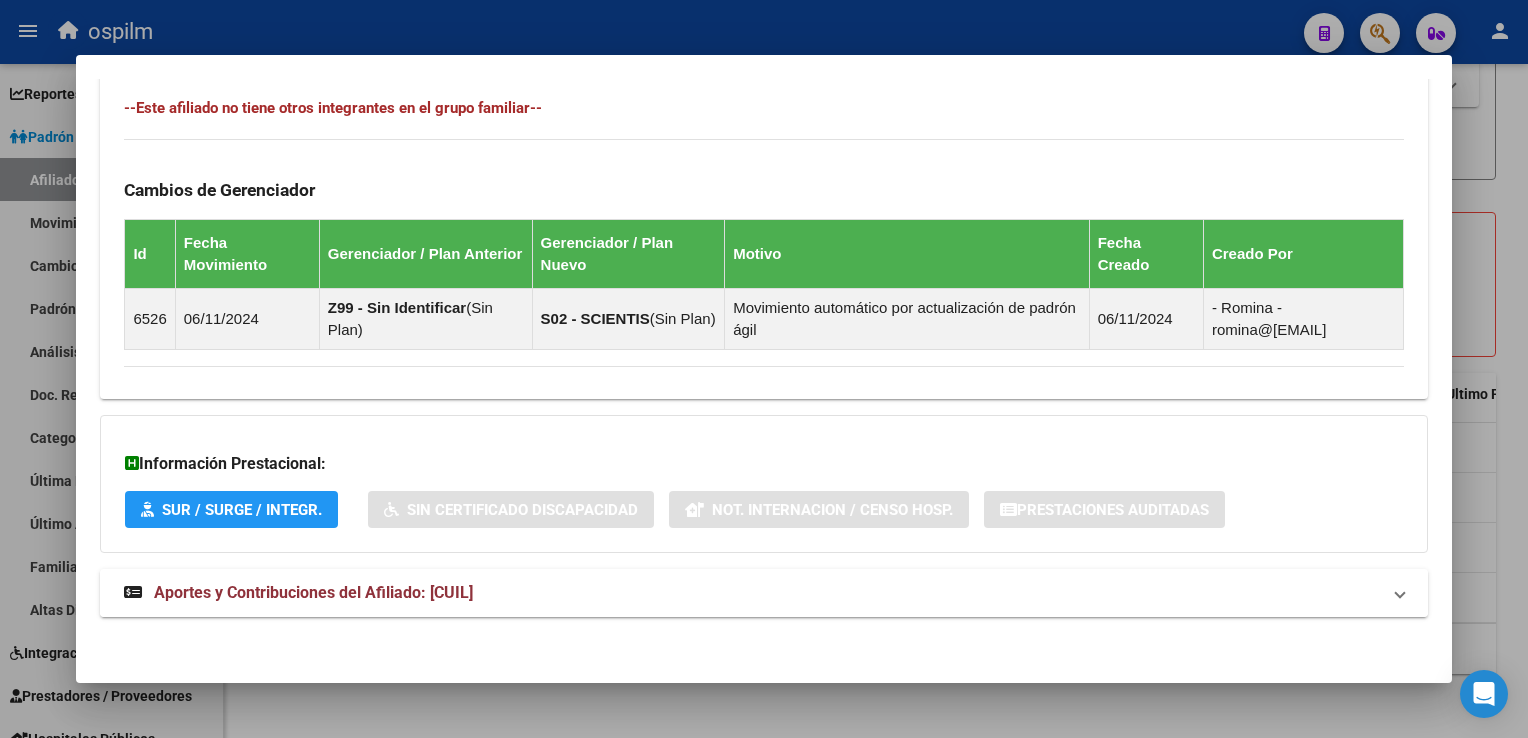 click on "Aportes y Contribuciones del Afiliado: [NUMBER]" at bounding box center [313, 592] 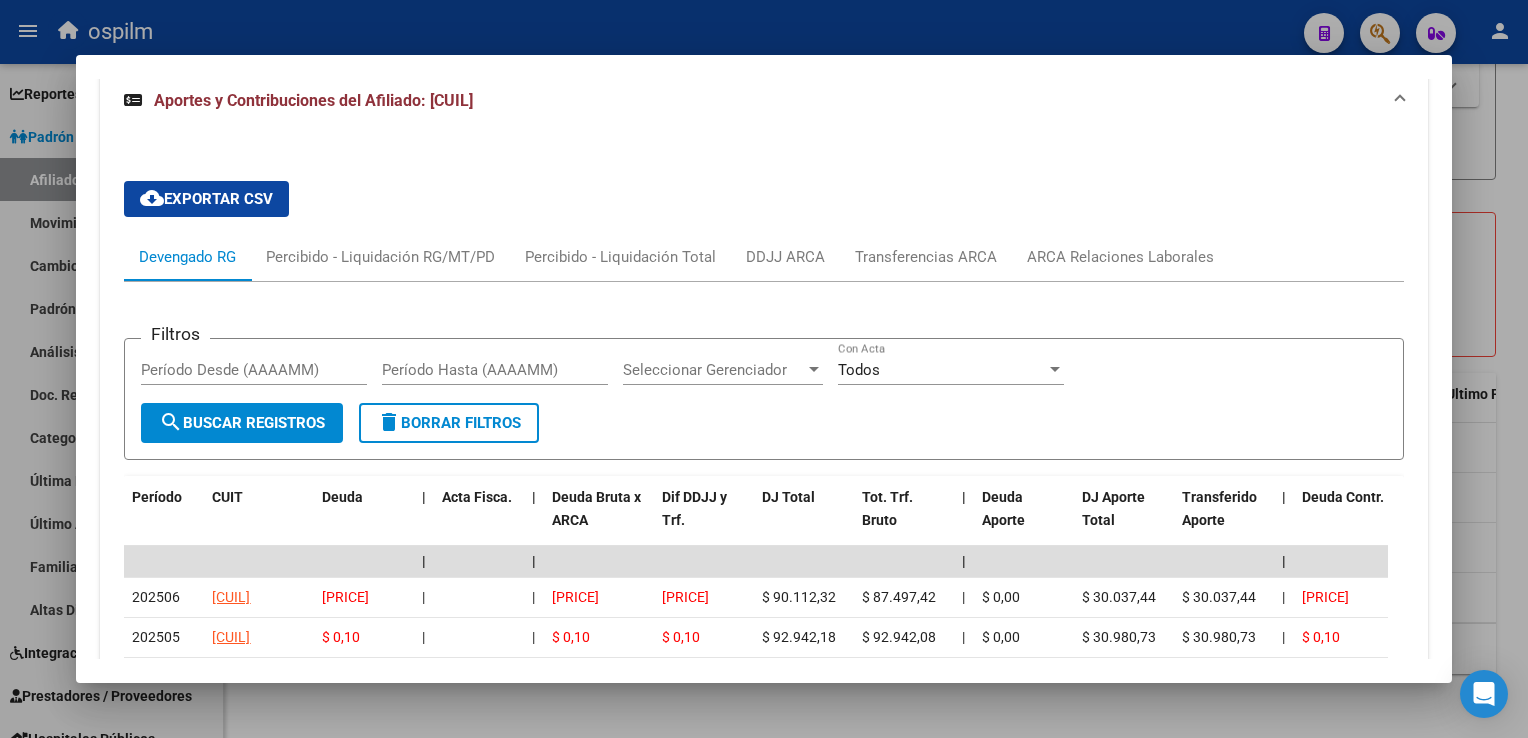 scroll, scrollTop: 2060, scrollLeft: 0, axis: vertical 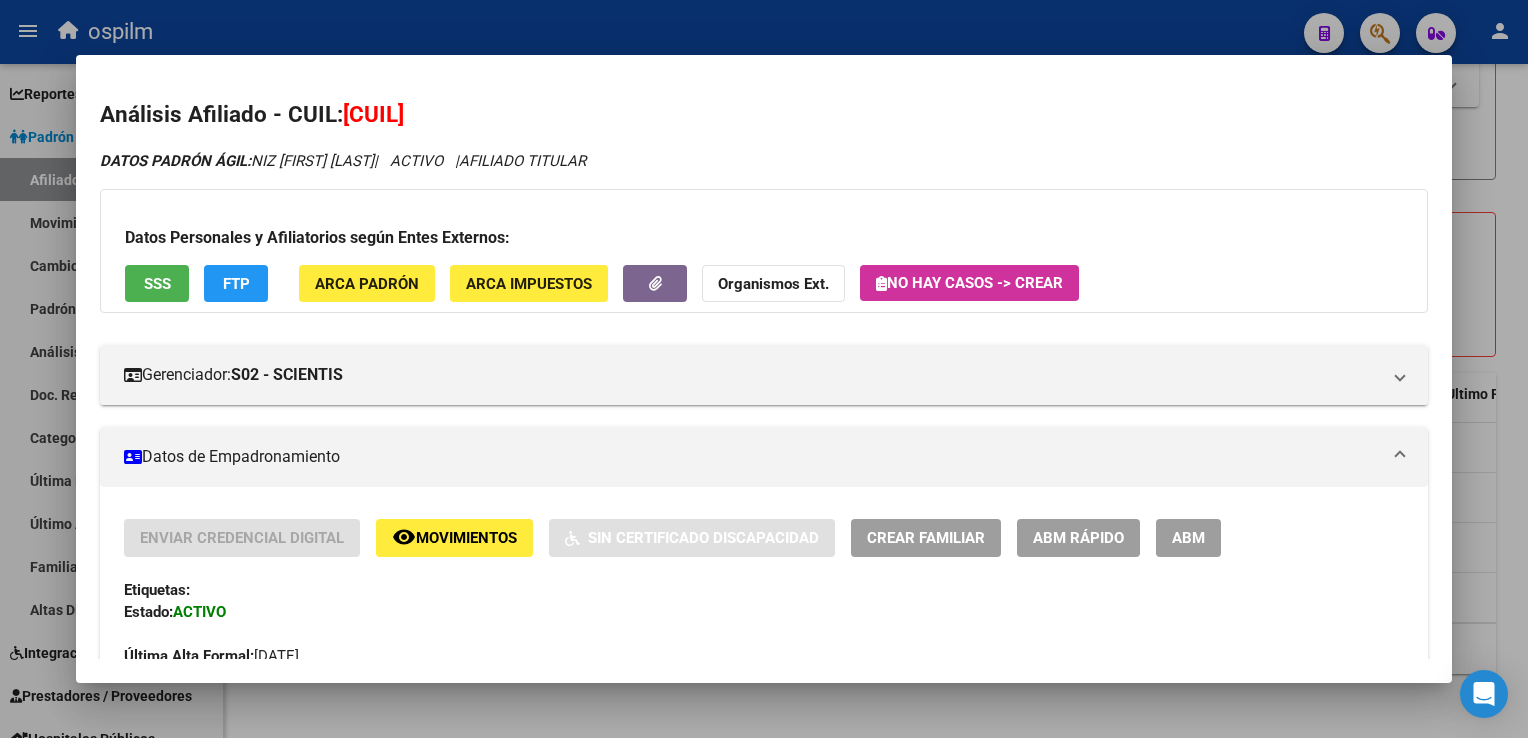 click on "remove_red_eye Movimientos" 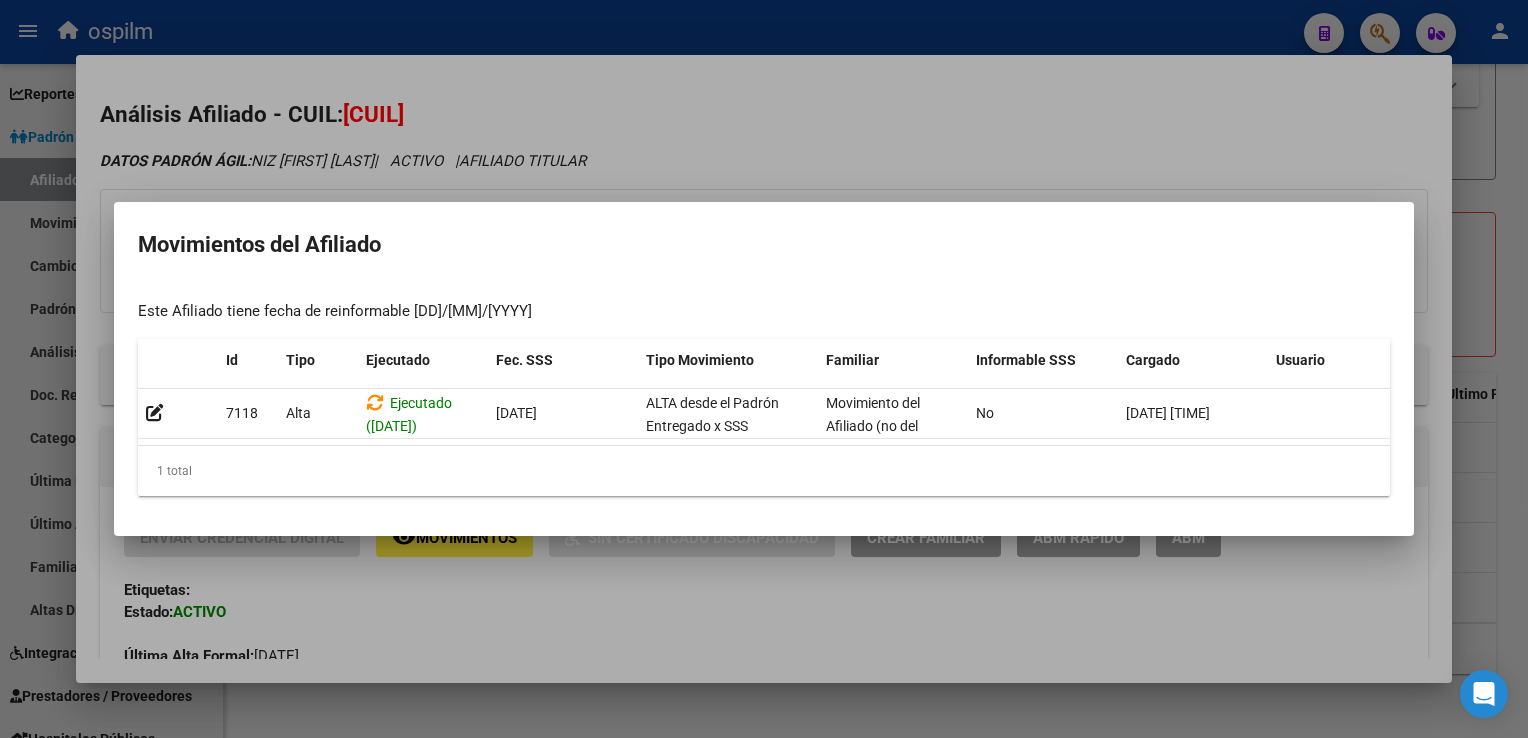 click at bounding box center [764, 369] 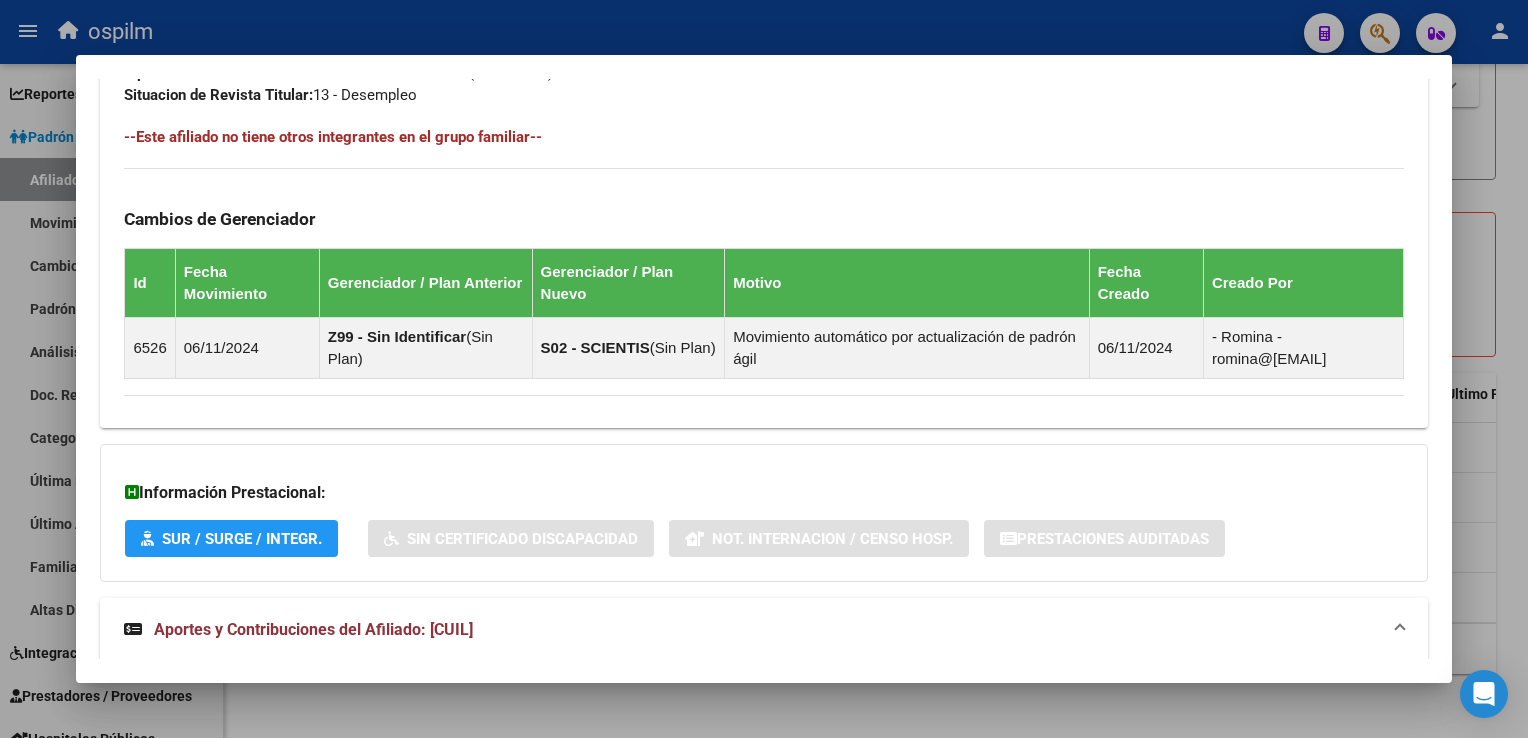 scroll, scrollTop: 1866, scrollLeft: 0, axis: vertical 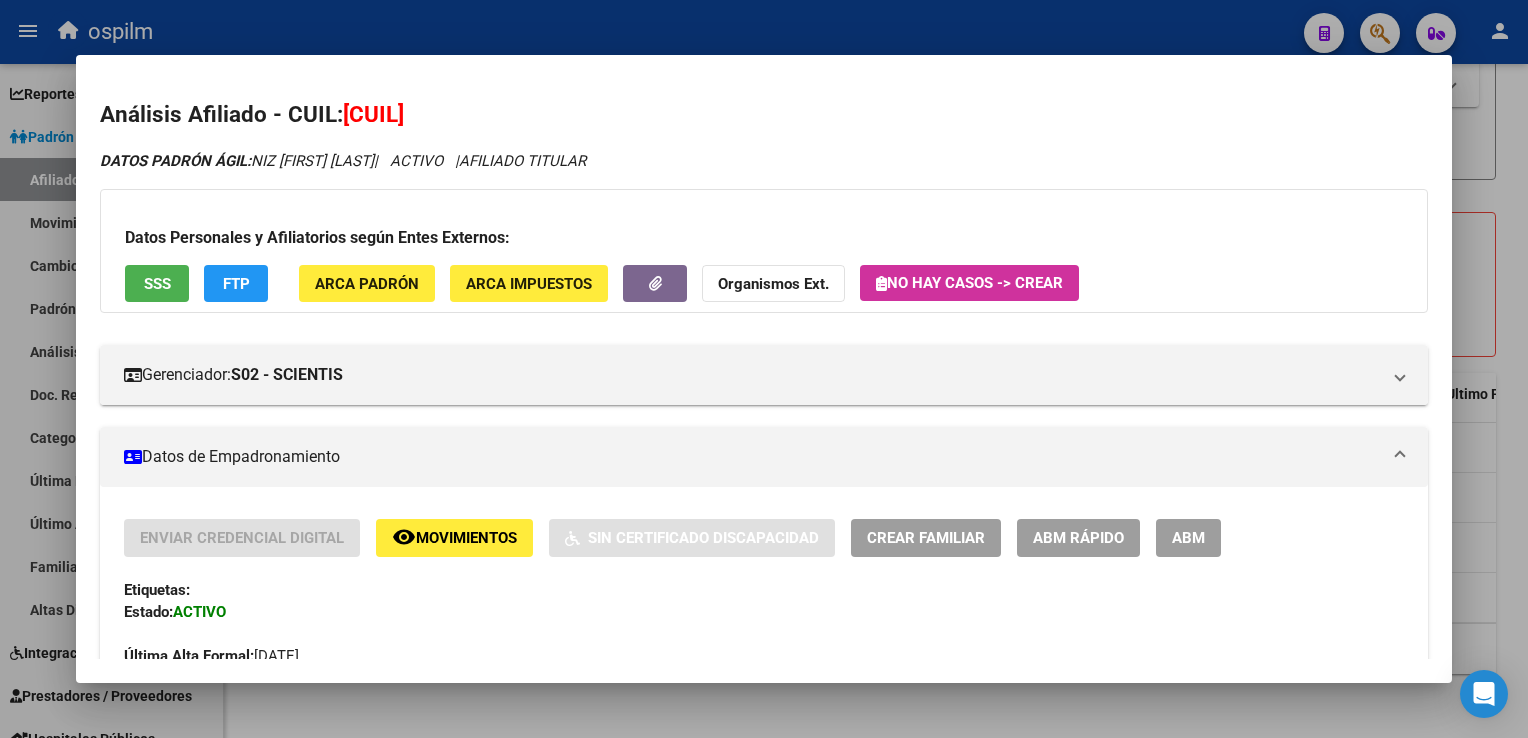 drag, startPoint x: 508, startPoint y: 109, endPoint x: 351, endPoint y: 111, distance: 157.01274 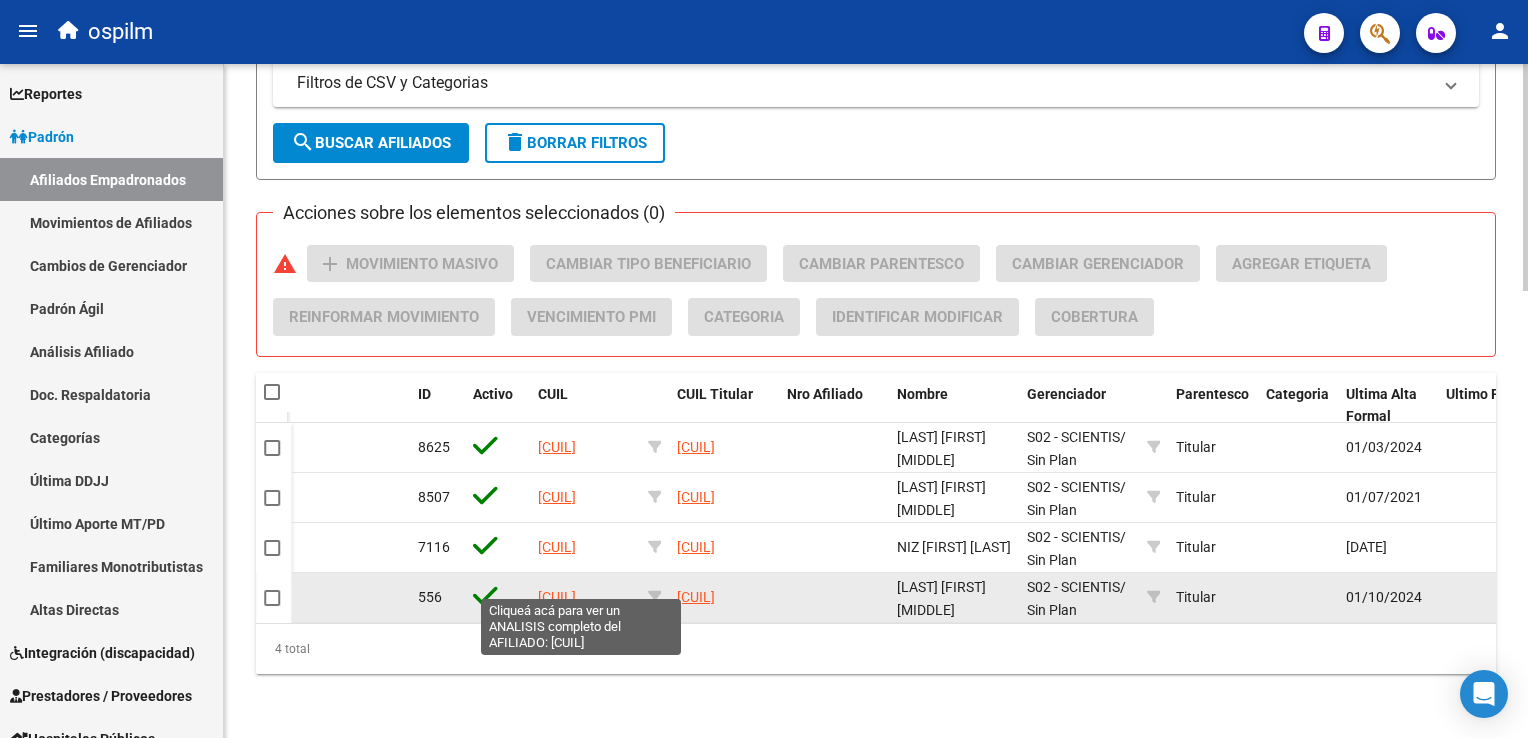 click on "[NUMBER]" 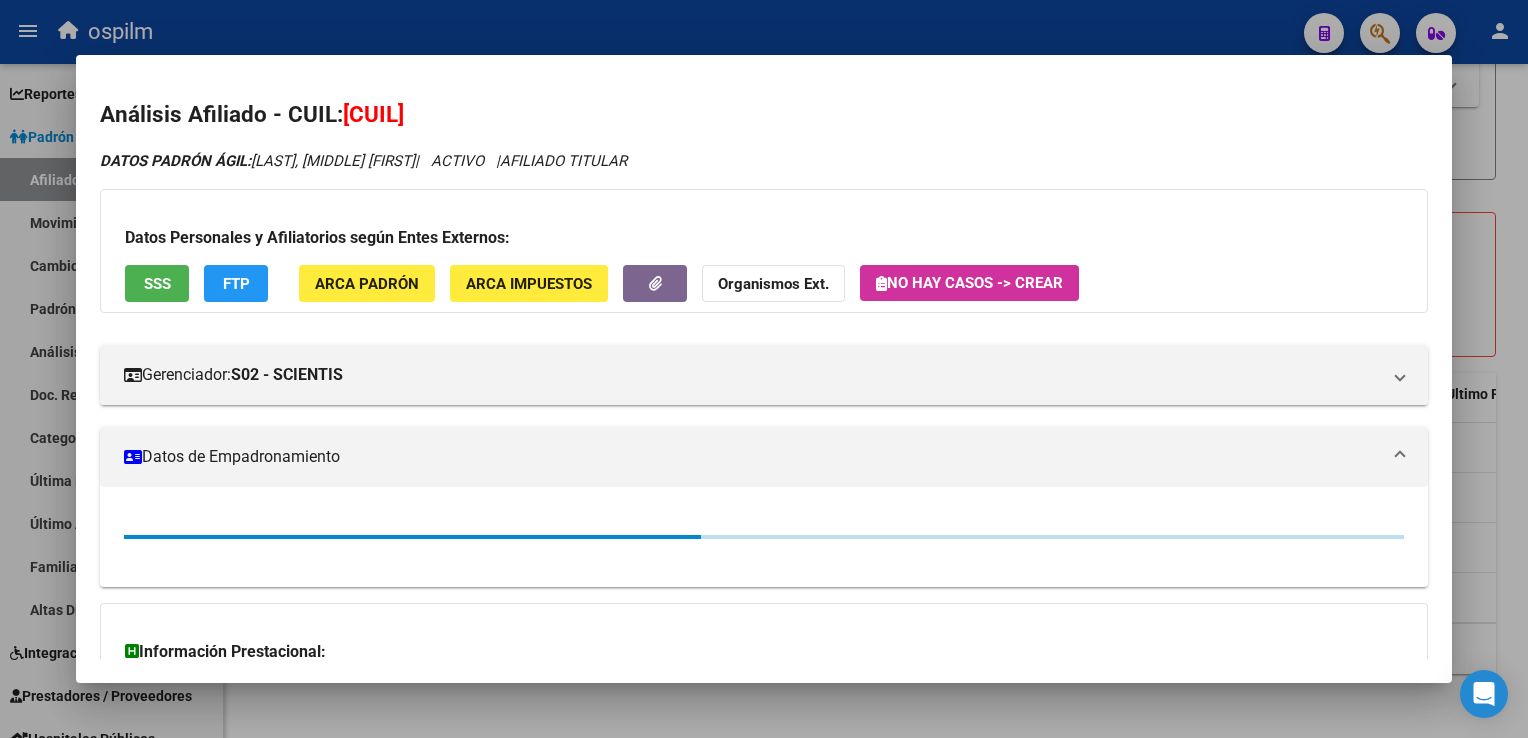 drag, startPoint x: 496, startPoint y: 114, endPoint x: 341, endPoint y: 115, distance: 155.00322 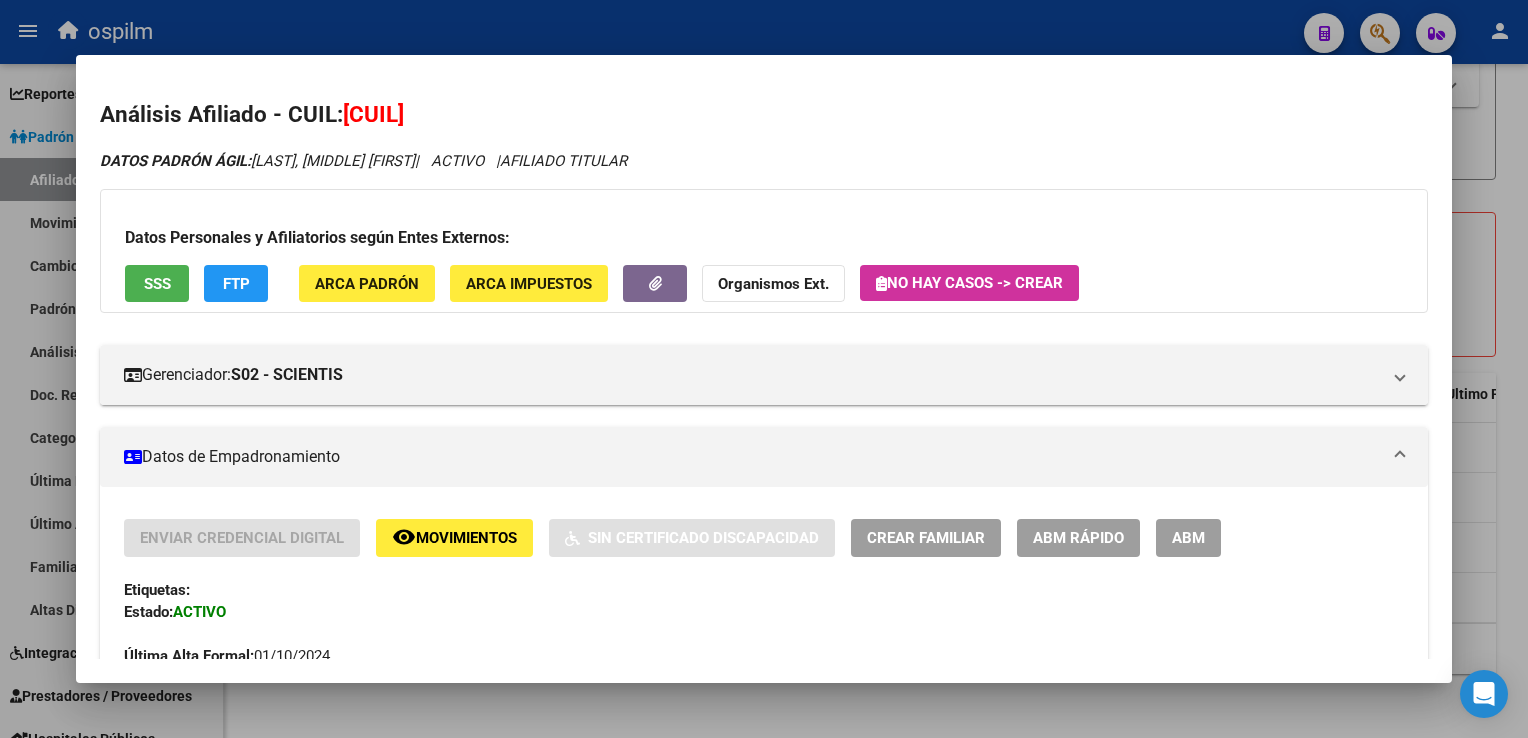 copy on "[NUMBER]" 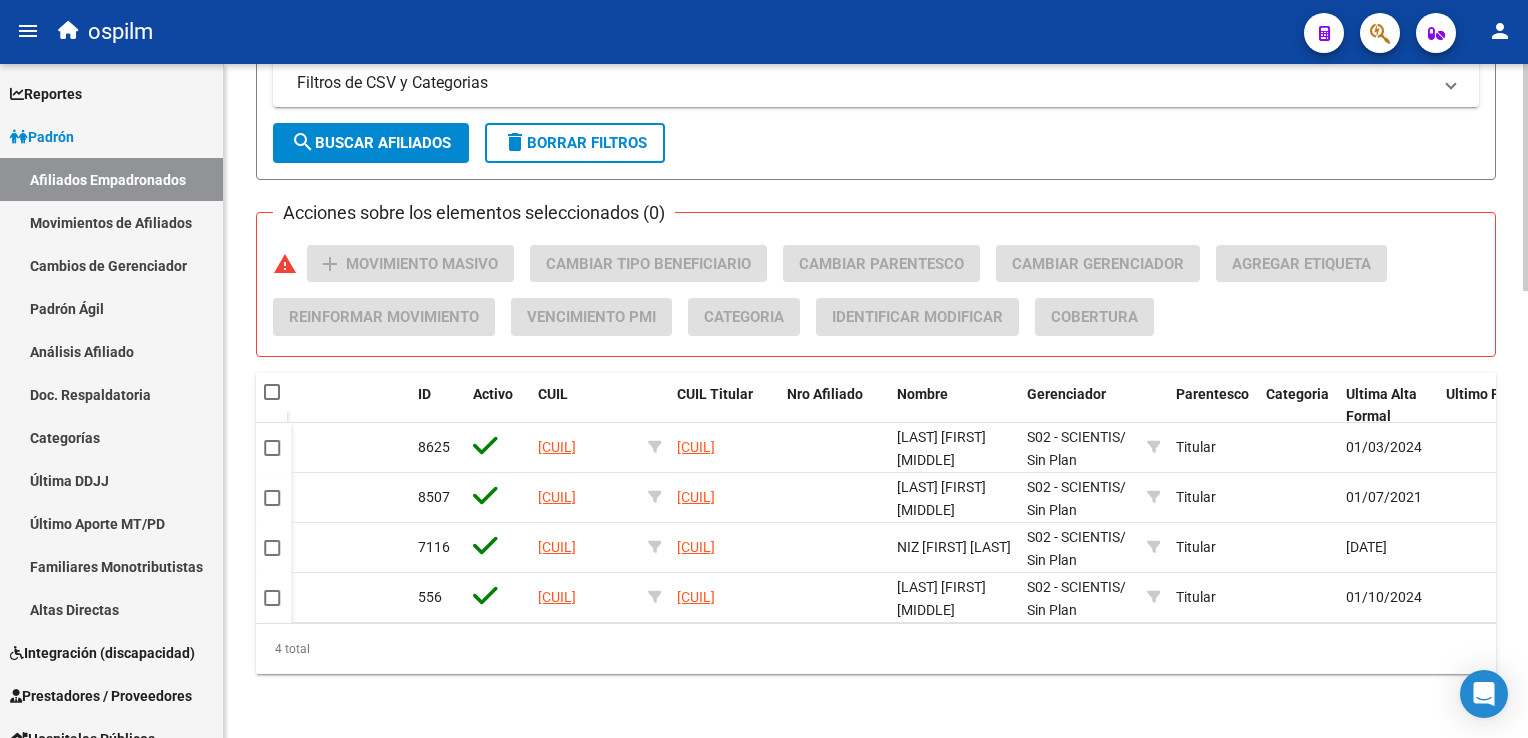 drag, startPoint x: 412, startPoint y: 121, endPoint x: 477, endPoint y: 337, distance: 225.56818 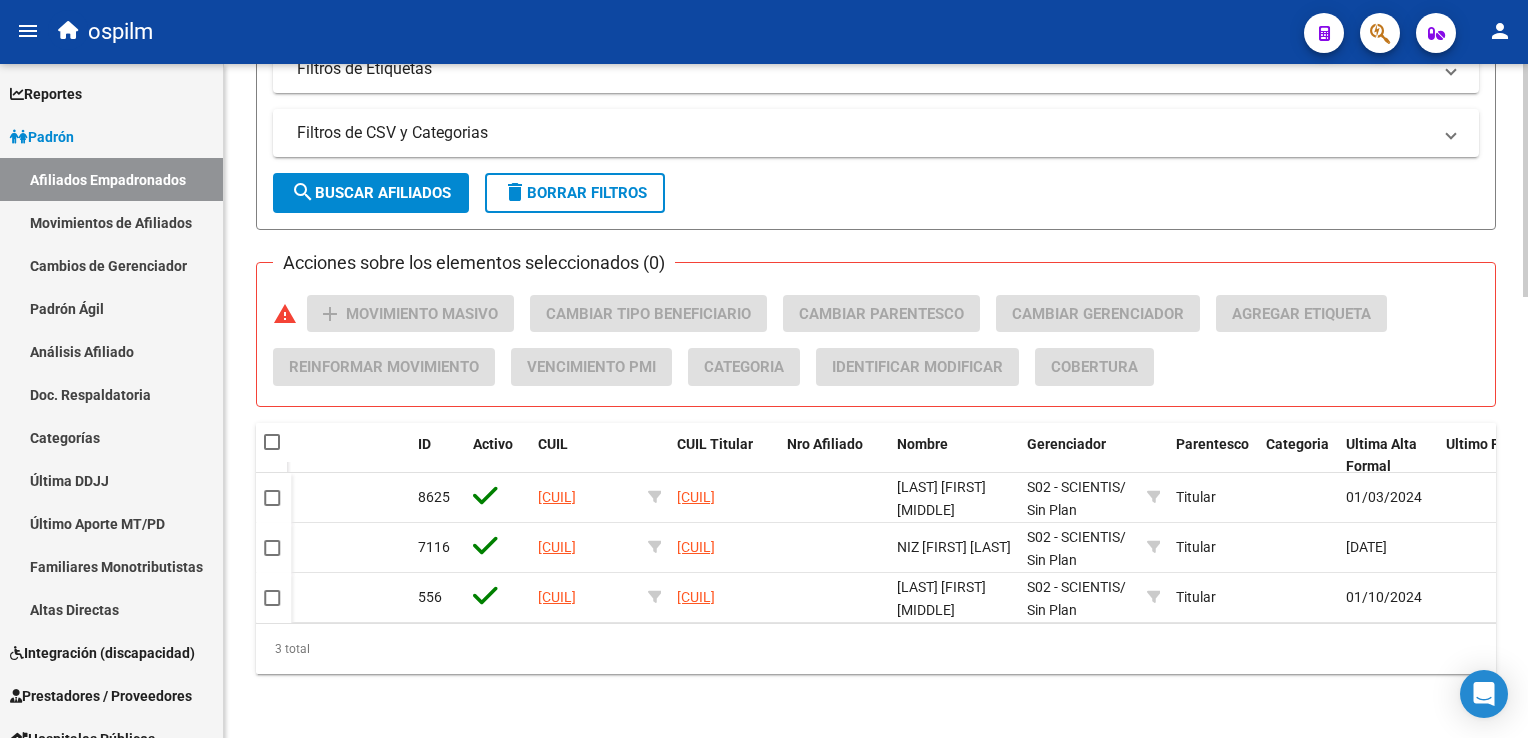 scroll, scrollTop: 1277, scrollLeft: 0, axis: vertical 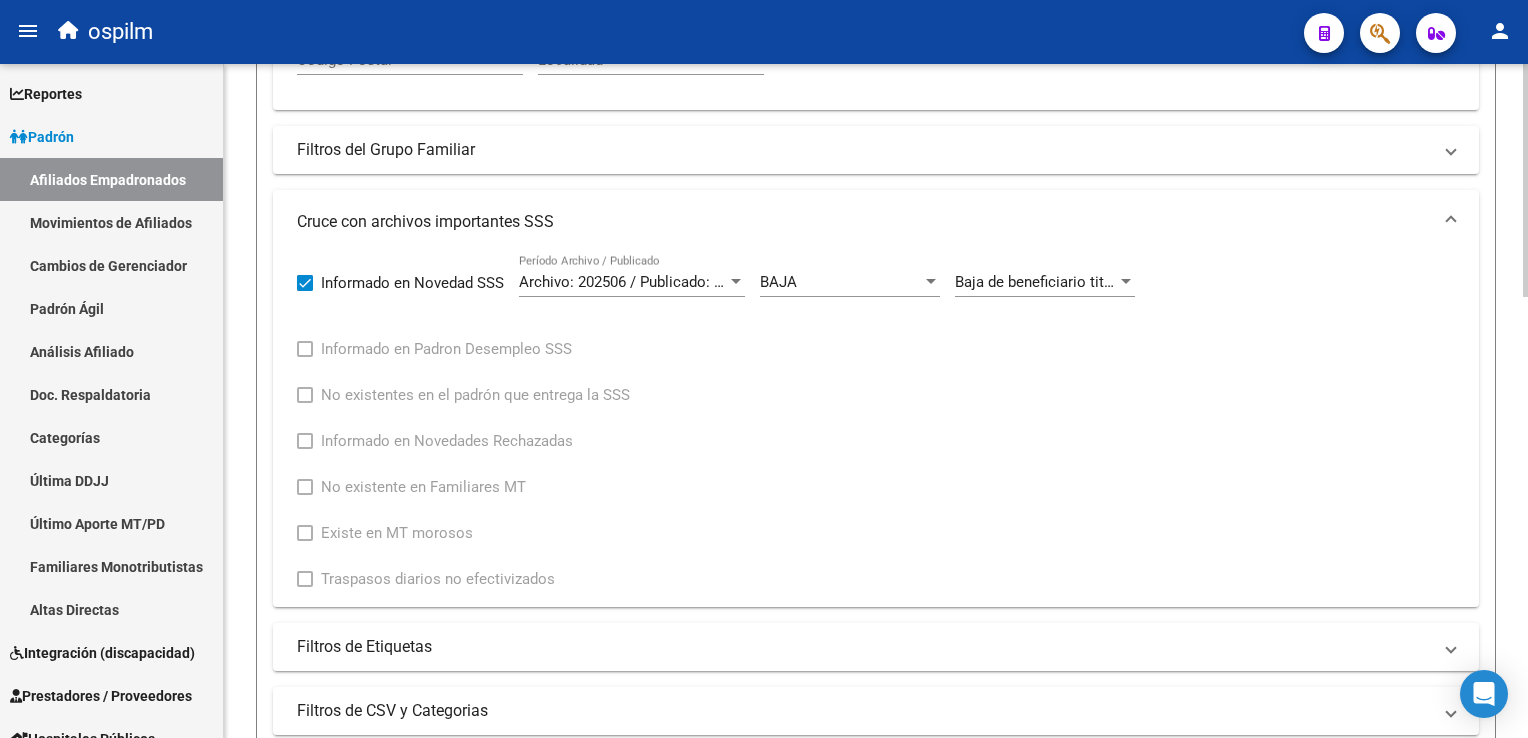click on "menu ospilm person Firma Express Reportes Ingresos Devengados Análisis Histórico Detalles Transferencias RG sin DDJJ Detalles por CUIL RG Detalles - MT/PD MT morosos Egresos Devengados Comprobantes Recibidos Facturación Apócrifa Auditorías x Área Auditorías x Usuario Ítems de Auditorías x Usuario Padrón Traspasos x O.S. Traspasos x Gerenciador Traspasos x Provincia Nuevos Aportantes Métricas - Padrón SSS Métricas - Crecimiento Población Padrón Afiliados Empadronados Movimientos de Afiliados Cambios de Gerenciador Padrón Ágil Análisis Afiliado Doc. Respaldatoria Categorías Última DDJJ Último Aporte MT/PD Familiares Monotributistas Altas Directas Integración (discapacidad) Certificado Discapacidad Prestadores / Proveedores Facturas - Listado/Carga Facturas Sin Auditar Facturas - Documentación Pagos x Transferencia Auditorías - Listado Auditorías - Comentarios Auditorías - Cambios Área Auditoría - Ítems Prestadores - Listado Prestadores - Docu. Actas" at bounding box center (764, 369) 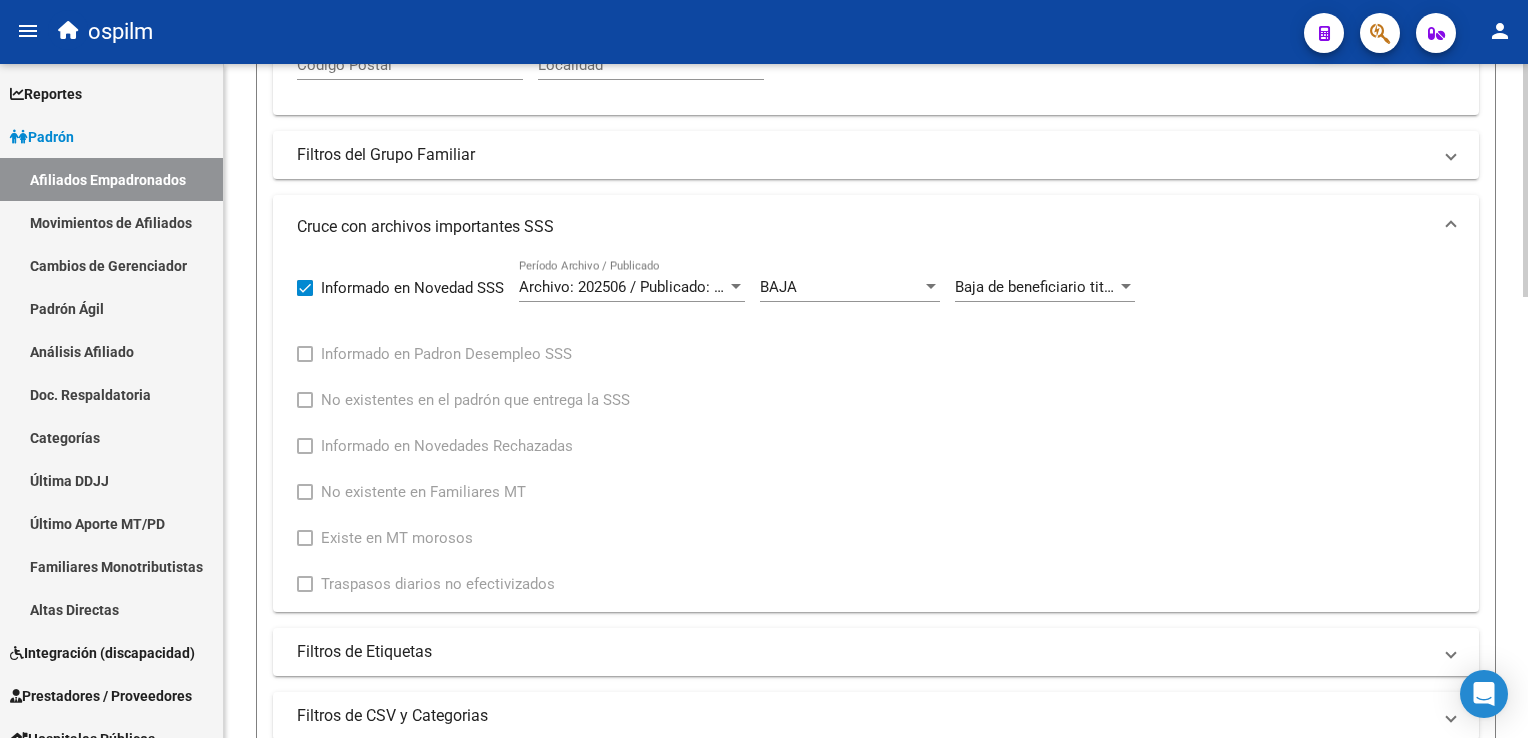 click on "Baja de beneficiario titulay y su grupo familiar con prestacion por desempleo. Finalizo el periodo de cobertura de salud." at bounding box center (1352, 287) 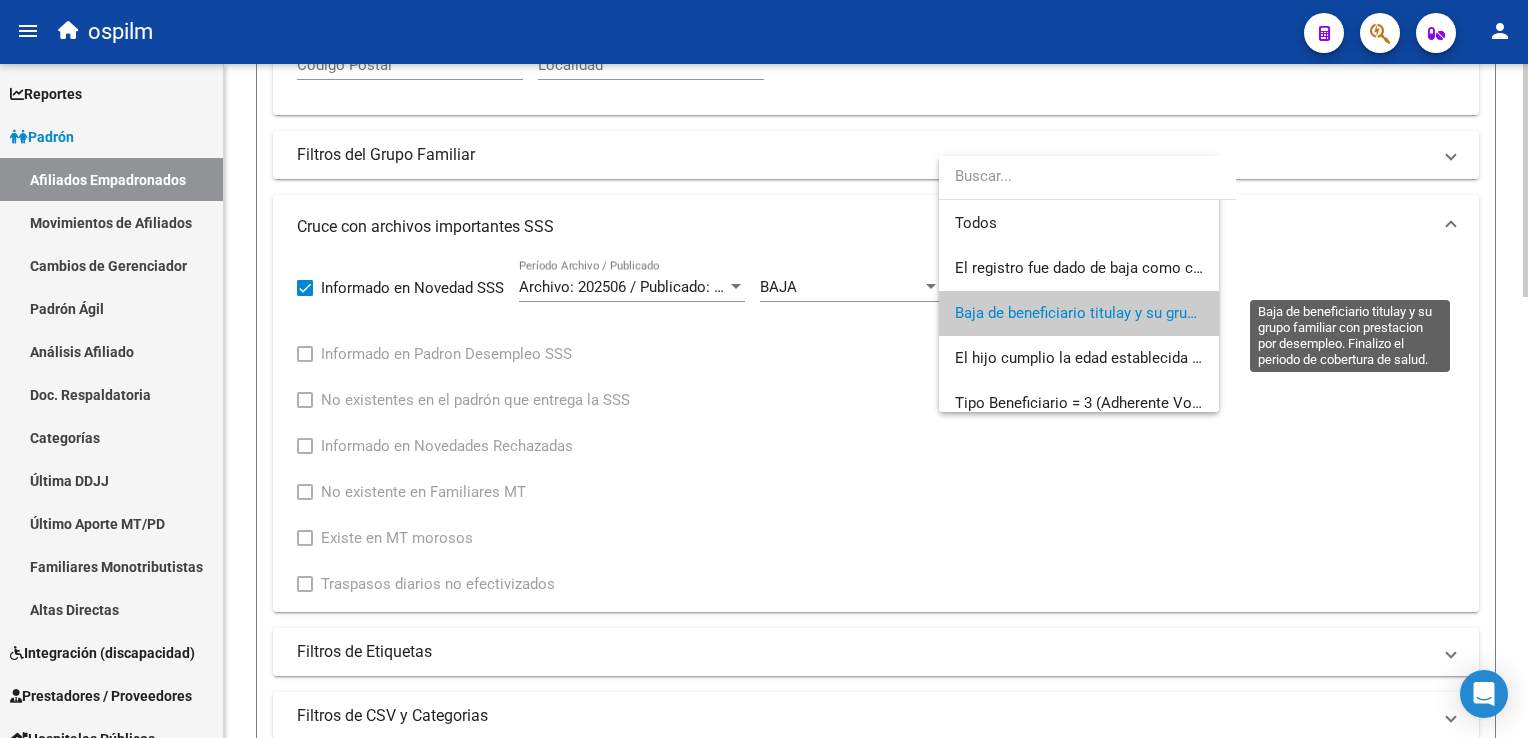 scroll, scrollTop: 29, scrollLeft: 0, axis: vertical 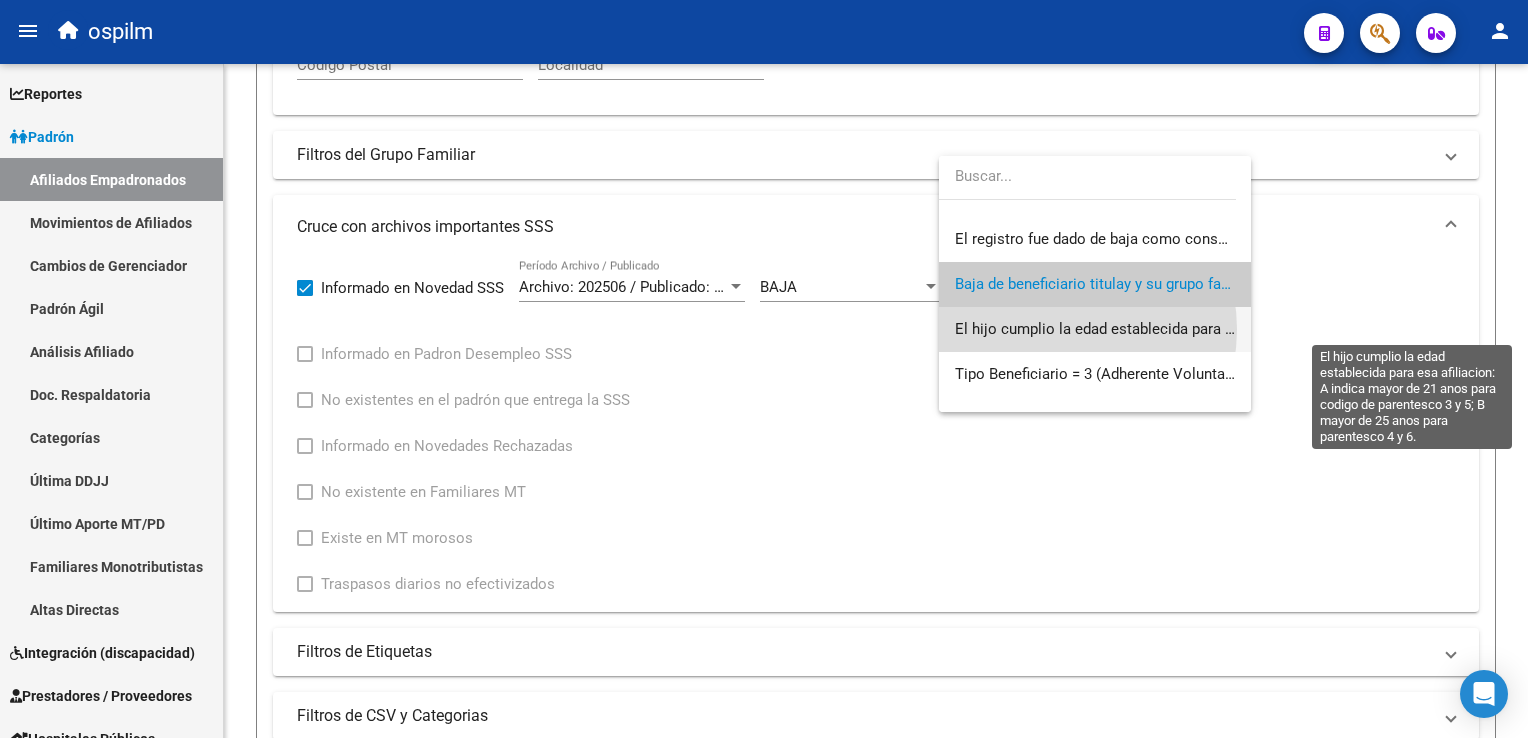 click on "El hijo cumplio la edad establecida para esa afiliacion: A indica mayor de 21 anos para codigo de parentesco 3 y 5; B mayor de 25 anos para parentesco 4 y 6." at bounding box center (1480, 329) 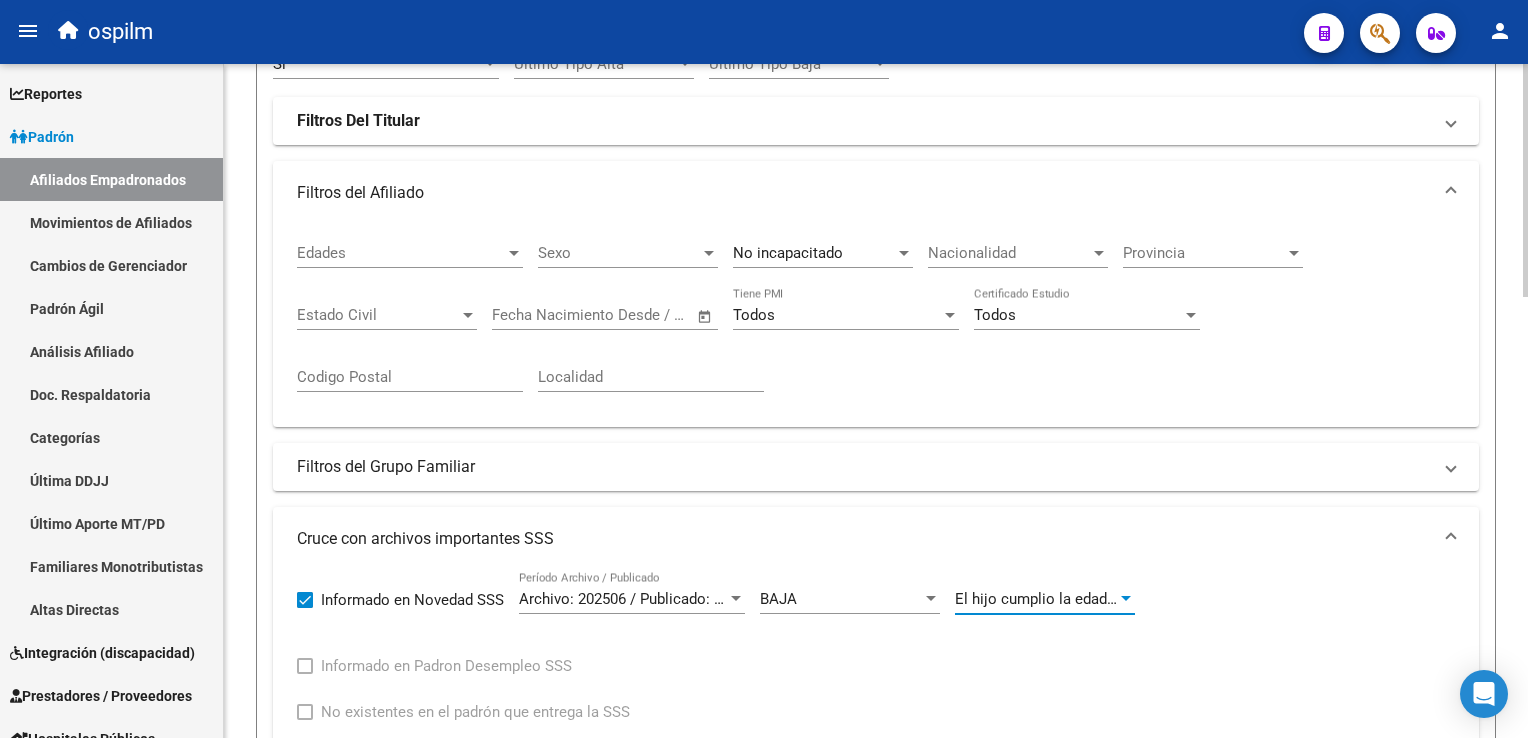 scroll, scrollTop: 367, scrollLeft: 0, axis: vertical 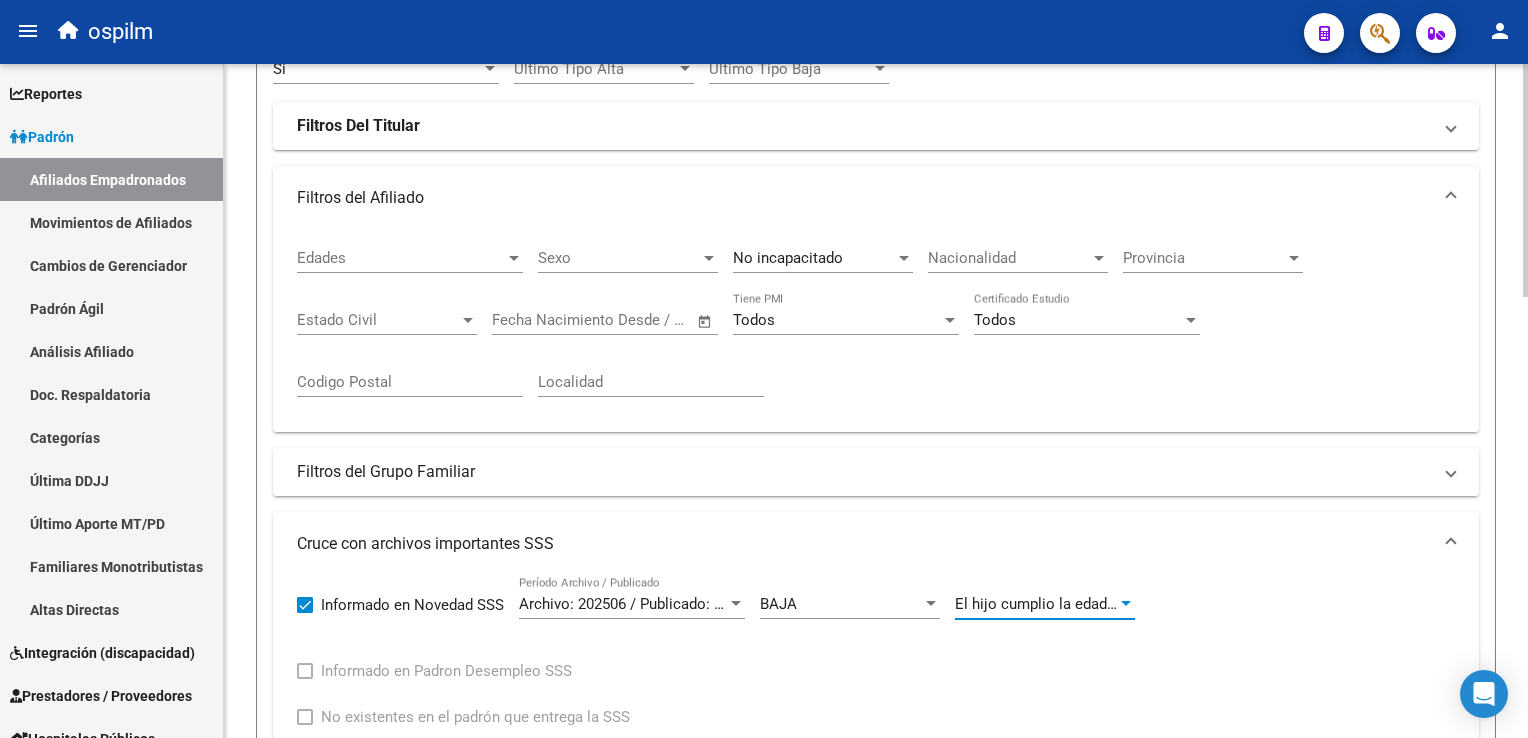 click on "PADRON -> Afiliados Empadronados  (alt+a) add  Crear Afiliado
file_download  Exportar CSV  cloud_download  Exportar CSV 2  cloud_download  Exportar GECROS  file_download  Exportar Bymovi  cloud_download  Actualizar ultimo Empleador  Filtros Id CUIL / Nombre / Apellido CUIL Titular Seleccionar Gerenciador Seleccionar Gerenciador Start date – End date Fecha Alta Desde / Hasta Start date – End date Fecha Baja Desde / Hasta Si Activo Si Titular Todos Con Alta Futura Todos Con Baja Futura Si Grupo Familiar Activo Ultimo Tipo Alta Ultimo Tipo Alta Ultimo Tipo Baja Ultimo Tipo Baja Filtros Del Titular Ultima DDJJ Ultima DDJJ Ultima DDJJ en Periodo Periodo Ultimo MtPd Sitcuil Con Sueldo Con Sueldo  Filtros del Afiliado  Edades Edades Sexo Sexo No incapacitado Discapacitado Nacionalidad Nacionalidad Provincia Provincia Estado Civil Estado Civil Start date – End date Fecha Nacimiento Desde / Hasta Todos Tiene PMI Todos Certificado Estudio Codigo Postal Localidad  Filtros del Grupo Familiar  CUIT Empleador" 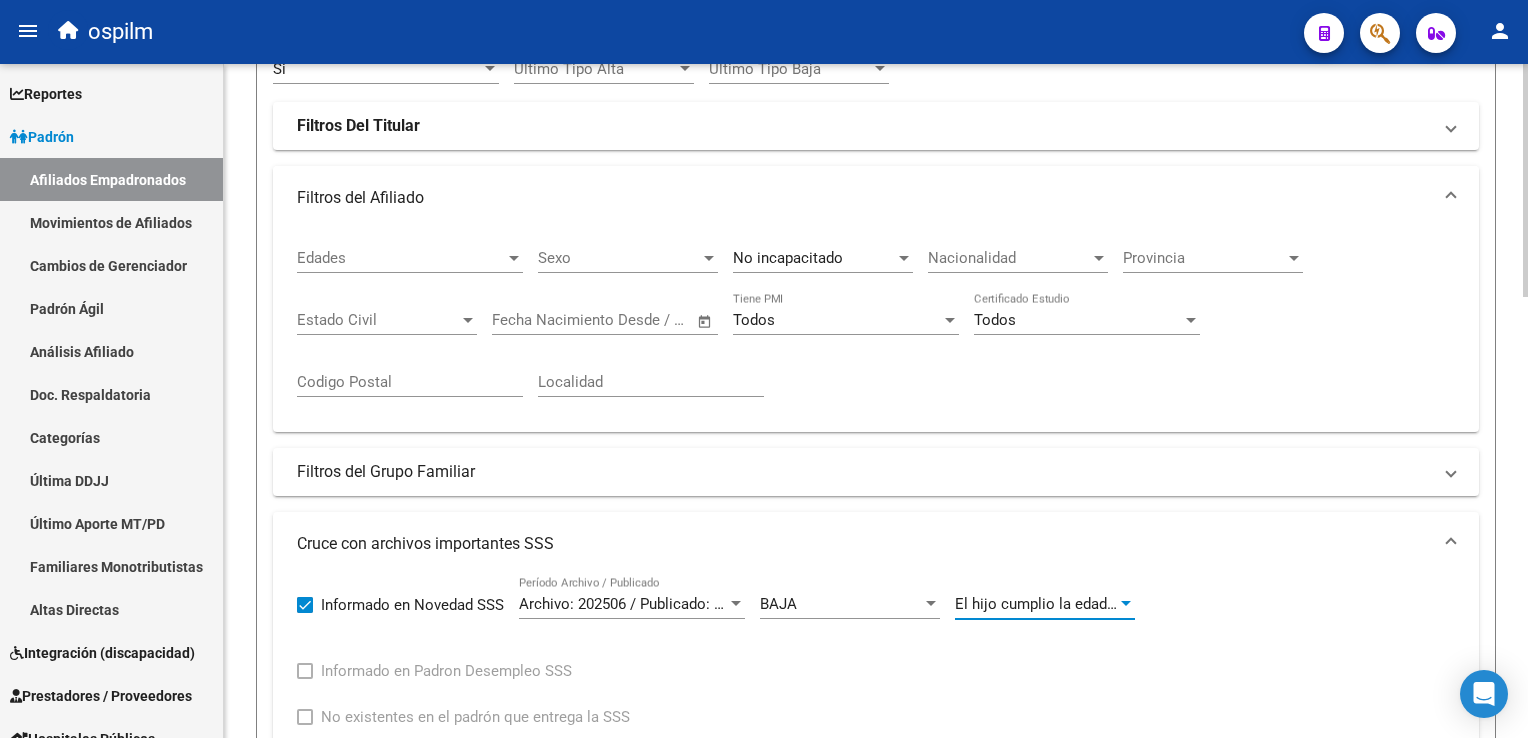 scroll, scrollTop: 0, scrollLeft: 0, axis: both 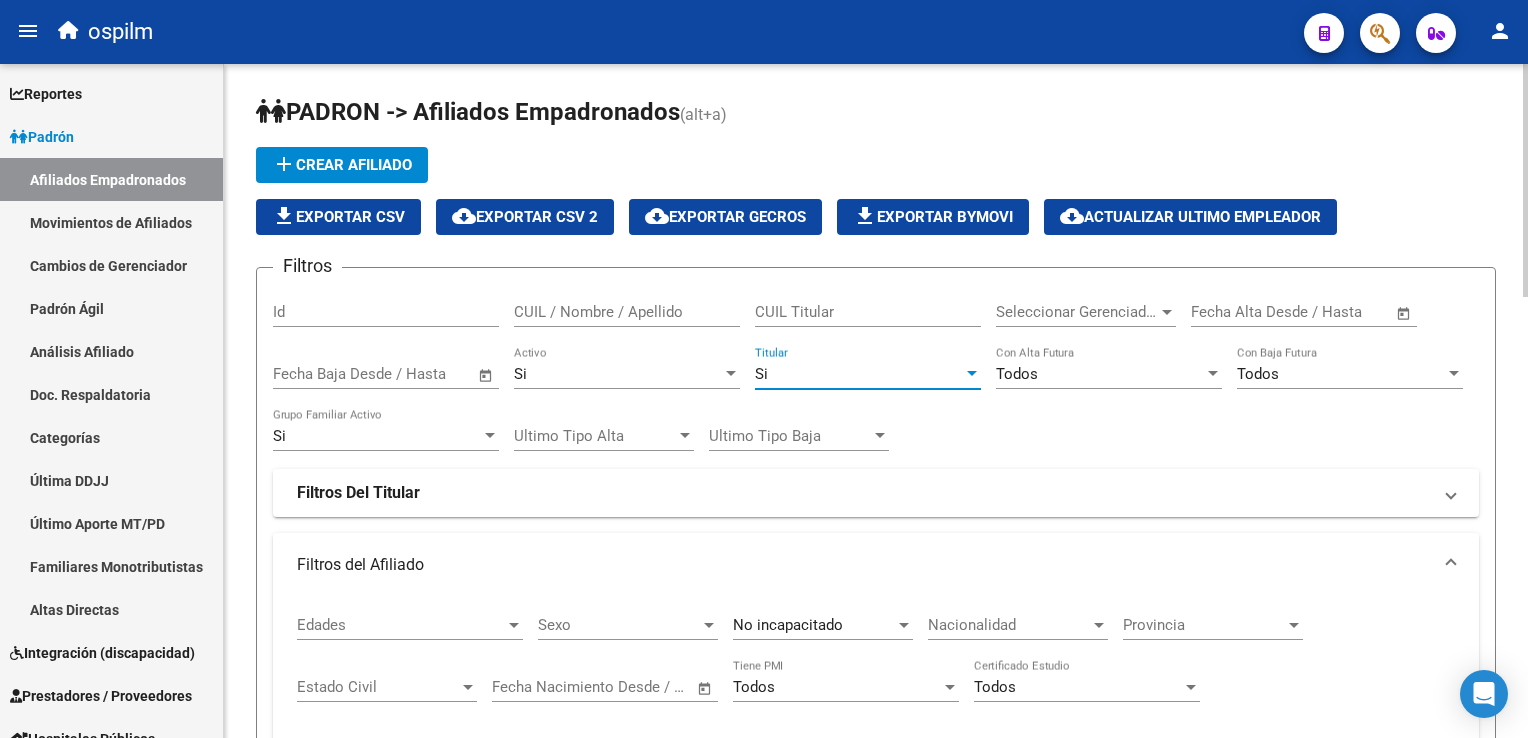 click on "Si" at bounding box center [859, 374] 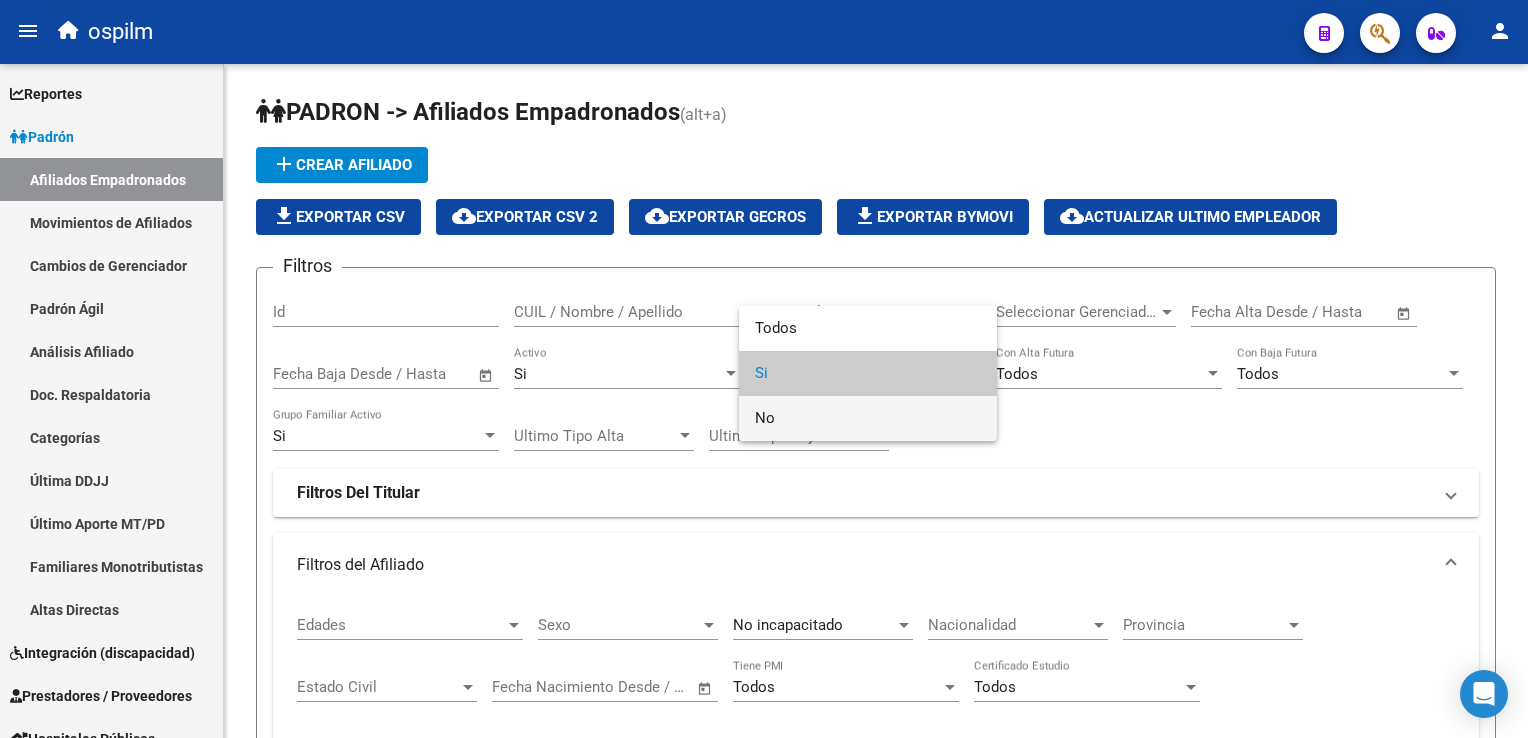 click on "No" at bounding box center (868, 418) 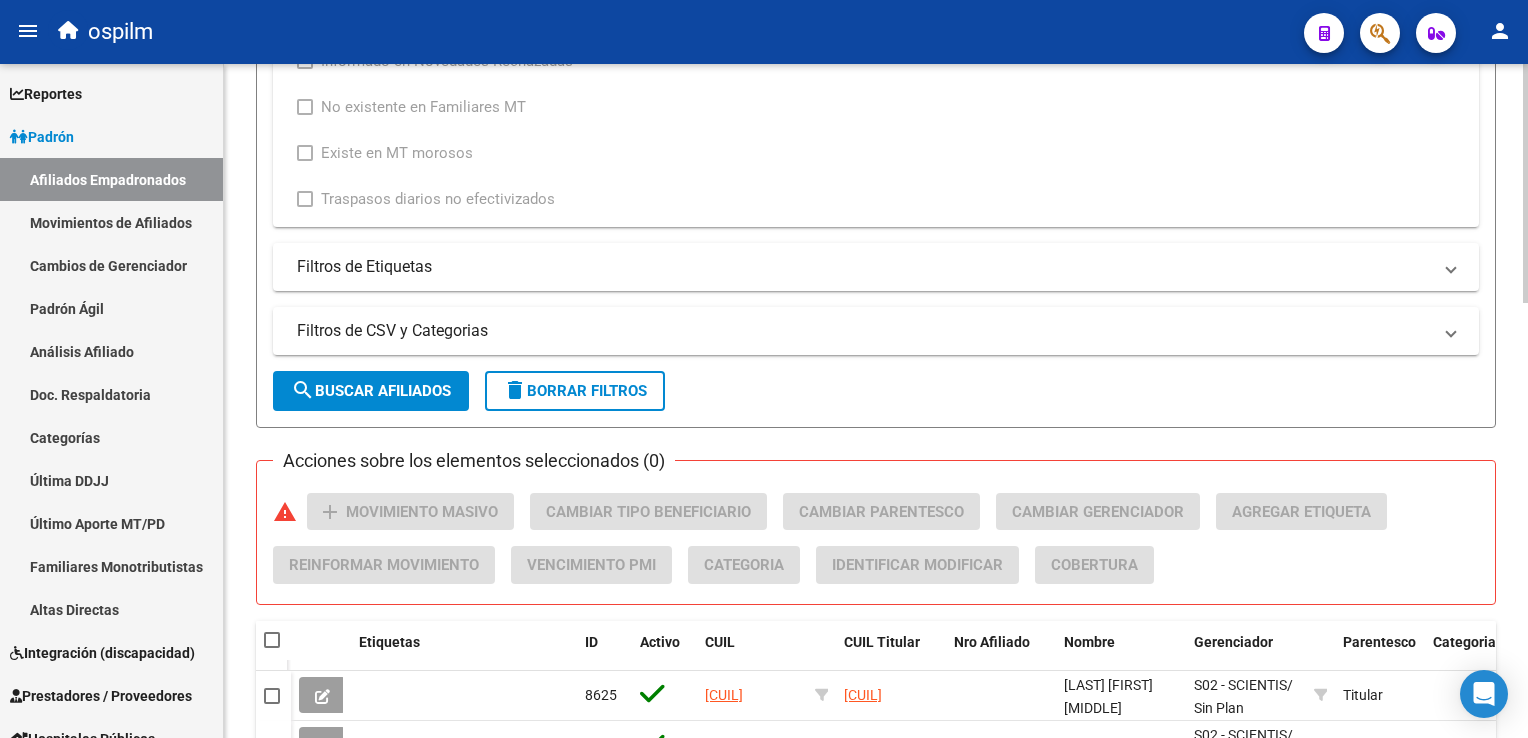 click on "menu ospilm person Firma Express Reportes Ingresos Devengados Análisis Histórico Detalles Transferencias RG sin DDJJ Detalles por CUIL RG Detalles - MT/PD MT morosos Egresos Devengados Comprobantes Recibidos Facturación Apócrifa Auditorías x Área Auditorías x Usuario Ítems de Auditorías x Usuario Padrón Traspasos x O.S. Traspasos x Gerenciador Traspasos x Provincia Nuevos Aportantes Métricas - Padrón SSS Métricas - Crecimiento Población Padrón Afiliados Empadronados Movimientos de Afiliados Cambios de Gerenciador Padrón Ágil Análisis Afiliado Doc. Respaldatoria Categorías Última DDJJ Último Aporte MT/PD Familiares Monotributistas Altas Directas Integración (discapacidad) Certificado Discapacidad Prestadores / Proveedores Facturas - Listado/Carga Facturas Sin Auditar Facturas - Documentación Pagos x Transferencia Auditorías - Listado Auditorías - Comentarios Auditorías - Cambios Área Auditoría - Ítems Prestadores - Listado Prestadores - Docu. Actas" at bounding box center [764, 369] 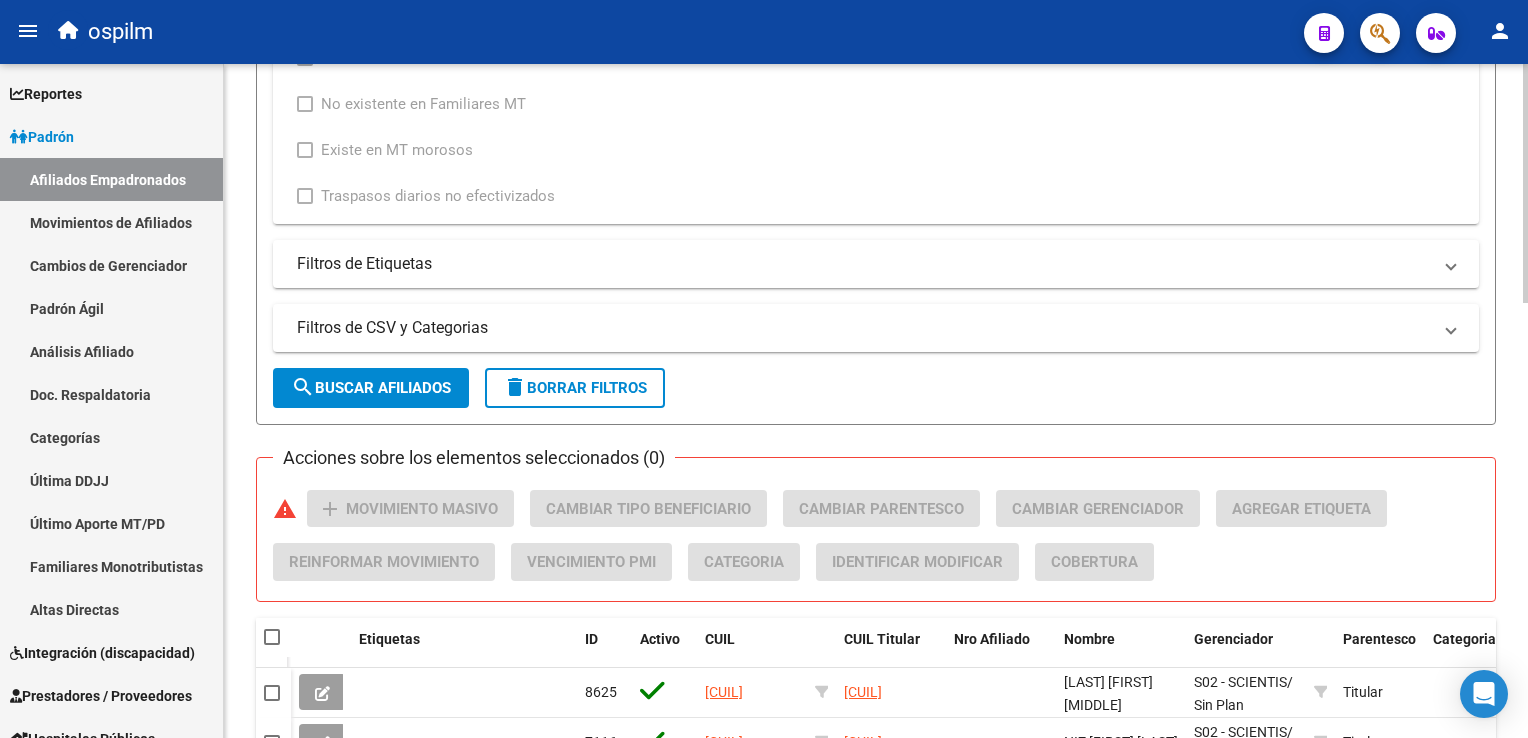 click on "search  Buscar Afiliados" 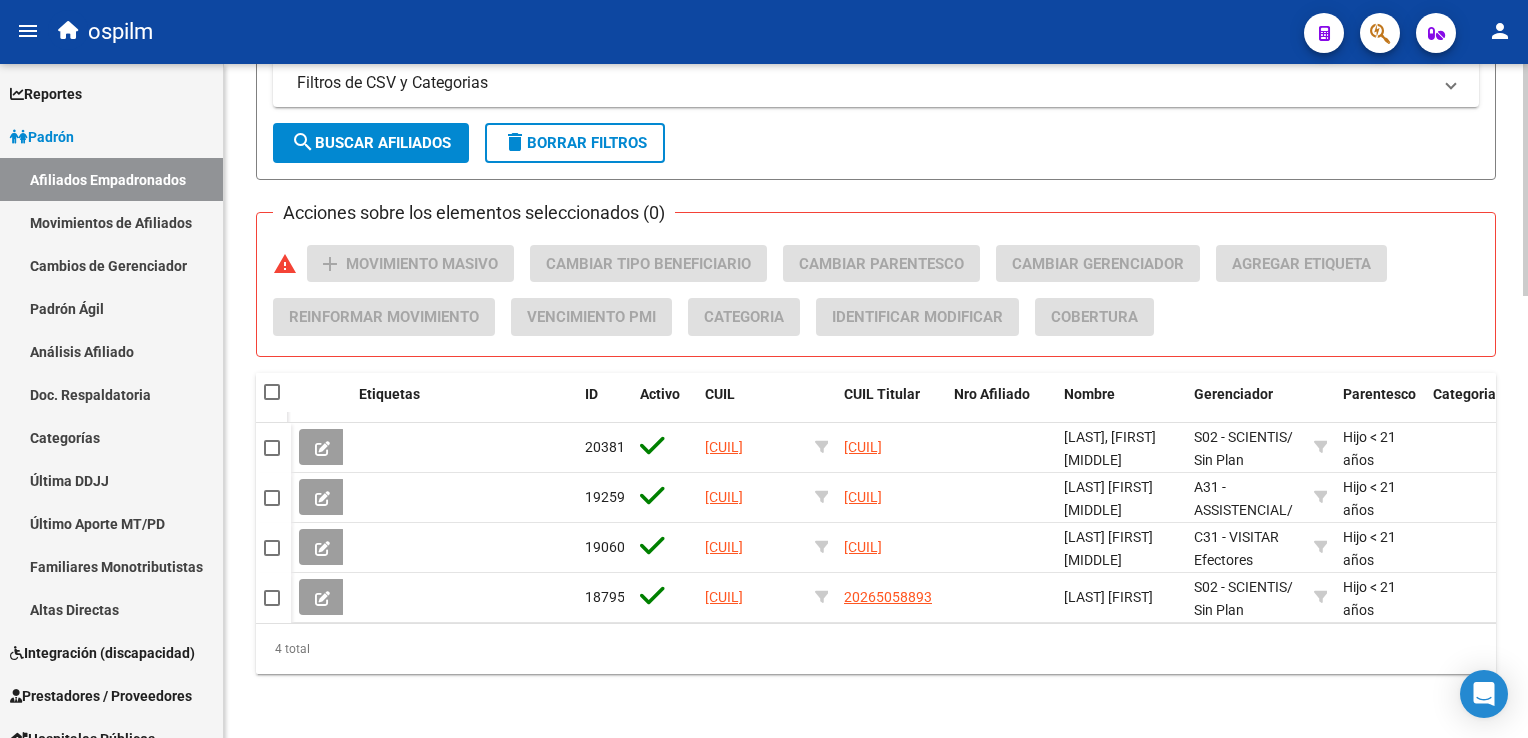 scroll, scrollTop: 1280, scrollLeft: 0, axis: vertical 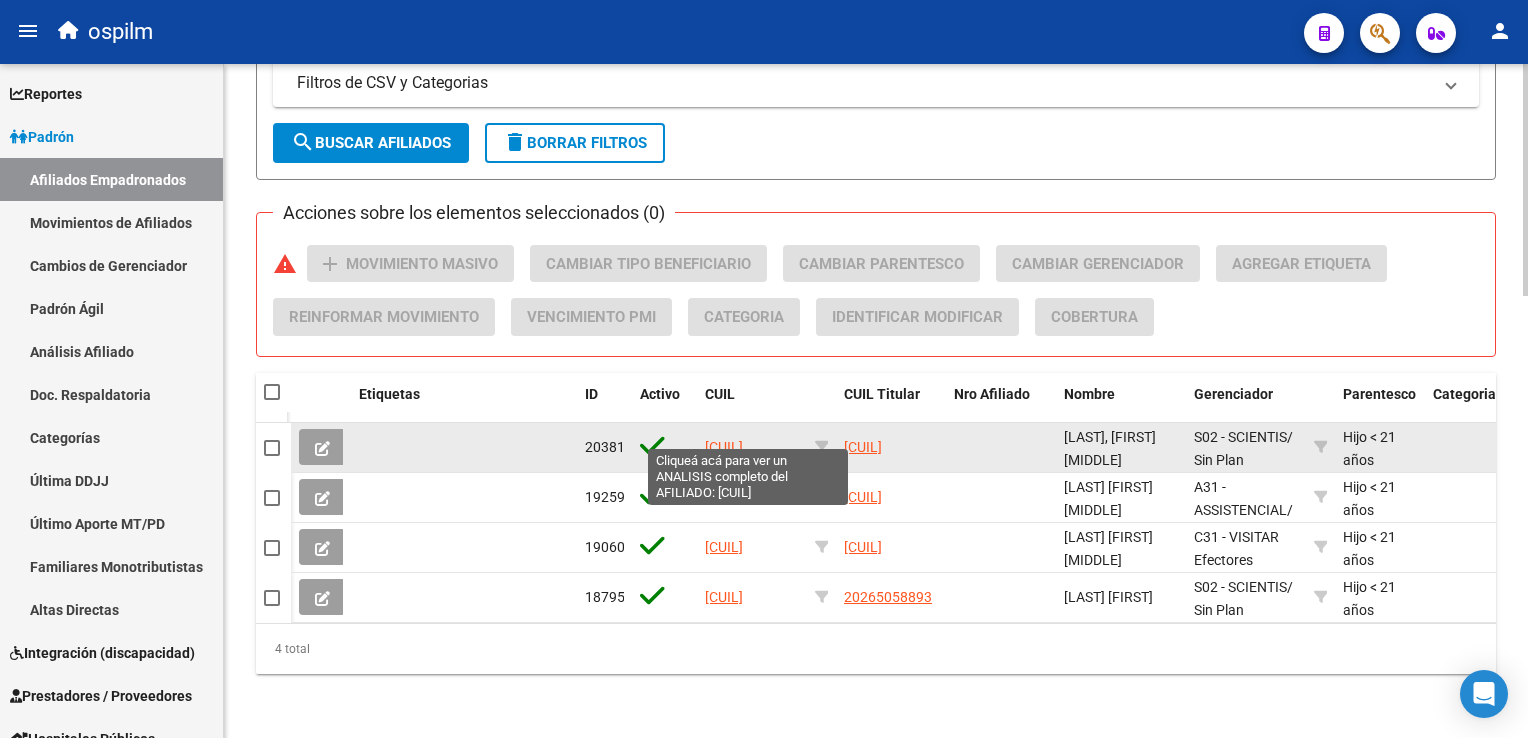 click on "20458974390" 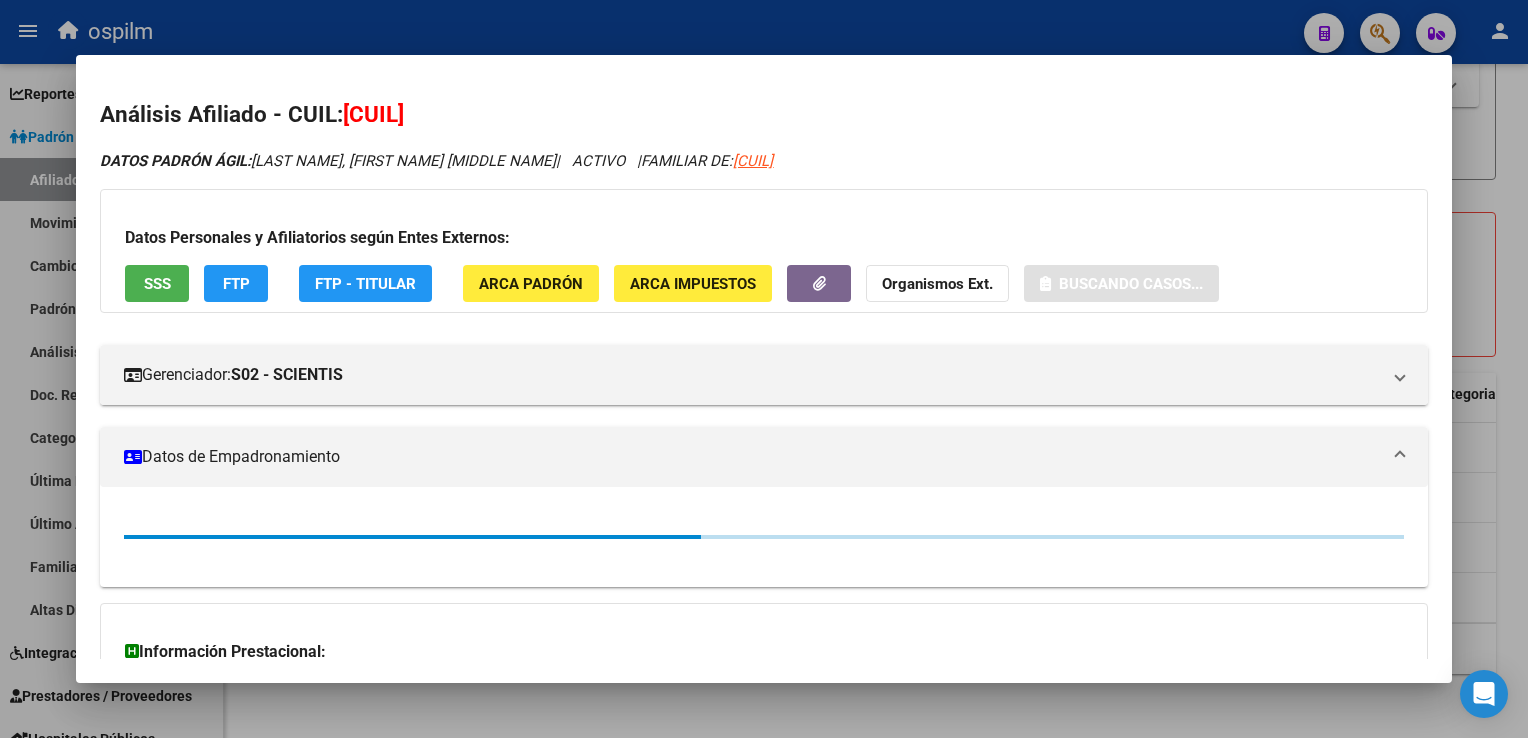 drag, startPoint x: 492, startPoint y: 118, endPoint x: 348, endPoint y: 122, distance: 144.05554 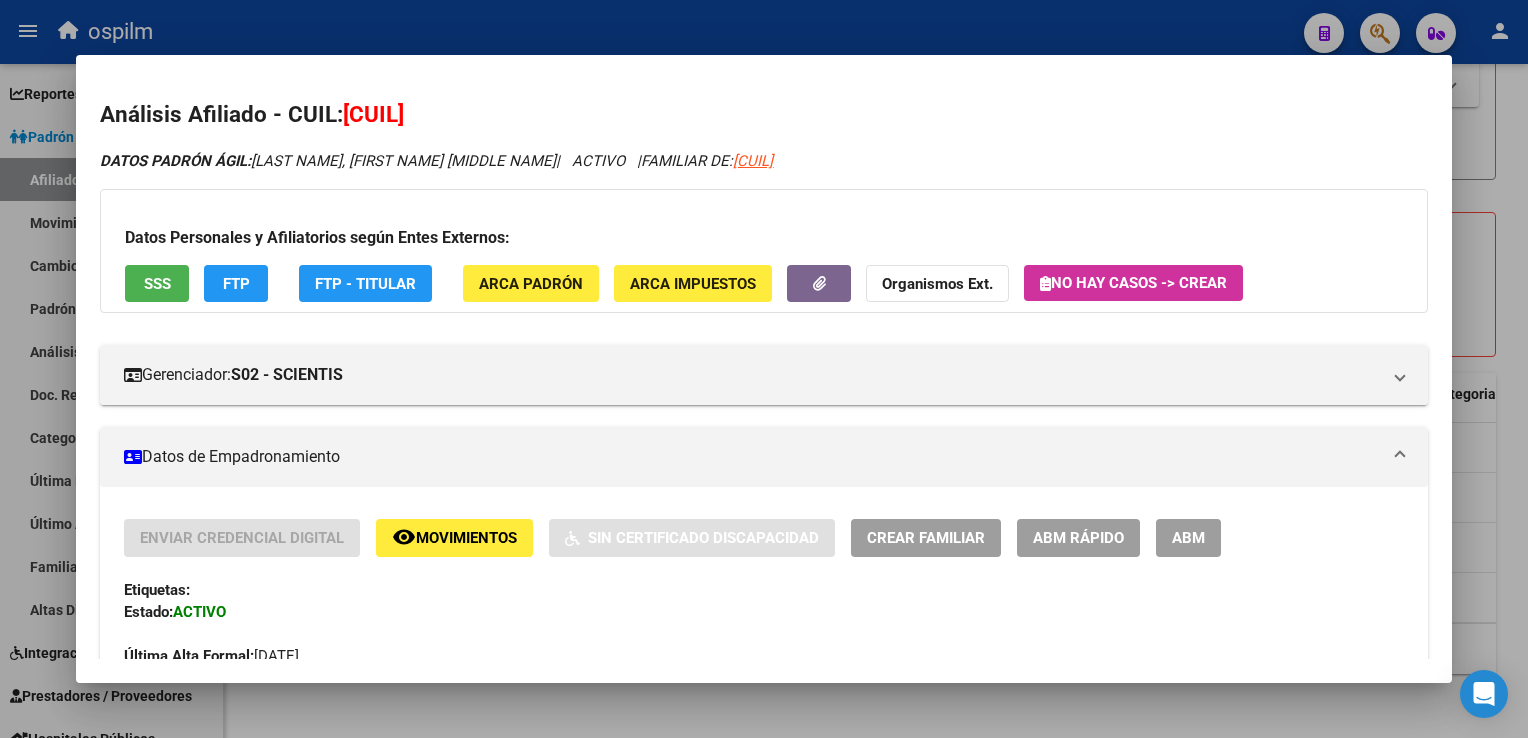 copy on "20458974390" 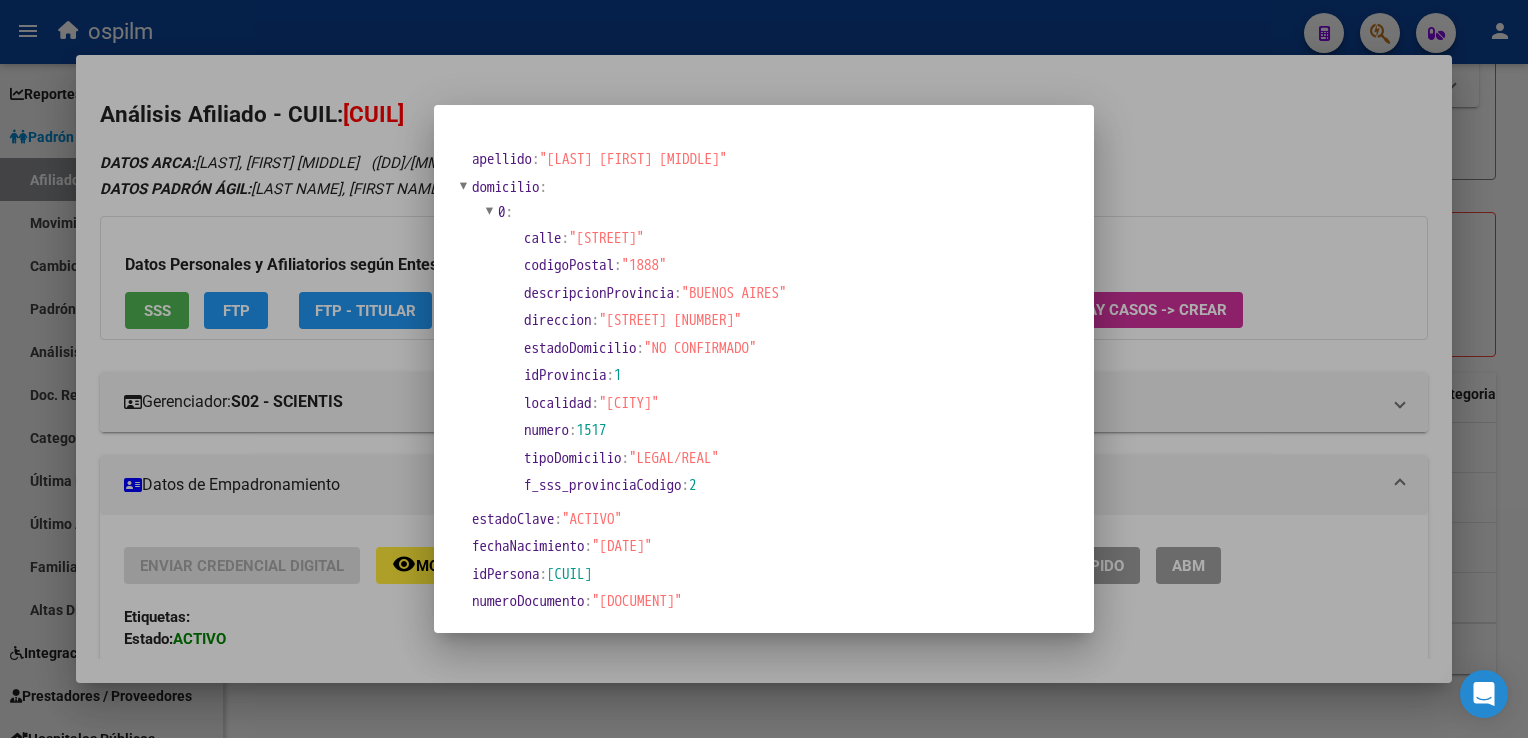 click at bounding box center (764, 369) 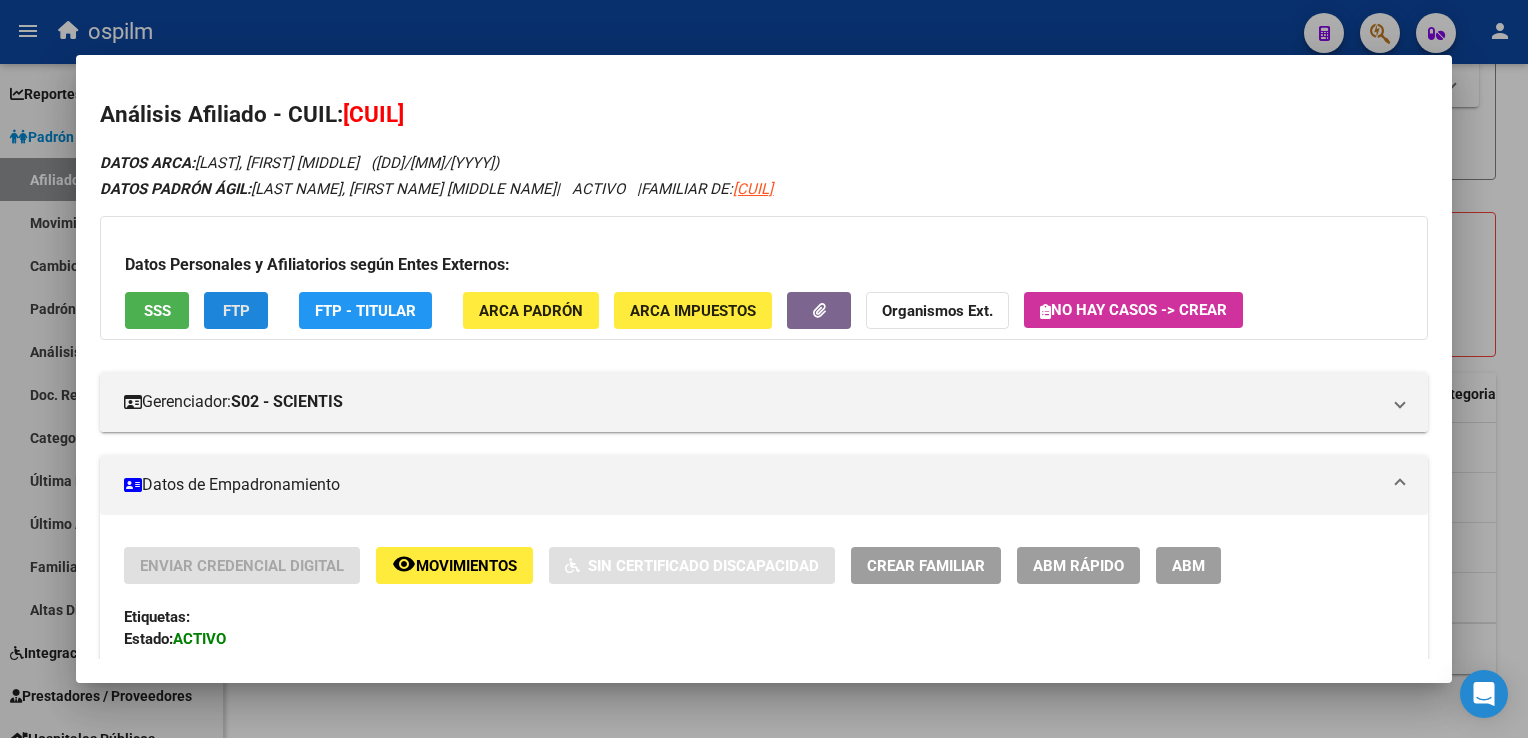click on "FTP" 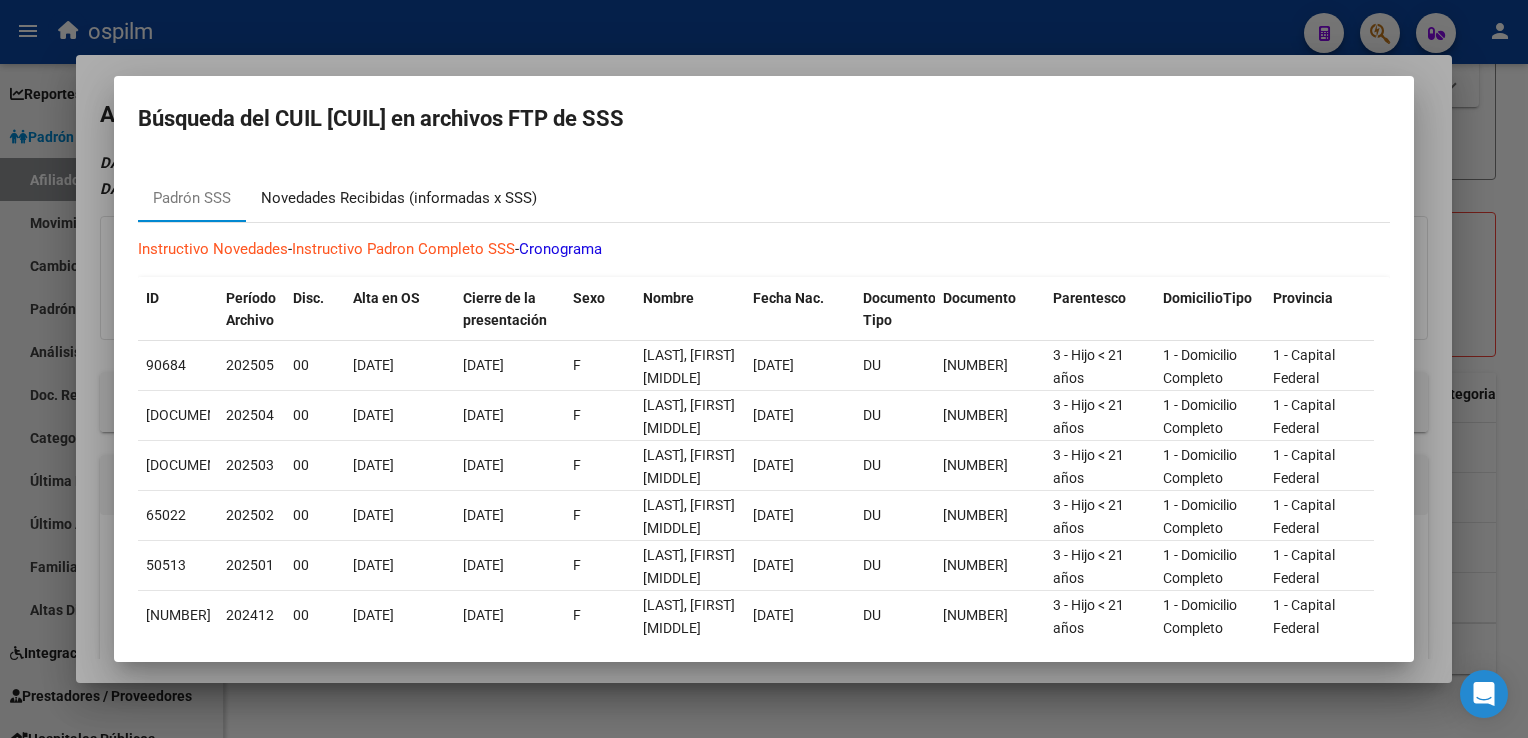 click on "Novedades Recibidas (informadas x SSS)" at bounding box center (399, 198) 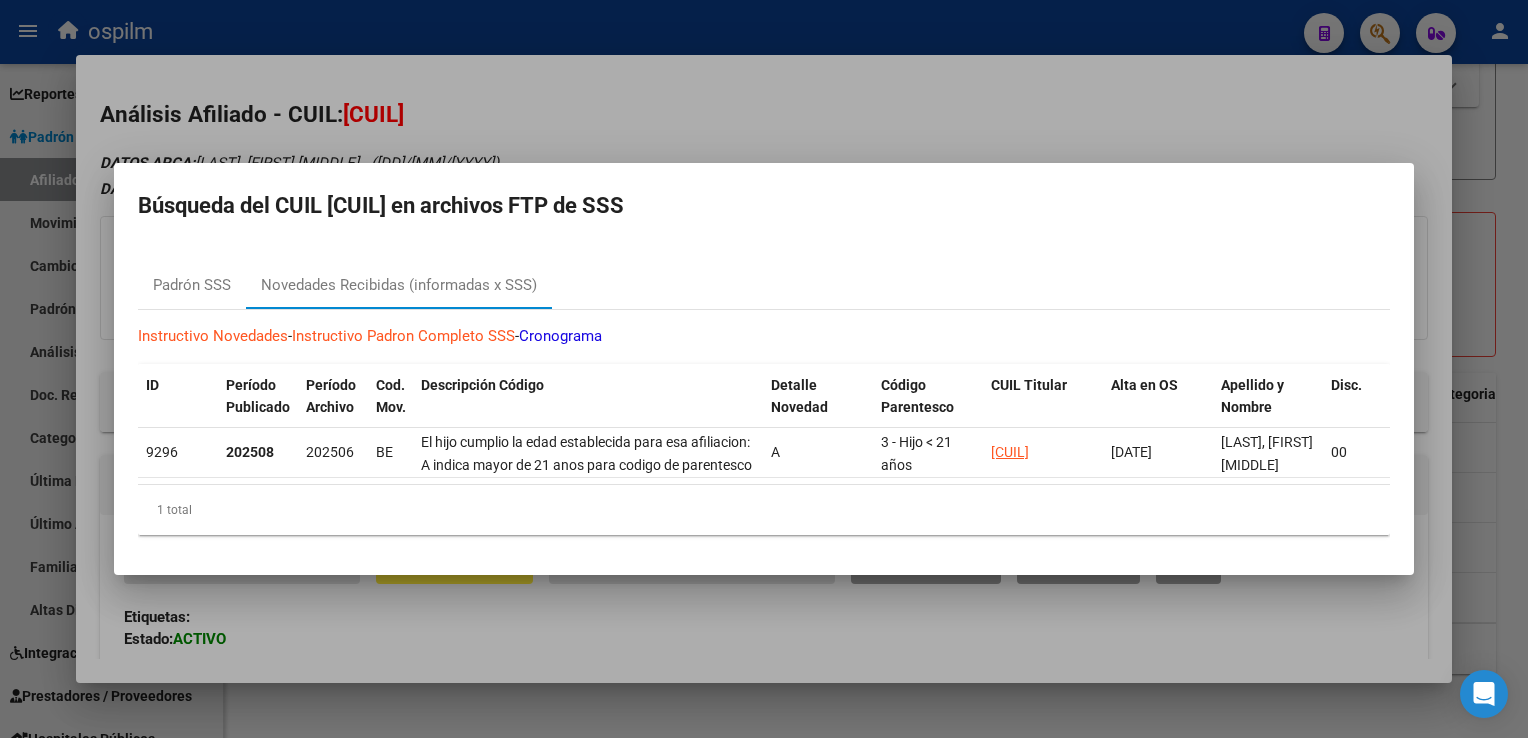 drag, startPoint x: 675, startPoint y: 105, endPoint x: 1221, endPoint y: 114, distance: 546.07416 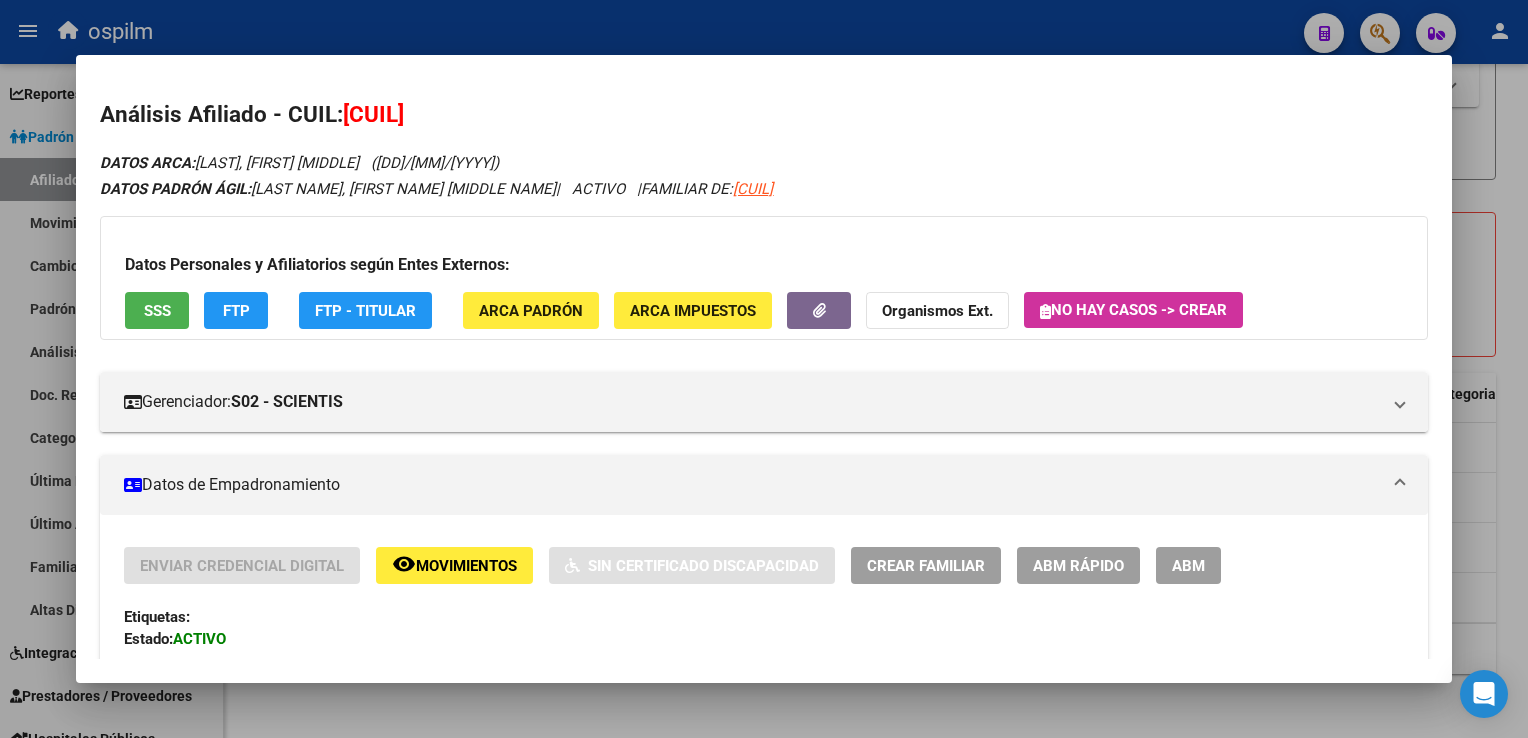 click at bounding box center (764, 369) 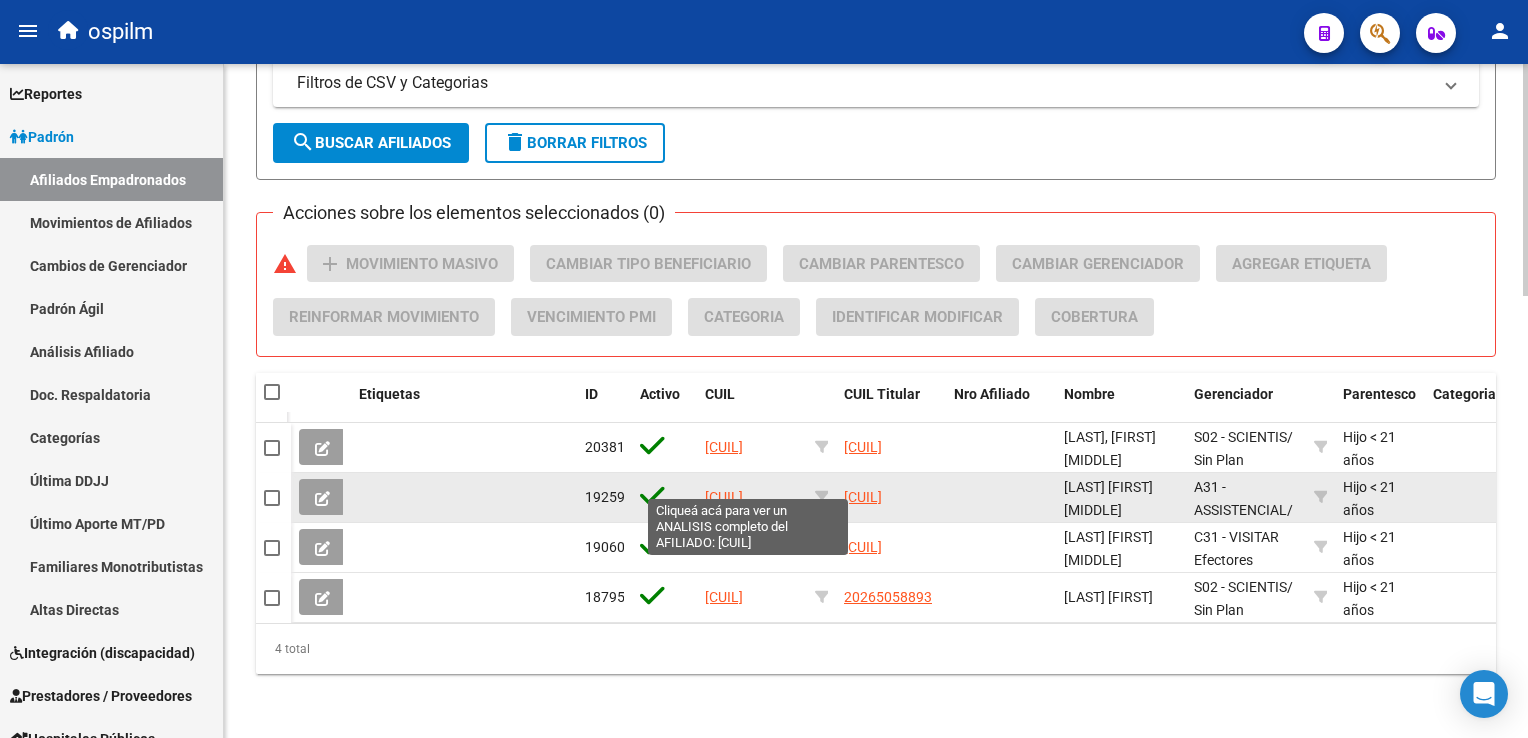 click on "20459900420" 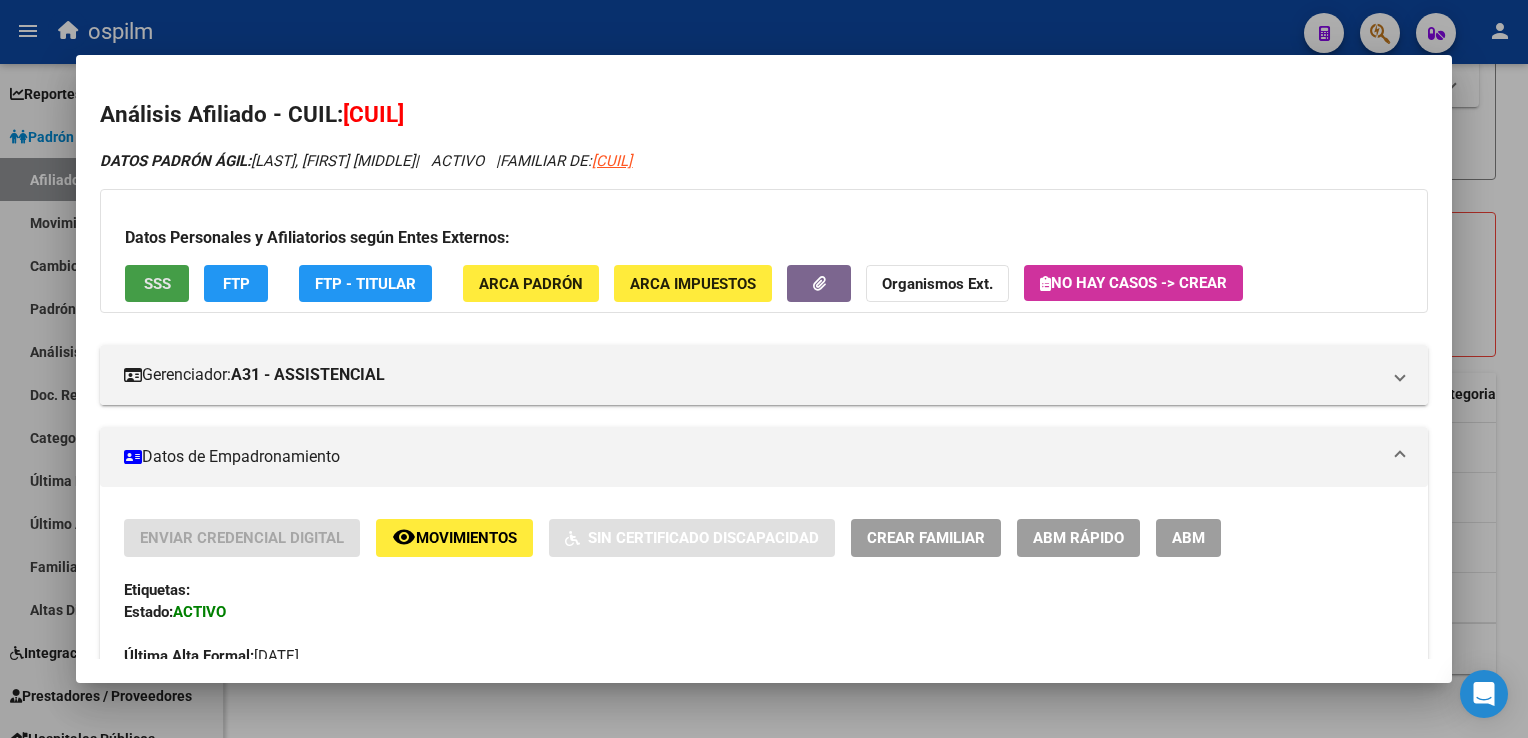 click on "SSS" at bounding box center [157, 283] 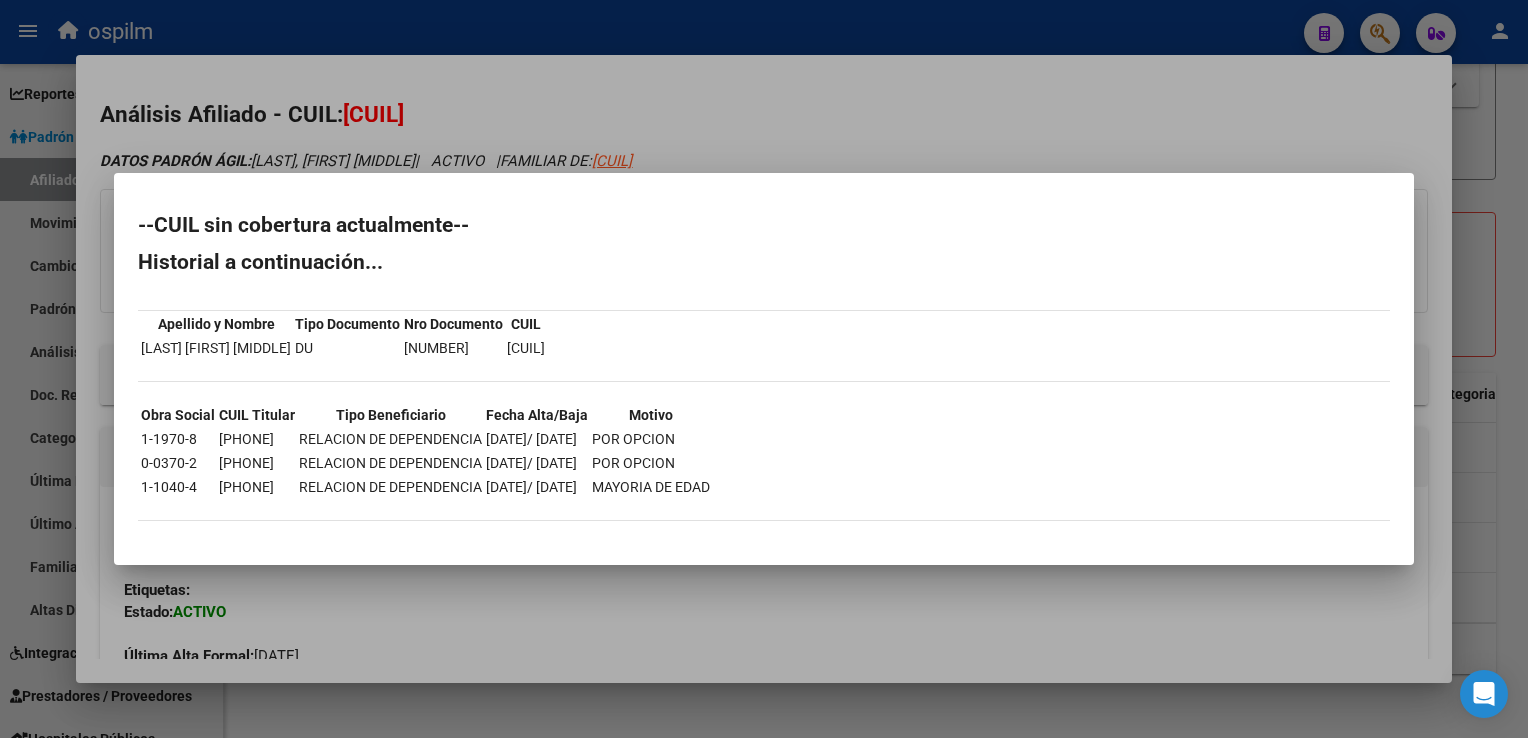click at bounding box center [764, 369] 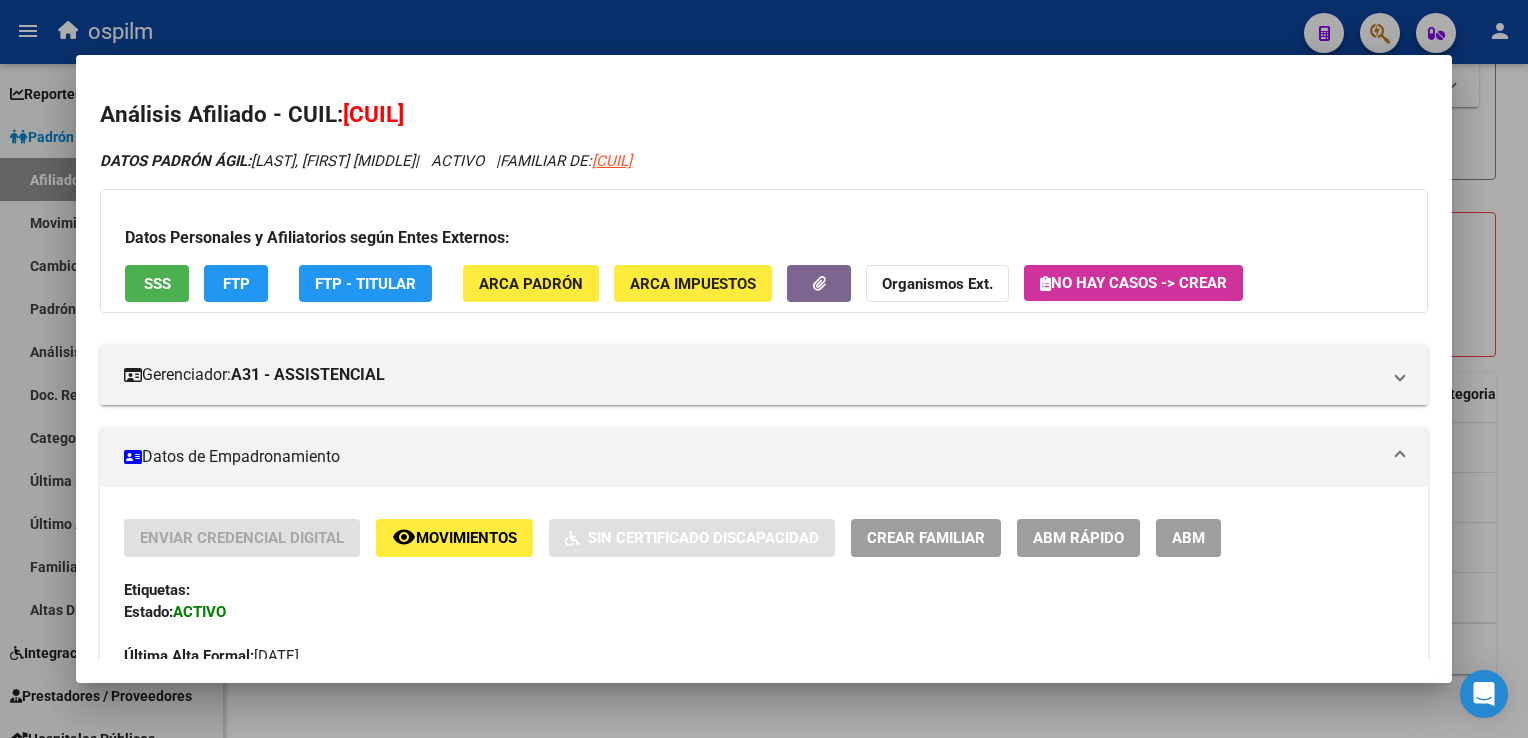 click on "FTP" at bounding box center [365, 283] 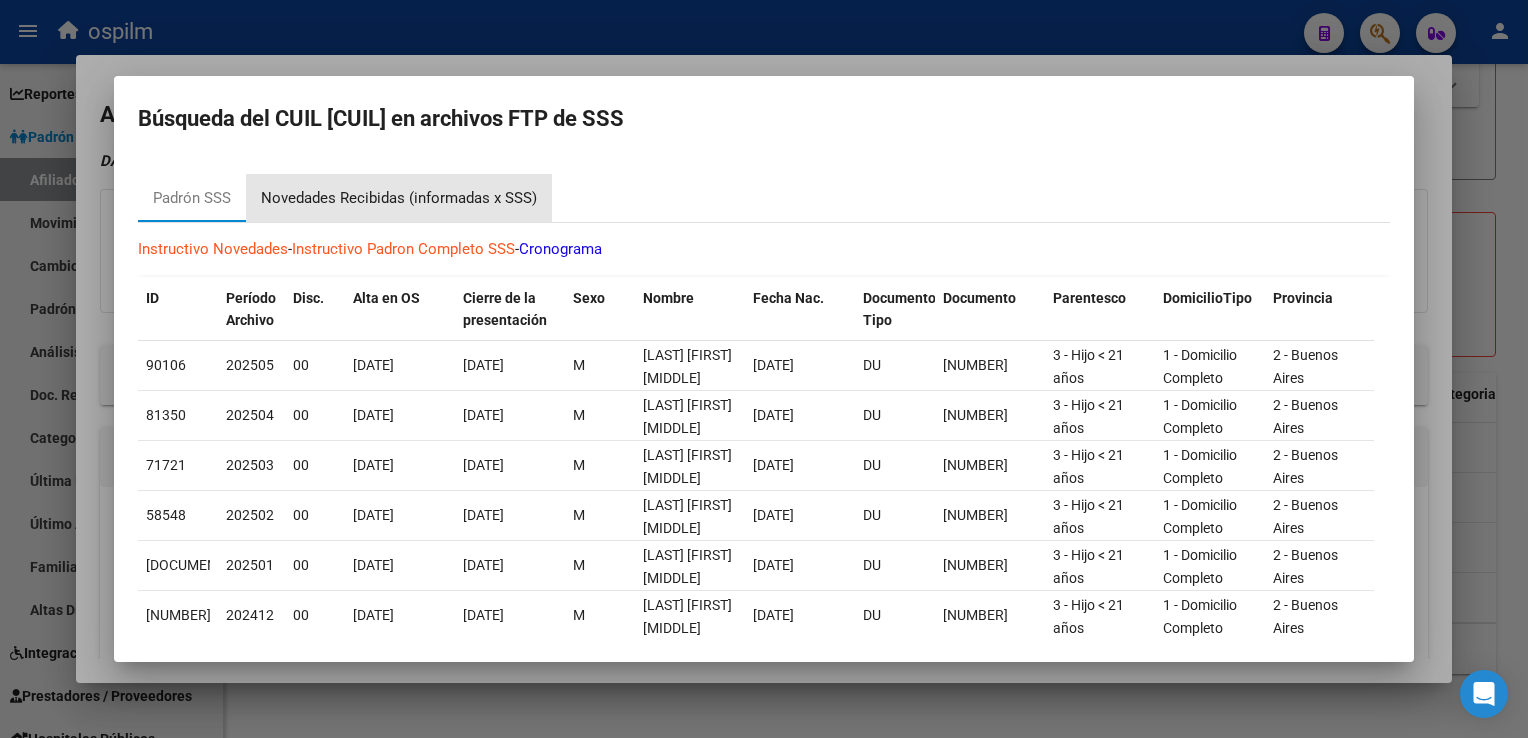click on "Novedades Recibidas (informadas x SSS)" at bounding box center [399, 198] 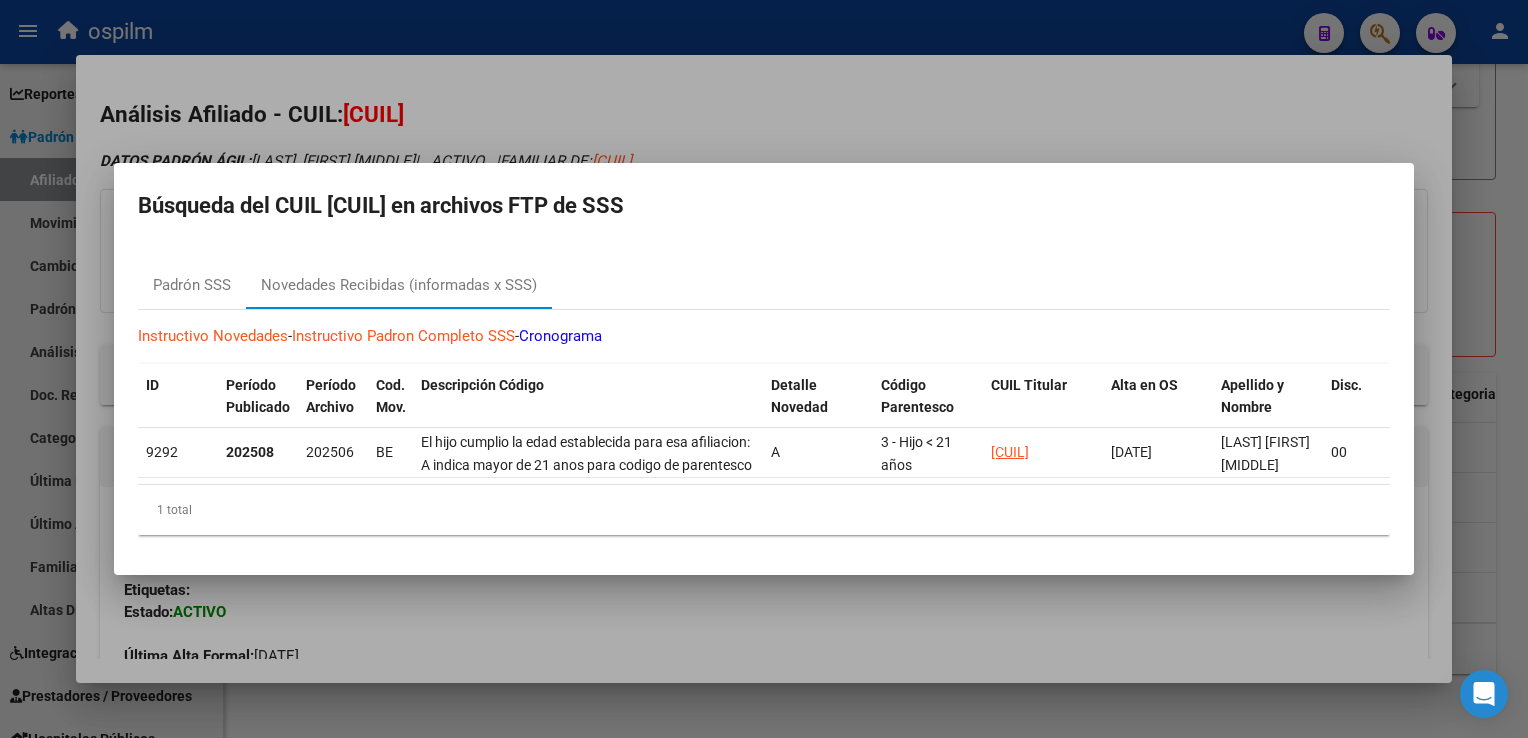 click at bounding box center (764, 369) 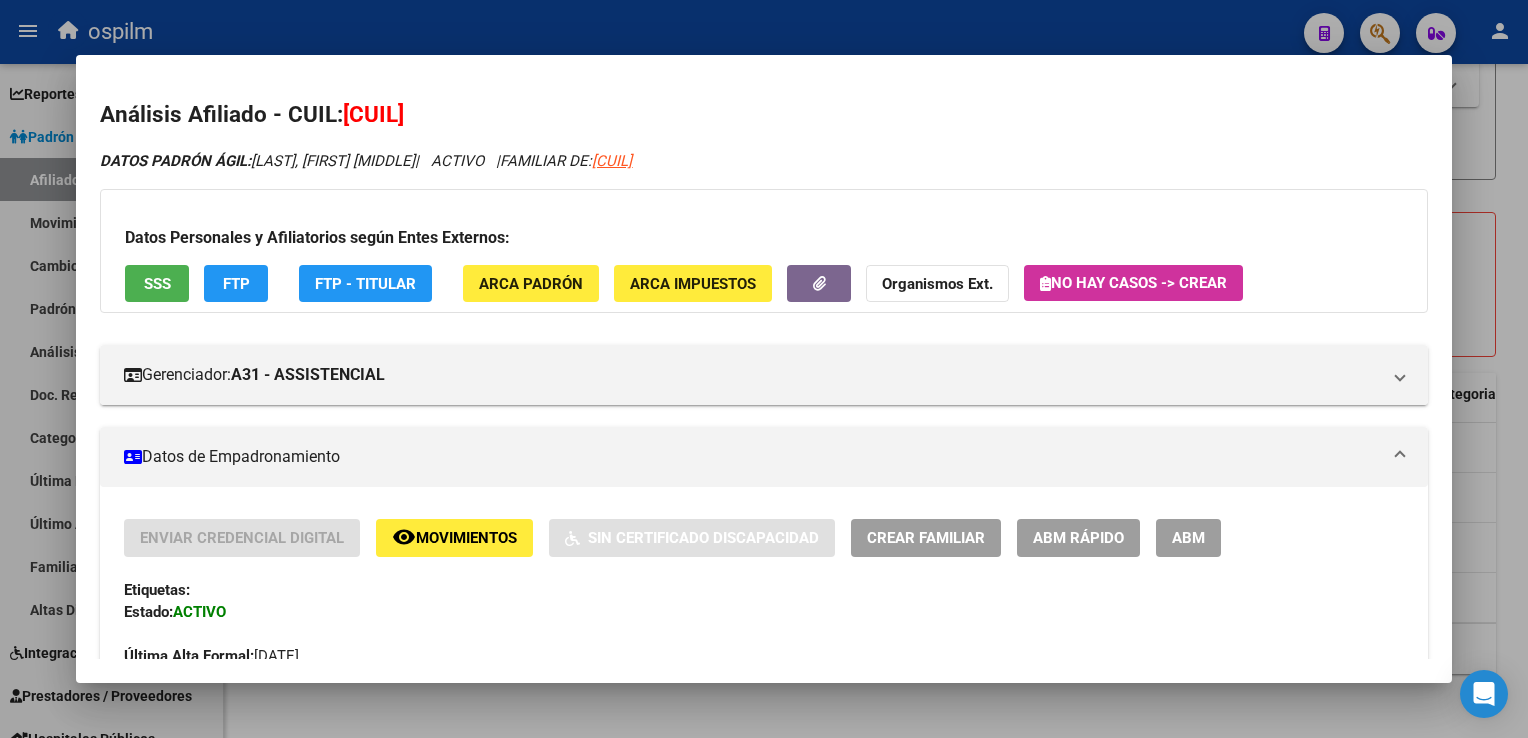 click on "ARCA Padrón" 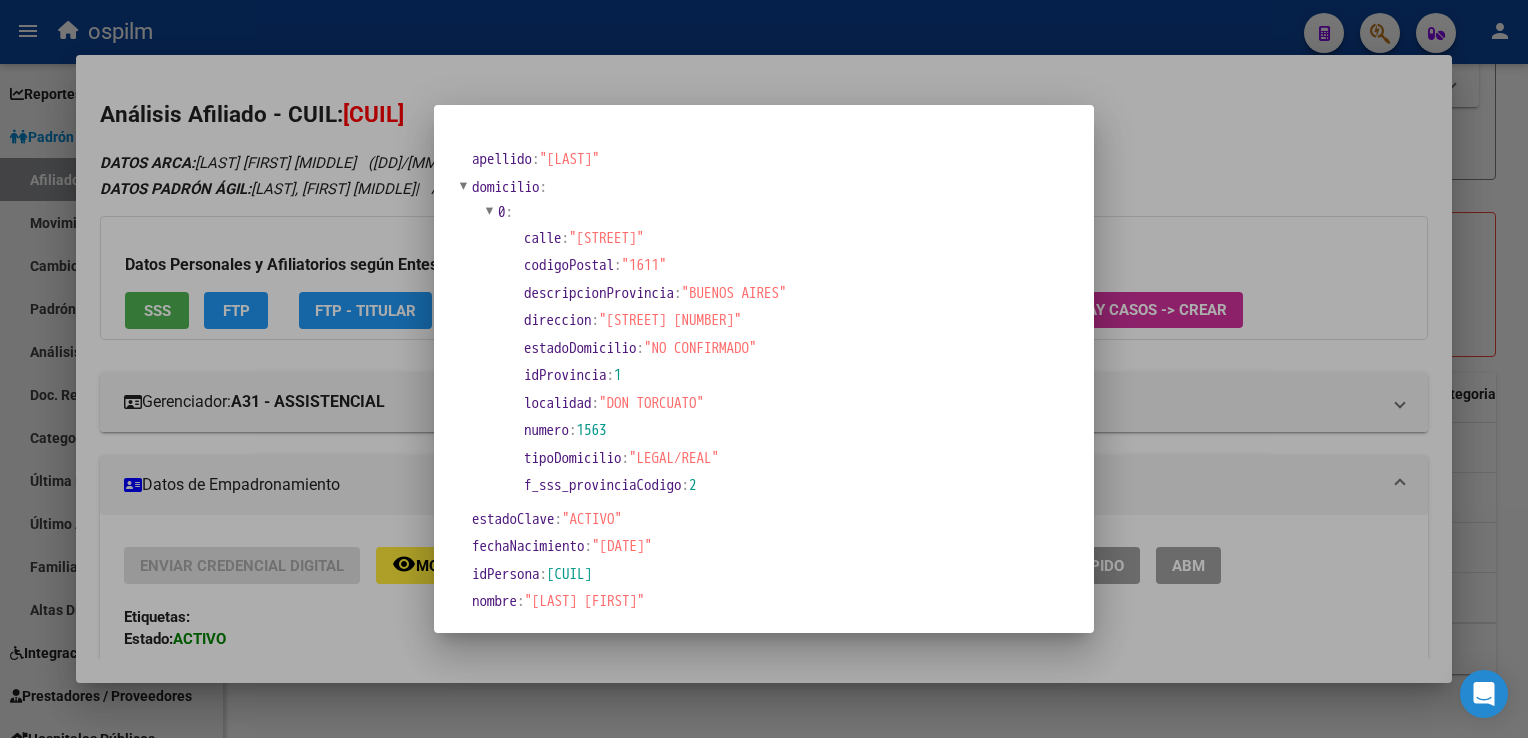 click at bounding box center (764, 369) 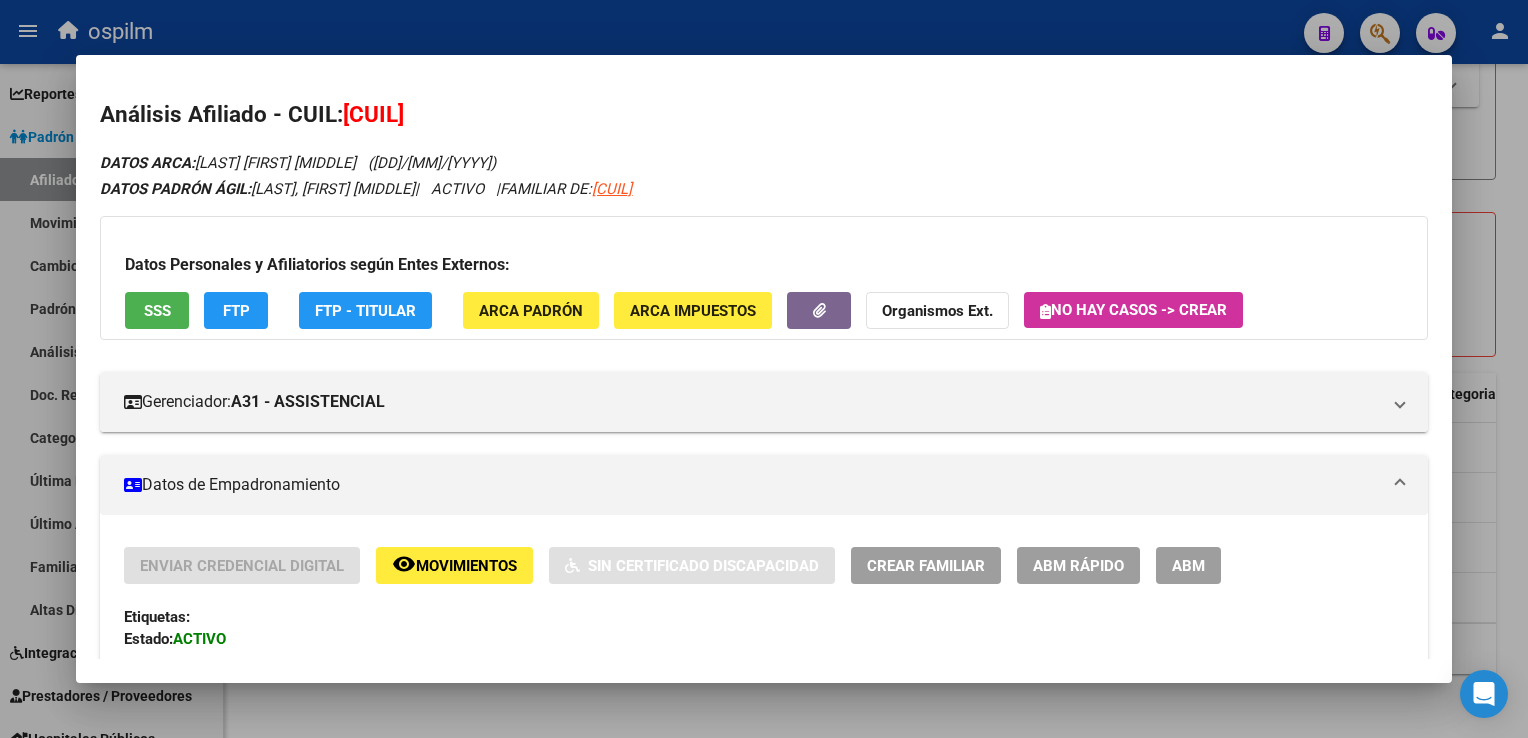 drag, startPoint x: 500, startPoint y: 113, endPoint x: 342, endPoint y: 115, distance: 158.01266 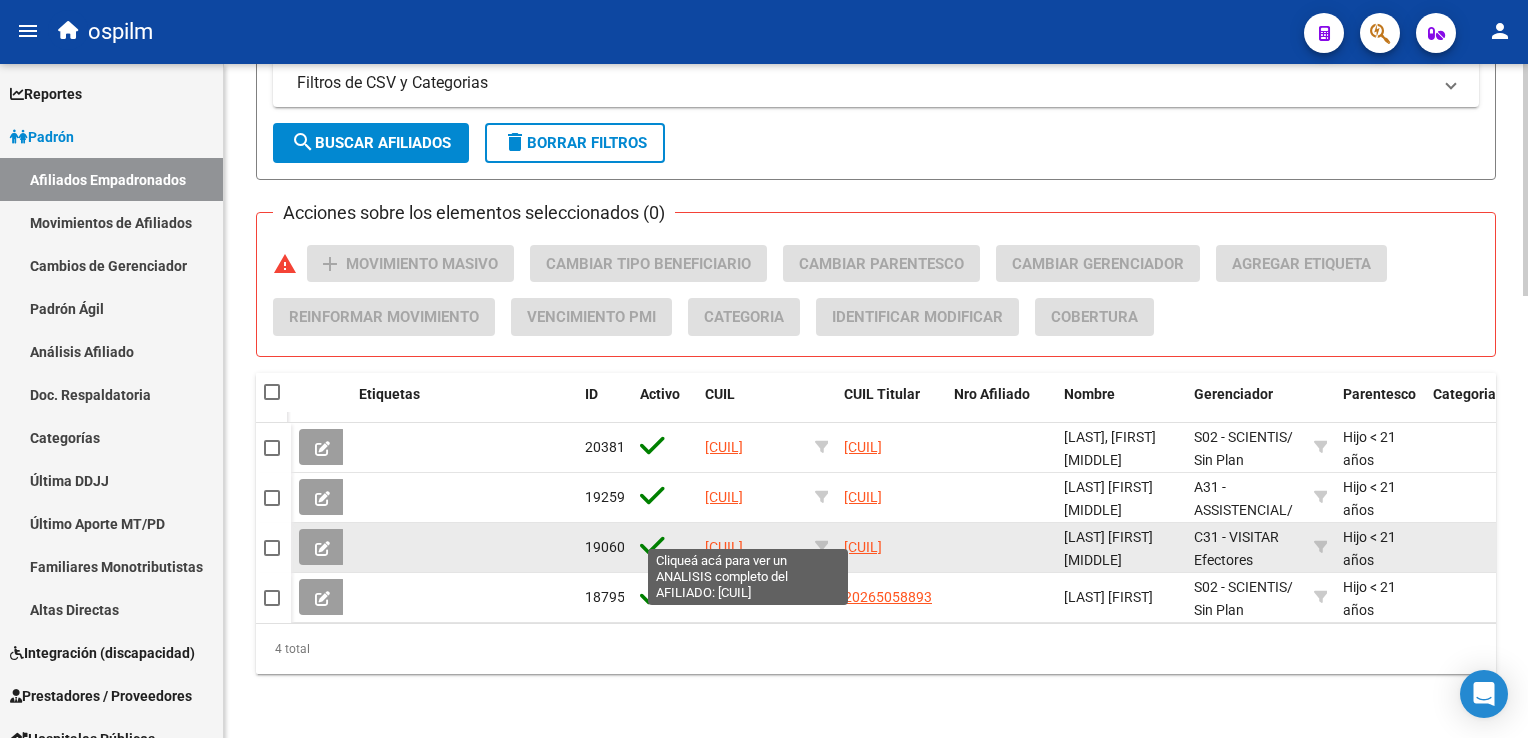 click on "20458255033" 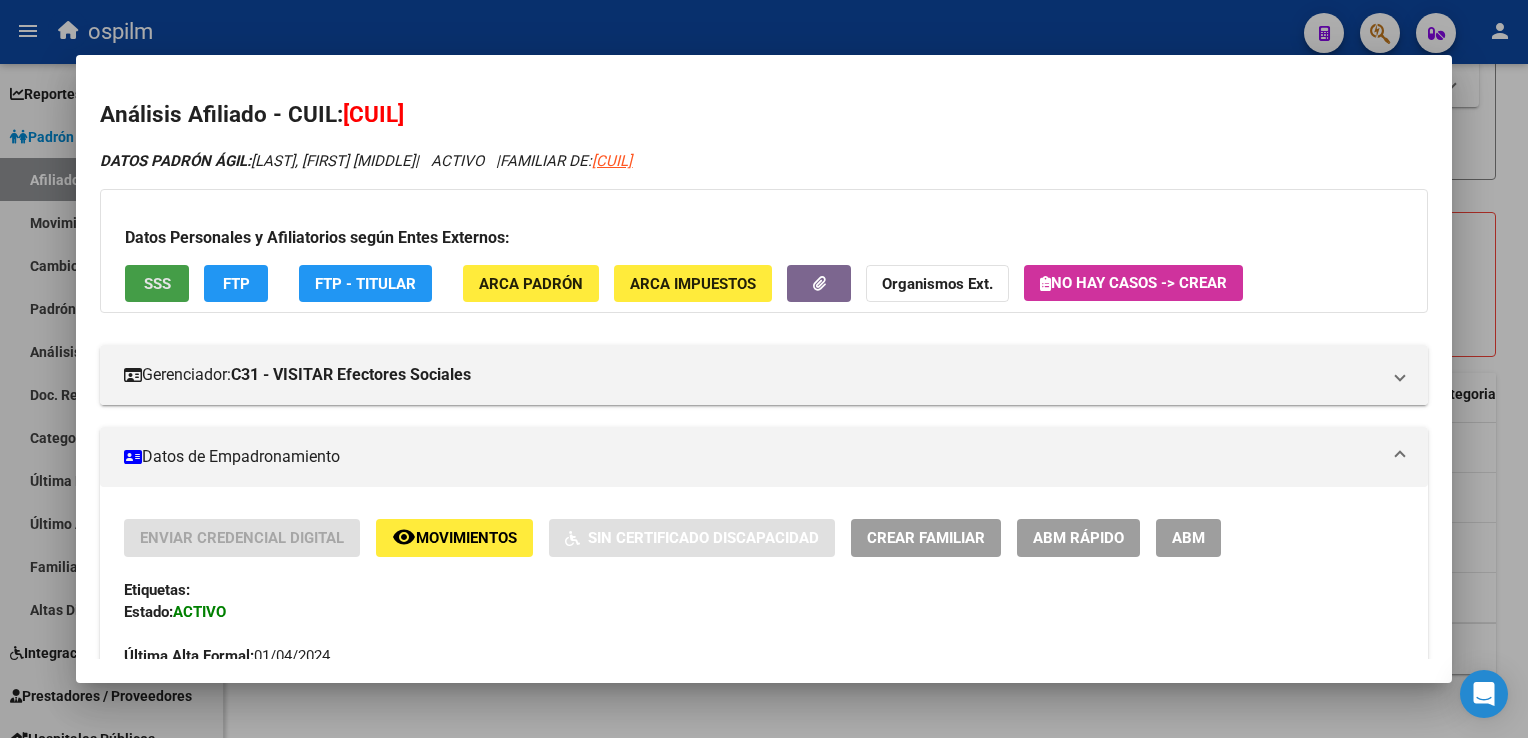 click on "SSS" at bounding box center [157, 284] 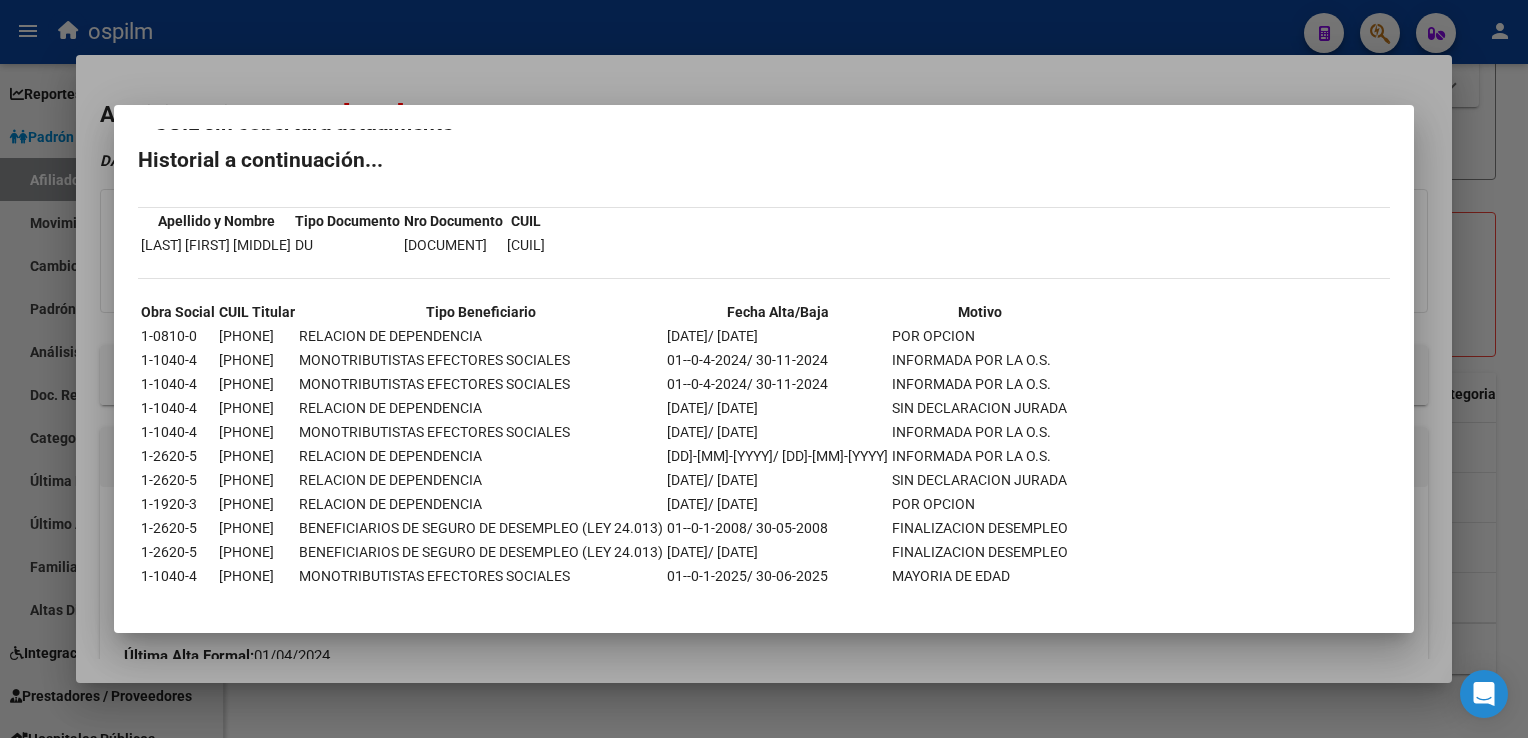 scroll, scrollTop: 48, scrollLeft: 0, axis: vertical 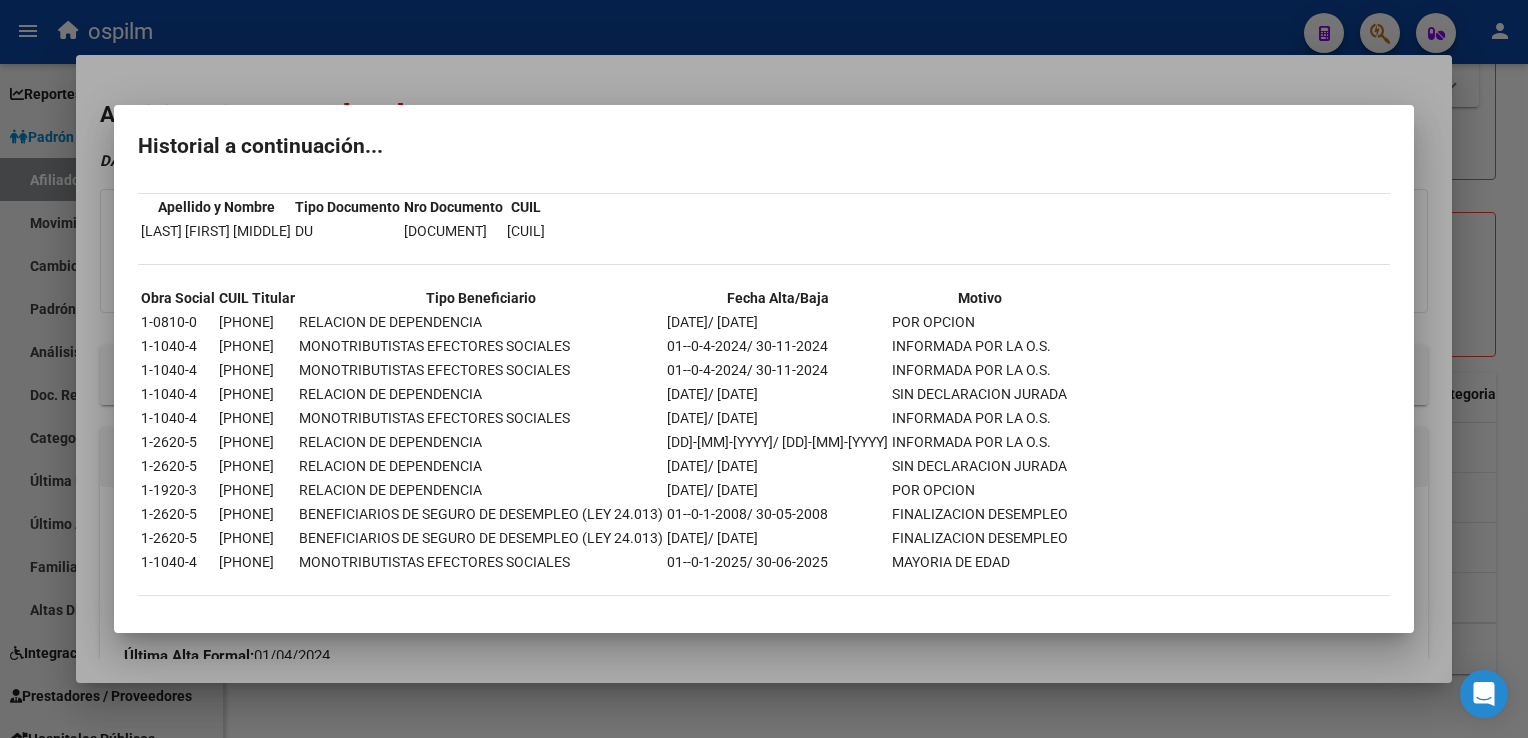 drag, startPoint x: 545, startPoint y: 84, endPoint x: 405, endPoint y: 98, distance: 140.69826 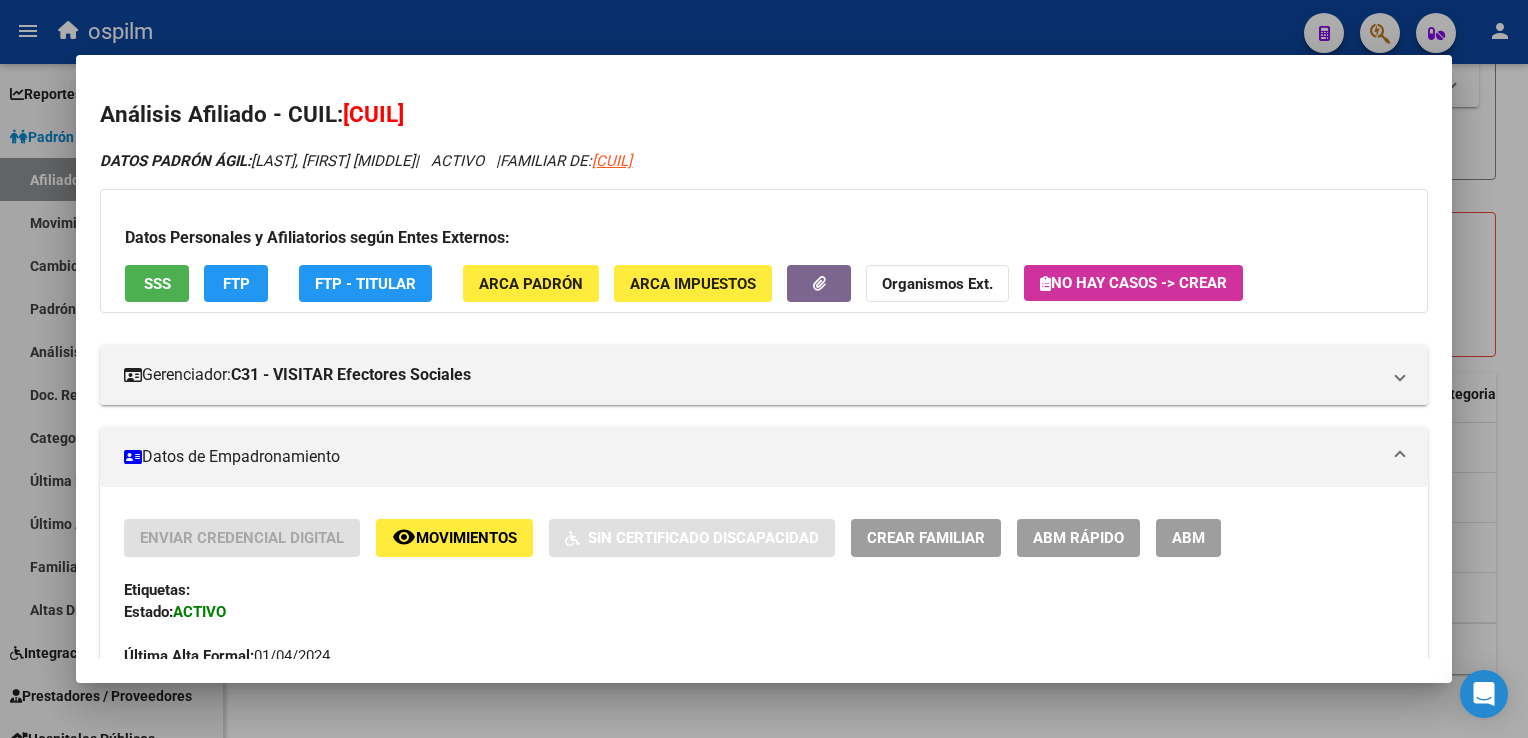 drag, startPoint x: 500, startPoint y: 116, endPoint x: 349, endPoint y: 122, distance: 151.11916 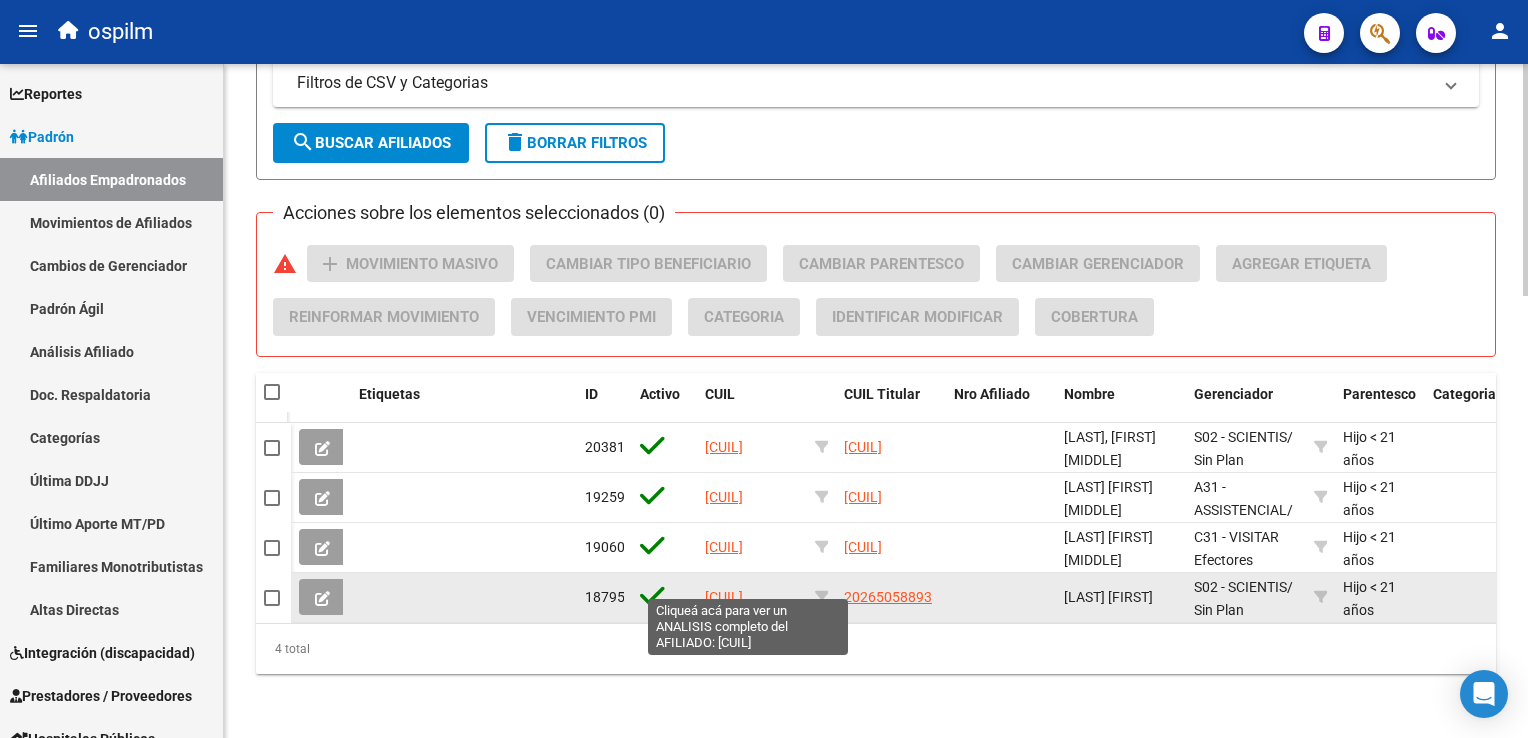 click on "27459095565" 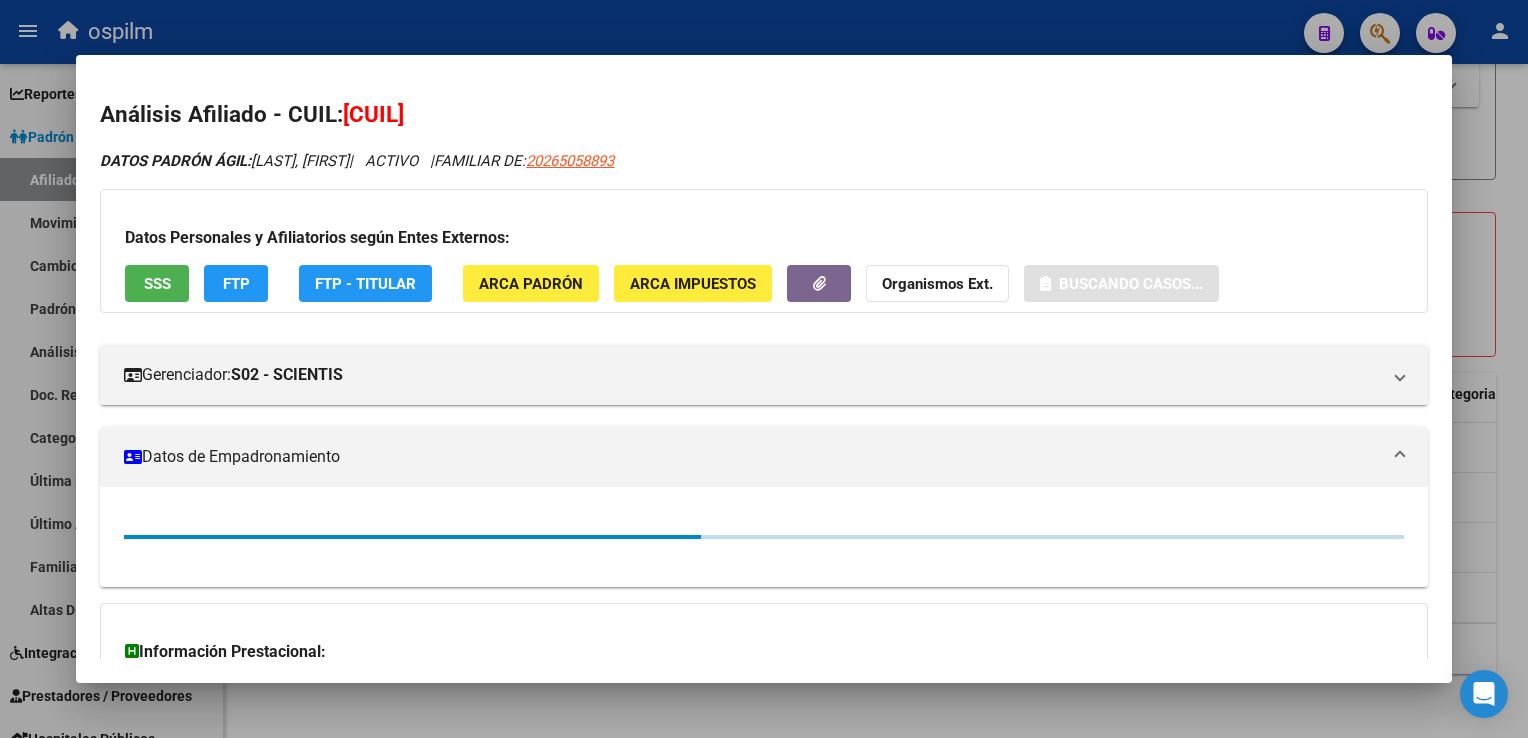 drag, startPoint x: 490, startPoint y: 121, endPoint x: 336, endPoint y: 123, distance: 154.01299 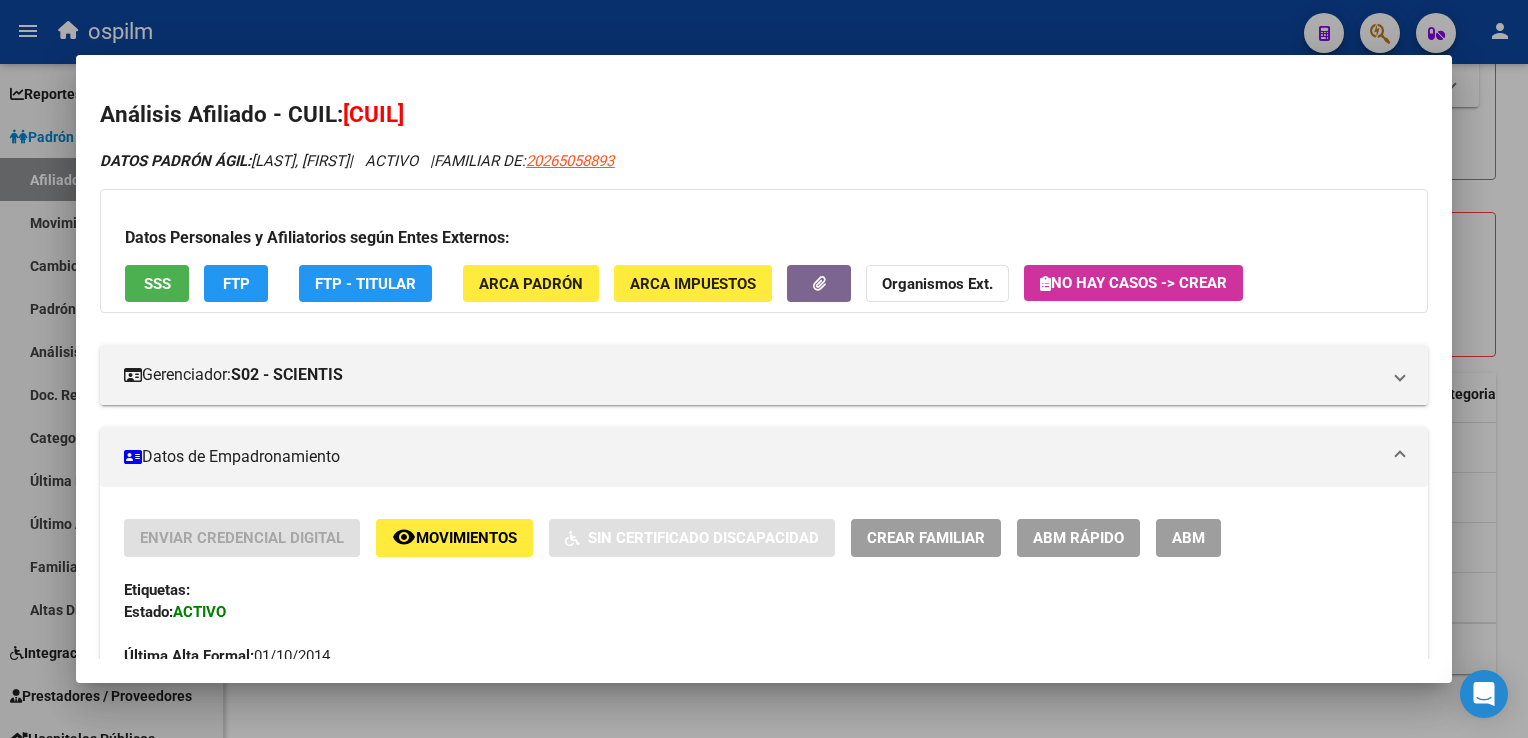 click on "FTP" at bounding box center [365, 284] 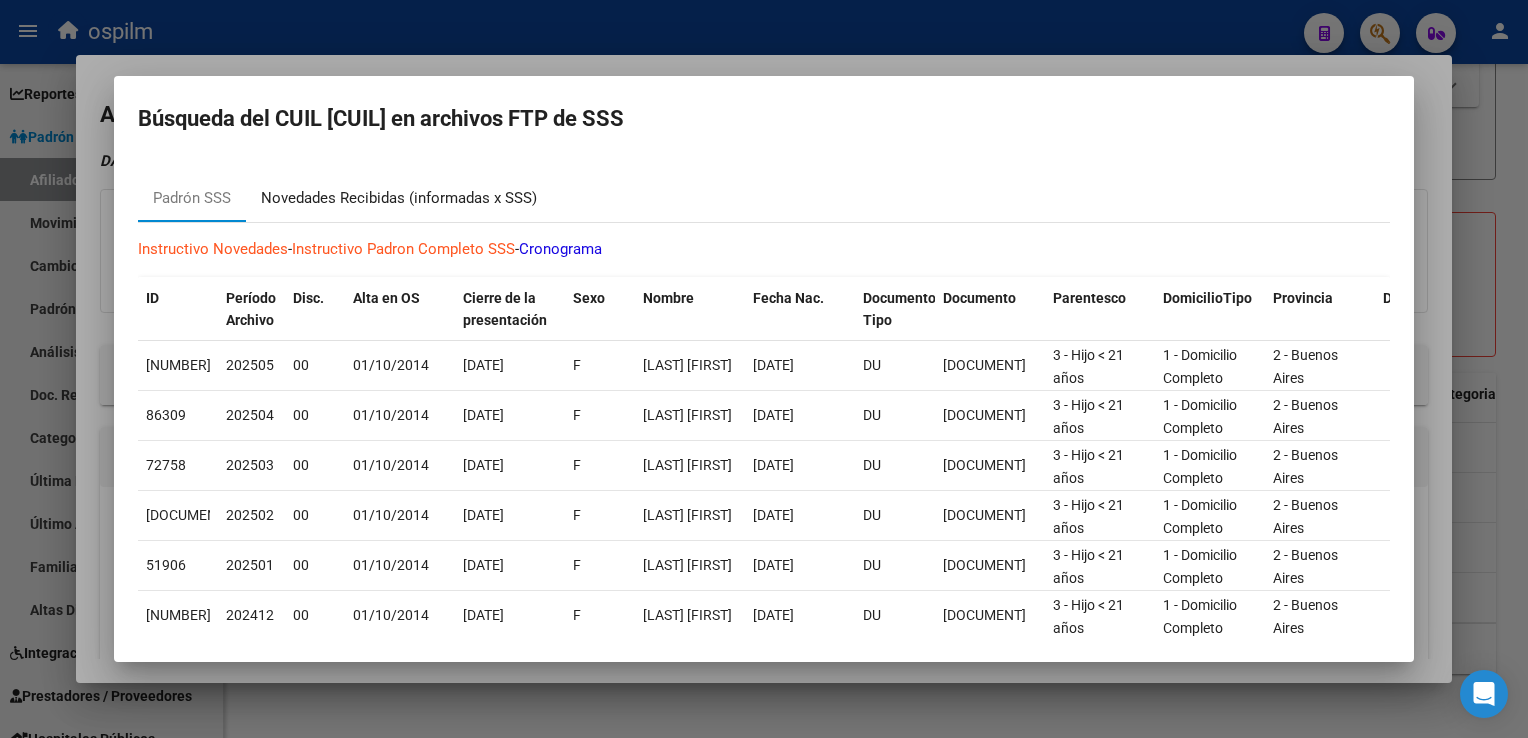 click on "Novedades Recibidas (informadas x SSS)" at bounding box center [399, 198] 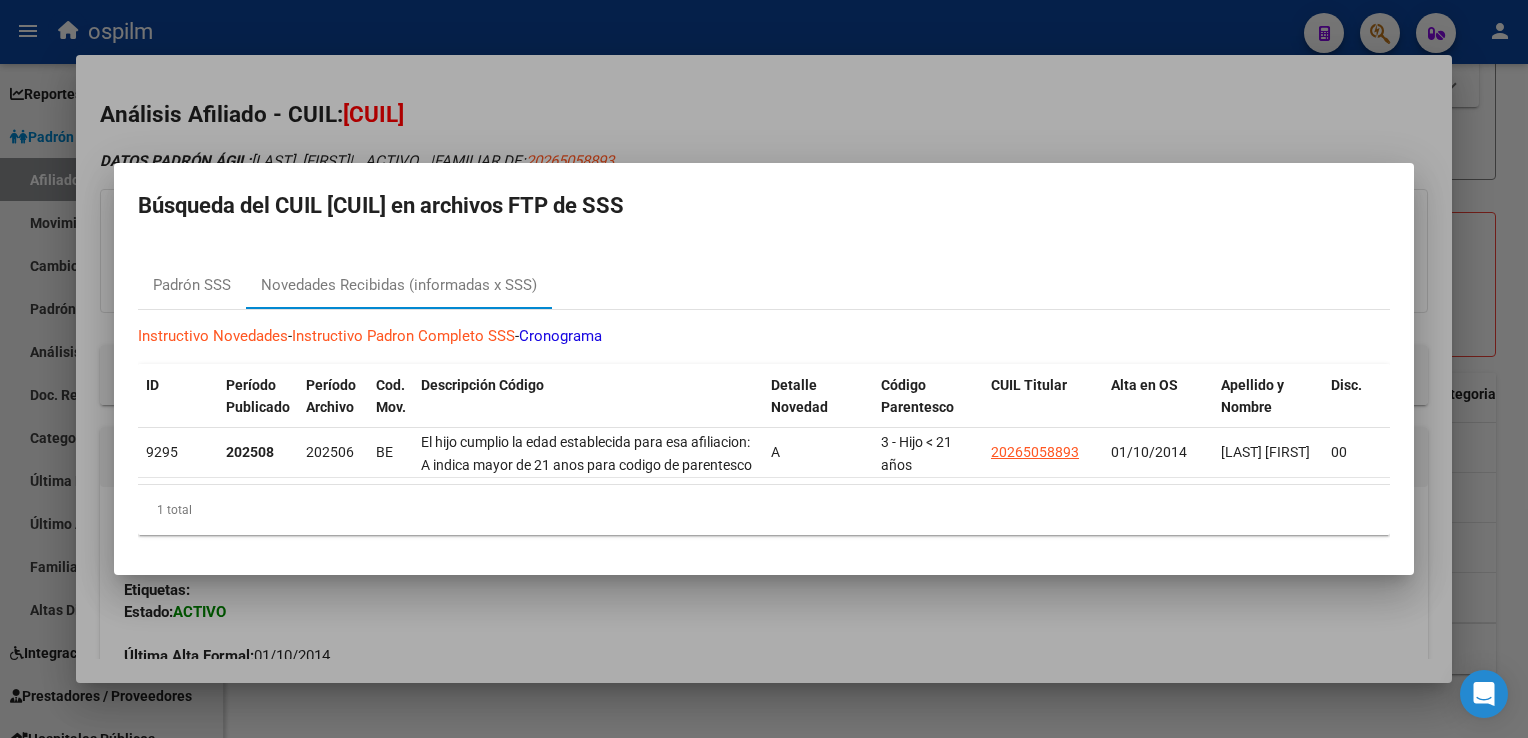 click at bounding box center [764, 369] 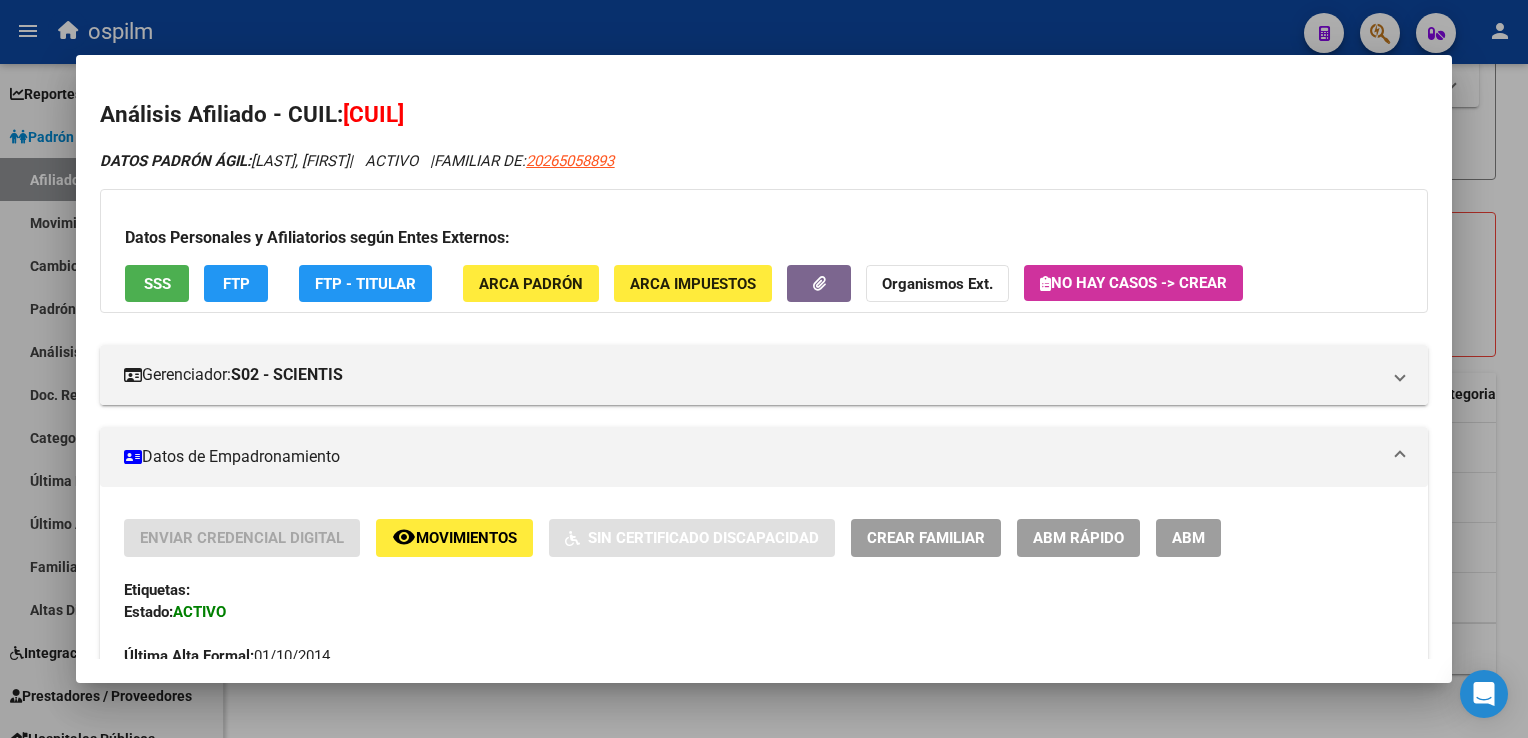 click at bounding box center (764, 369) 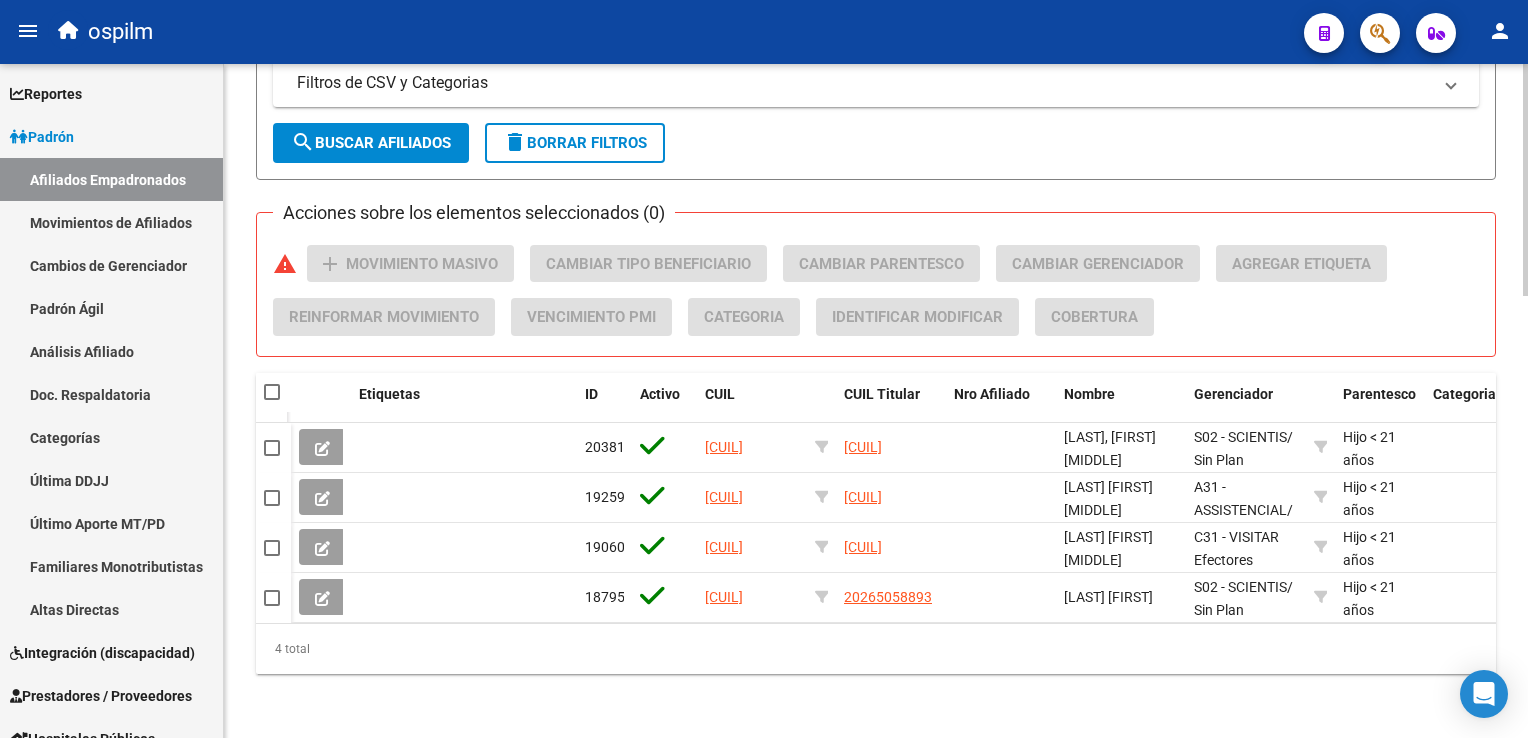 click at bounding box center [272, 392] 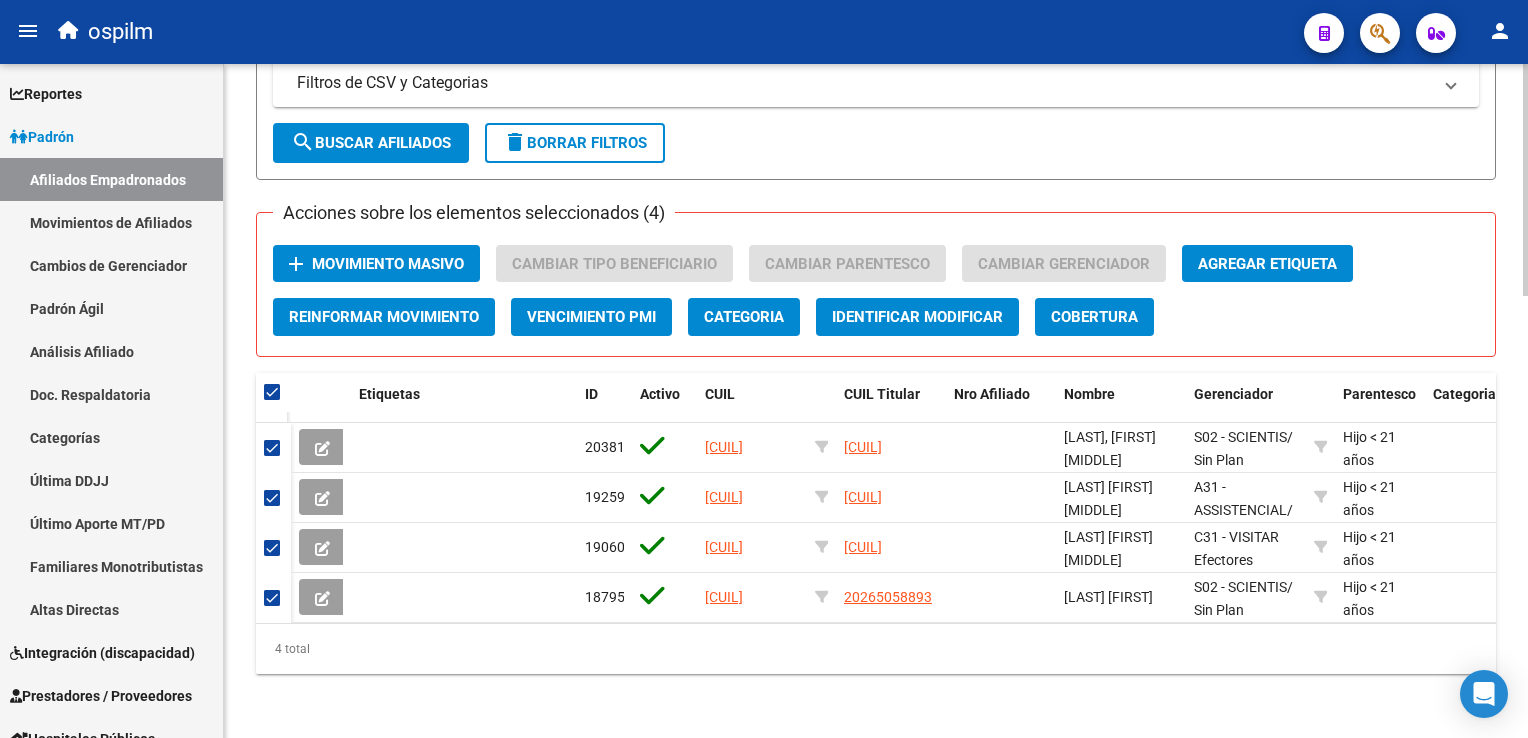 click on "add Movimiento Masivo" 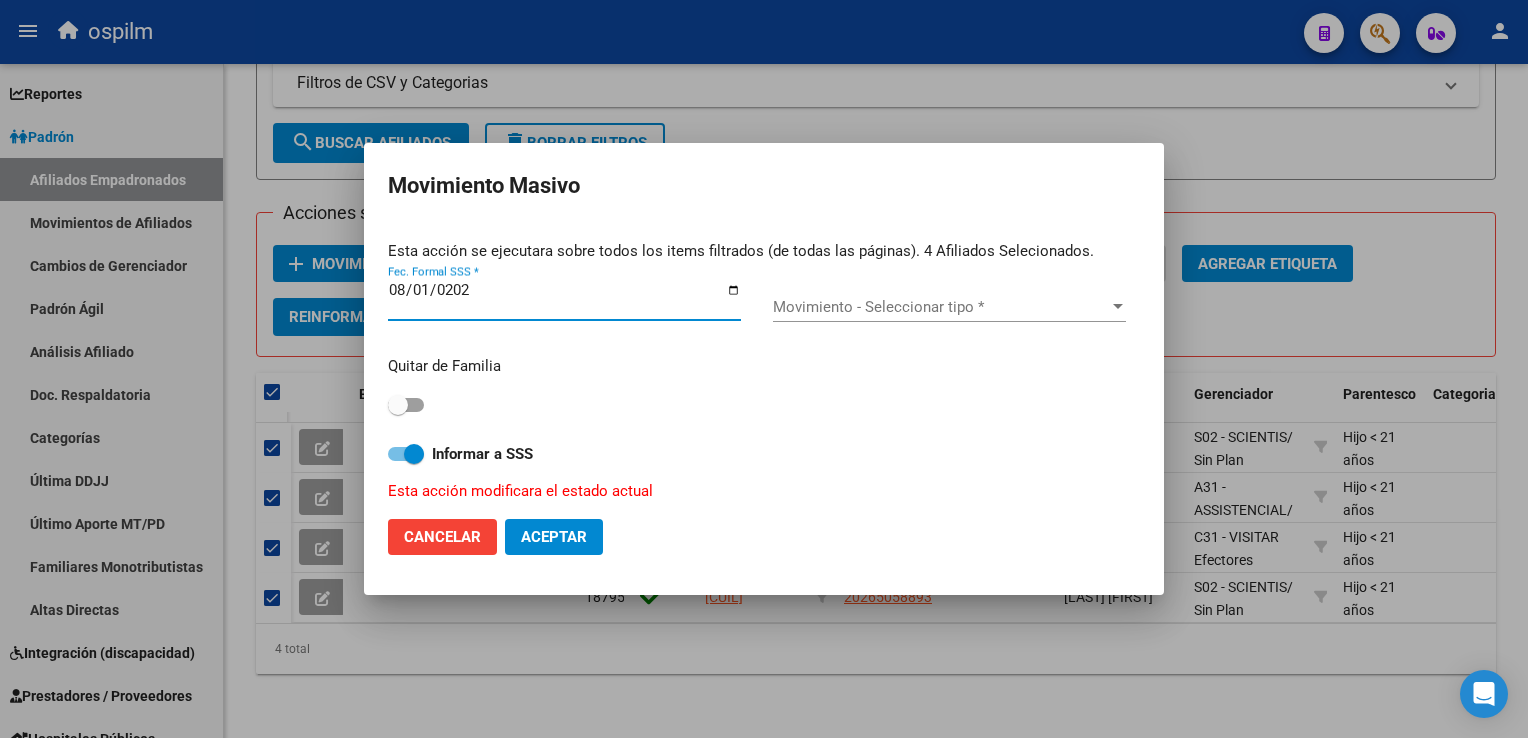 type on "2025-08-01" 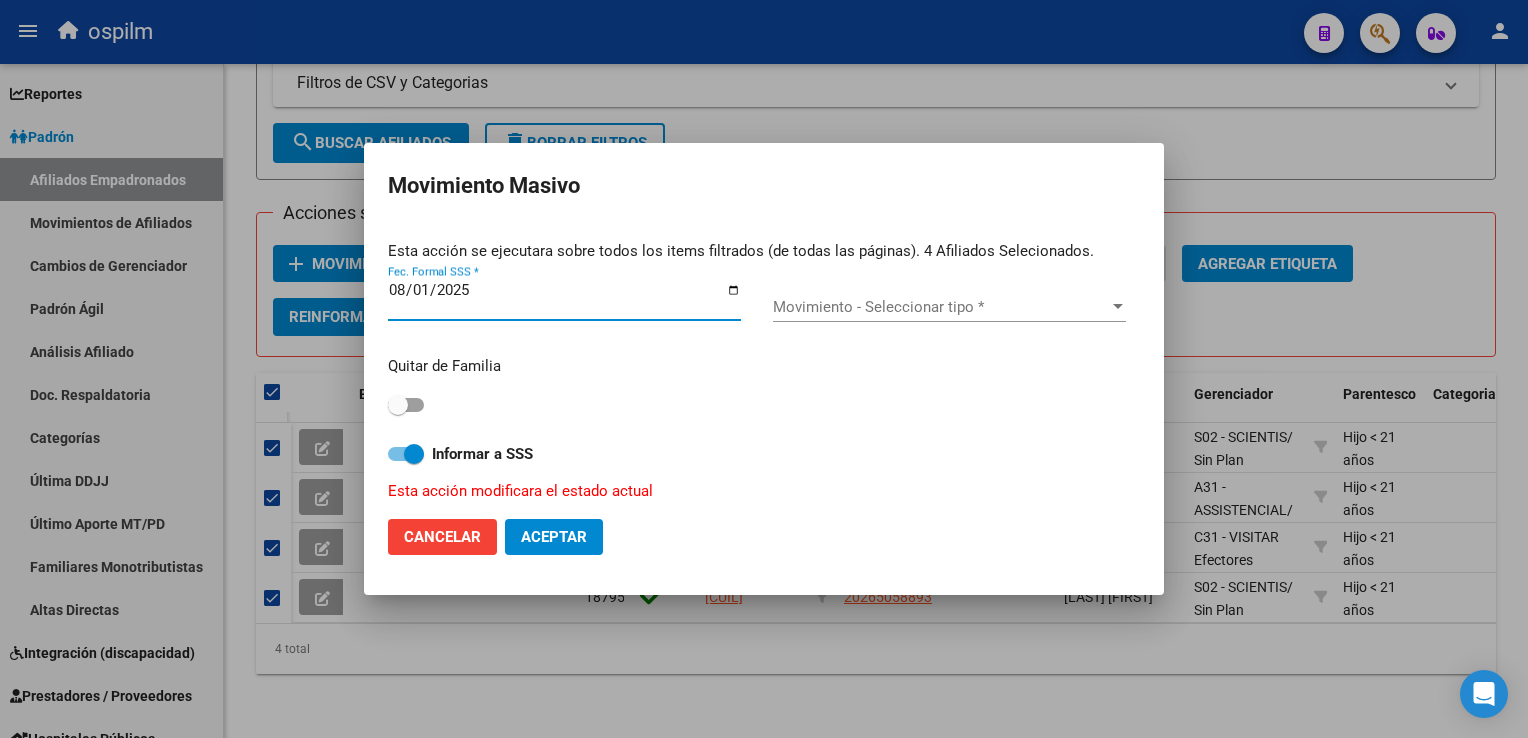 click on "Movimiento - Seleccionar tipo *" at bounding box center (940, 307) 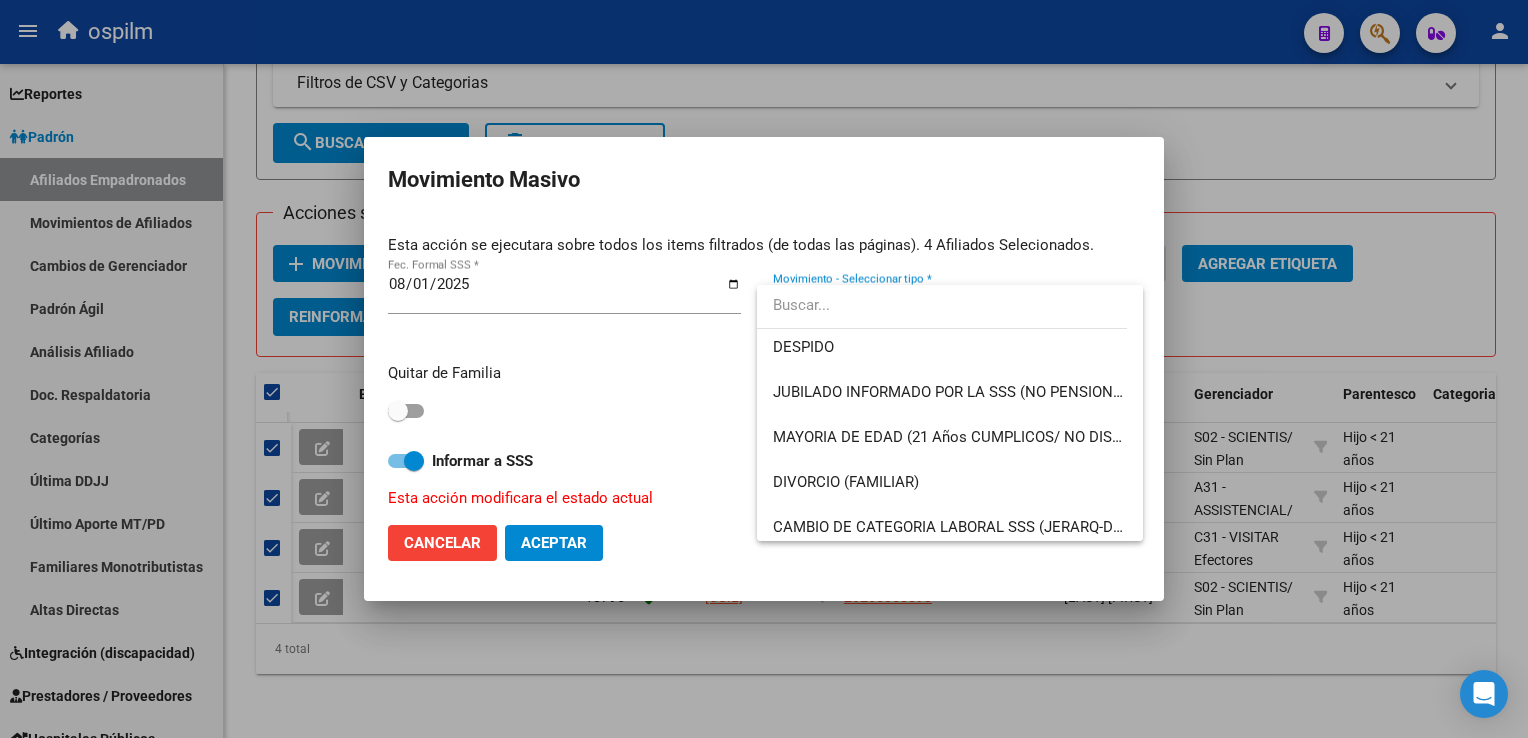 scroll, scrollTop: 153, scrollLeft: 0, axis: vertical 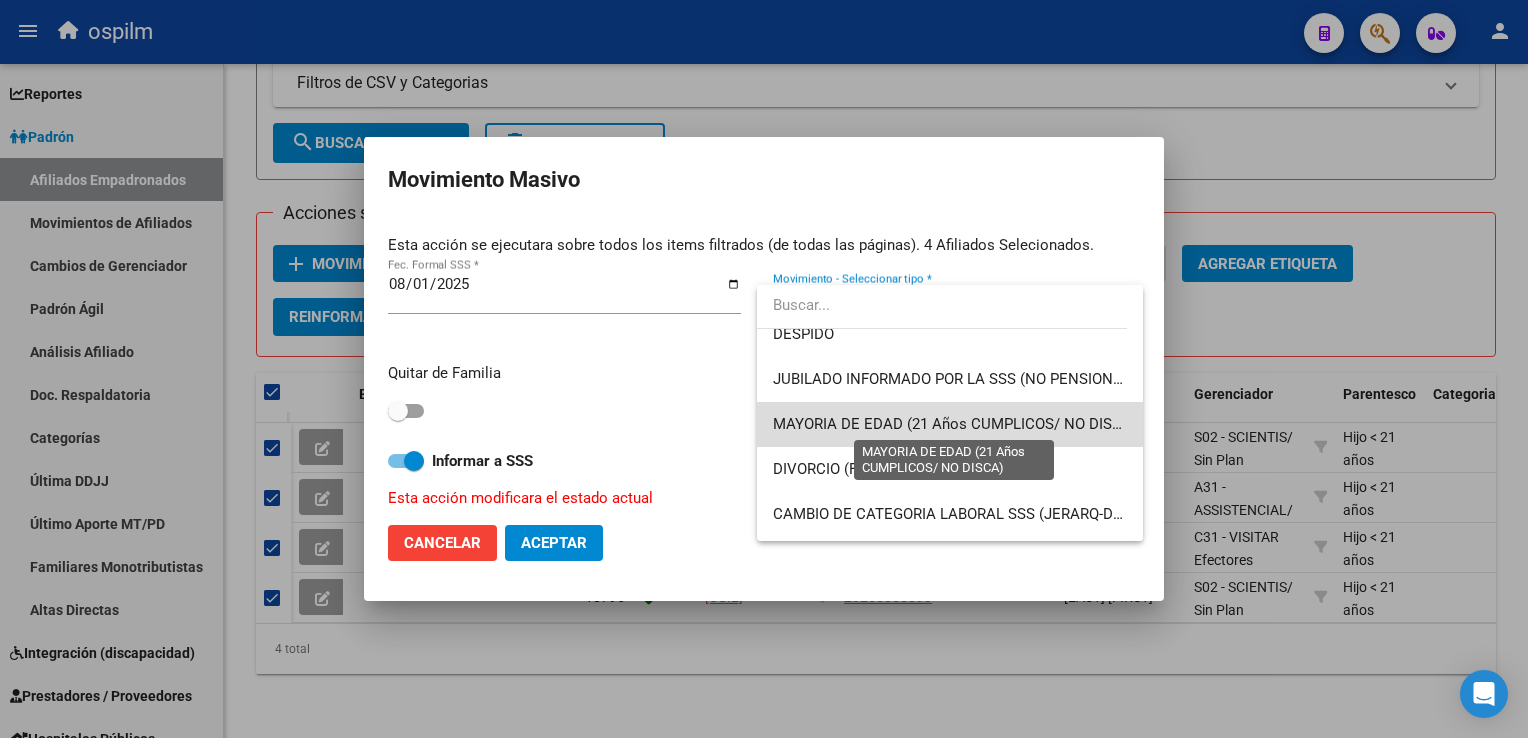 click on "MAYORIA DE EDAD (21 Años CUMPLICOS/ NO DISCA)" at bounding box center (955, 424) 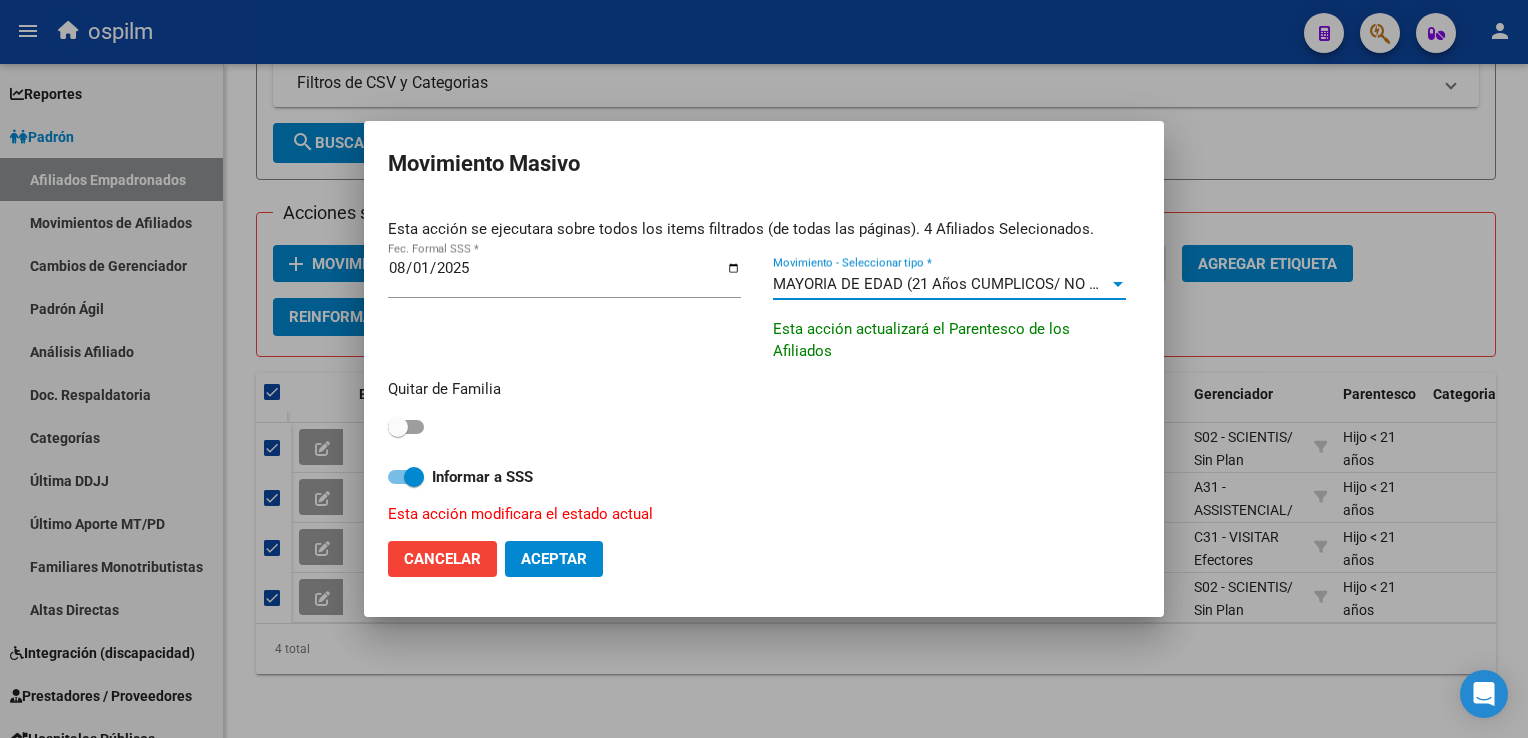click on "Aceptar" 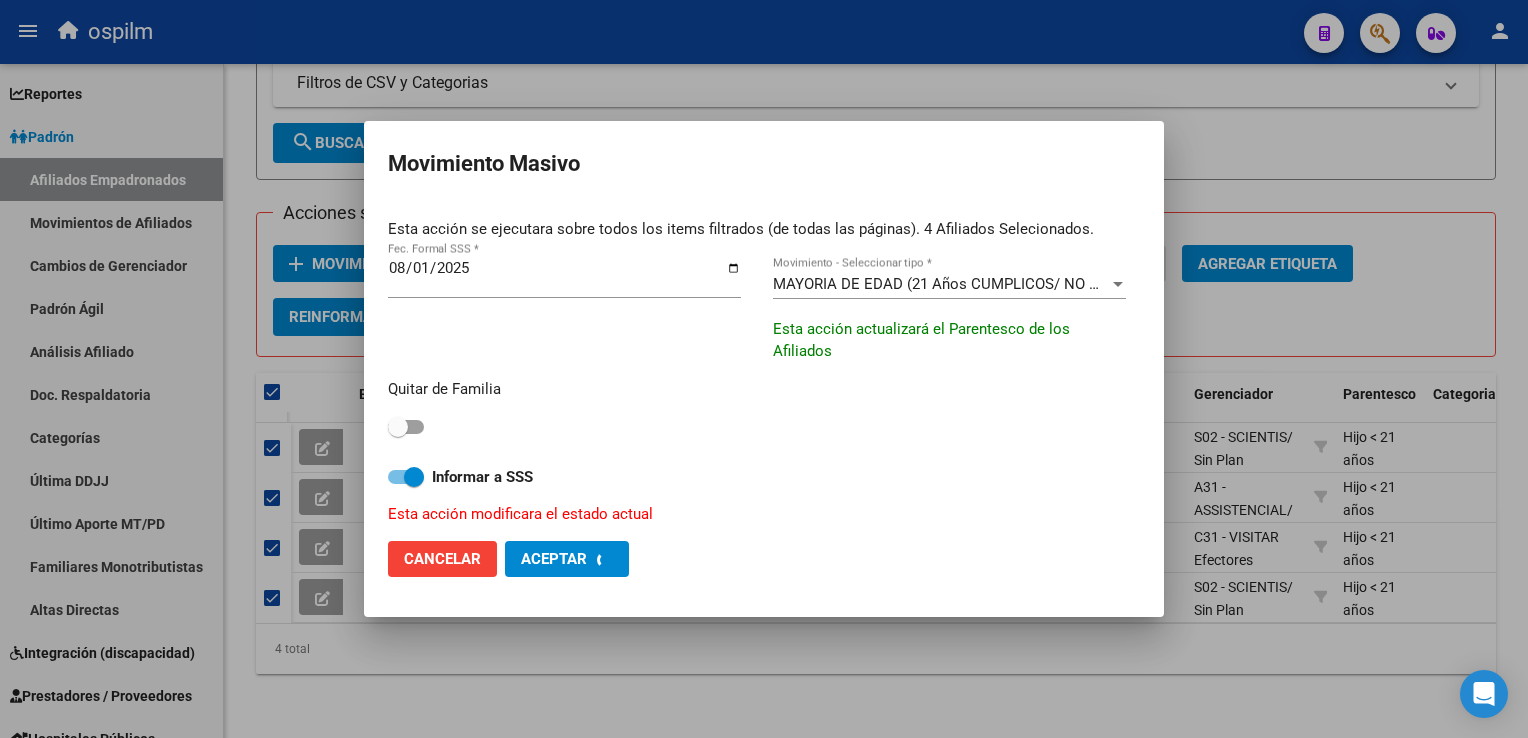 checkbox on "false" 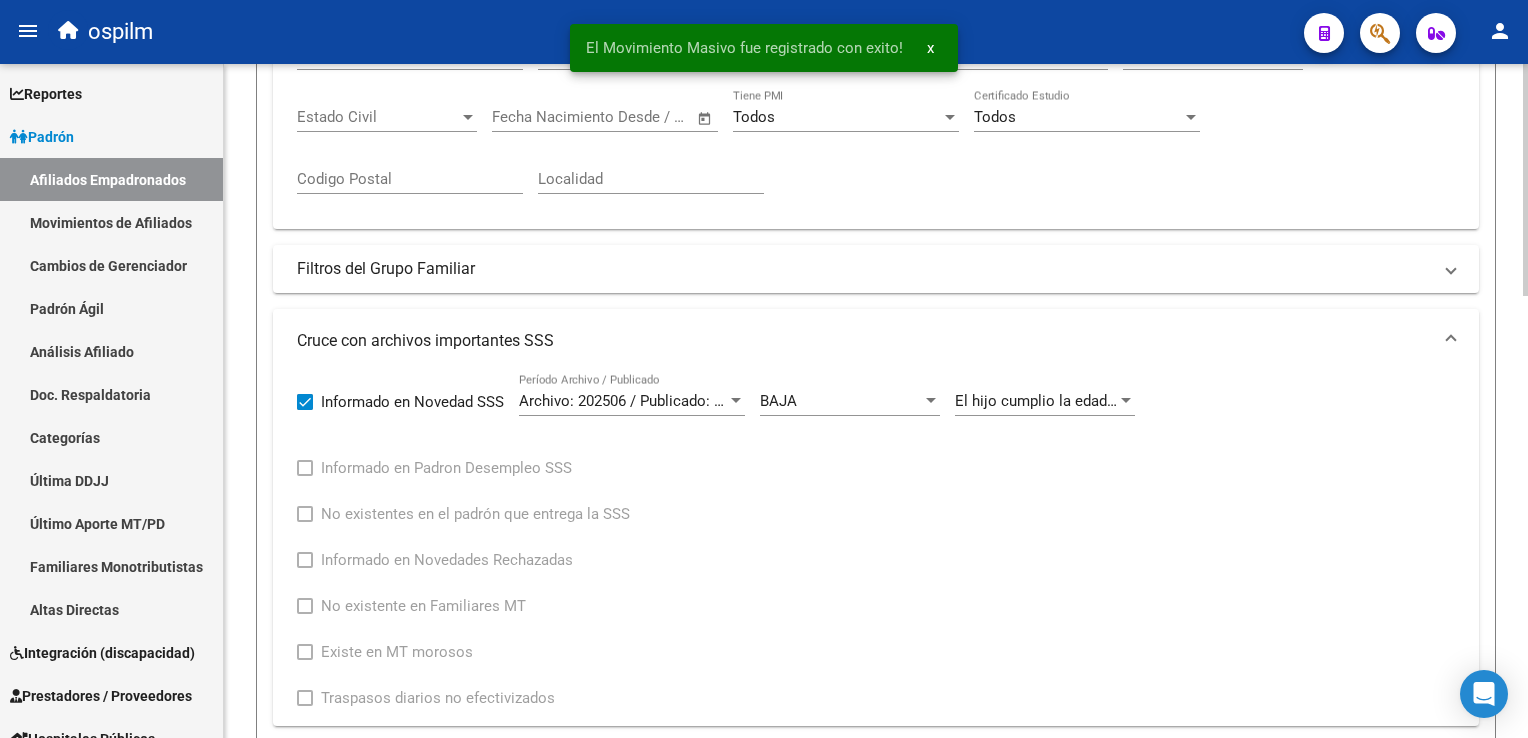 scroll, scrollTop: 580, scrollLeft: 0, axis: vertical 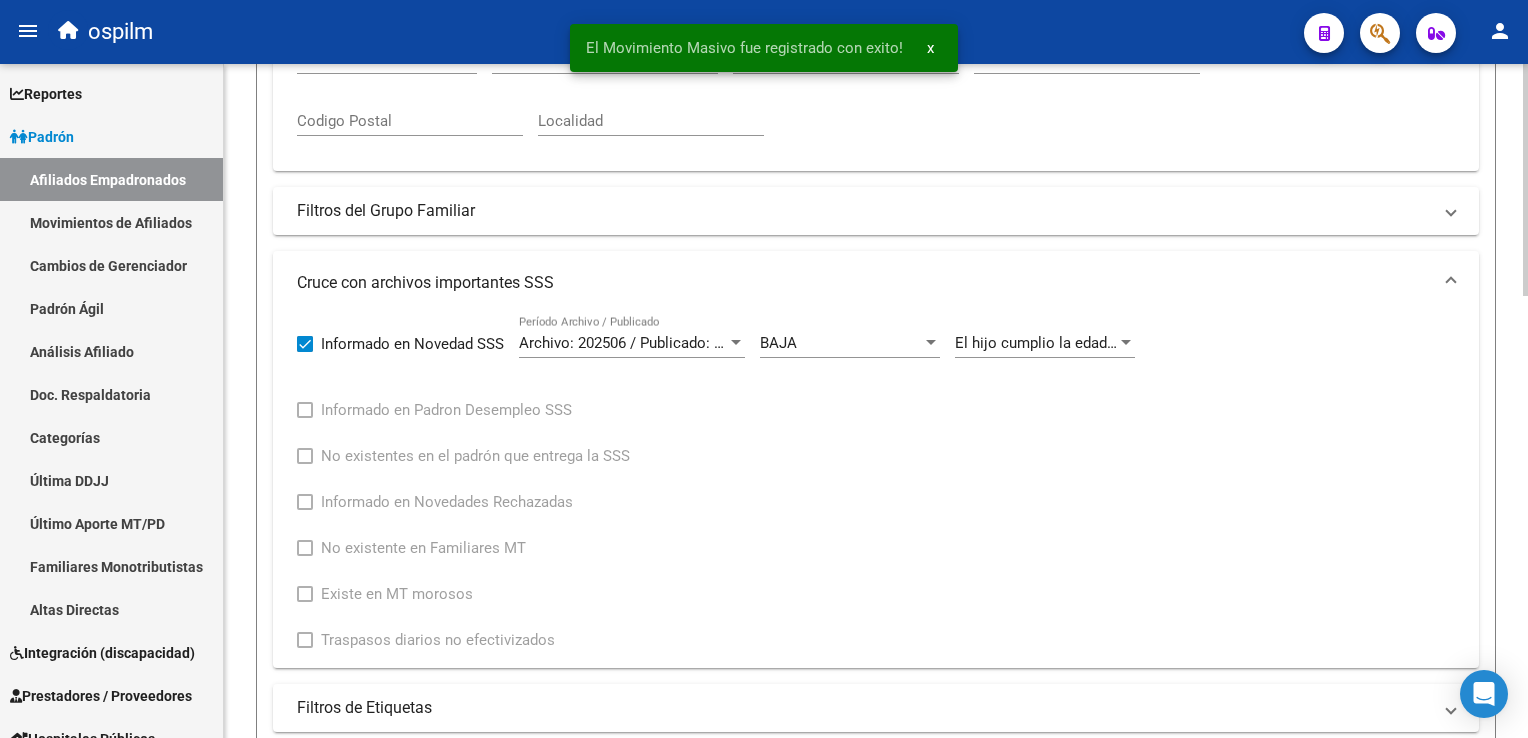 click on "menu ospilm person Firma Express Reportes Ingresos Devengados Análisis Histórico Detalles Transferencias RG sin DDJJ Detalles por CUIL RG Detalles - MT/PD MT morosos Egresos Devengados Comprobantes Recibidos Facturación Apócrifa Auditorías x Área Auditorías x Usuario Ítems de Auditorías x Usuario Padrón Traspasos x O.S. Traspasos x Gerenciador Traspasos x Provincia Nuevos Aportantes Métricas - Padrón SSS Métricas - Crecimiento Población Padrón Afiliados Empadronados Movimientos de Afiliados Cambios de Gerenciador Padrón Ágil Análisis Afiliado Doc. Respaldatoria Categorías Última DDJJ Último Aporte MT/PD Familiares Monotributistas Altas Directas Integración (discapacidad) Certificado Discapacidad Prestadores / Proveedores Facturas - Listado/Carga Facturas Sin Auditar Facturas - Documentación Pagos x Transferencia Auditorías - Listado Auditorías - Comentarios Auditorías - Cambios Área Auditoría - Ítems Prestadores - Listado Prestadores - Docu. Actas" at bounding box center [764, 369] 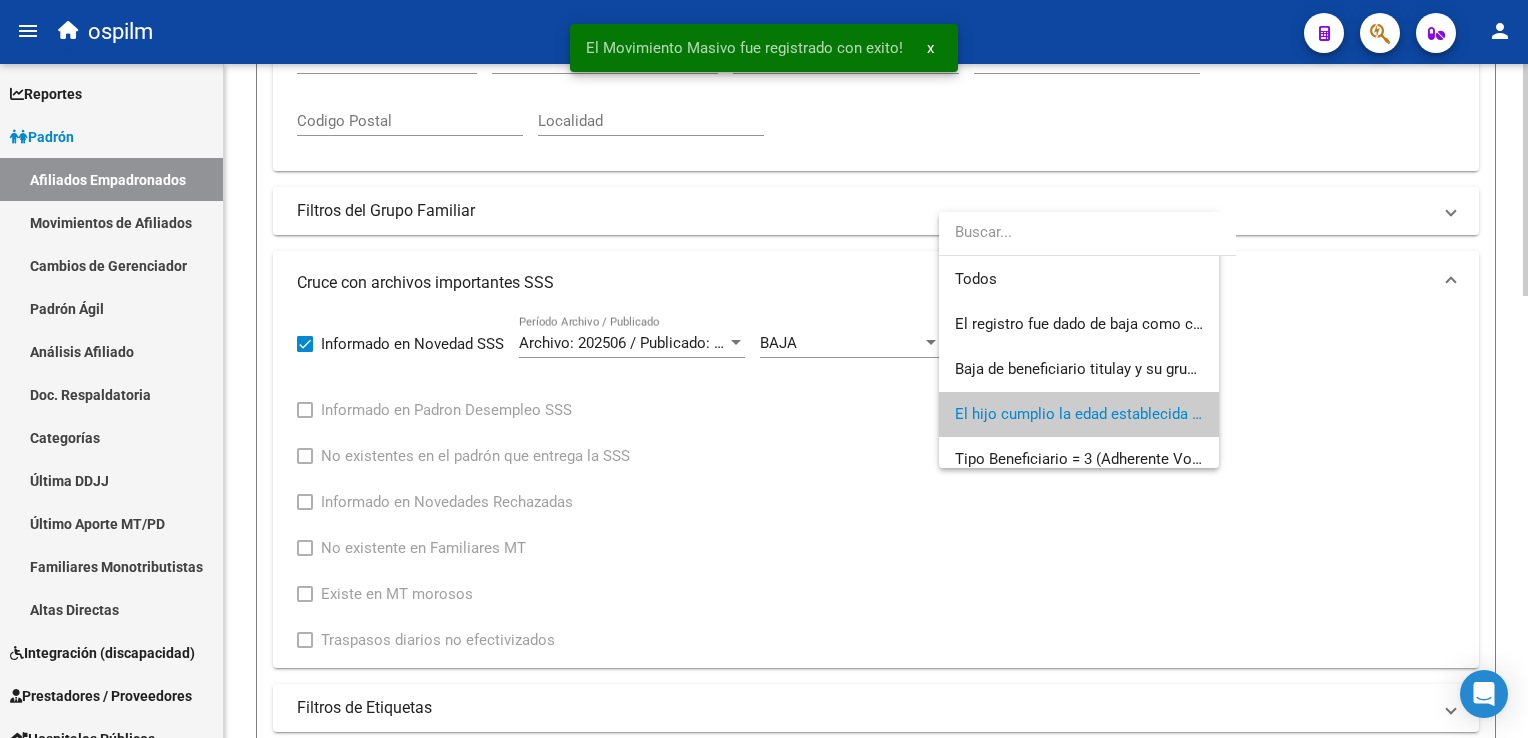 scroll, scrollTop: 74, scrollLeft: 0, axis: vertical 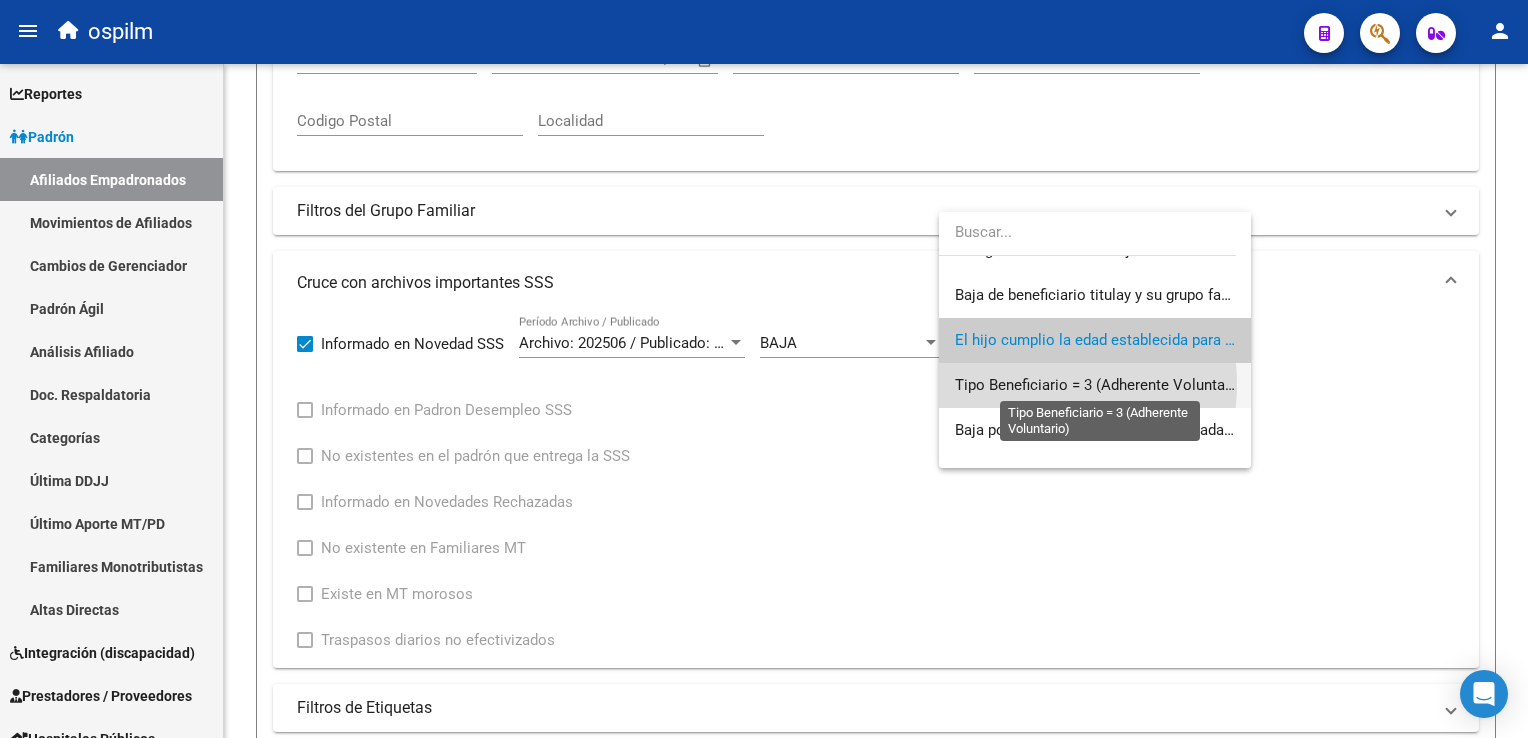 click on "Tipo Beneficiario = 3 (Adherente Voluntario)" at bounding box center [1101, 385] 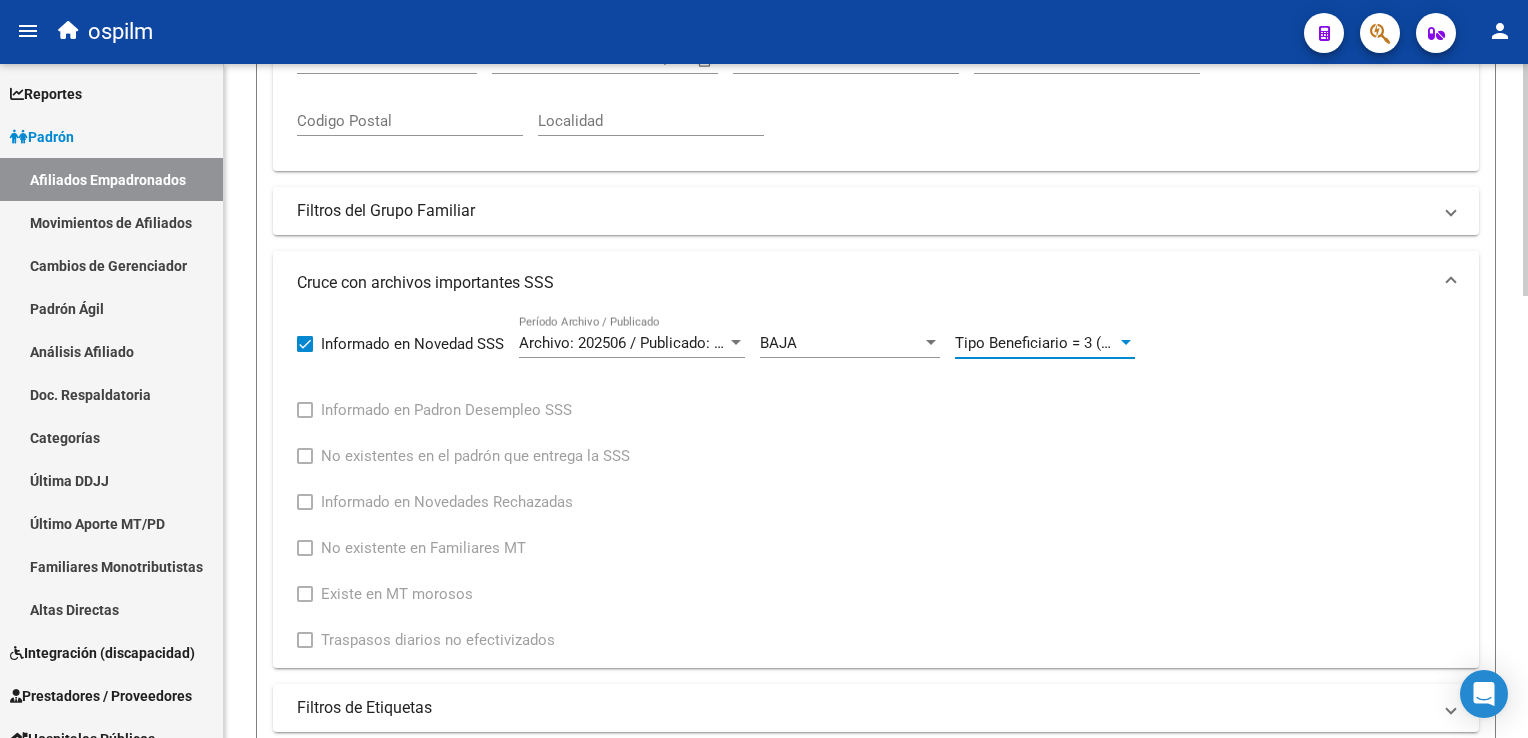 scroll, scrollTop: 1280, scrollLeft: 0, axis: vertical 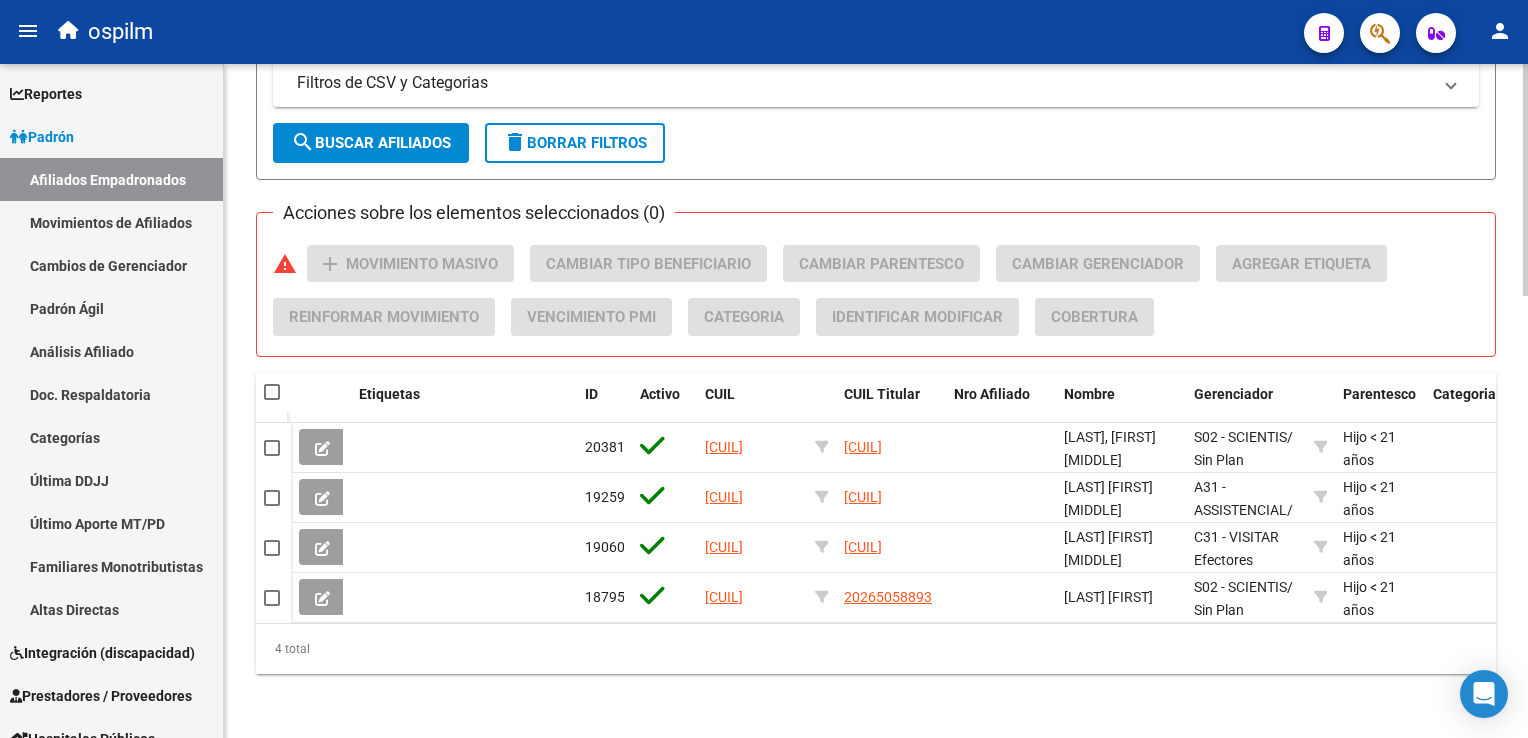 click on "search  Buscar Afiliados" 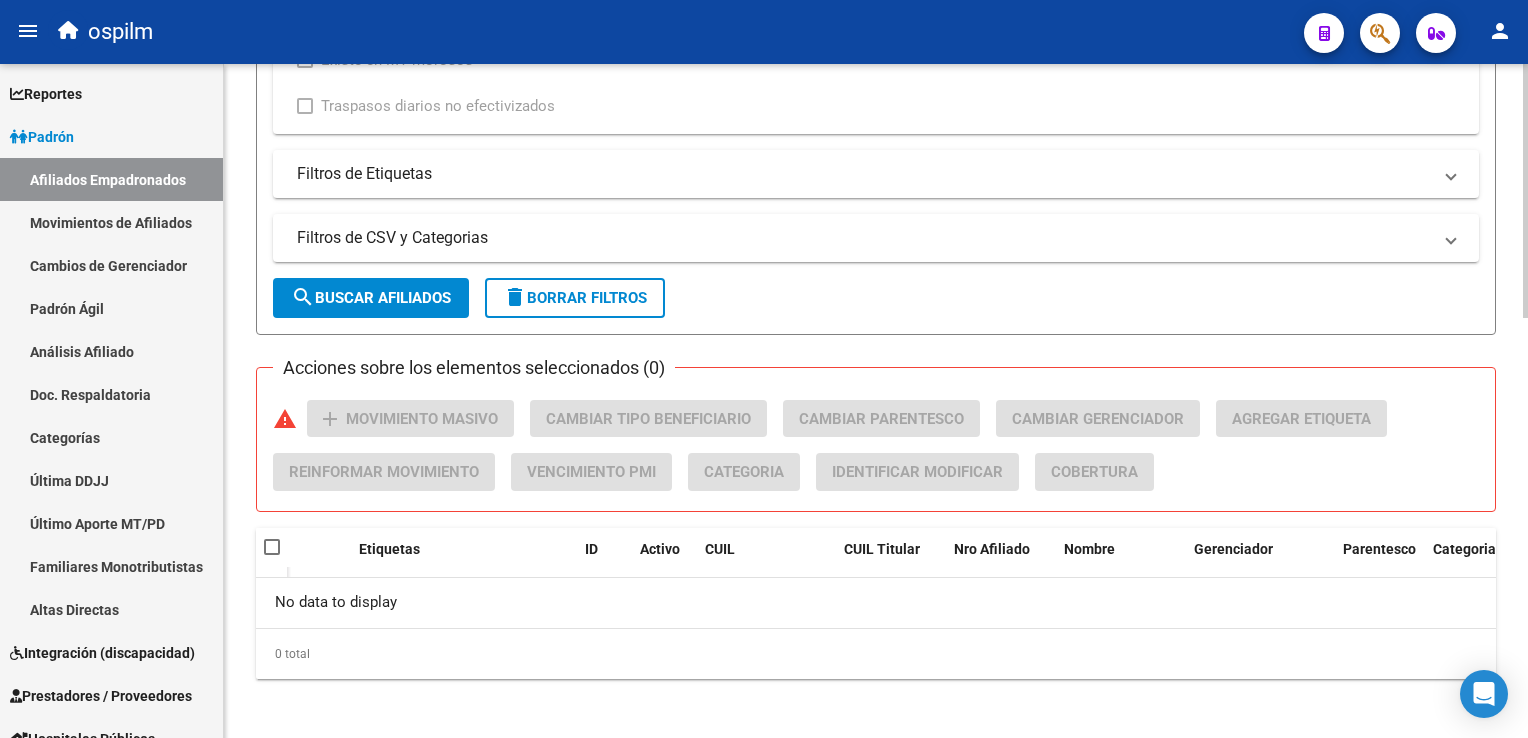 scroll, scrollTop: 180, scrollLeft: 0, axis: vertical 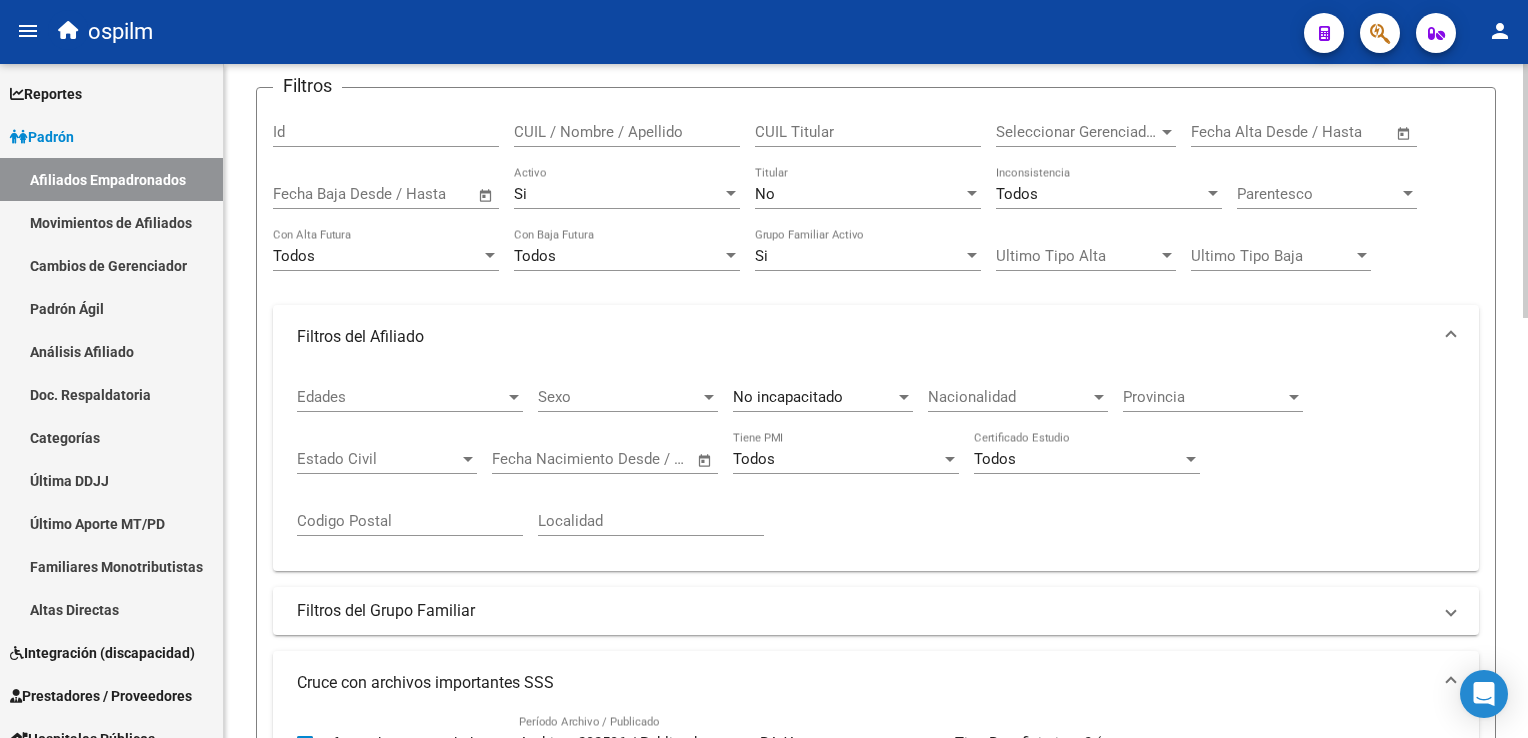 click on "No" at bounding box center (859, 194) 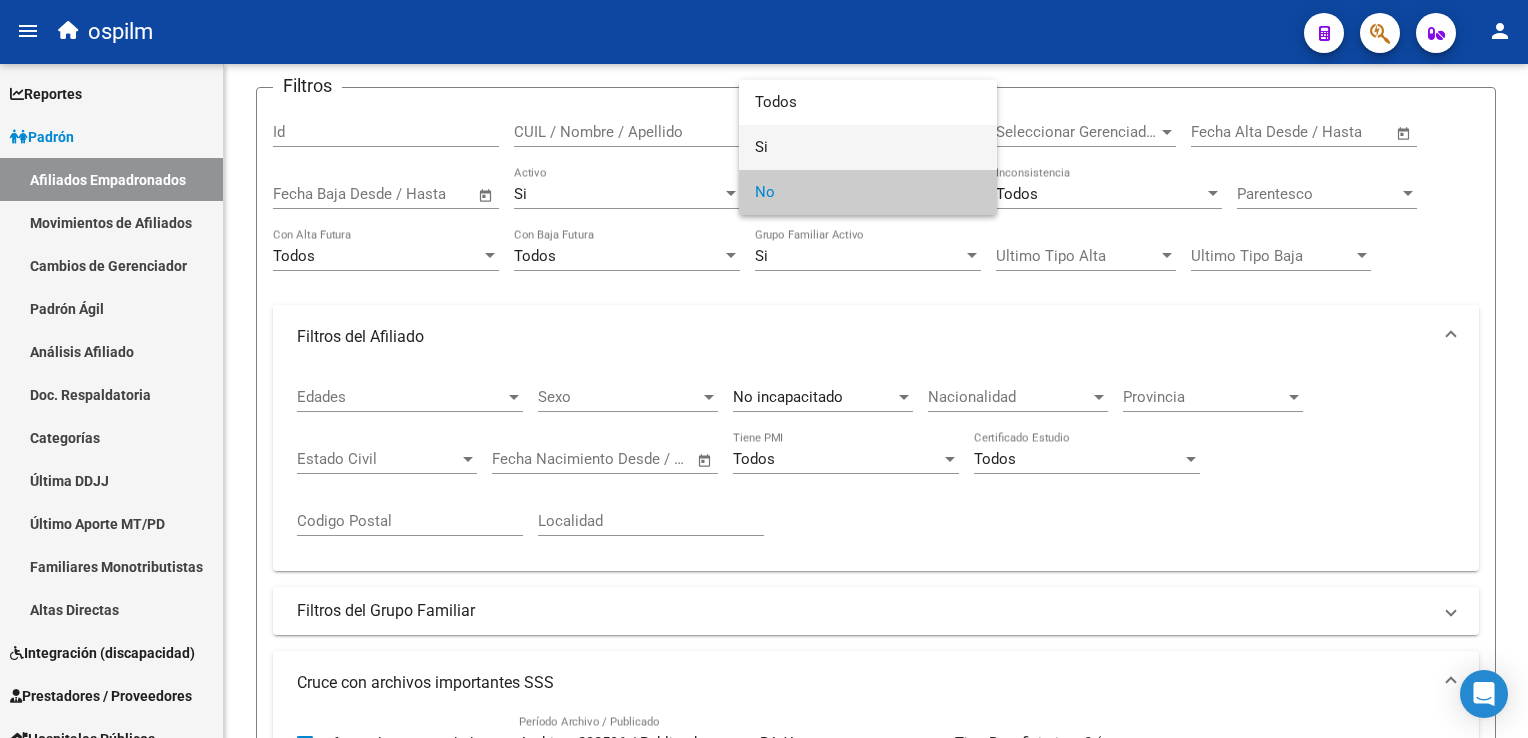 drag, startPoint x: 778, startPoint y: 145, endPoint x: 679, endPoint y: 209, distance: 117.88554 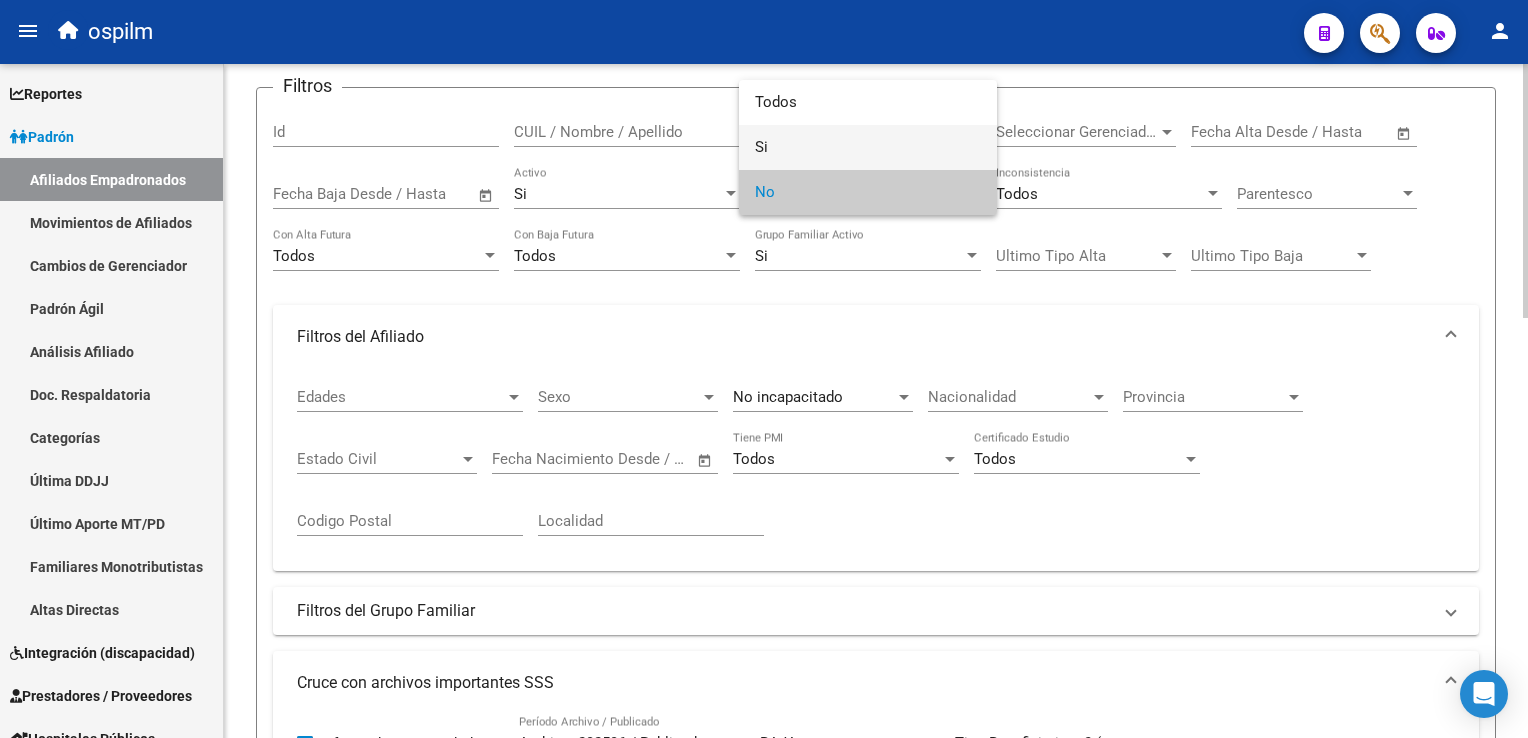 click on "Si" at bounding box center (868, 147) 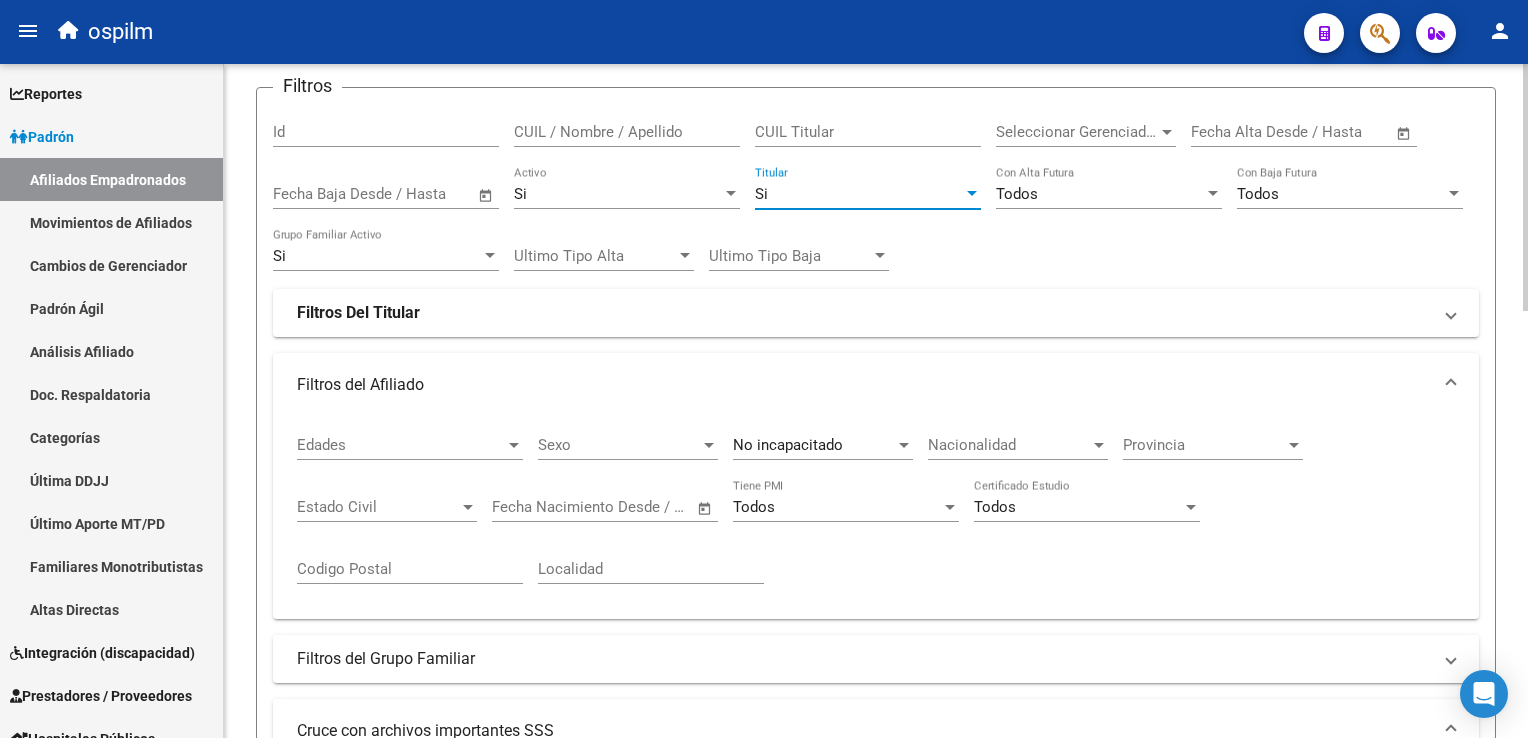 scroll, scrollTop: 1114, scrollLeft: 0, axis: vertical 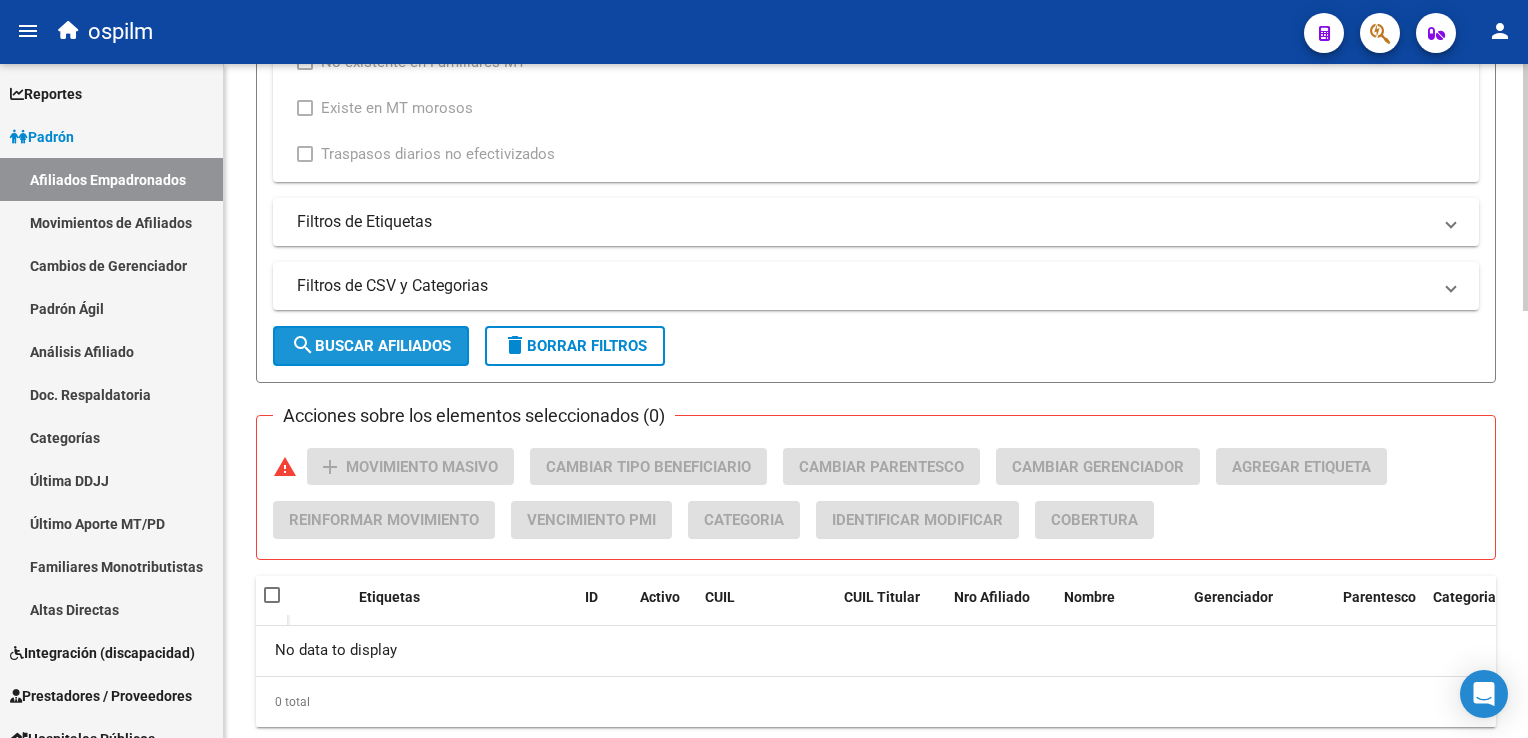 click on "search  Buscar Afiliados" 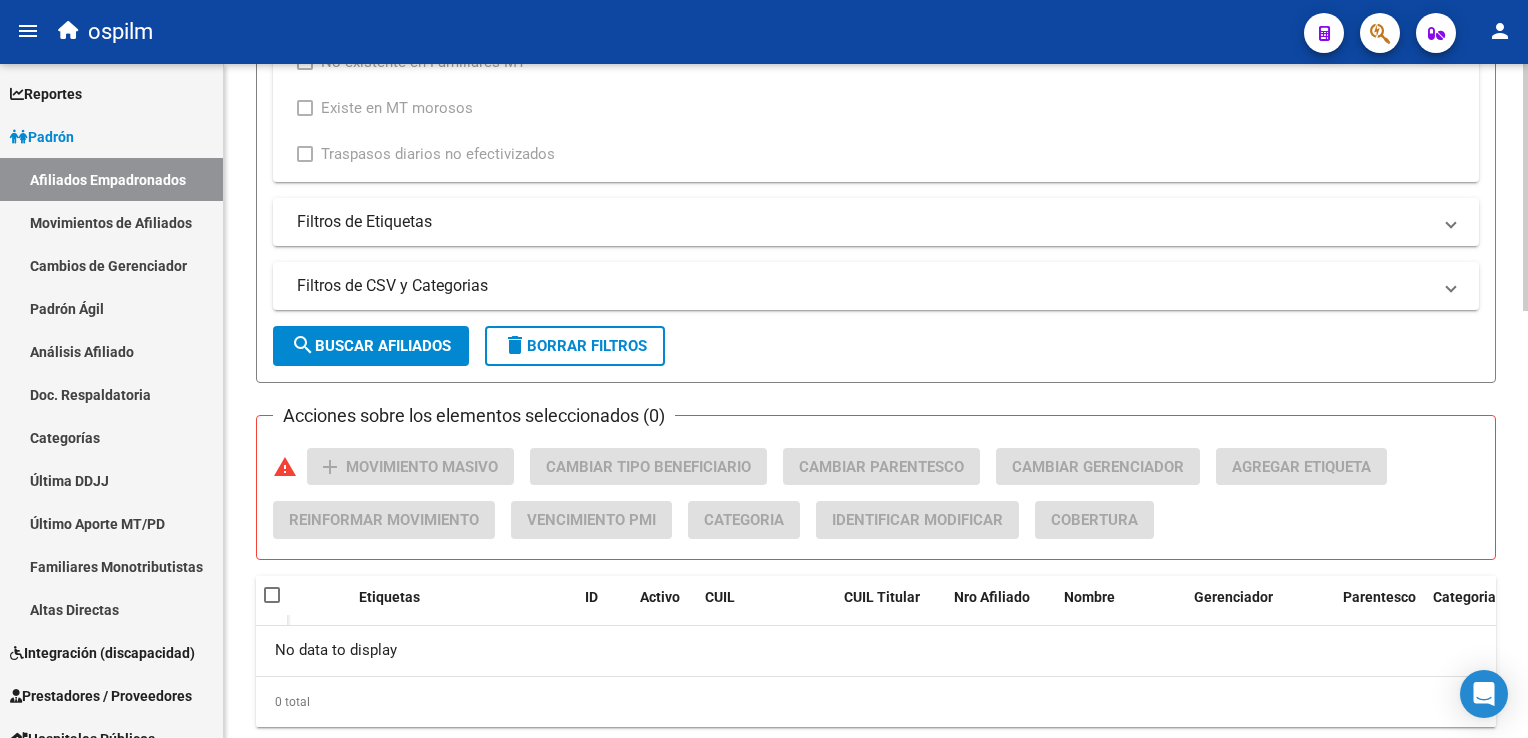 scroll, scrollTop: 180, scrollLeft: 0, axis: vertical 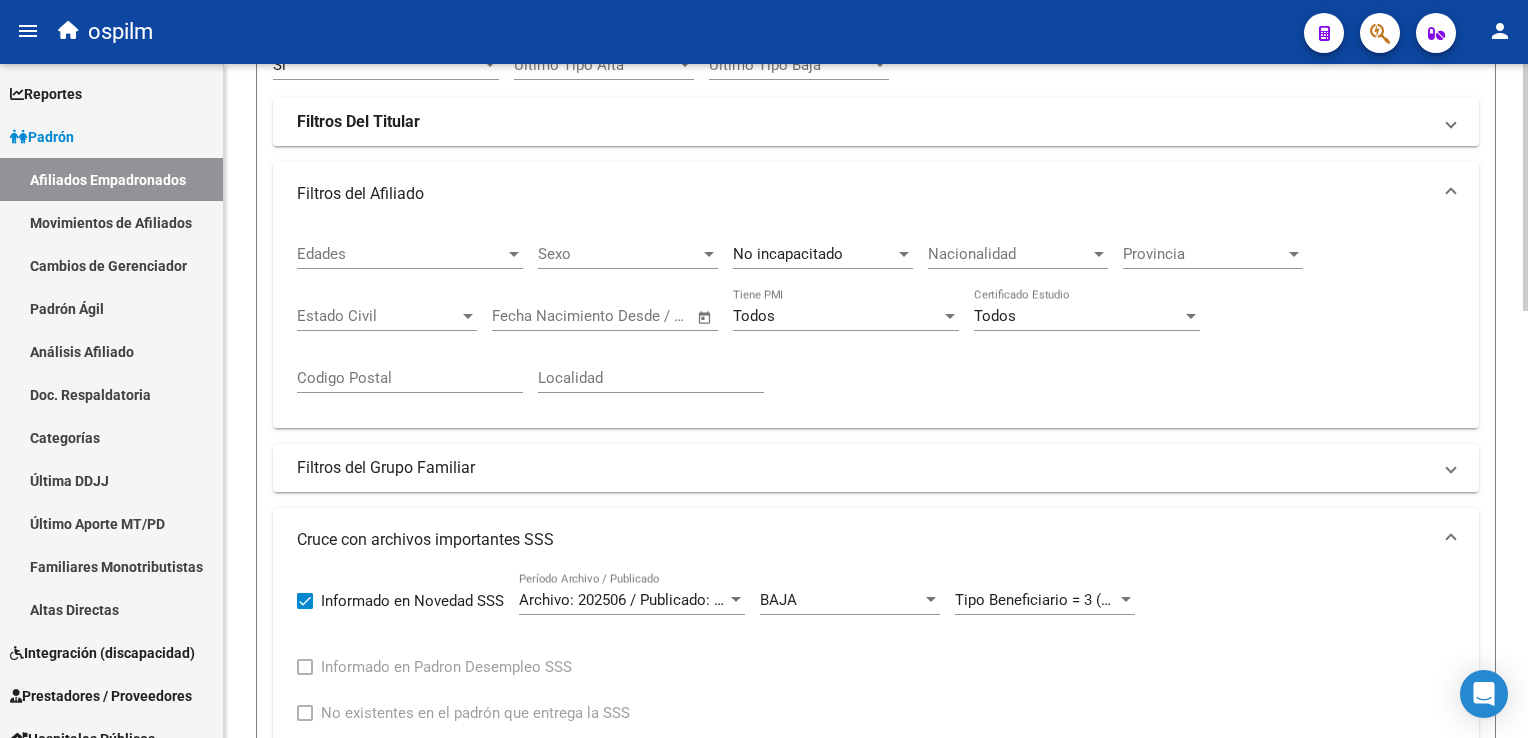 click on "menu ospilm person Firma Express Reportes Ingresos Devengados Análisis Histórico Detalles Transferencias RG sin DDJJ Detalles por CUIL RG Detalles - MT/PD MT morosos Egresos Devengados Comprobantes Recibidos Facturación Apócrifa Auditorías x Área Auditorías x Usuario Ítems de Auditorías x Usuario Padrón Traspasos x O.S. Traspasos x Gerenciador Traspasos x Provincia Nuevos Aportantes Métricas - Padrón SSS Métricas - Crecimiento Población Padrón Afiliados Empadronados Movimientos de Afiliados Cambios de Gerenciador Padrón Ágil Análisis Afiliado Doc. Respaldatoria Categorías Última DDJJ Último Aporte MT/PD Familiares Monotributistas Altas Directas Integración (discapacidad) Certificado Discapacidad Prestadores / Proveedores Facturas - Listado/Carga Facturas Sin Auditar Facturas - Documentación Pagos x Transferencia Auditorías - Listado Auditorías - Comentarios Auditorías - Cambios Área Auditoría - Ítems Prestadores - Listado Prestadores - Docu. Actas" at bounding box center (764, 369) 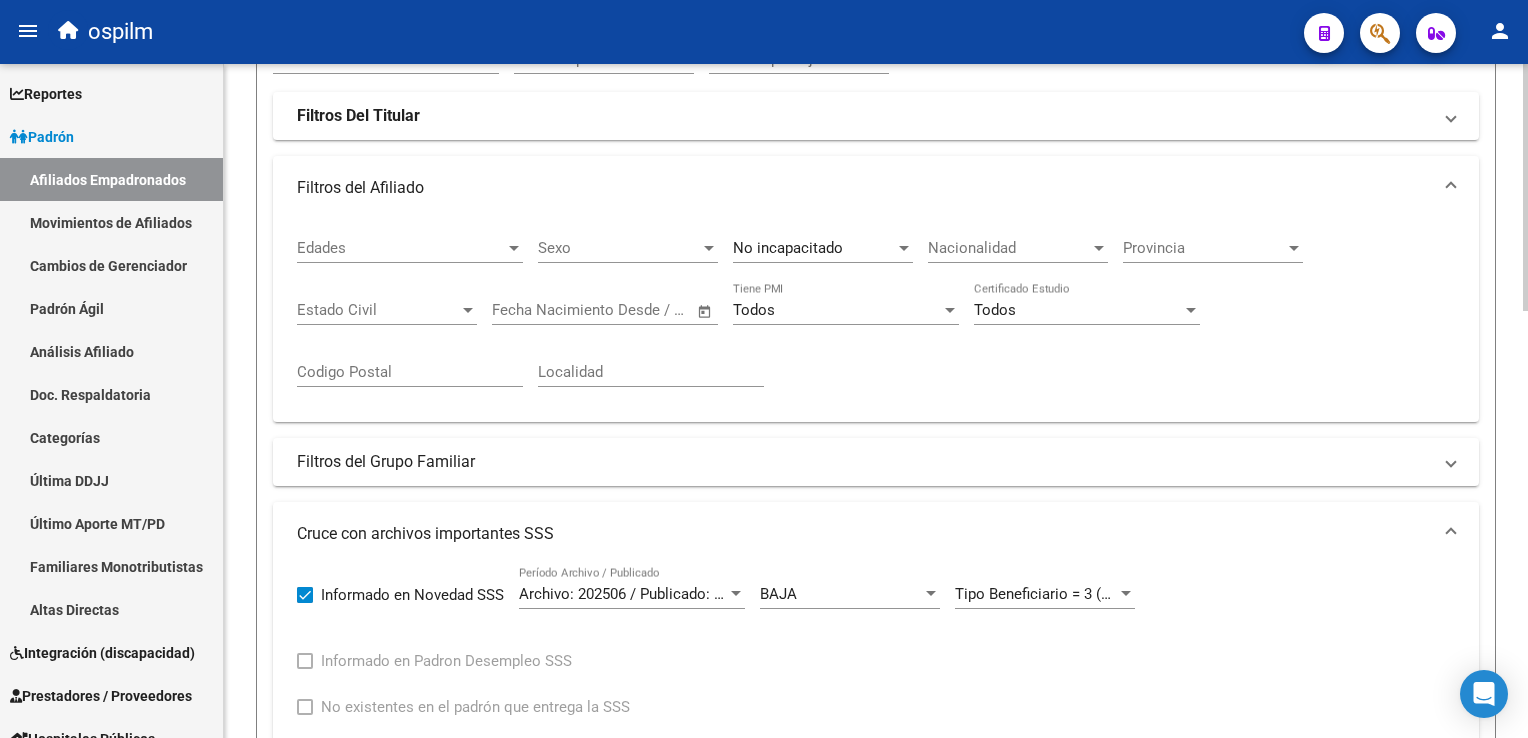 click on "Tipo Beneficiario = 3 (Adherente Voluntario)" at bounding box center (1101, 594) 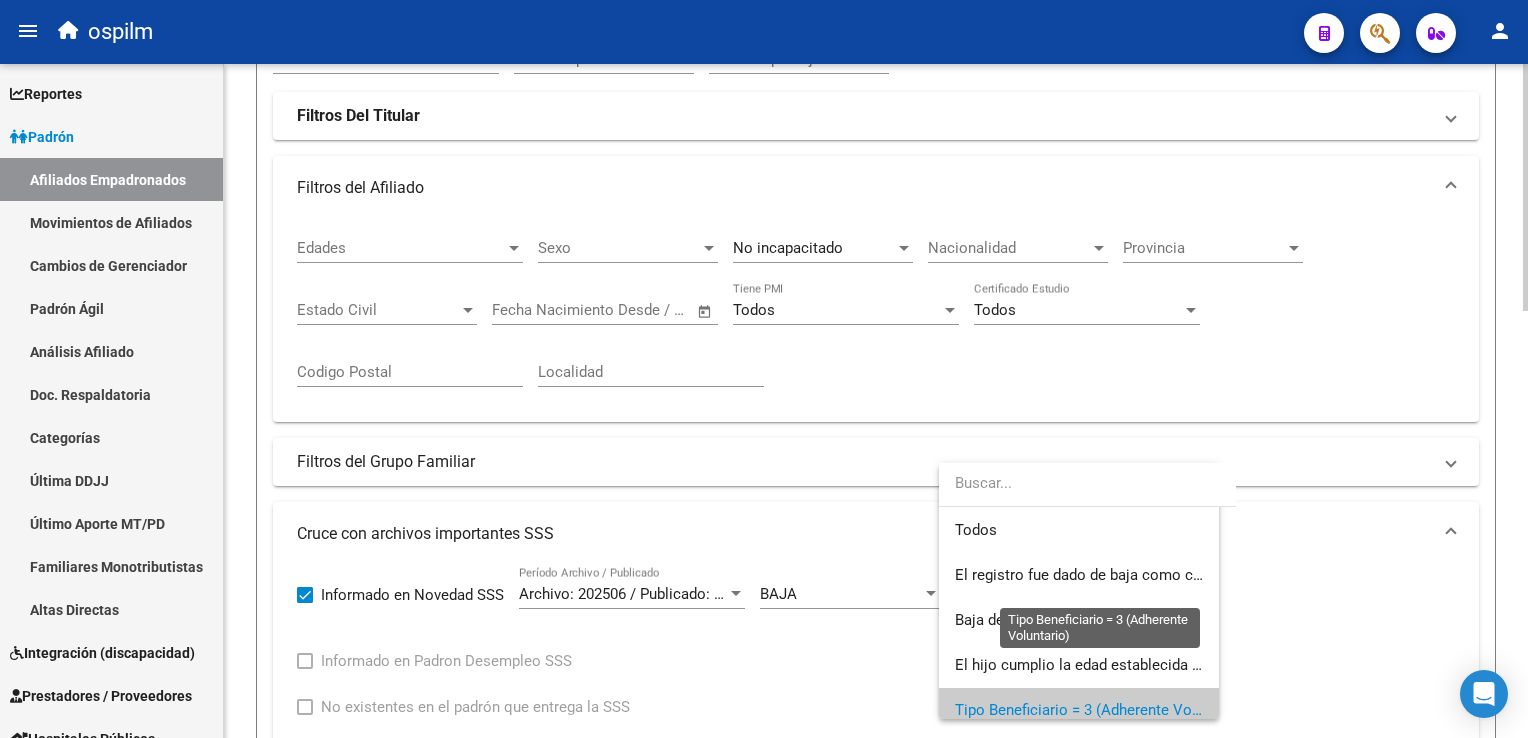 scroll, scrollTop: 119, scrollLeft: 0, axis: vertical 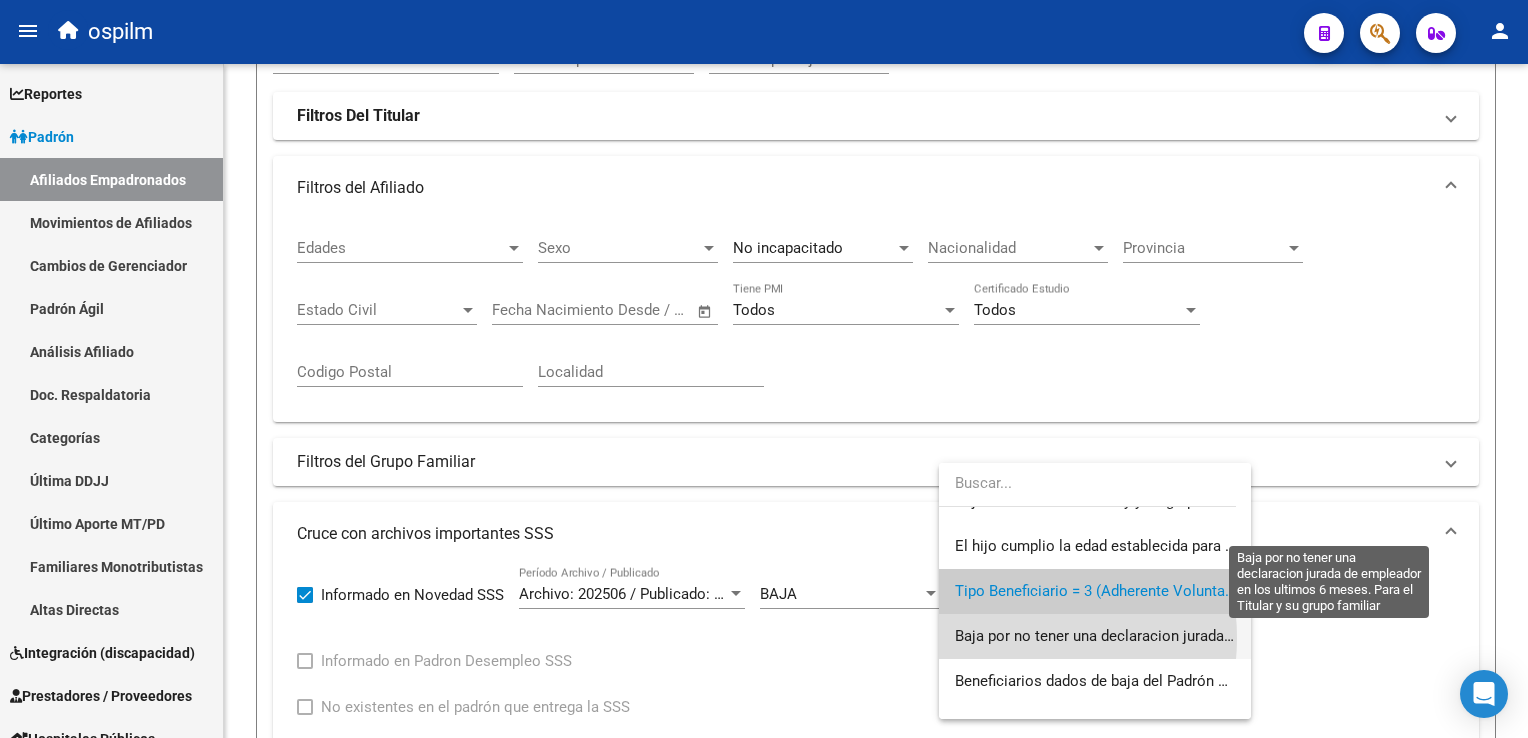 click on "Baja por no tener una declaracion jurada de empleador en los ultimos 6 meses. Para el Titular y su grupo familiar" at bounding box center [1332, 636] 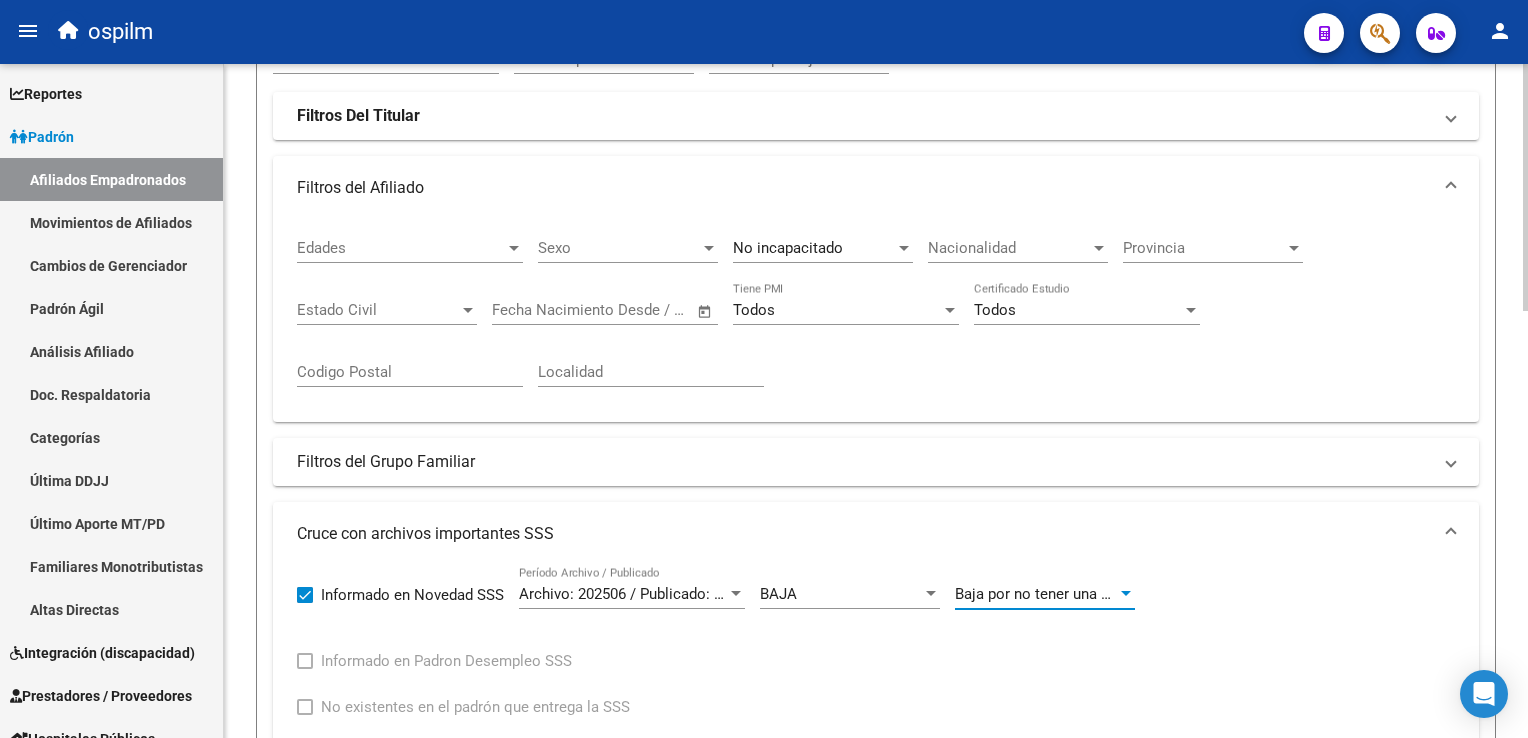 click on "Baja por no tener una declaracion jurada de empleador en los ultimos 6 meses. Para el Titular y su grupo familiar" at bounding box center [1332, 594] 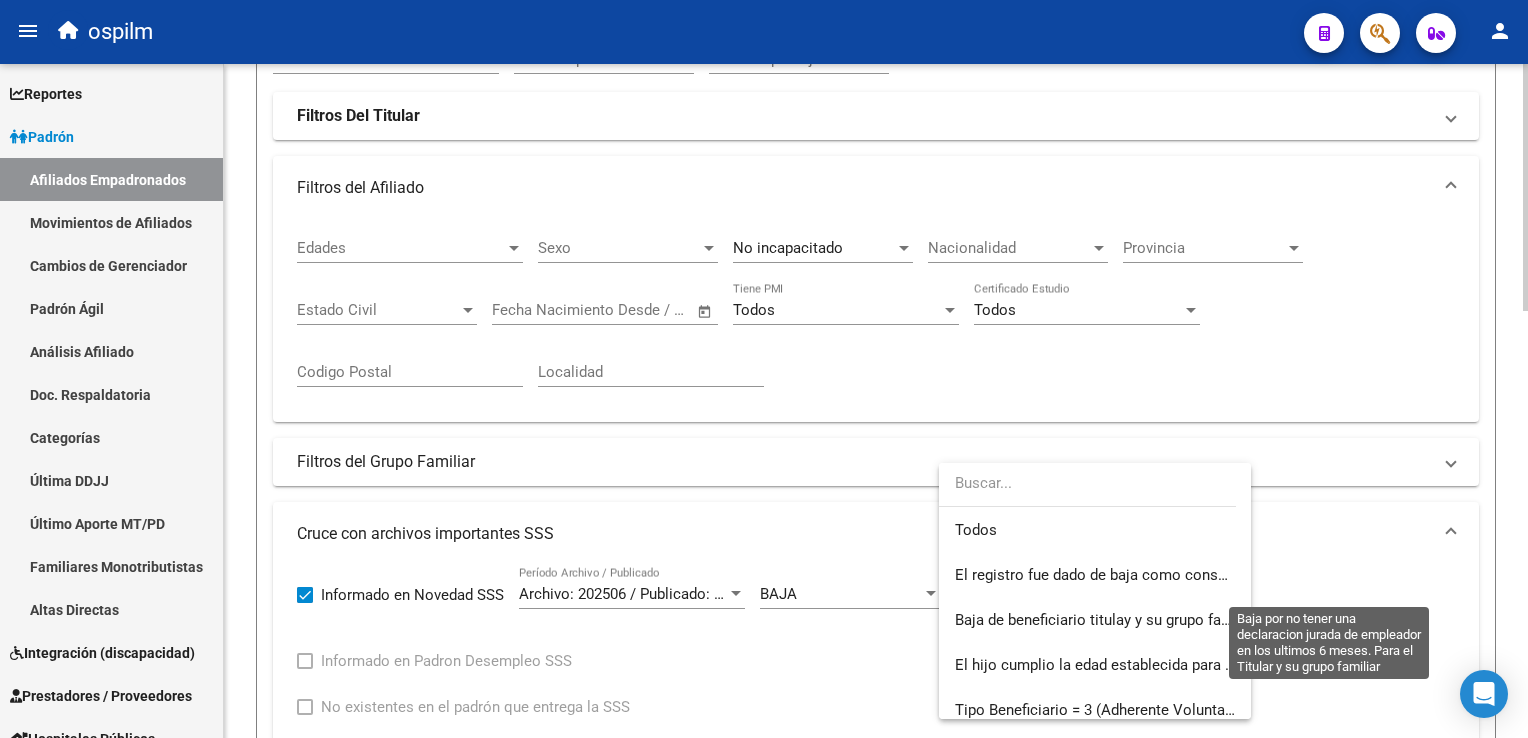 scroll, scrollTop: 164, scrollLeft: 0, axis: vertical 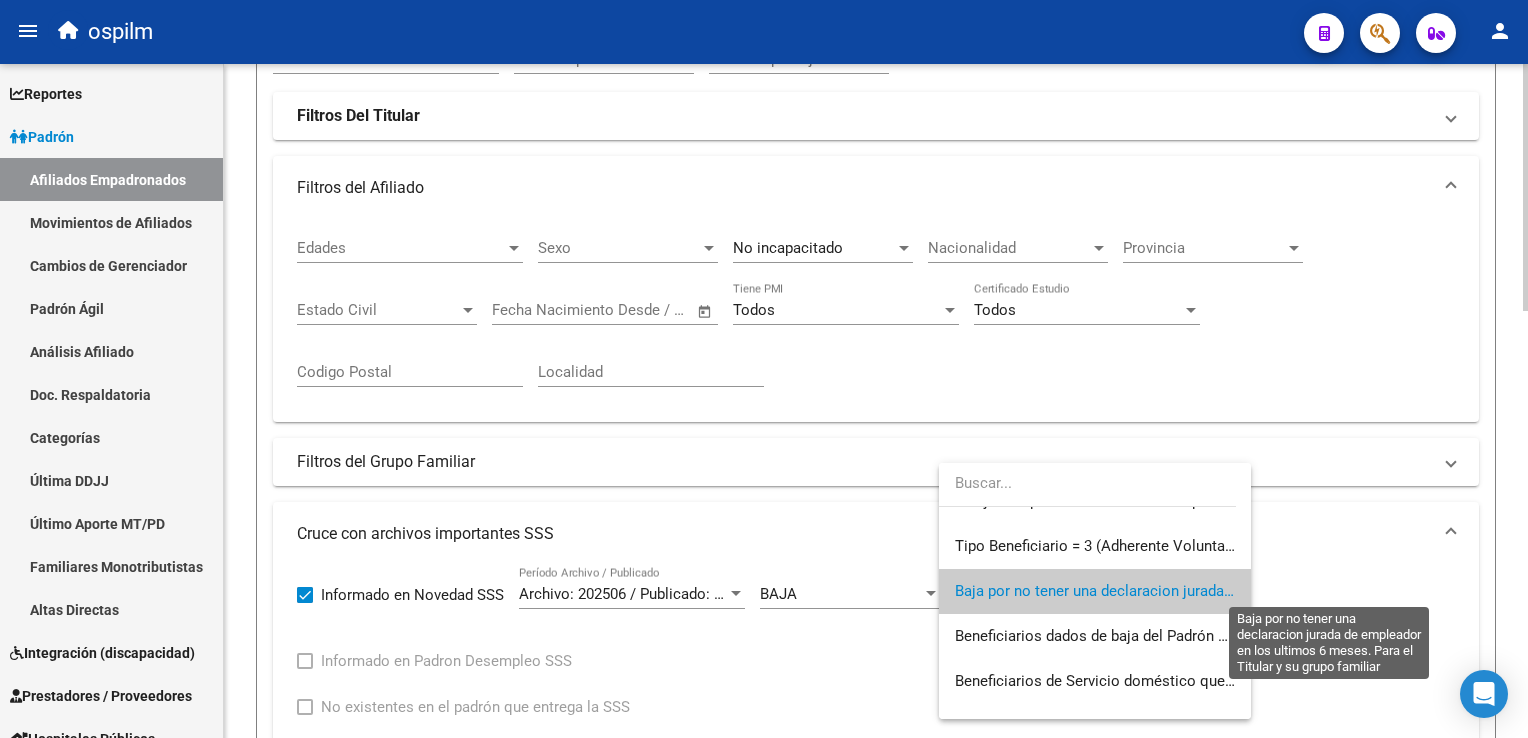 click on "Baja por no tener una declaracion jurada de empleador en los ultimos 6 meses. Para el Titular y su grupo familiar" at bounding box center (1332, 591) 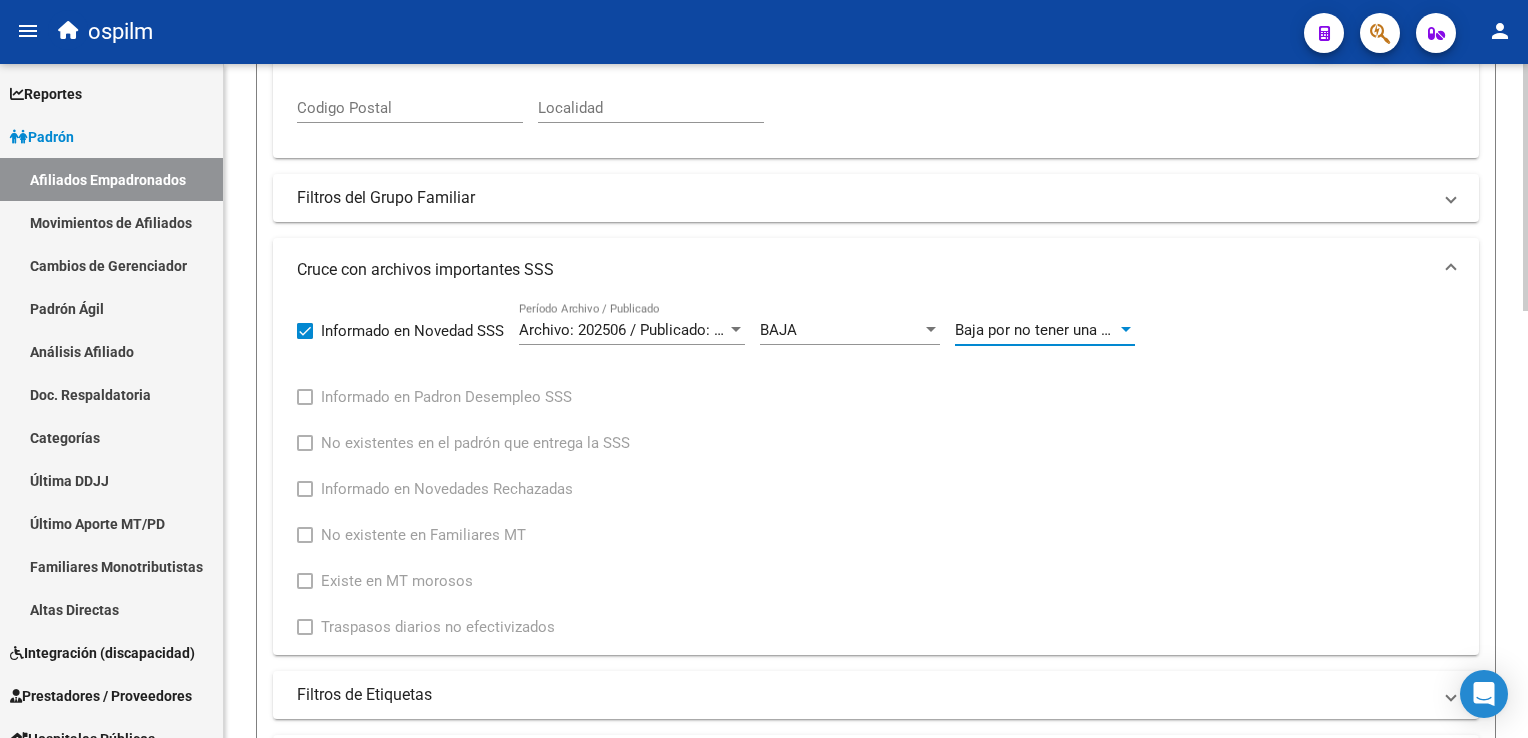 scroll, scrollTop: 788, scrollLeft: 0, axis: vertical 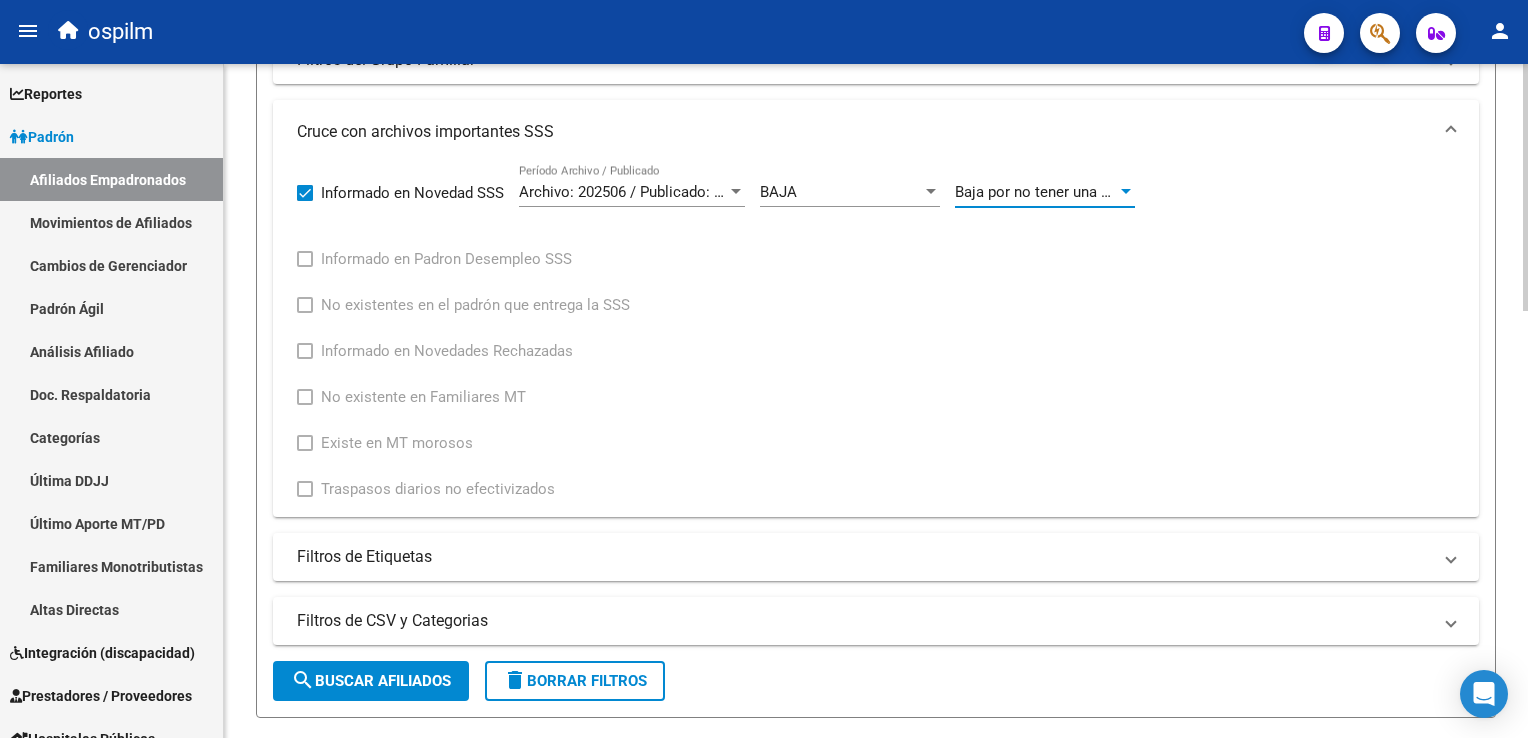 click on "menu ospilm person Firma Express Reportes Ingresos Devengados Análisis Histórico Detalles Transferencias RG sin DDJJ Detalles por CUIL RG Detalles - MT/PD MT morosos Egresos Devengados Comprobantes Recibidos Facturación Apócrifa Auditorías x Área Auditorías x Usuario Ítems de Auditorías x Usuario Padrón Traspasos x O.S. Traspasos x Gerenciador Traspasos x Provincia Nuevos Aportantes Métricas - Padrón SSS Métricas - Crecimiento Población Padrón Afiliados Empadronados Movimientos de Afiliados Cambios de Gerenciador Padrón Ágil Análisis Afiliado Doc. Respaldatoria Categorías Última DDJJ Último Aporte MT/PD Familiares Monotributistas Altas Directas Integración (discapacidad) Certificado Discapacidad Prestadores / Proveedores Facturas - Listado/Carga Facturas Sin Auditar Facturas - Documentación Pagos x Transferencia Auditorías - Listado Auditorías - Comentarios Auditorías - Cambios Área Auditoría - Ítems Prestadores - Listado Prestadores - Docu. Actas" at bounding box center [764, 369] 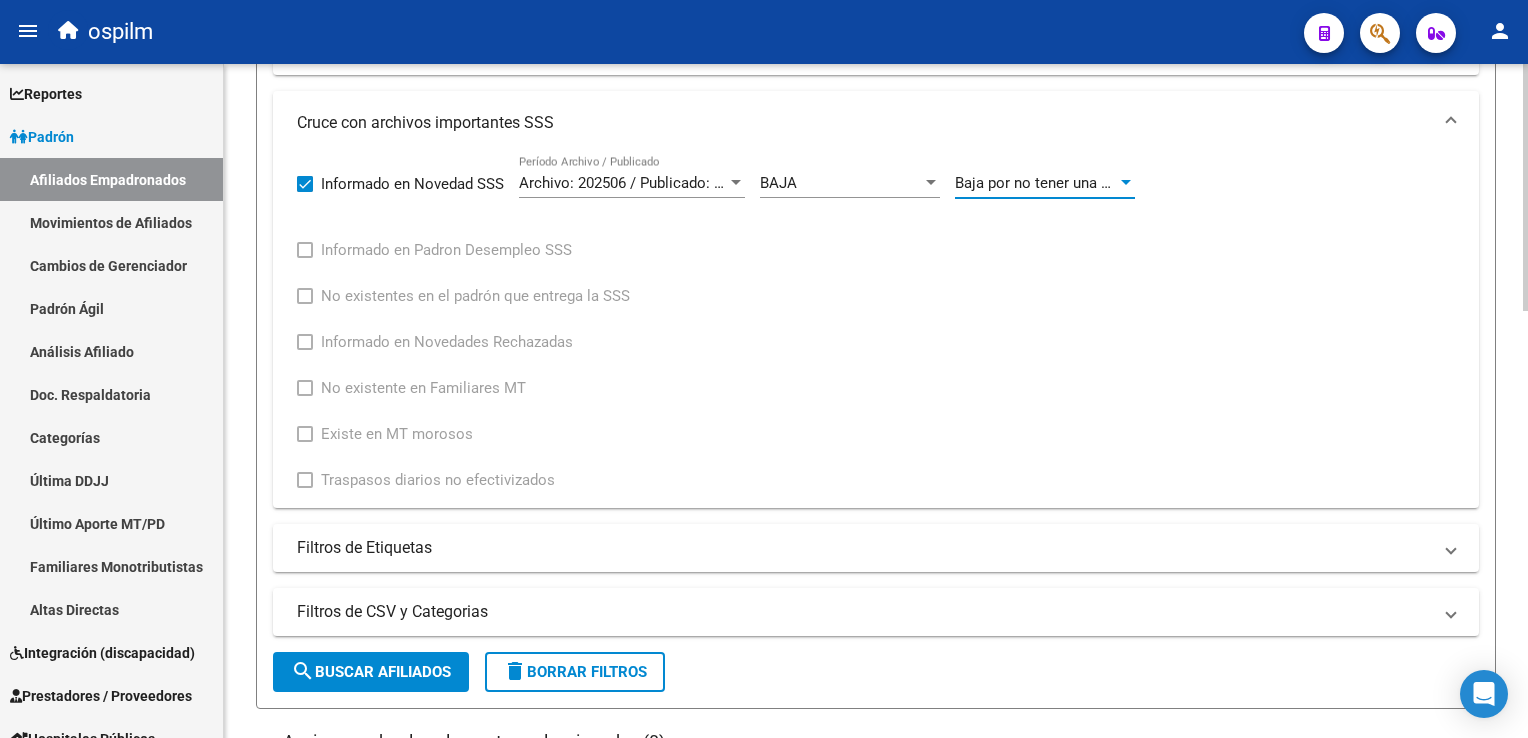 drag, startPoint x: 398, startPoint y: 667, endPoint x: 433, endPoint y: 622, distance: 57.00877 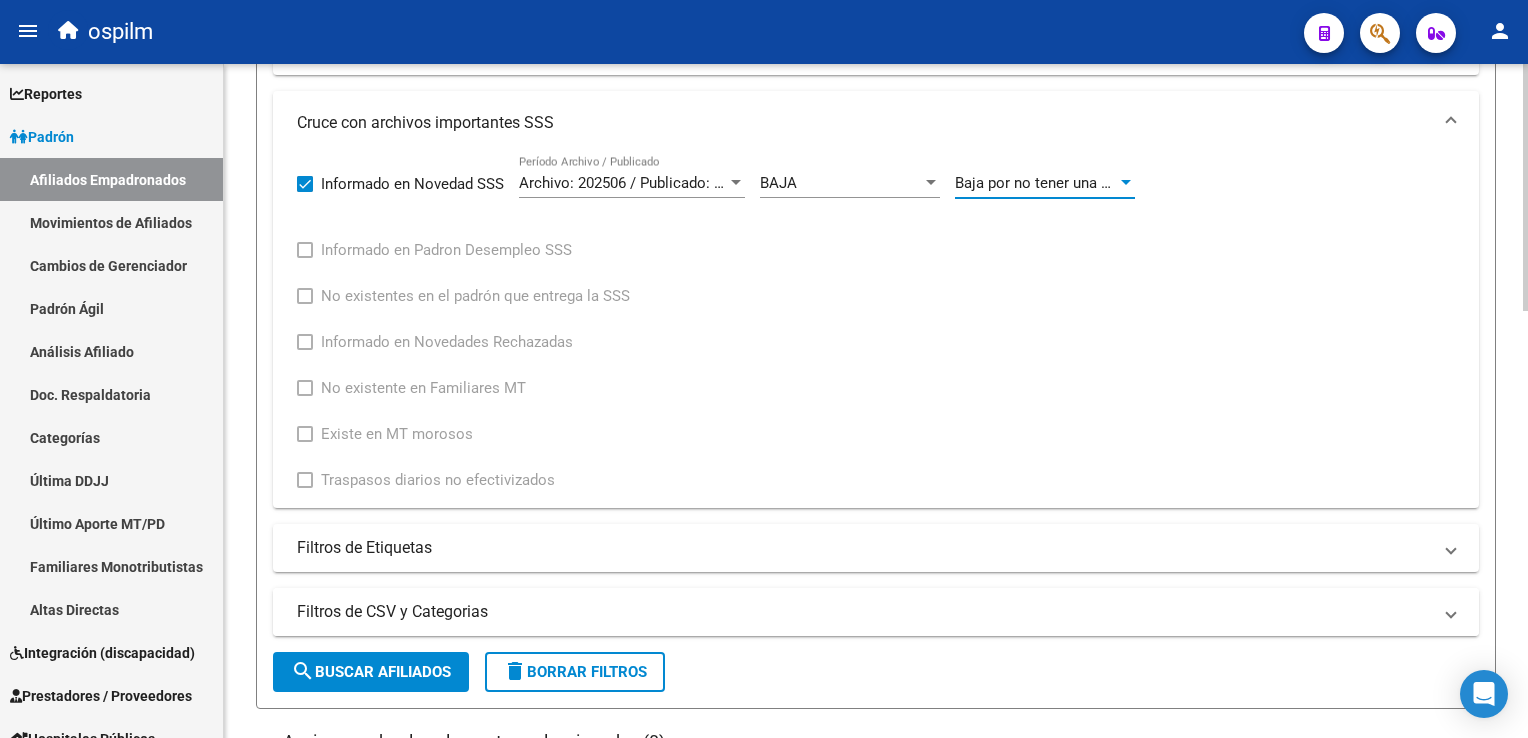 click on "search  Buscar Afiliados" 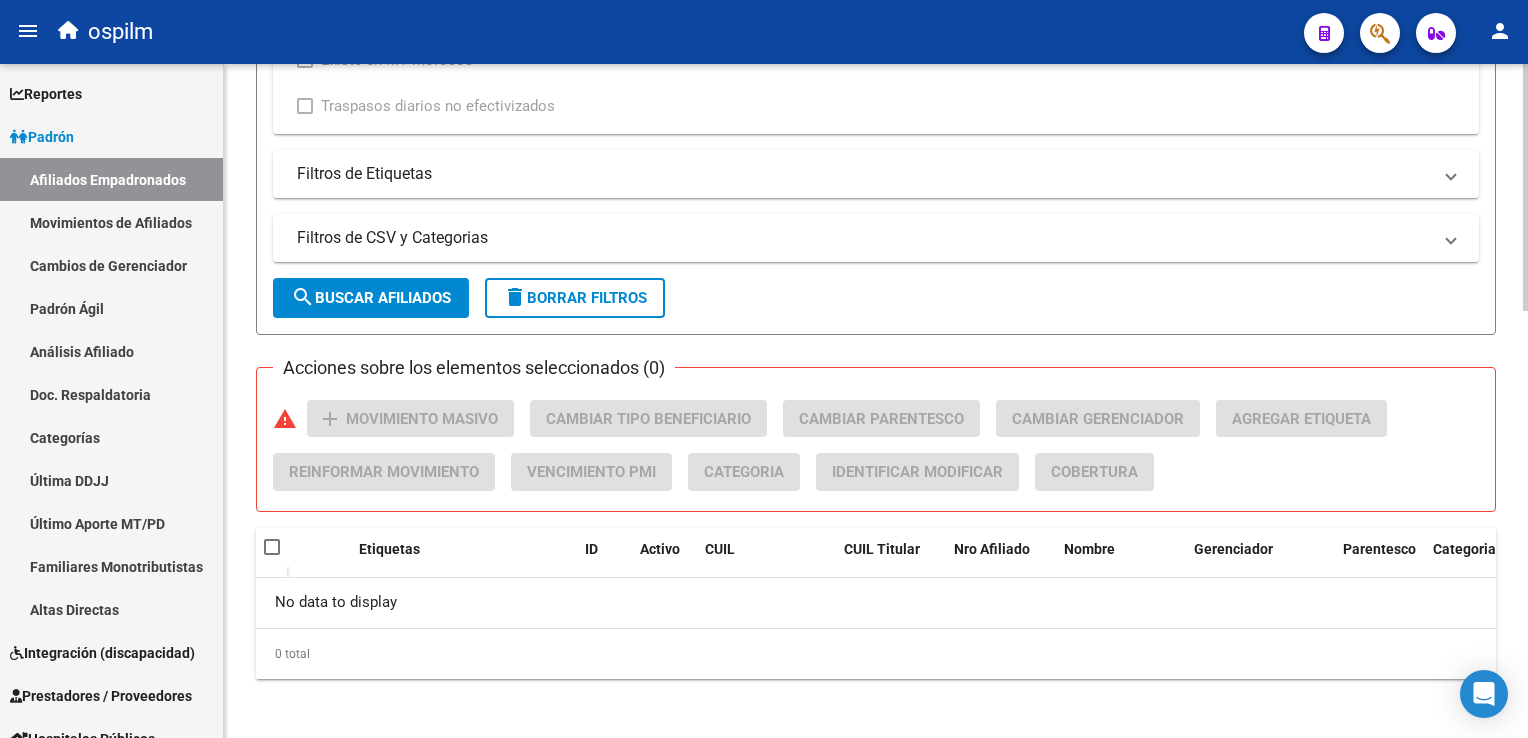 scroll, scrollTop: 228, scrollLeft: 0, axis: vertical 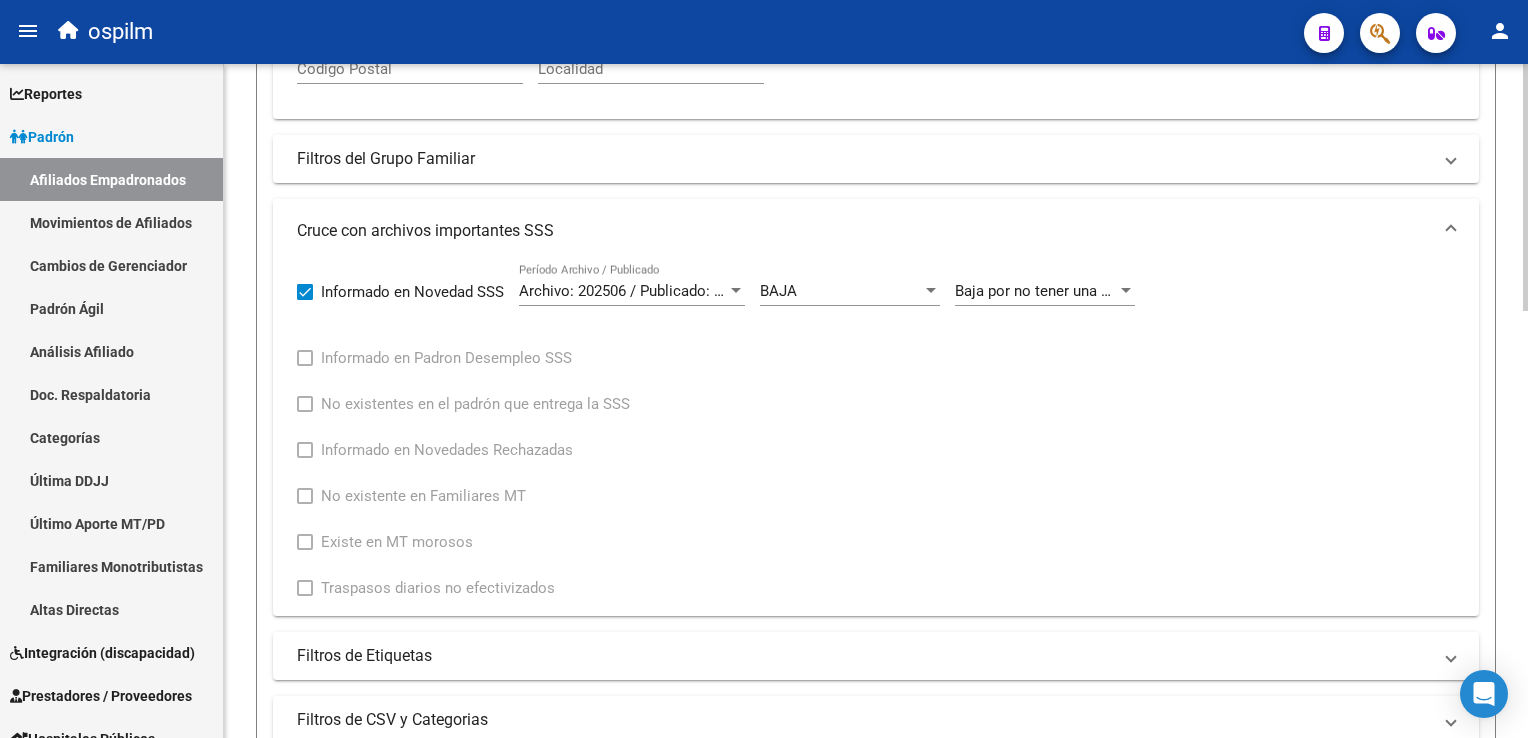 click on "menu ospilm person Firma Express Reportes Ingresos Devengados Análisis Histórico Detalles Transferencias RG sin DDJJ Detalles por CUIL RG Detalles - MT/PD MT morosos Egresos Devengados Comprobantes Recibidos Facturación Apócrifa Auditorías x Área Auditorías x Usuario Ítems de Auditorías x Usuario Padrón Traspasos x O.S. Traspasos x Gerenciador Traspasos x Provincia Nuevos Aportantes Métricas - Padrón SSS Métricas - Crecimiento Población Padrón Afiliados Empadronados Movimientos de Afiliados Cambios de Gerenciador Padrón Ágil Análisis Afiliado Doc. Respaldatoria Categorías Última DDJJ Último Aporte MT/PD Familiares Monotributistas Altas Directas Integración (discapacidad) Certificado Discapacidad Prestadores / Proveedores Facturas - Listado/Carga Facturas Sin Auditar Facturas - Documentación Pagos x Transferencia Auditorías - Listado Auditorías - Comentarios Auditorías - Cambios Área Auditoría - Ítems Prestadores - Listado Prestadores - Docu. Actas" at bounding box center (764, 369) 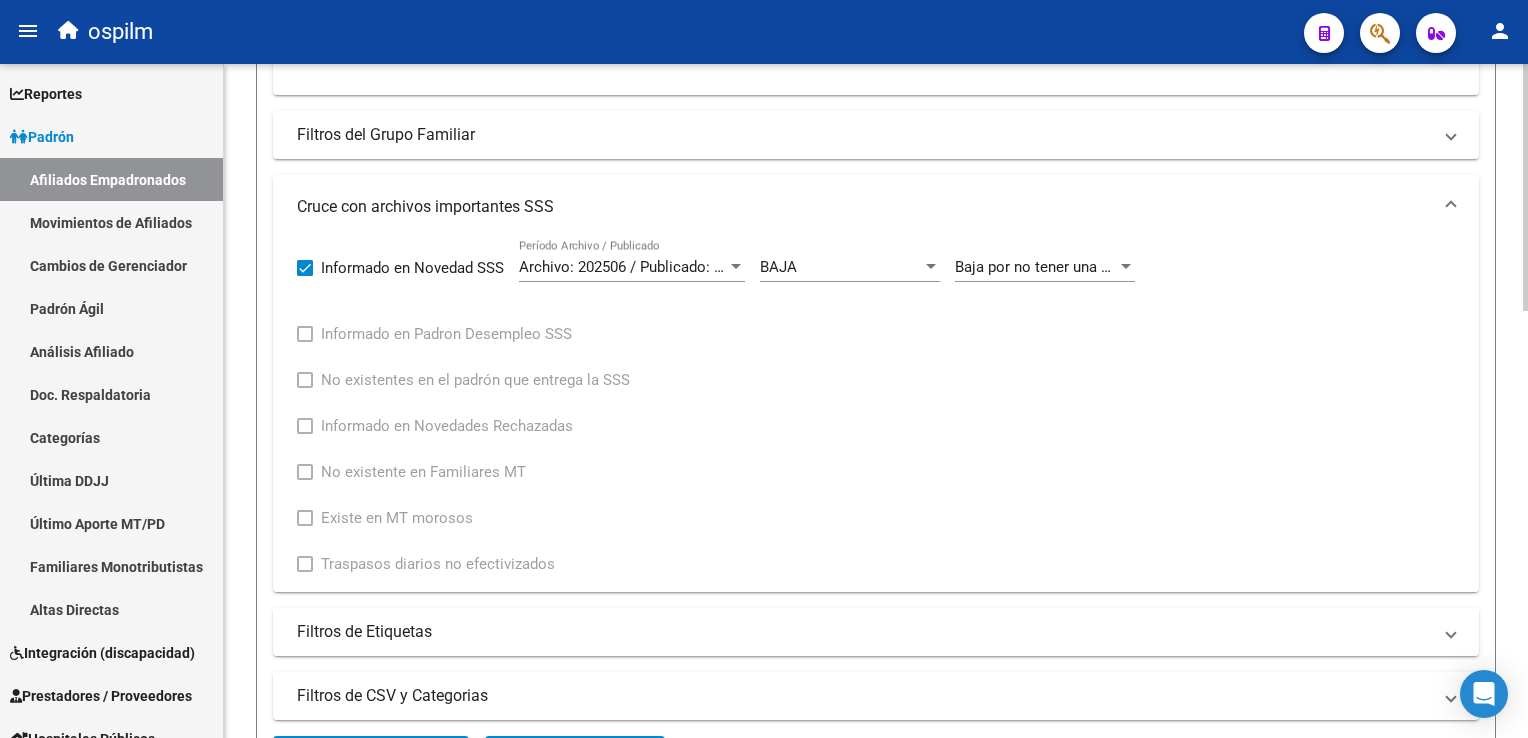 click on "Baja por no tener una declaracion jurada de empleador en los ultimos 6 meses. Para el Titular y su grupo familiar" at bounding box center [1332, 267] 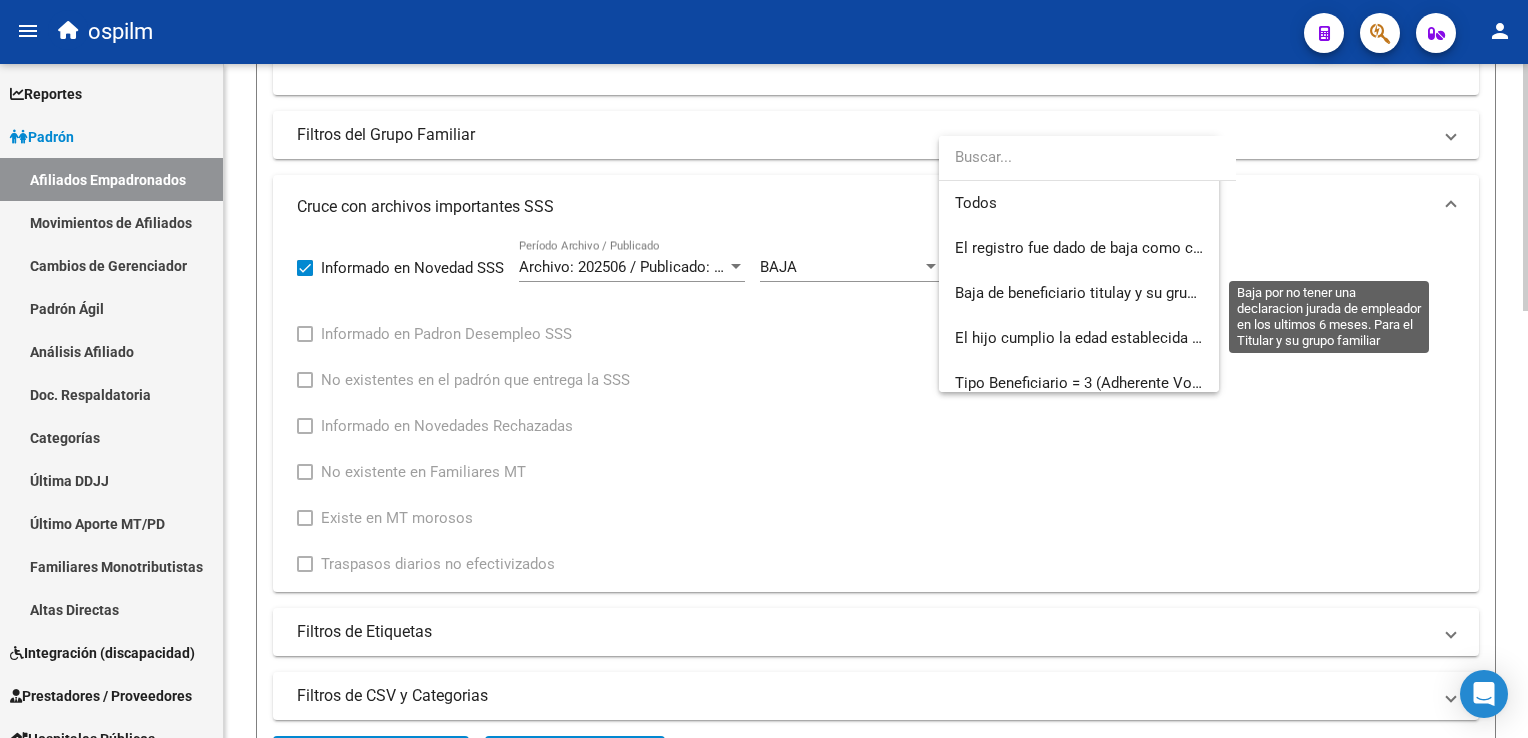 scroll, scrollTop: 164, scrollLeft: 0, axis: vertical 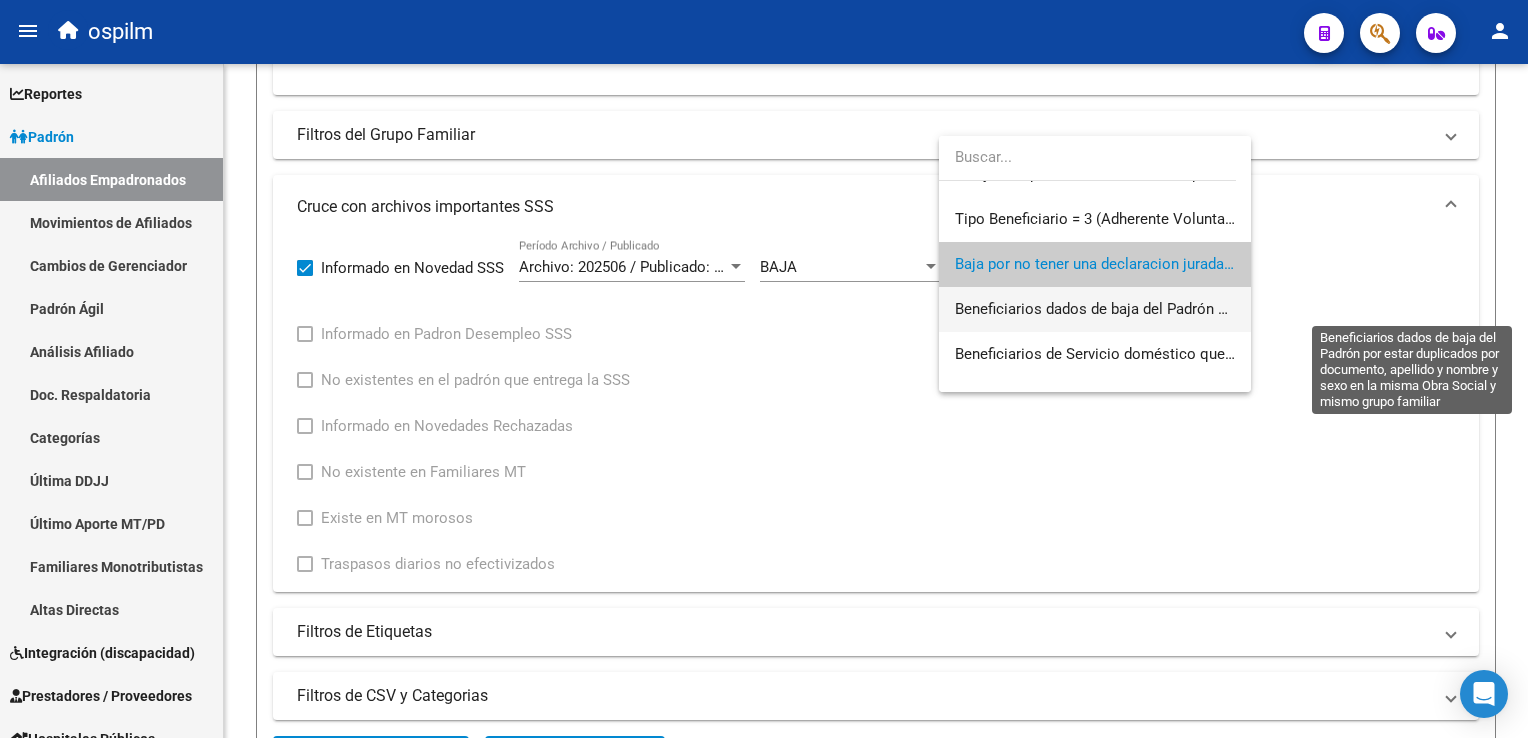 click on "Beneficiarios dados de baja del Padrón por estar duplicados
por documento, apellido y nombre y sexo en la misma Obra
Social y mismo grupo familiar" at bounding box center (1457, 309) 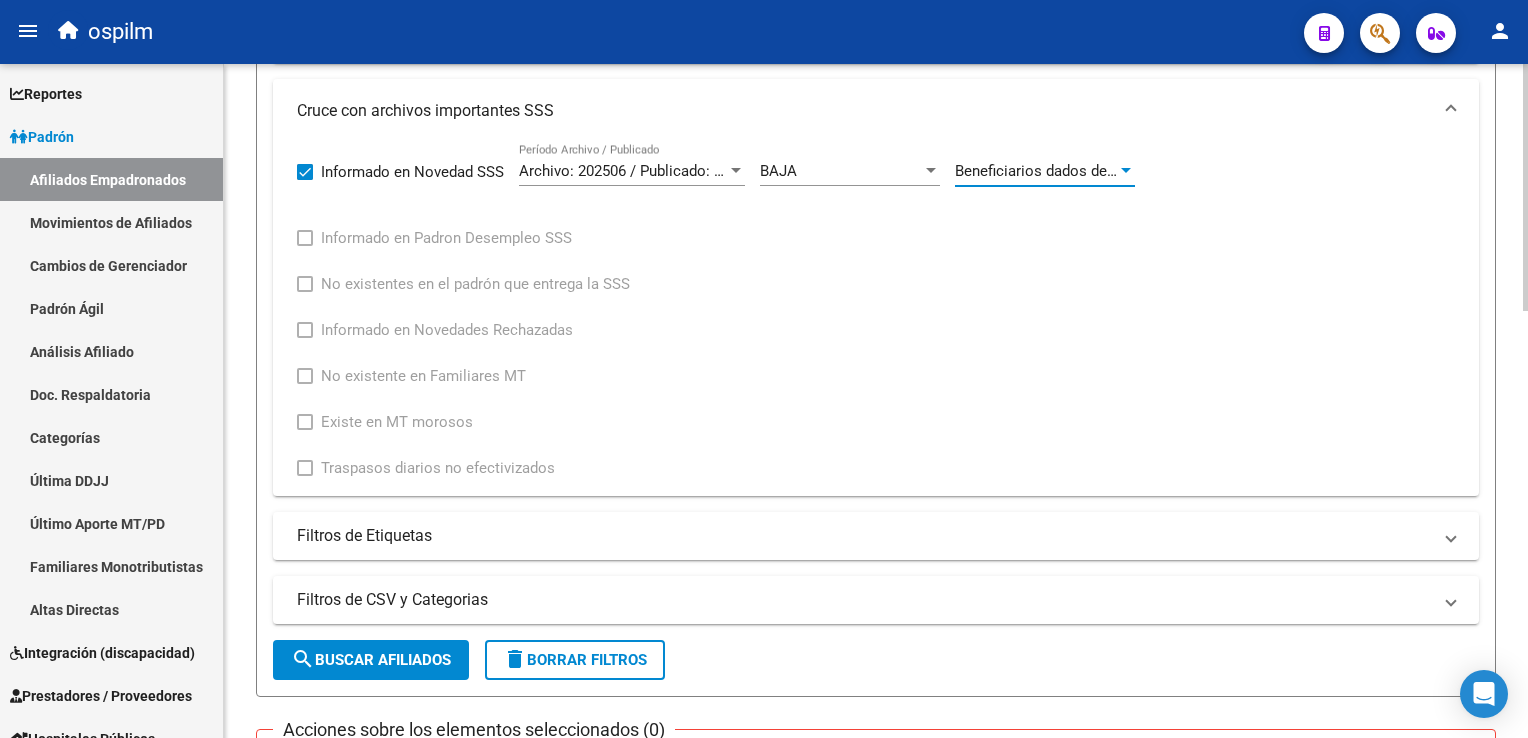 scroll, scrollTop: 952, scrollLeft: 0, axis: vertical 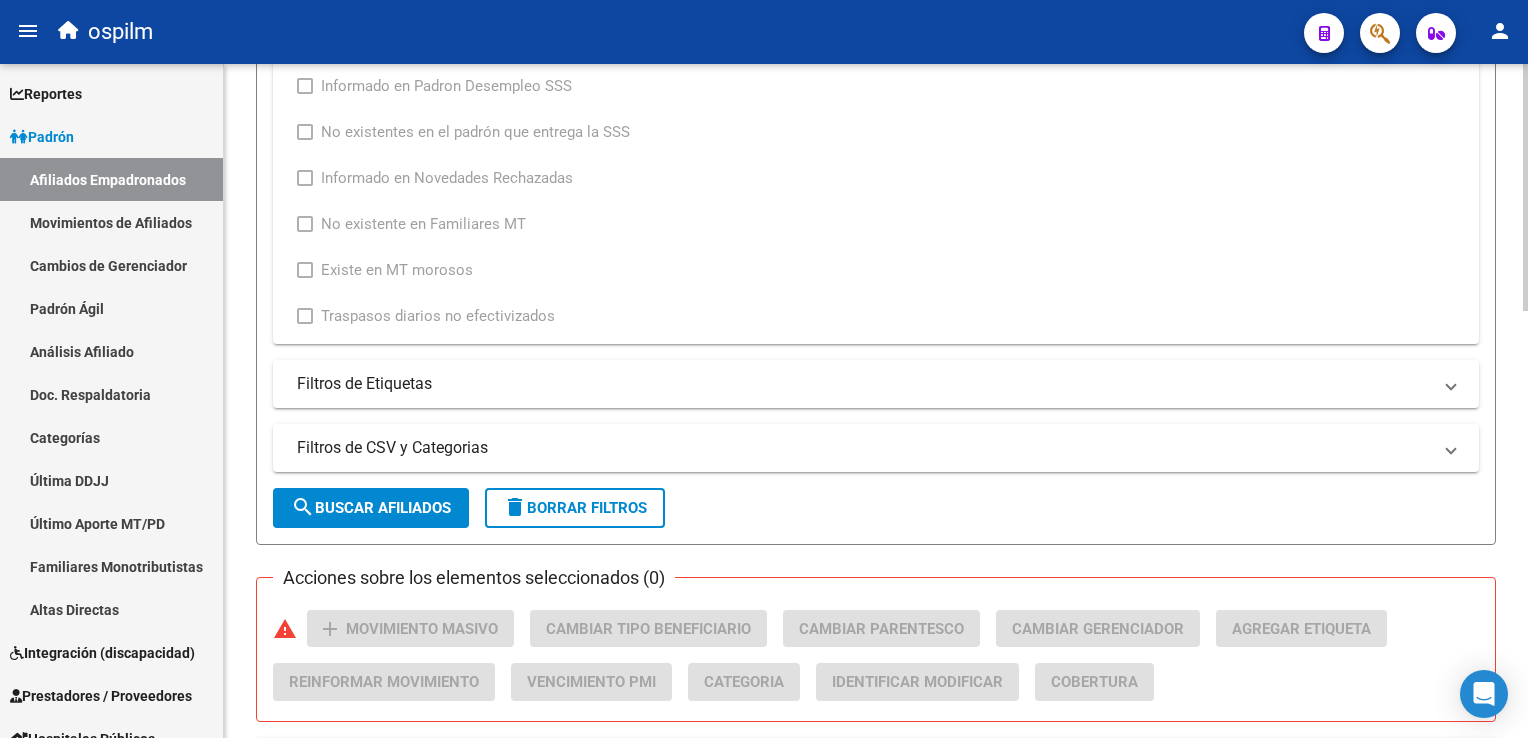 click on "menu ospilm person Firma Express Reportes Ingresos Devengados Análisis Histórico Detalles Transferencias RG sin DDJJ Detalles por CUIL RG Detalles - MT/PD MT morosos Egresos Devengados Comprobantes Recibidos Facturación Apócrifa Auditorías x Área Auditorías x Usuario Ítems de Auditorías x Usuario Padrón Traspasos x O.S. Traspasos x Gerenciador Traspasos x Provincia Nuevos Aportantes Métricas - Padrón SSS Métricas - Crecimiento Población Padrón Afiliados Empadronados Movimientos de Afiliados Cambios de Gerenciador Padrón Ágil Análisis Afiliado Doc. Respaldatoria Categorías Última DDJJ Último Aporte MT/PD Familiares Monotributistas Altas Directas Integración (discapacidad) Certificado Discapacidad Prestadores / Proveedores Facturas - Listado/Carga Facturas Sin Auditar Facturas - Documentación Pagos x Transferencia Auditorías - Listado Auditorías - Comentarios Auditorías - Cambios Área Auditoría - Ítems Prestadores - Listado Prestadores - Docu. Actas" at bounding box center [764, 369] 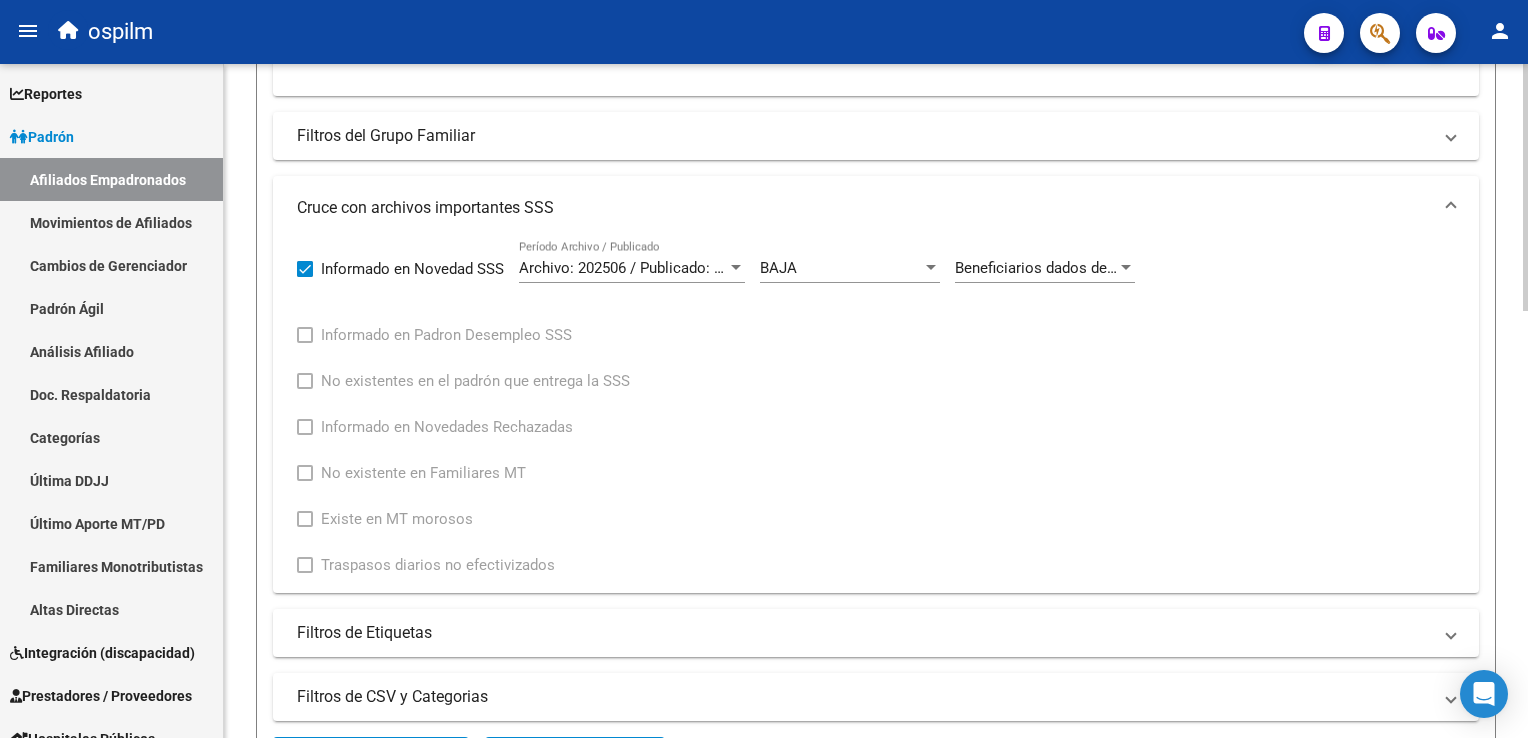 scroll, scrollTop: 692, scrollLeft: 0, axis: vertical 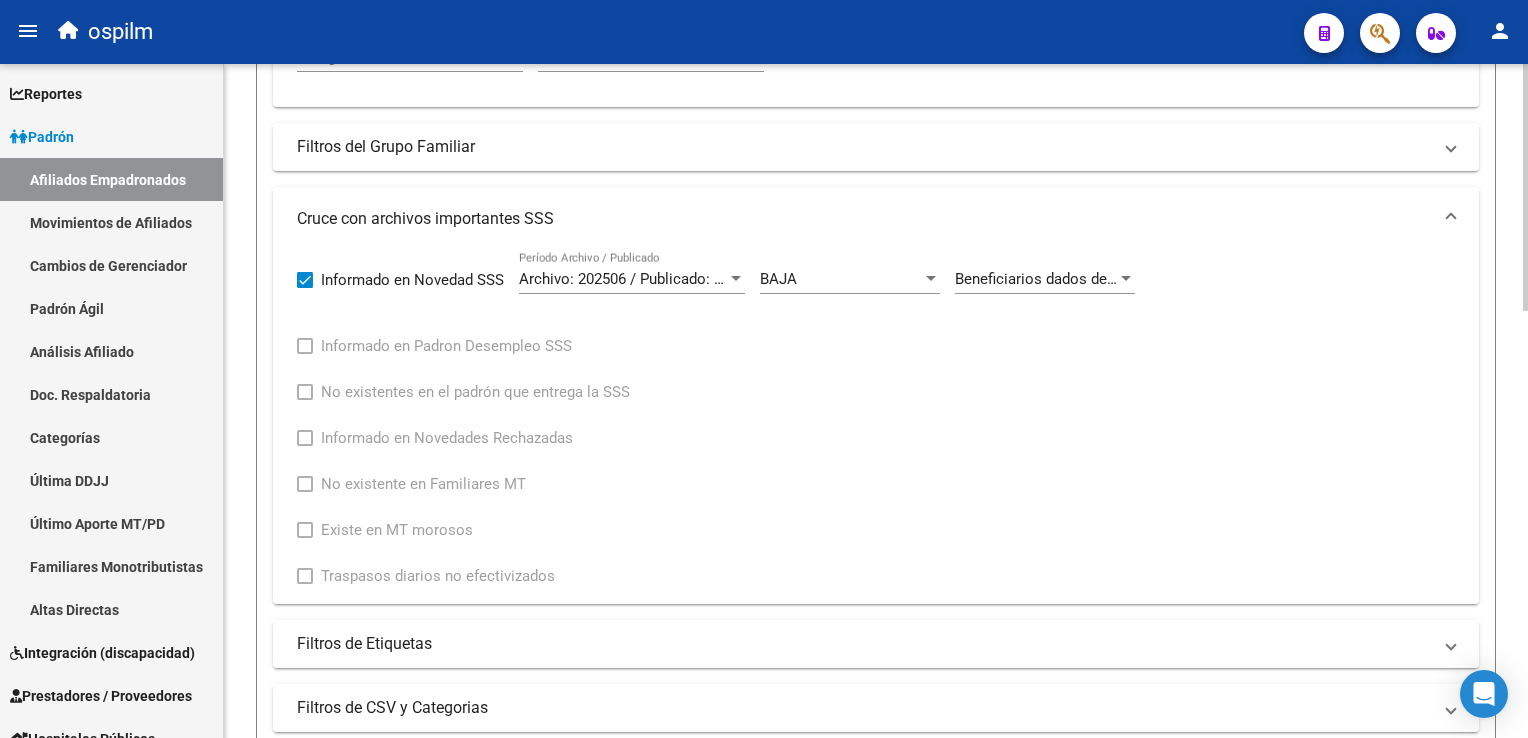 click 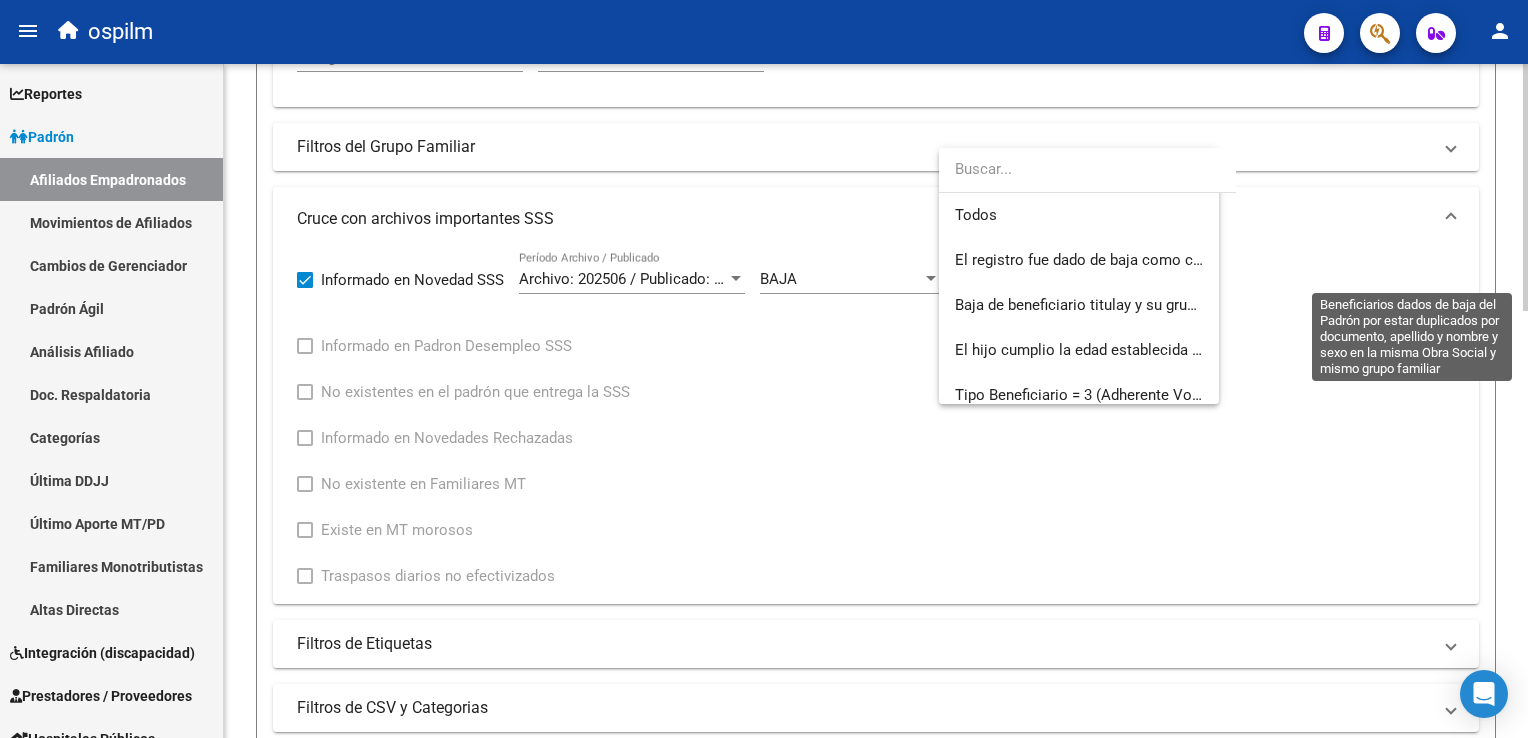scroll, scrollTop: 209, scrollLeft: 0, axis: vertical 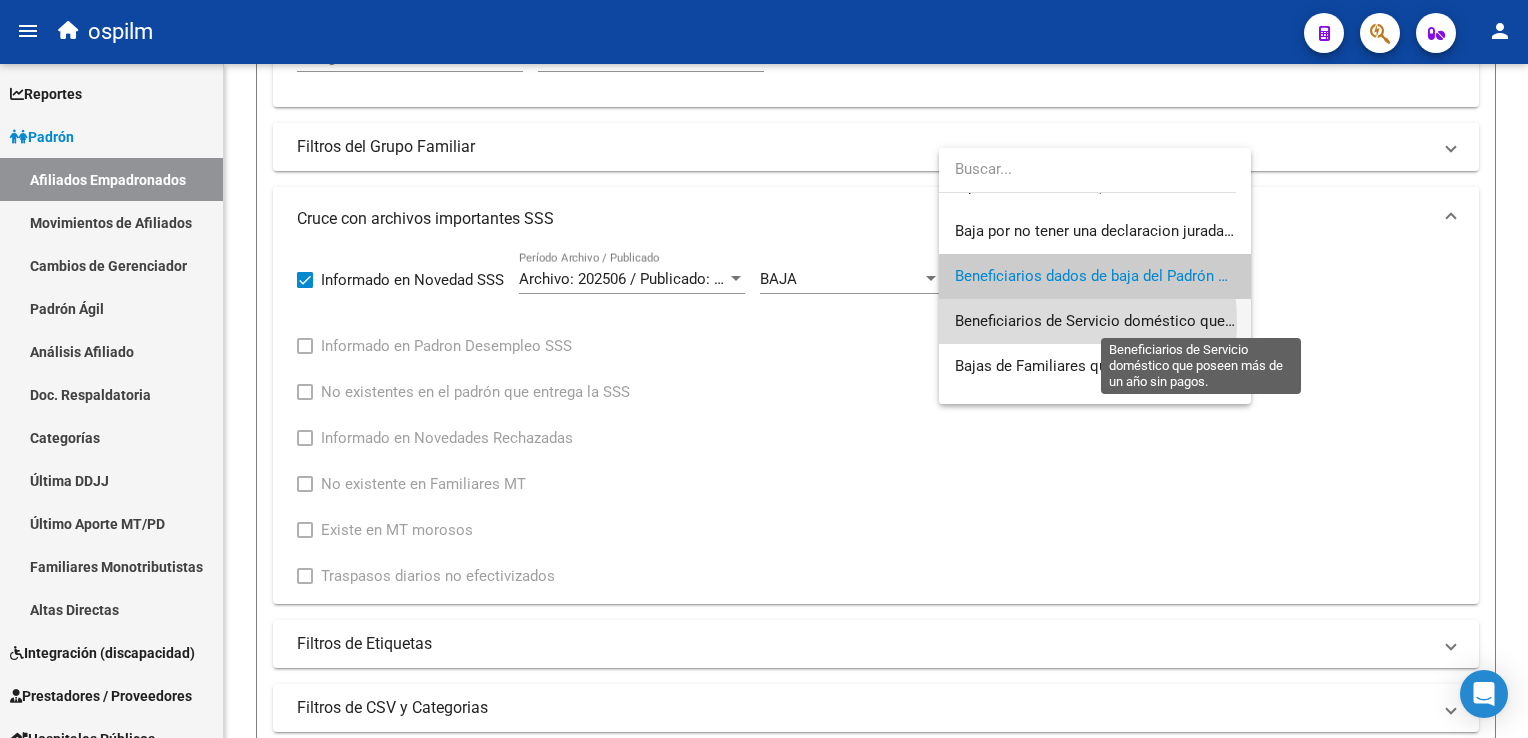 click on "Beneficiarios de Servicio doméstico que poseen más de un año sin pagos." at bounding box center [1204, 321] 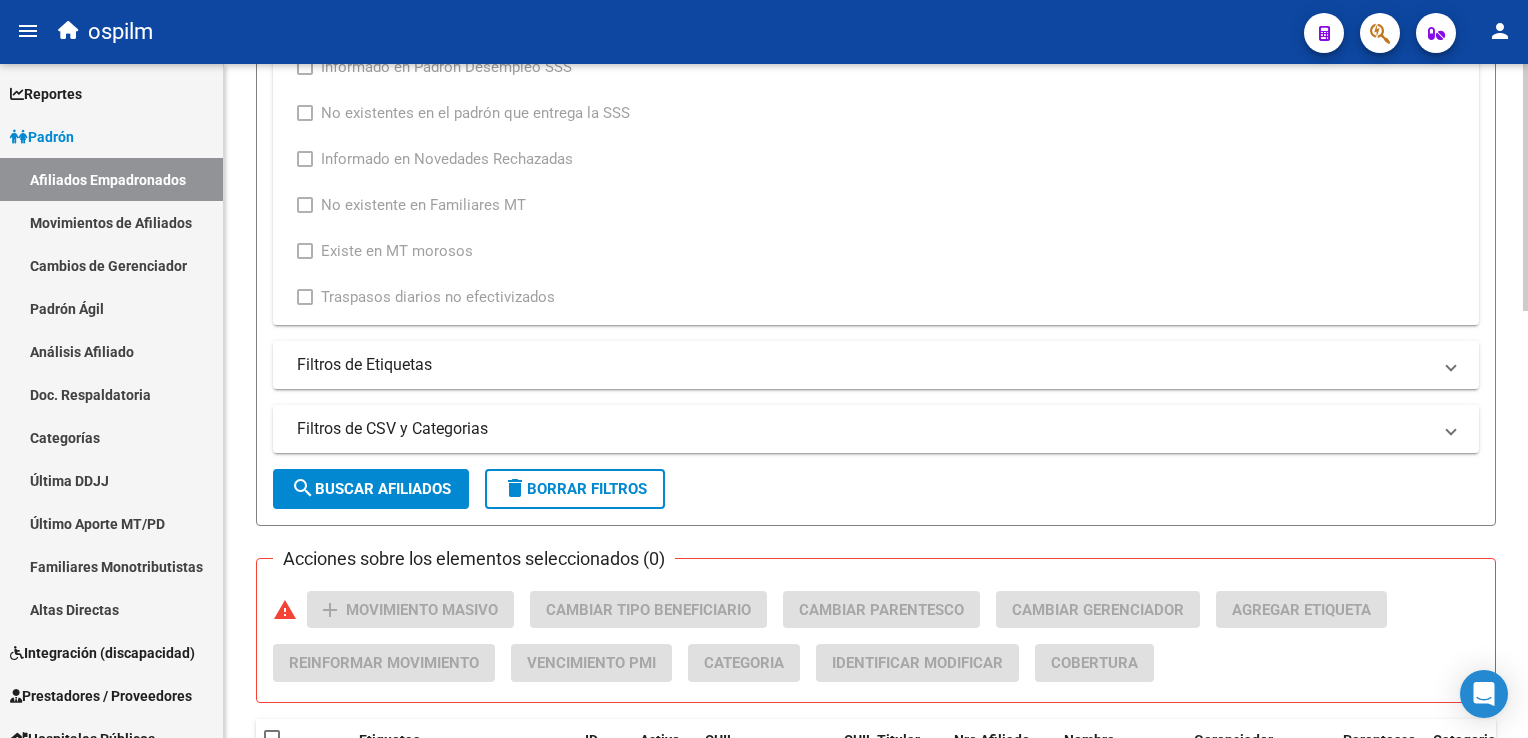 scroll, scrollTop: 1010, scrollLeft: 0, axis: vertical 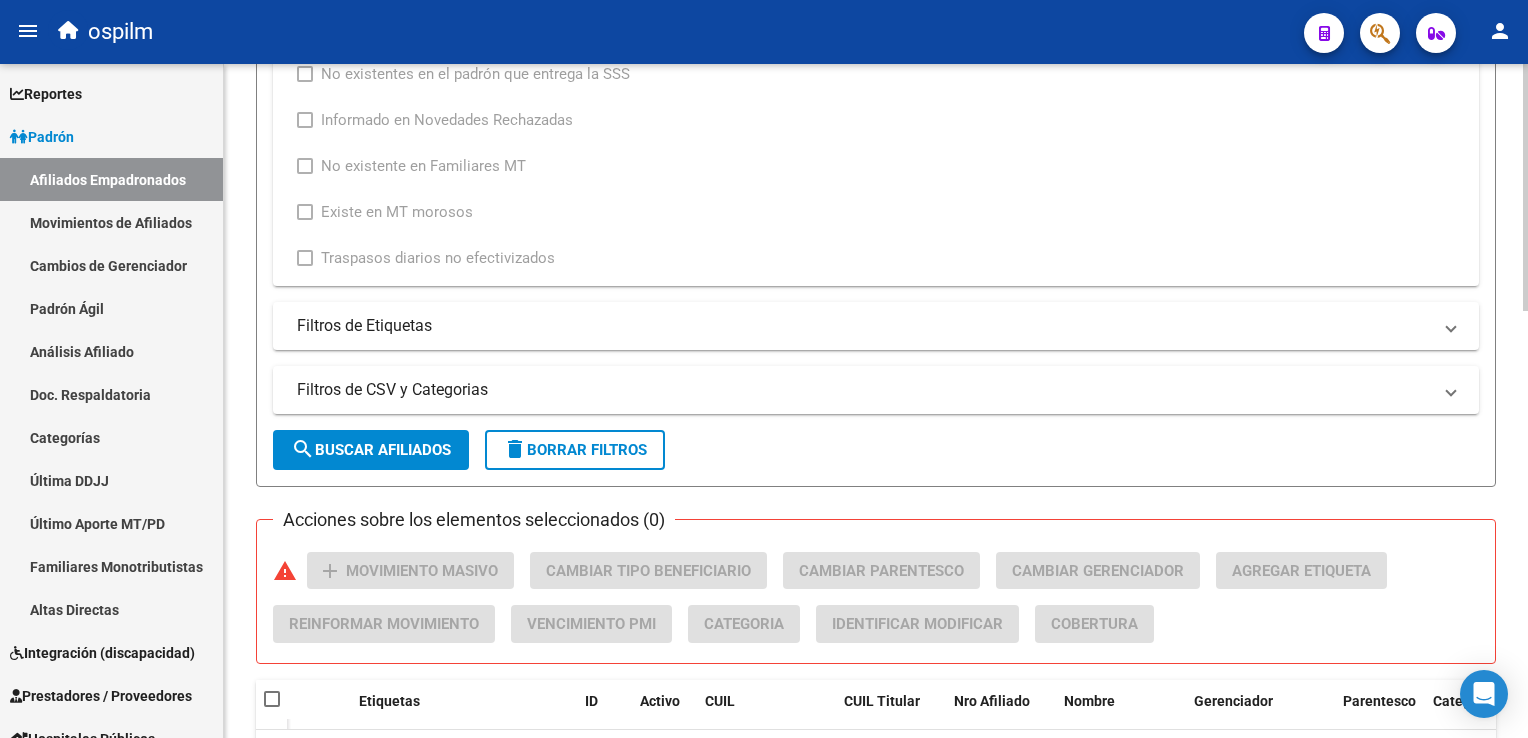 click on "menu ospilm person Firma Express Reportes Ingresos Devengados Análisis Histórico Detalles Transferencias RG sin DDJJ Detalles por CUIL RG Detalles - MT/PD MT morosos Egresos Devengados Comprobantes Recibidos Facturación Apócrifa Auditorías x Área Auditorías x Usuario Ítems de Auditorías x Usuario Padrón Traspasos x O.S. Traspasos x Gerenciador Traspasos x Provincia Nuevos Aportantes Métricas - Padrón SSS Métricas - Crecimiento Población Padrón Afiliados Empadronados Movimientos de Afiliados Cambios de Gerenciador Padrón Ágil Análisis Afiliado Doc. Respaldatoria Categorías Última DDJJ Último Aporte MT/PD Familiares Monotributistas Altas Directas Integración (discapacidad) Certificado Discapacidad Prestadores / Proveedores Facturas - Listado/Carga Facturas Sin Auditar Facturas - Documentación Pagos x Transferencia Auditorías - Listado Auditorías - Comentarios Auditorías - Cambios Área Auditoría - Ítems Prestadores - Listado Prestadores - Docu. Actas" at bounding box center [764, 369] 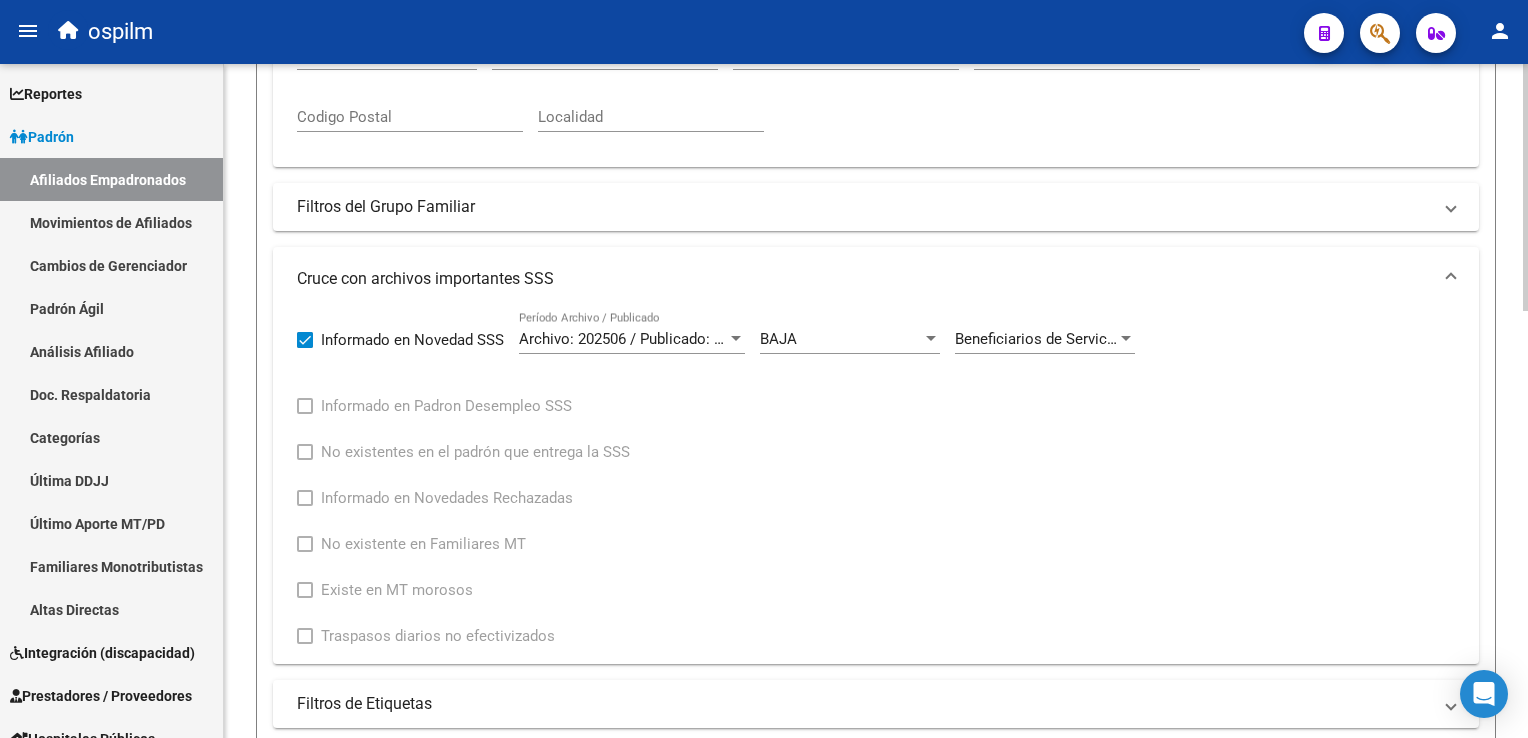 scroll, scrollTop: 563, scrollLeft: 0, axis: vertical 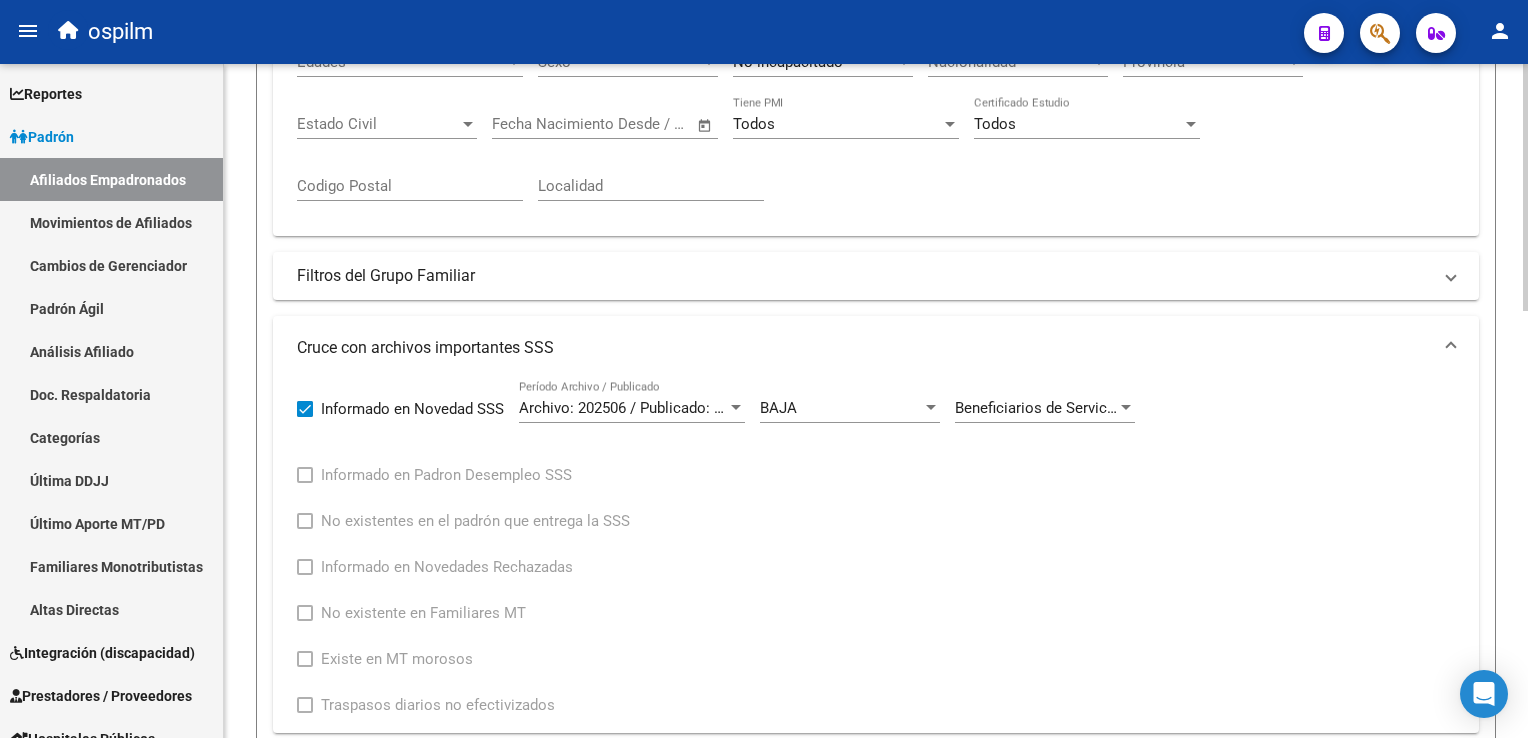 click 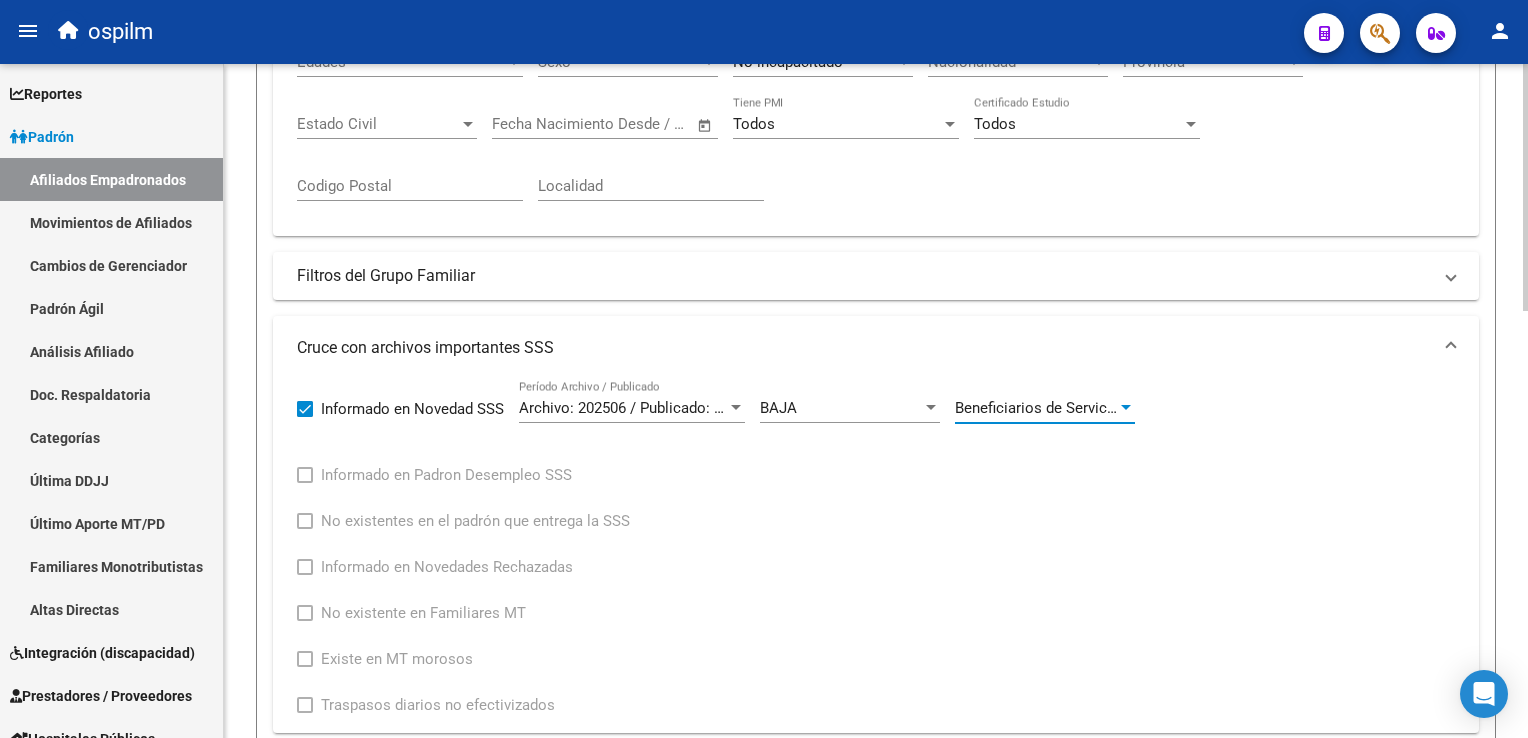click on "Beneficiarios de Servicio doméstico que poseen más de un año sin pagos." at bounding box center (1204, 408) 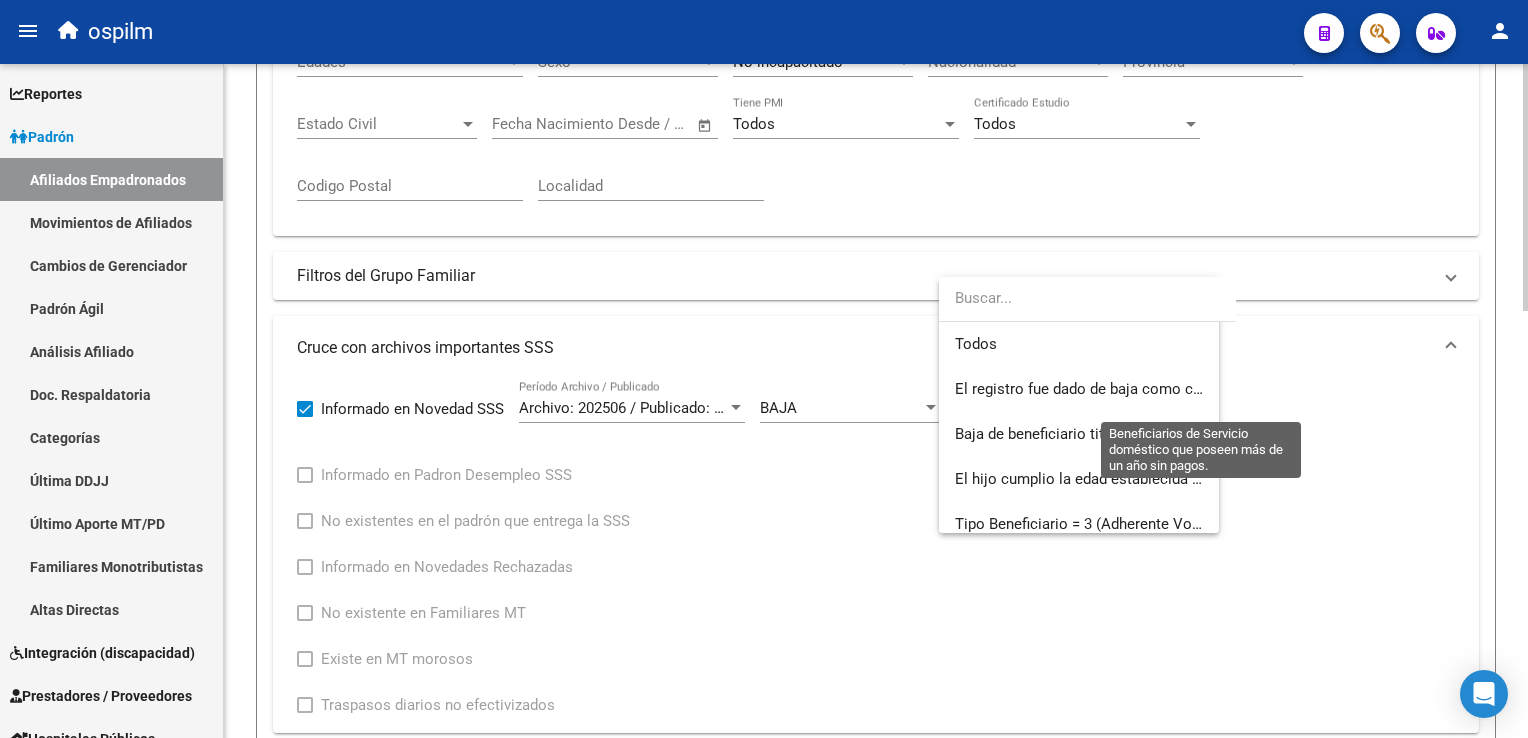 scroll, scrollTop: 254, scrollLeft: 0, axis: vertical 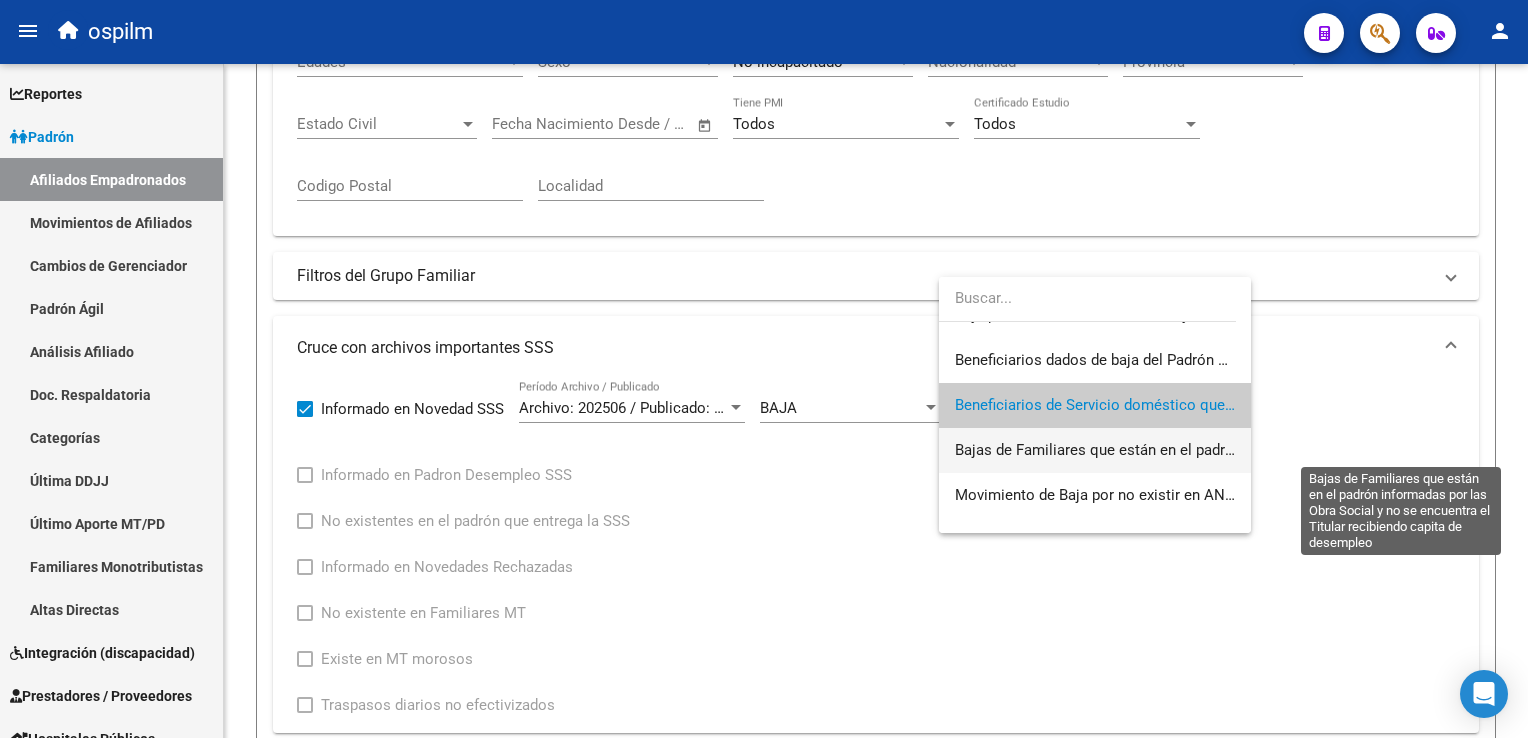 click on "Bajas de Familiares que están en el padrón informadas por las Obra Social y no se encuentra el Titular recibiendo capita de desempleo" at bounding box center (1405, 450) 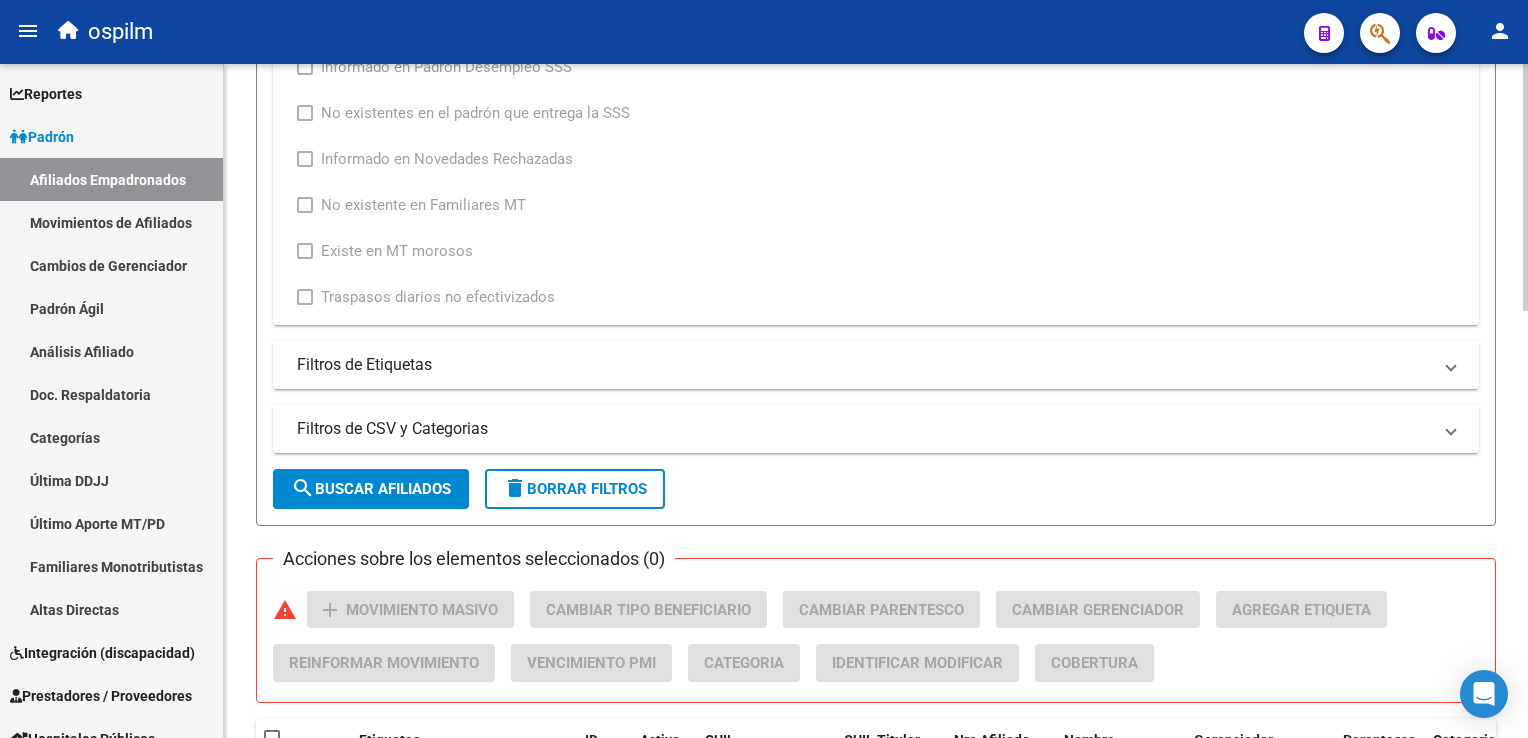 click on "menu ospilm person Firma Express Reportes Ingresos Devengados Análisis Histórico Detalles Transferencias RG sin DDJJ Detalles por CUIL RG Detalles - MT/PD MT morosos Egresos Devengados Comprobantes Recibidos Facturación Apócrifa Auditorías x Área Auditorías x Usuario Ítems de Auditorías x Usuario Padrón Traspasos x O.S. Traspasos x Gerenciador Traspasos x Provincia Nuevos Aportantes Métricas - Padrón SSS Métricas - Crecimiento Población Padrón Afiliados Empadronados Movimientos de Afiliados Cambios de Gerenciador Padrón Ágil Análisis Afiliado Doc. Respaldatoria Categorías Última DDJJ Último Aporte MT/PD Familiares Monotributistas Altas Directas Integración (discapacidad) Certificado Discapacidad Prestadores / Proveedores Facturas - Listado/Carga Facturas Sin Auditar Facturas - Documentación Pagos x Transferencia Auditorías - Listado Auditorías - Comentarios Auditorías - Cambios Área Auditoría - Ítems Prestadores - Listado Prestadores - Docu. Actas" at bounding box center (764, 369) 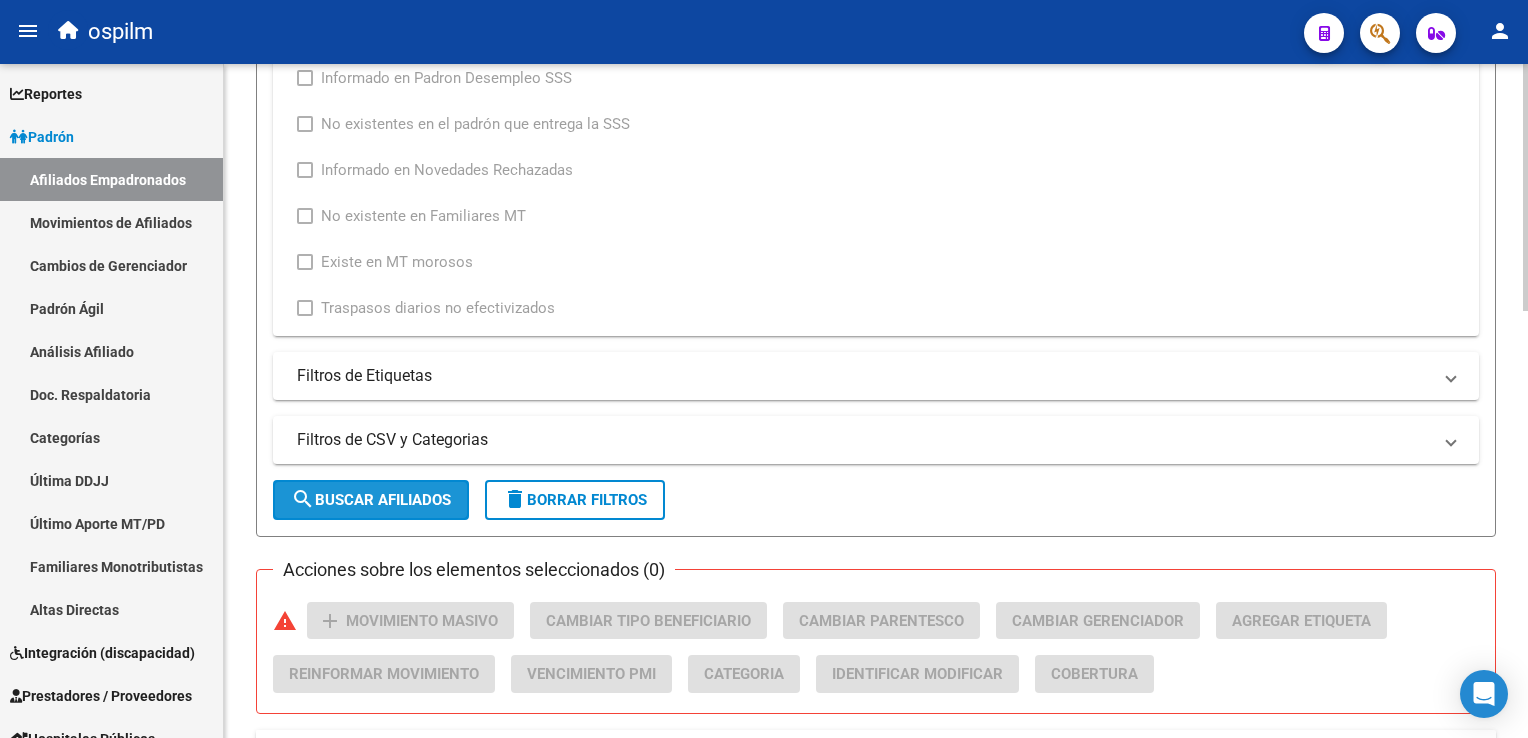 click on "search  Buscar Afiliados" 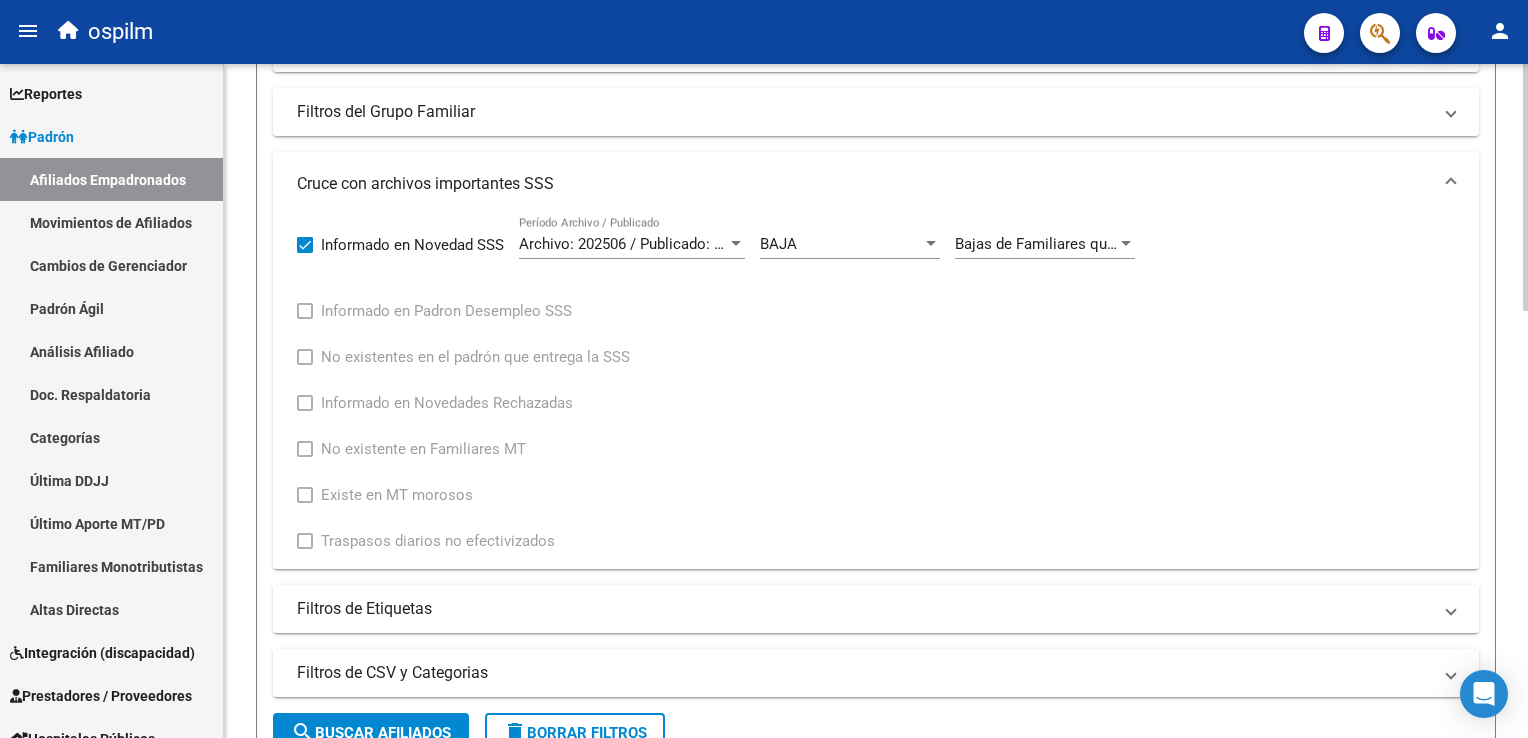 scroll, scrollTop: 688, scrollLeft: 0, axis: vertical 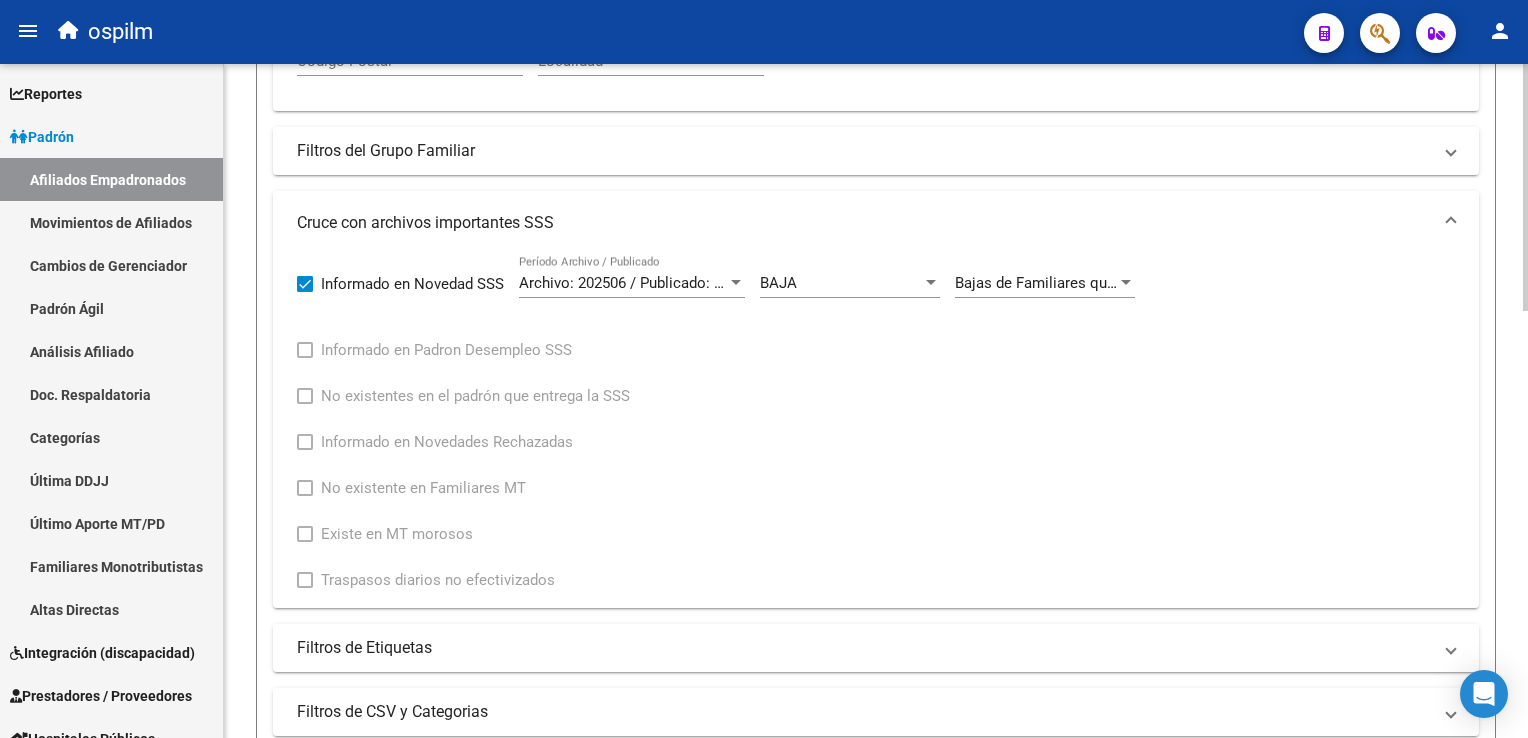 click on "menu ospilm person Firma Express Reportes Ingresos Devengados Análisis Histórico Detalles Transferencias RG sin DDJJ Detalles por CUIL RG Detalles - MT/PD MT morosos Egresos Devengados Comprobantes Recibidos Facturación Apócrifa Auditorías x Área Auditorías x Usuario Ítems de Auditorías x Usuario Padrón Traspasos x O.S. Traspasos x Gerenciador Traspasos x Provincia Nuevos Aportantes Métricas - Padrón SSS Métricas - Crecimiento Población Padrón Afiliados Empadronados Movimientos de Afiliados Cambios de Gerenciador Padrón Ágil Análisis Afiliado Doc. Respaldatoria Categorías Última DDJJ Último Aporte MT/PD Familiares Monotributistas Altas Directas Integración (discapacidad) Certificado Discapacidad Prestadores / Proveedores Facturas - Listado/Carga Facturas Sin Auditar Facturas - Documentación Pagos x Transferencia Auditorías - Listado Auditorías - Comentarios Auditorías - Cambios Área Auditoría - Ítems Prestadores - Listado Prestadores - Docu. Actas" at bounding box center (764, 369) 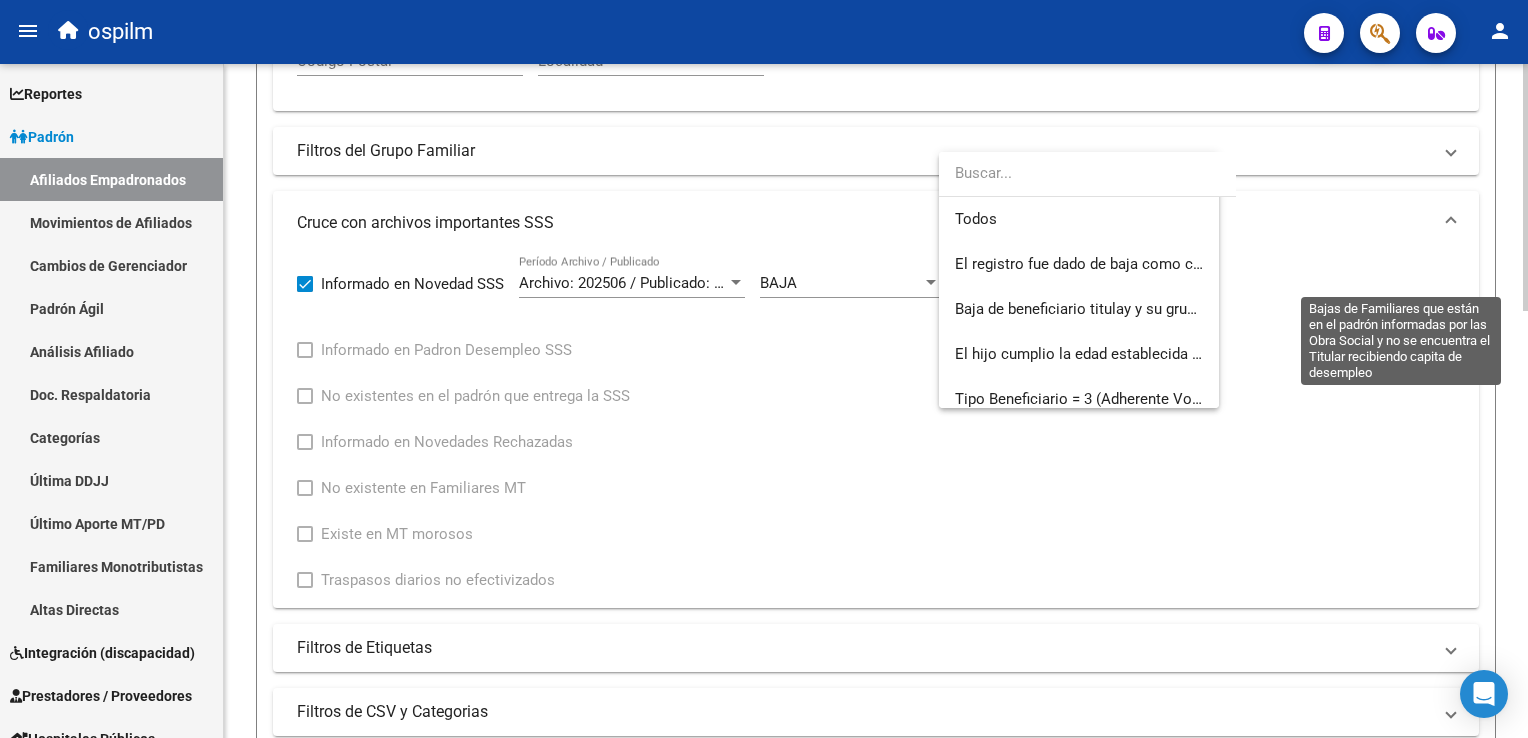 scroll, scrollTop: 299, scrollLeft: 0, axis: vertical 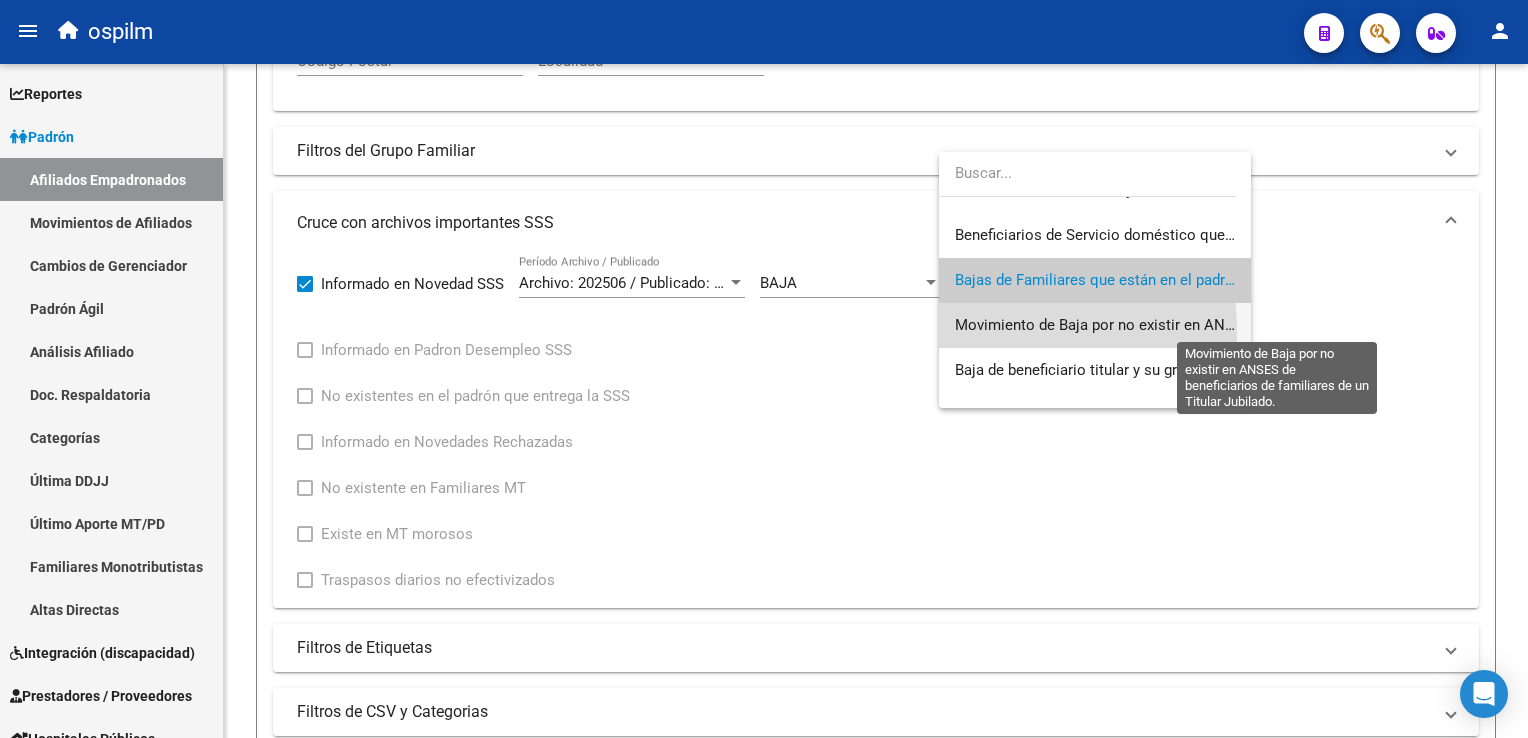 click on "Movimiento de Baja por no existir en ANSES de beneficiarios de familiares de un Titular Jubilado." at bounding box center [1280, 325] 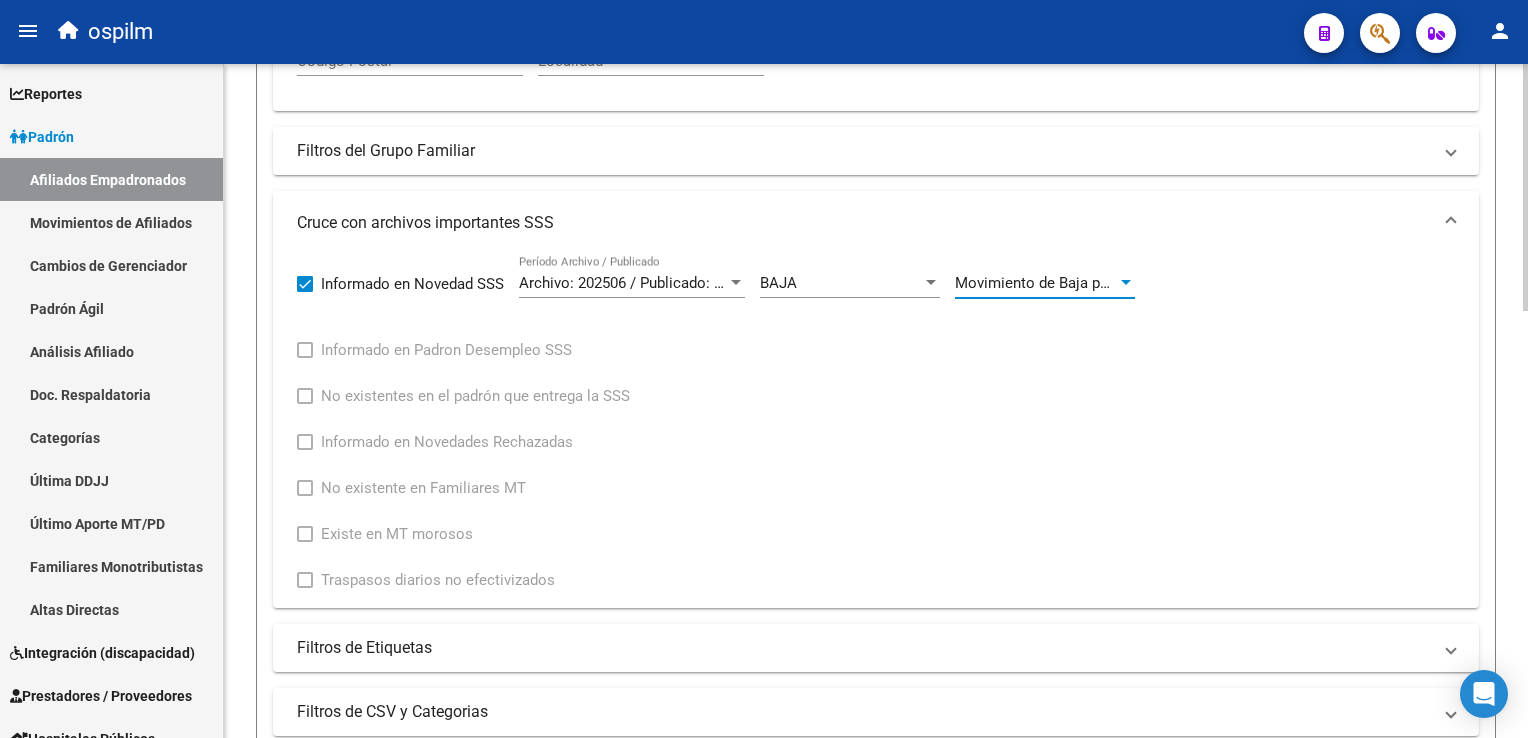 scroll, scrollTop: 941, scrollLeft: 0, axis: vertical 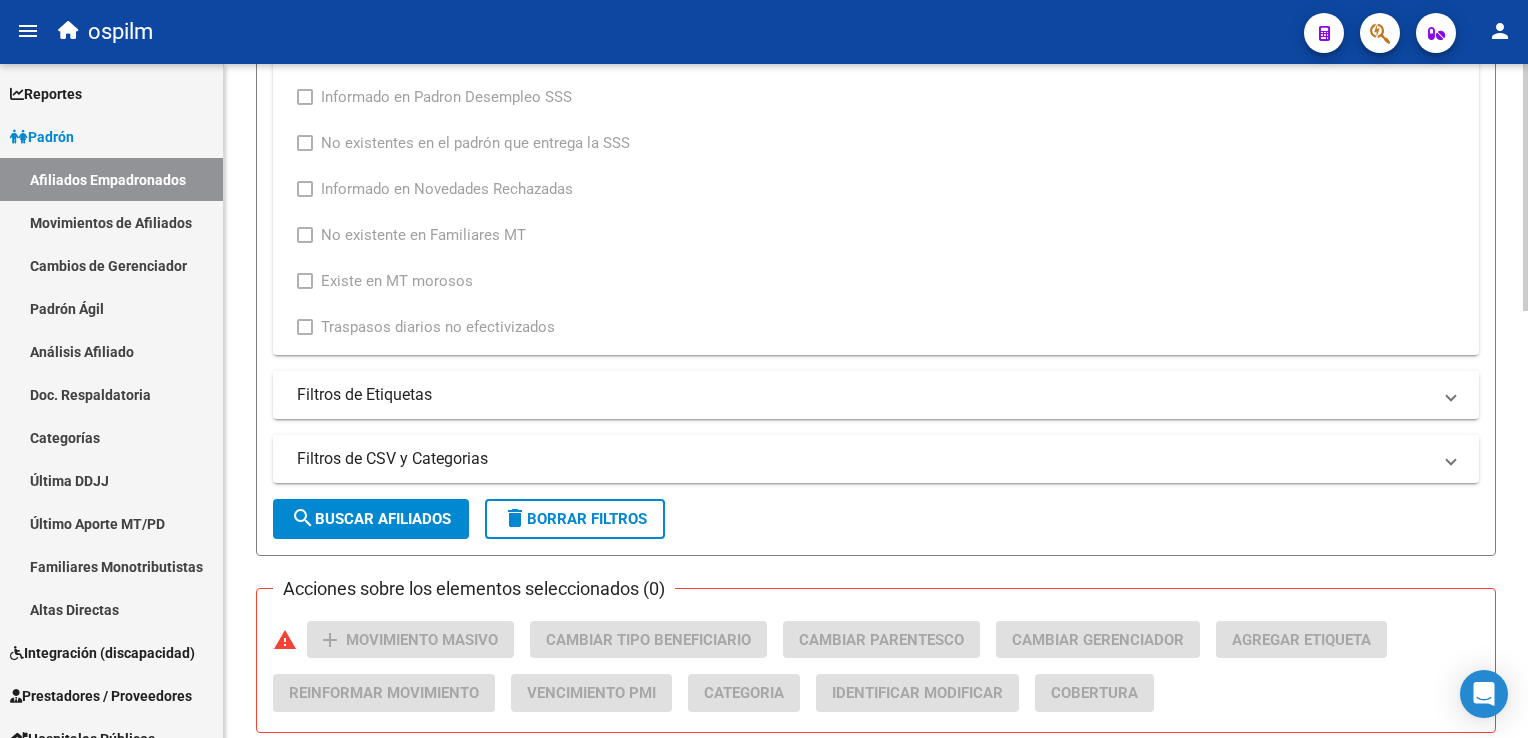 click on "menu ospilm person Firma Express Reportes Ingresos Devengados Análisis Histórico Detalles Transferencias RG sin DDJJ Detalles por CUIL RG Detalles - MT/PD MT morosos Egresos Devengados Comprobantes Recibidos Facturación Apócrifa Auditorías x Área Auditorías x Usuario Ítems de Auditorías x Usuario Padrón Traspasos x O.S. Traspasos x Gerenciador Traspasos x Provincia Nuevos Aportantes Métricas - Padrón SSS Métricas - Crecimiento Población Padrón Afiliados Empadronados Movimientos de Afiliados Cambios de Gerenciador Padrón Ágil Análisis Afiliado Doc. Respaldatoria Categorías Última DDJJ Último Aporte MT/PD Familiares Monotributistas Altas Directas Integración (discapacidad) Certificado Discapacidad Prestadores / Proveedores Facturas - Listado/Carga Facturas Sin Auditar Facturas - Documentación Pagos x Transferencia Auditorías - Listado Auditorías - Comentarios Auditorías - Cambios Área Auditoría - Ítems Prestadores - Listado Prestadores - Docu. Actas" at bounding box center (764, 369) 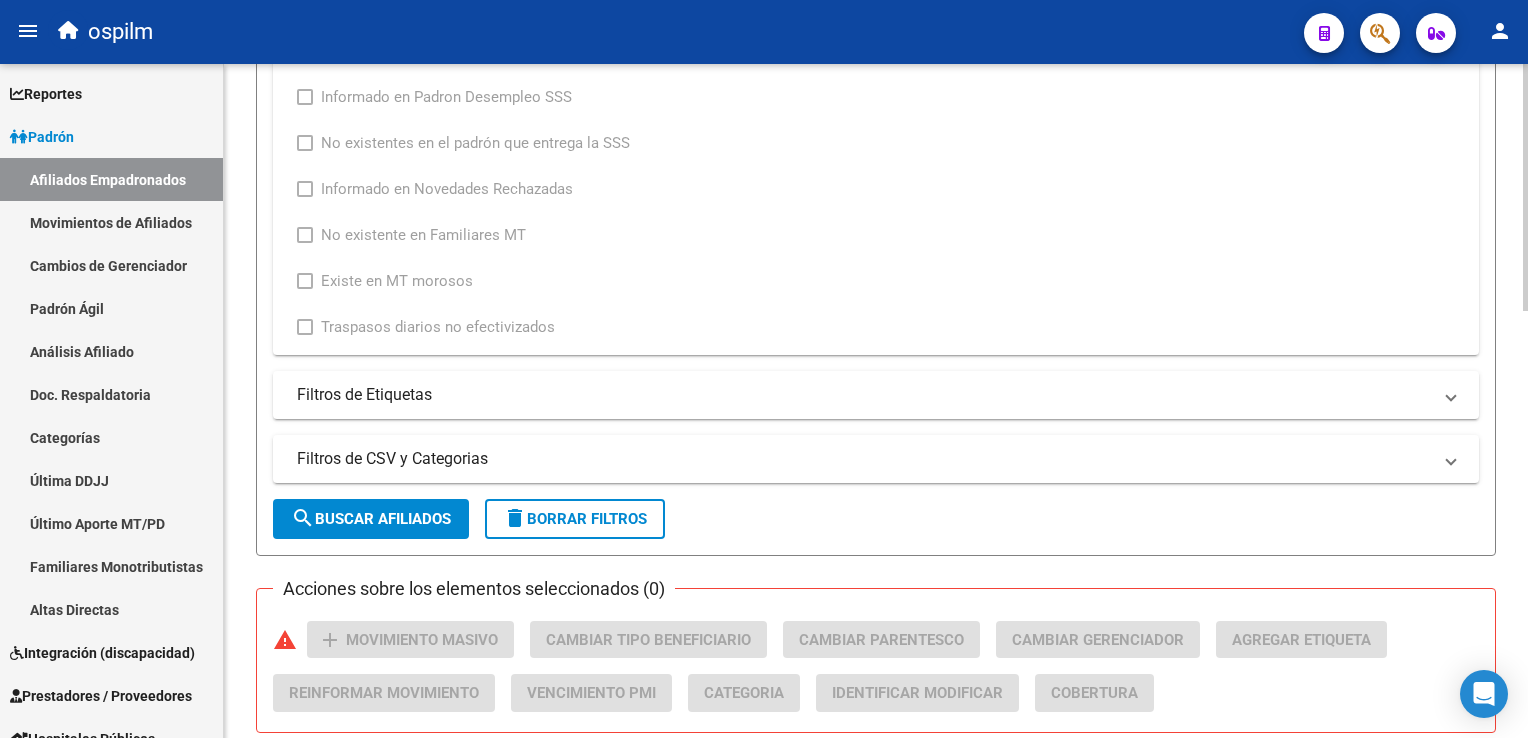 click on "search  Buscar Afiliados" 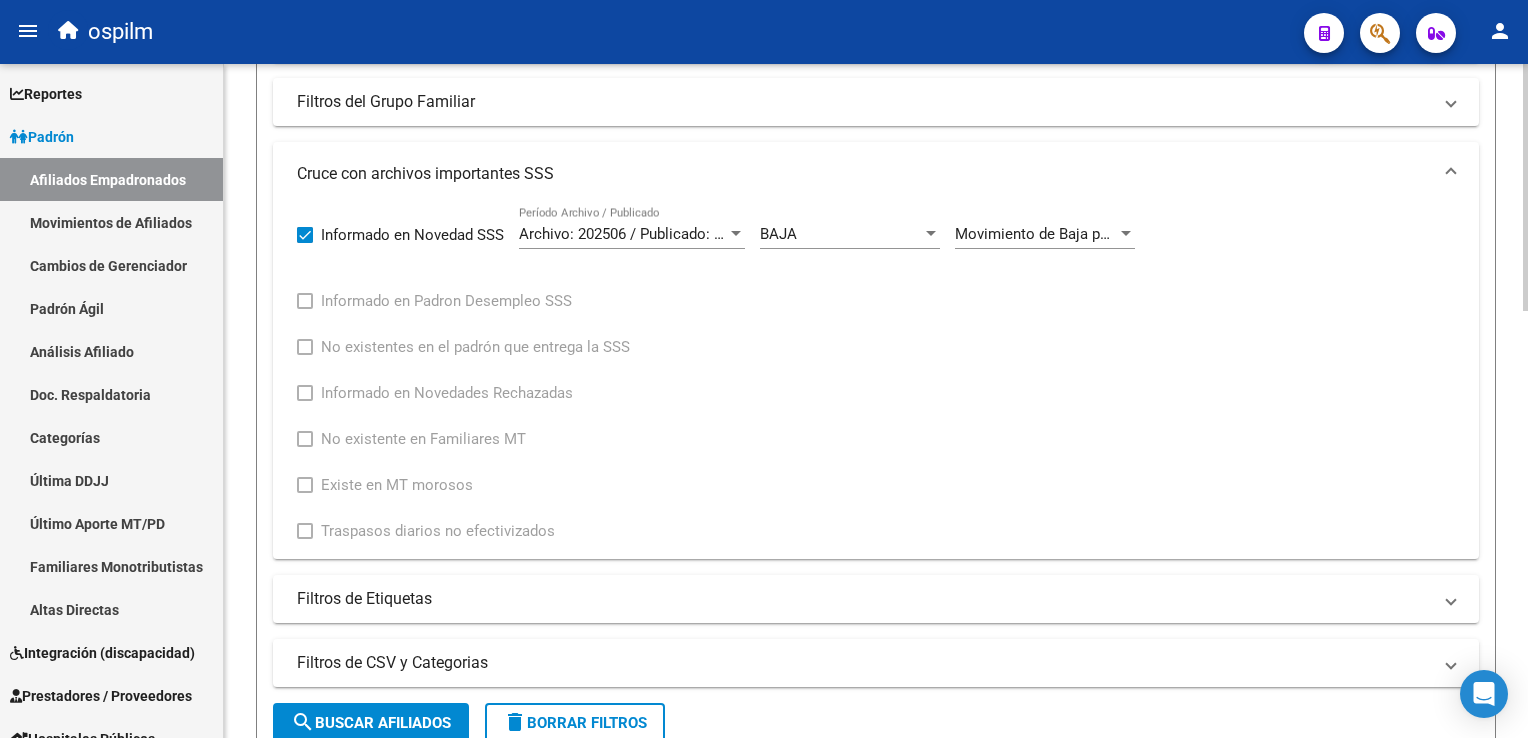 scroll, scrollTop: 722, scrollLeft: 0, axis: vertical 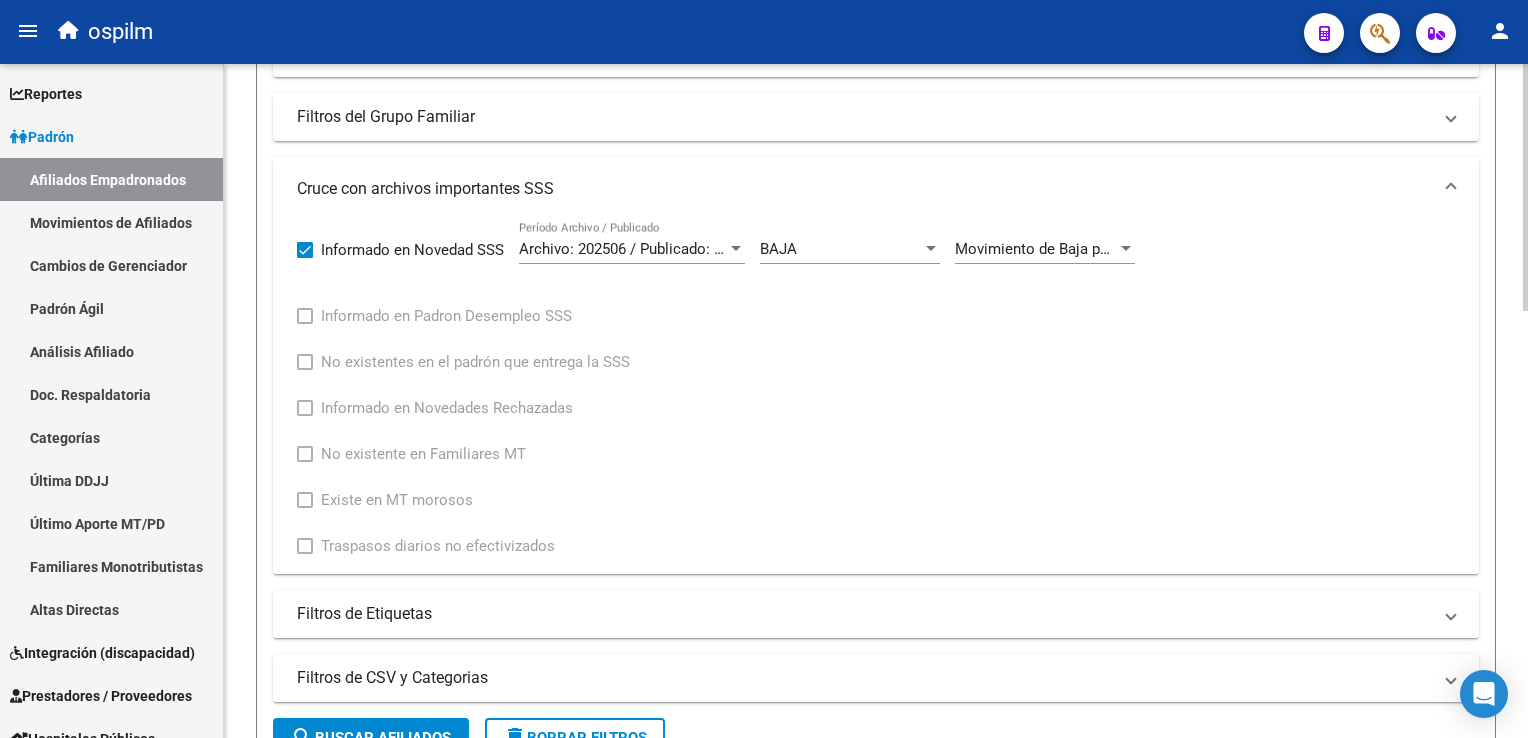click on "PADRON -> Afiliados Empadronados  (alt+a) add  Crear Afiliado
file_download  Exportar CSV  cloud_download  Exportar CSV 2  cloud_download  Exportar GECROS  file_download  Exportar Bymovi  cloud_download  Actualizar ultimo Empleador  Filtros Id CUIL / Nombre / Apellido CUIL Titular Seleccionar Gerenciador Seleccionar Gerenciador Start date – End date Fecha Alta Desde / Hasta Start date – End date Fecha Baja Desde / Hasta Si Activo Si Titular Todos Con Alta Futura Todos Con Baja Futura Si Grupo Familiar Activo Ultimo Tipo Alta Ultimo Tipo Alta Ultimo Tipo Baja Ultimo Tipo Baja Filtros Del Titular Ultima DDJJ Ultima DDJJ Ultima DDJJ en Periodo Periodo Ultimo MtPd Sitcuil Con Sueldo Con Sueldo  Filtros del Afiliado  Edades Edades Sexo Sexo No incapacitado Discapacitado Nacionalidad Nacionalidad Provincia Provincia Estado Civil Estado Civil Start date – End date Fecha Nacimiento Desde / Hasta Todos Tiene PMI Todos Certificado Estudio Codigo Postal Localidad  Filtros del Grupo Familiar  CUIT Empleador" 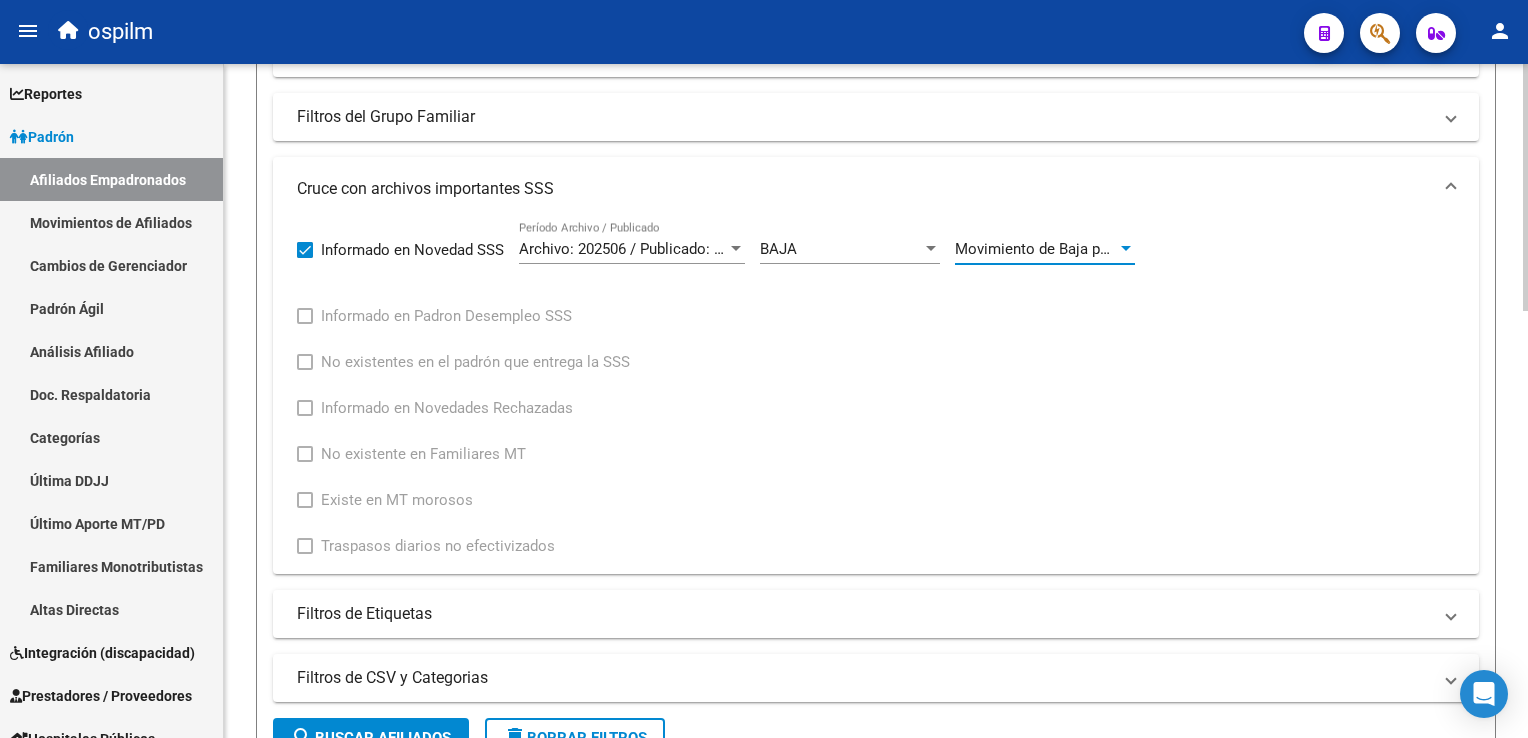 click on "Movimiento de Baja por no existir en ANSES de beneficiarios de familiares de un Titular Jubilado." at bounding box center [1280, 249] 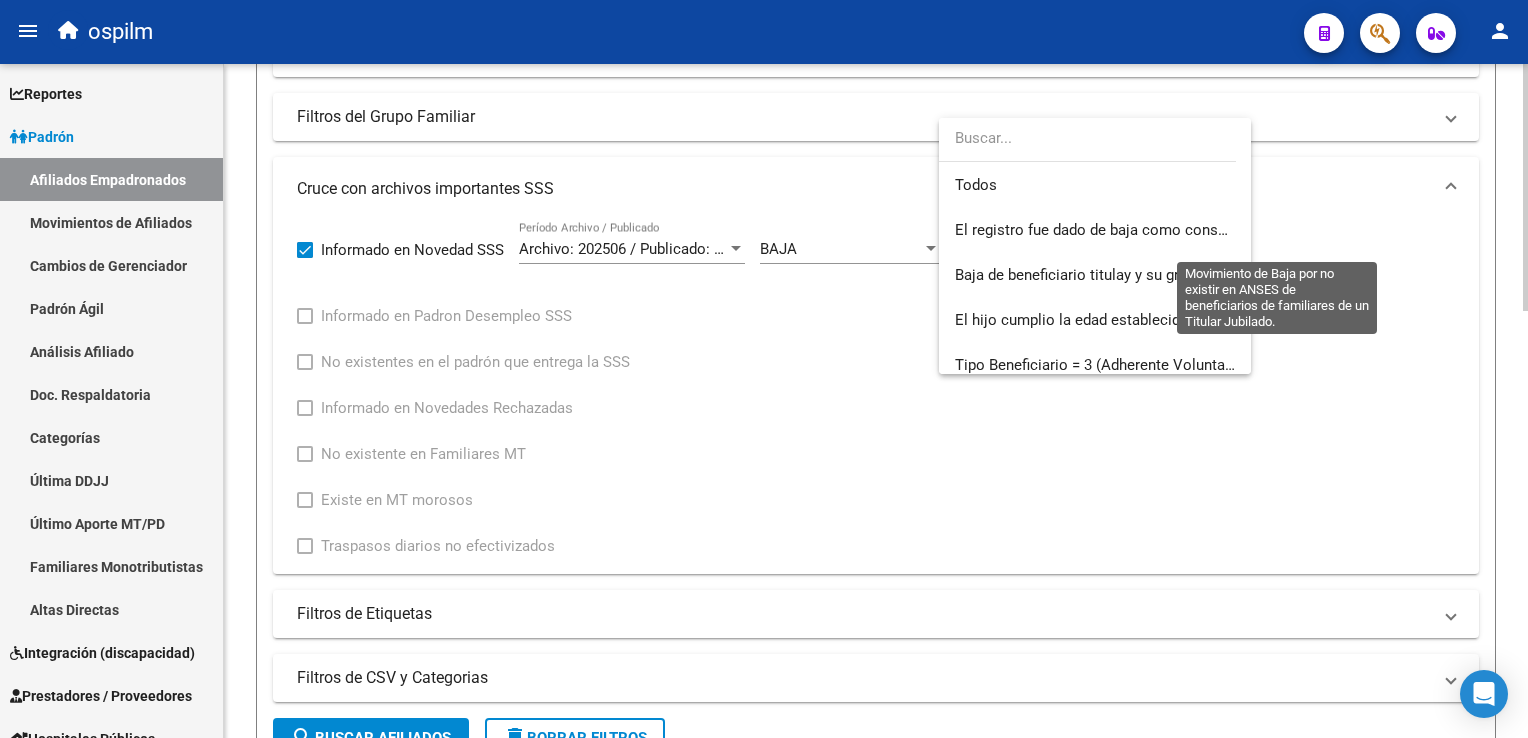 scroll, scrollTop: 344, scrollLeft: 0, axis: vertical 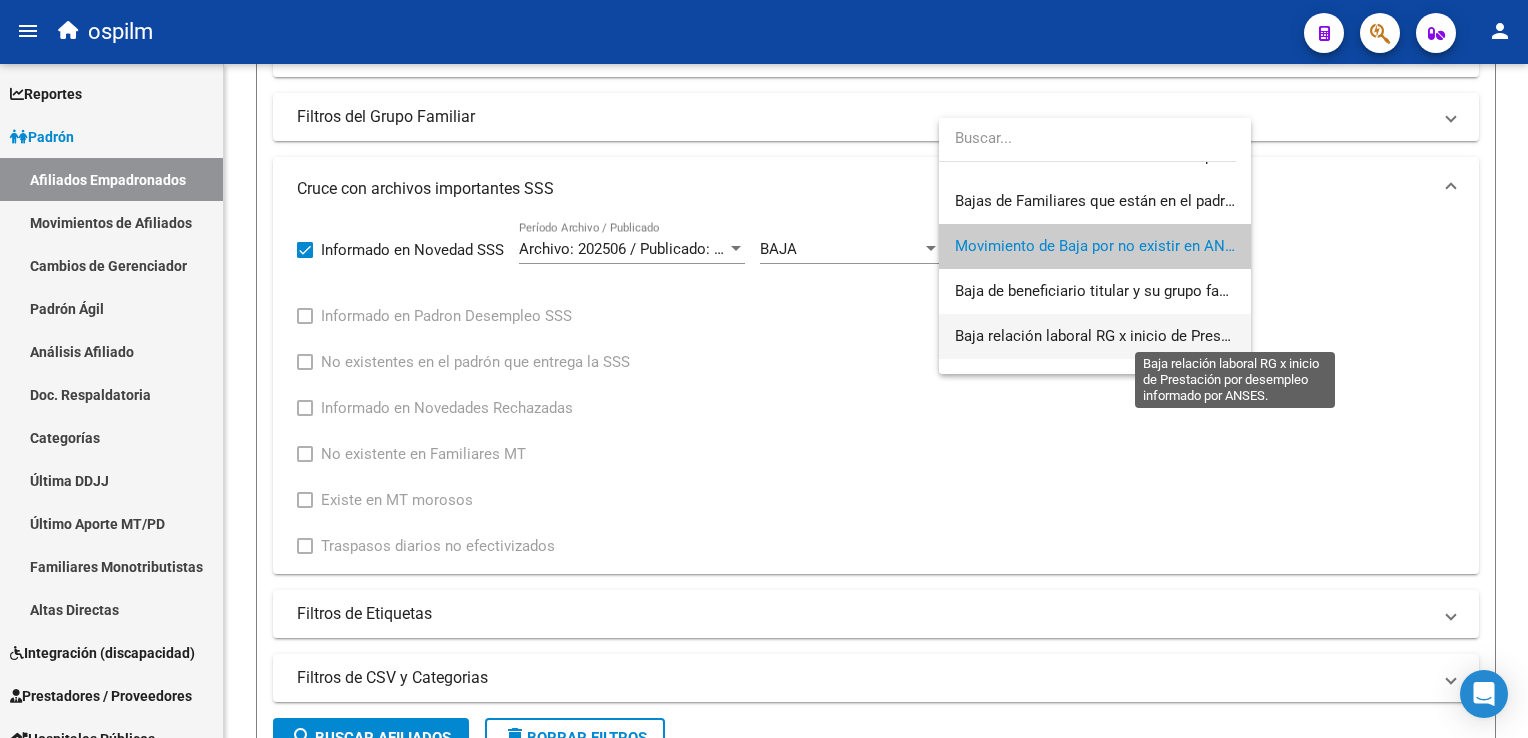 click on "Baja relación laboral RG x inicio de Prestación por desempleo
informado por ANSES." at bounding box center (1238, 336) 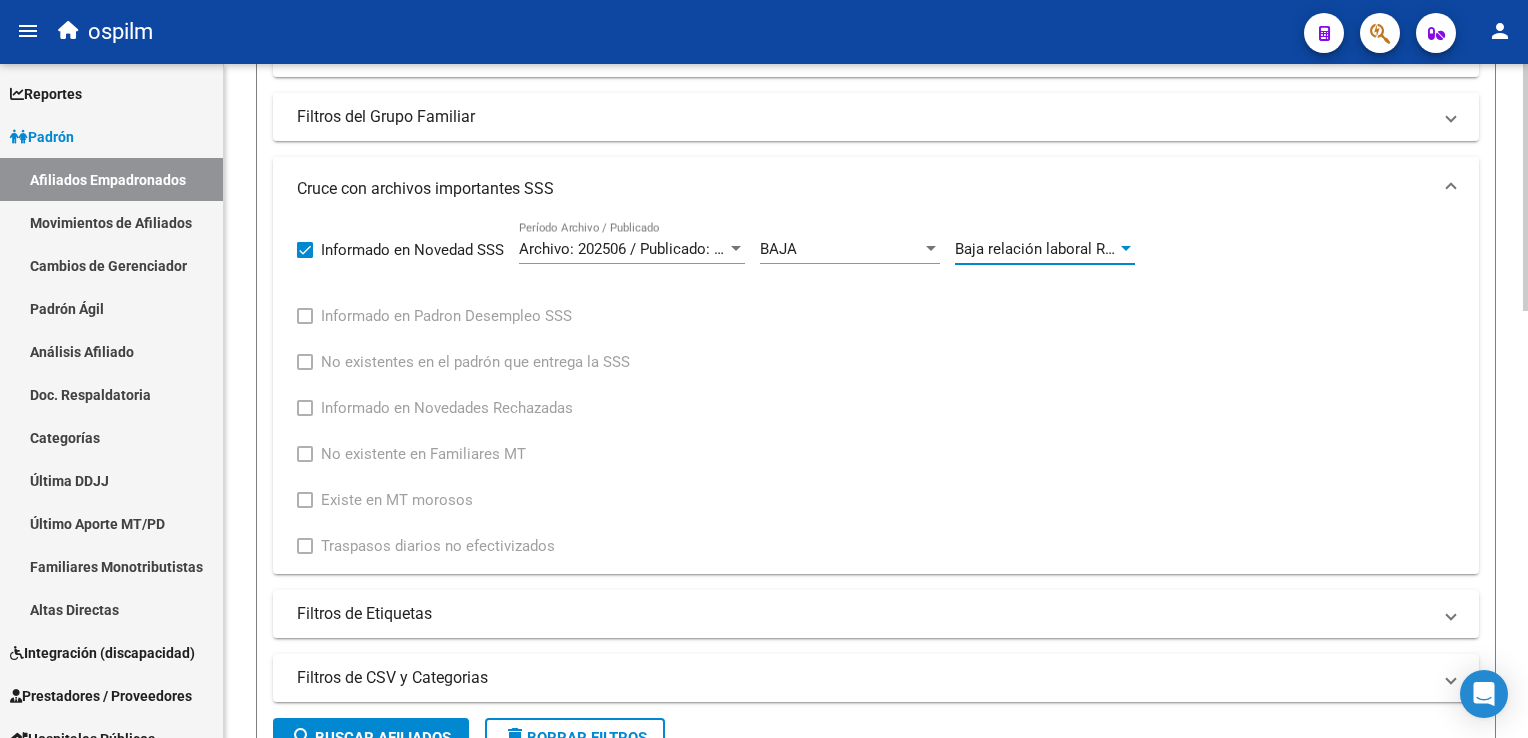 scroll, scrollTop: 940, scrollLeft: 0, axis: vertical 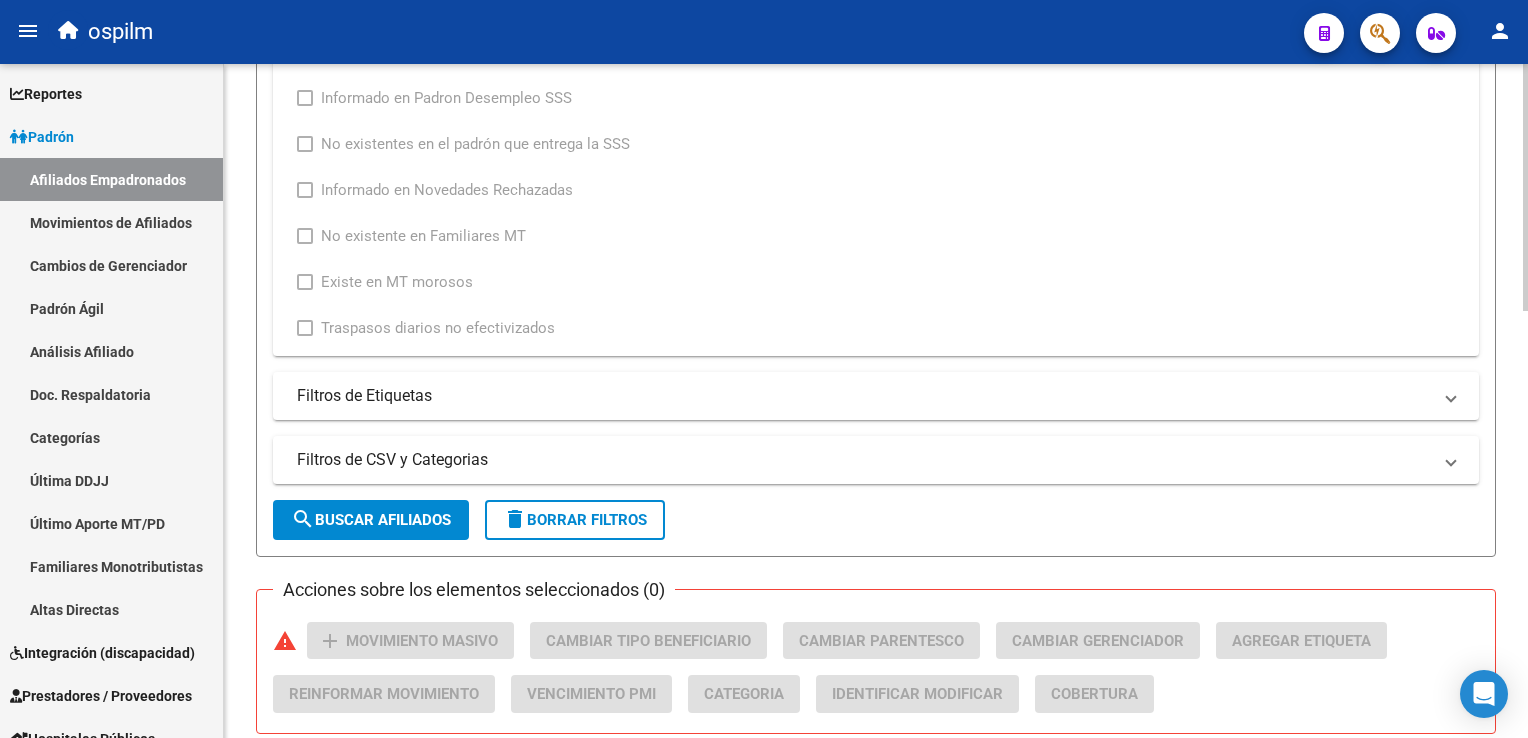 click 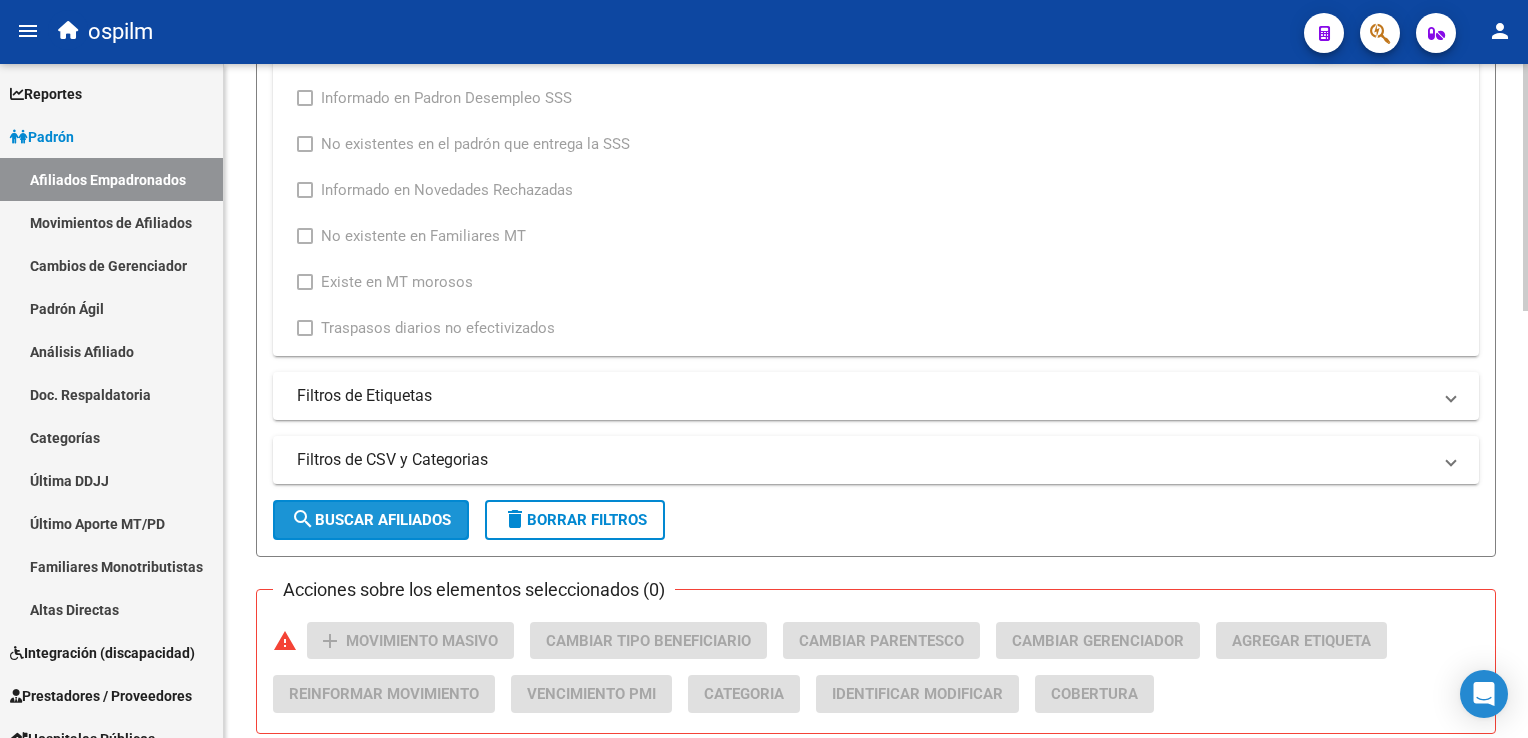 drag, startPoint x: 417, startPoint y: 516, endPoint x: 644, endPoint y: 459, distance: 234.047 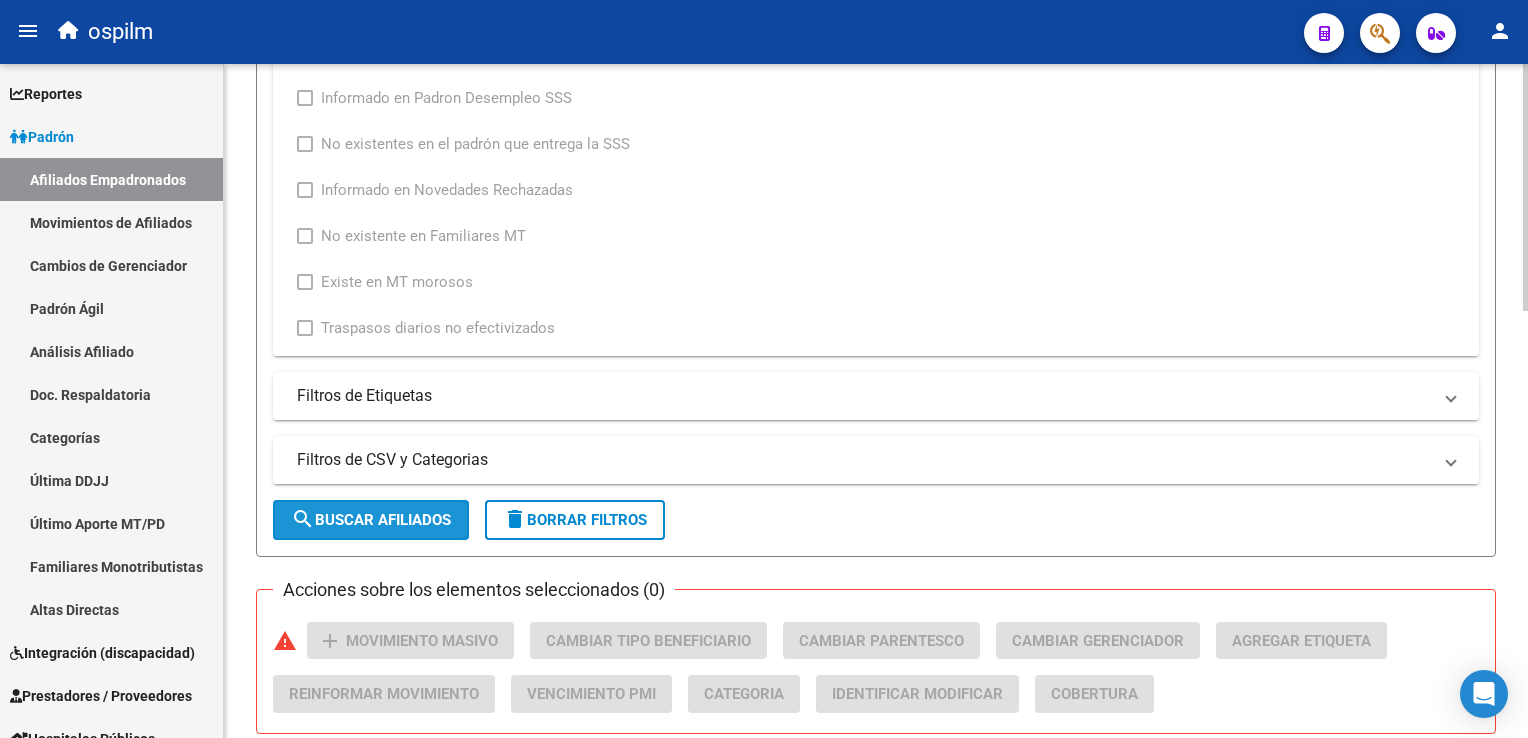 click on "search  Buscar Afiliados" 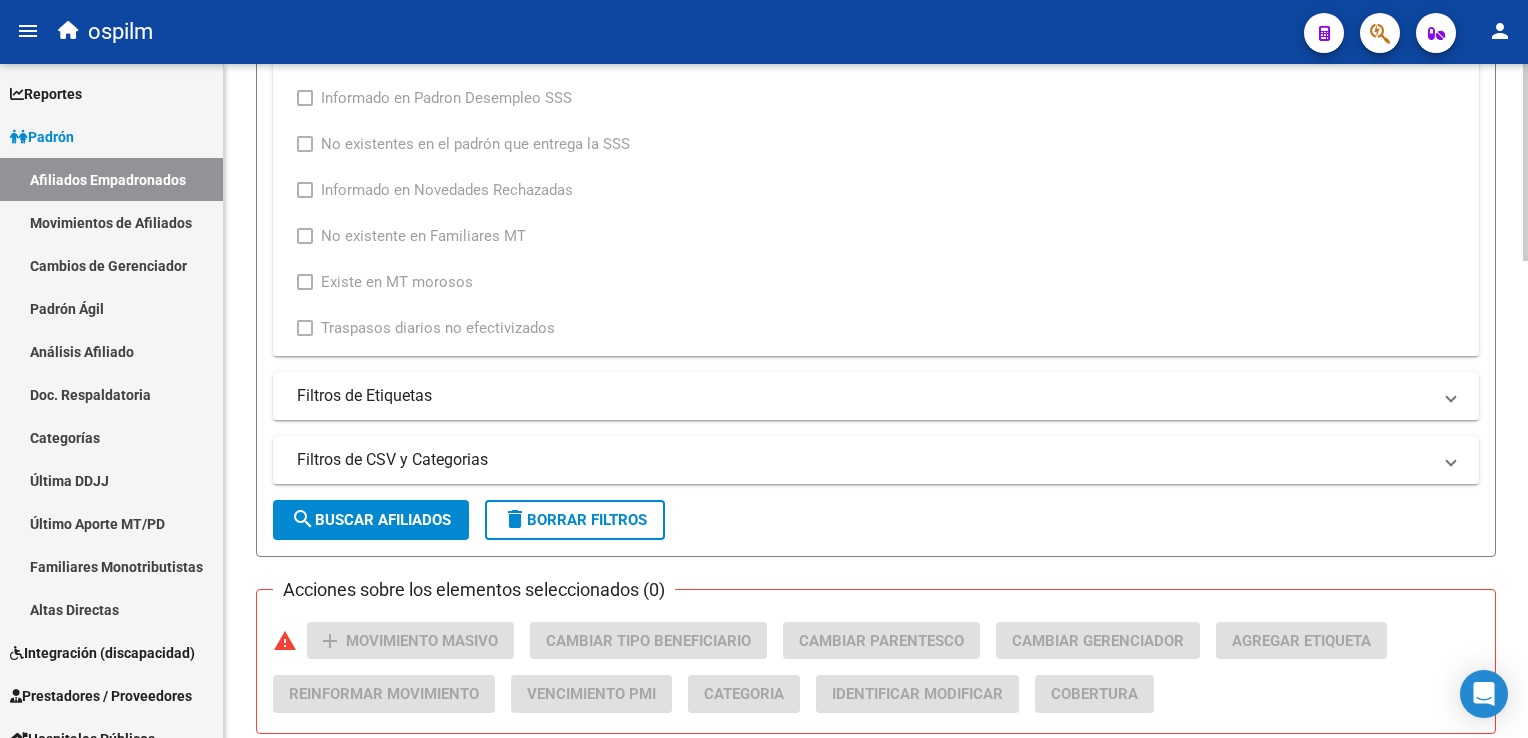 scroll, scrollTop: 1628, scrollLeft: 0, axis: vertical 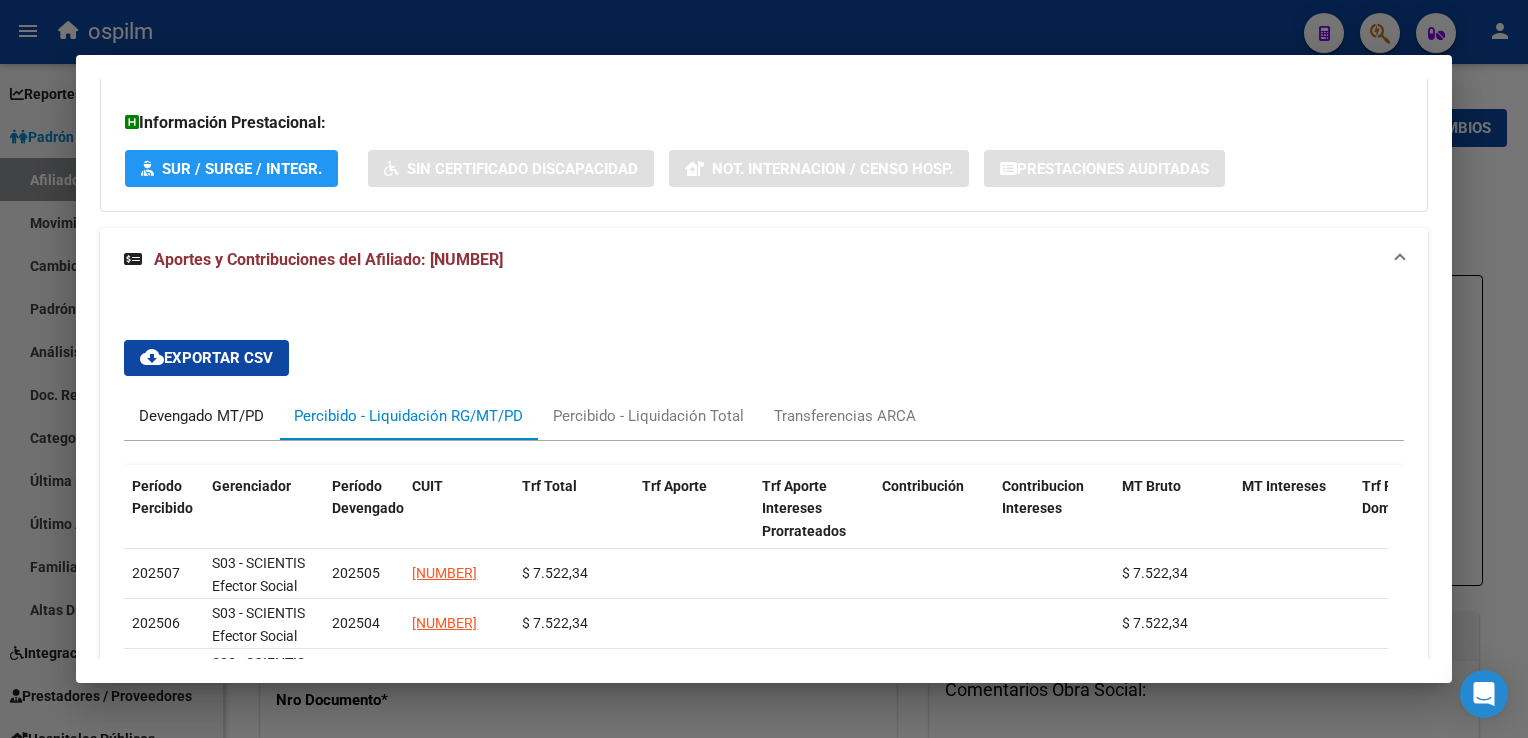 click on "Devengado MT/PD" at bounding box center [201, 416] 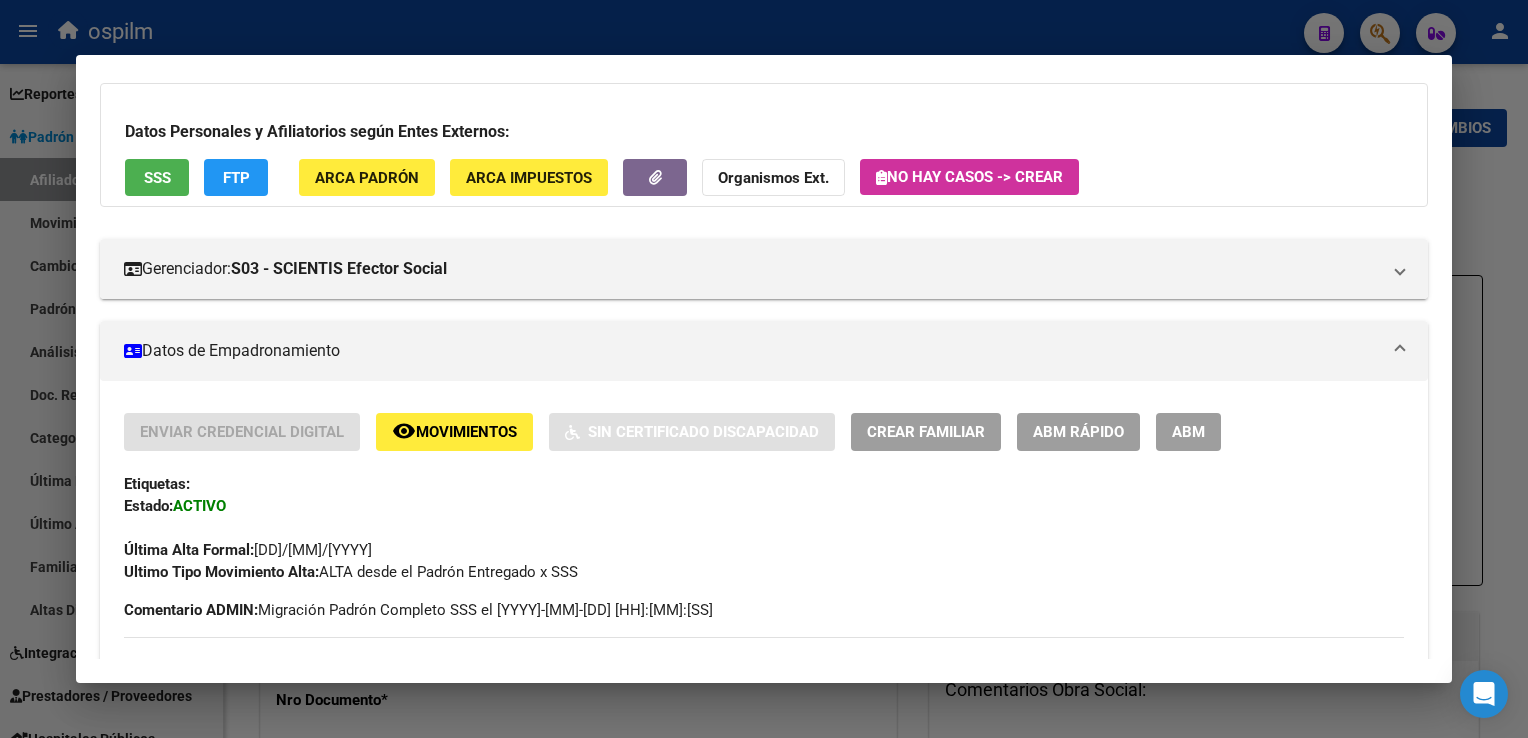 scroll, scrollTop: 0, scrollLeft: 0, axis: both 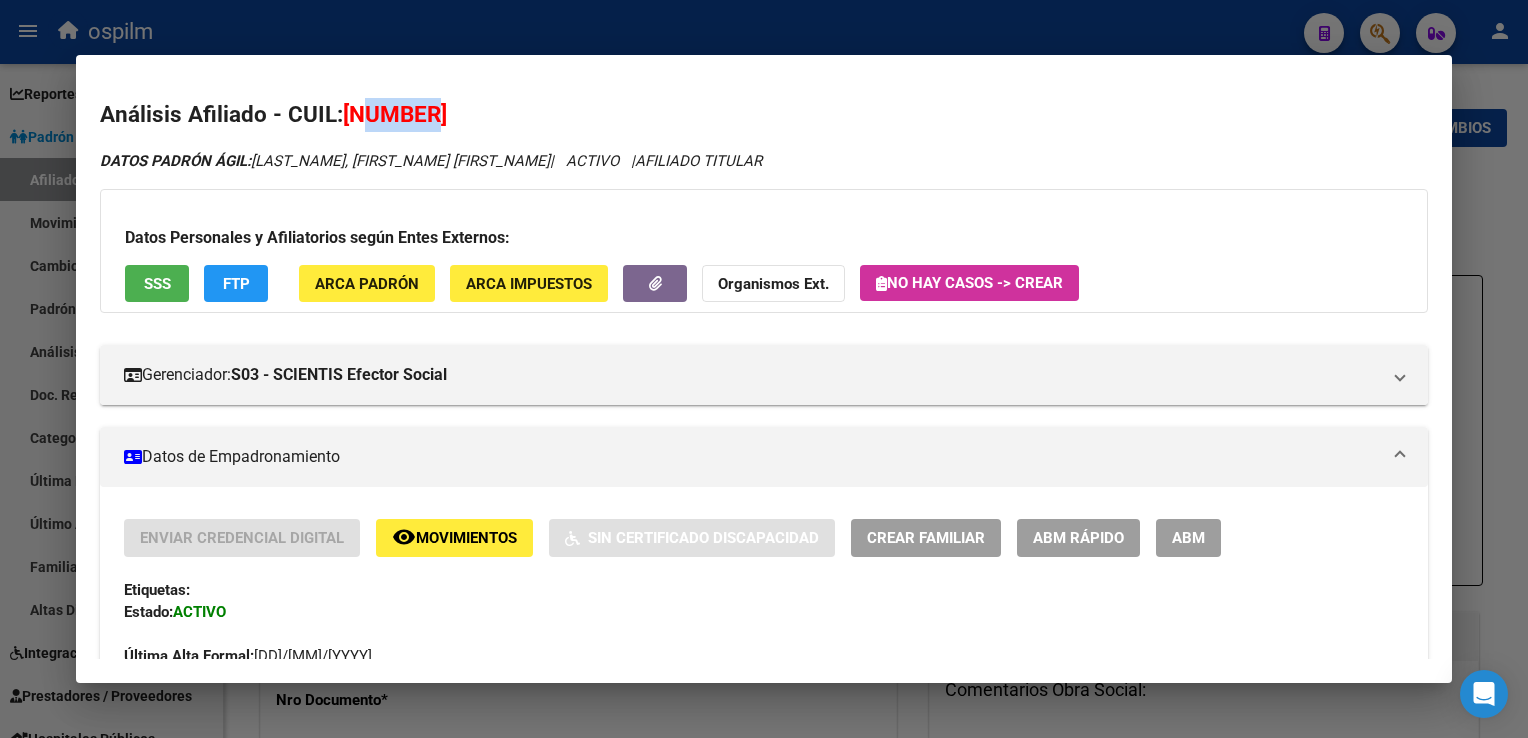 drag, startPoint x: 372, startPoint y: 115, endPoint x: 446, endPoint y: 123, distance: 74.431175 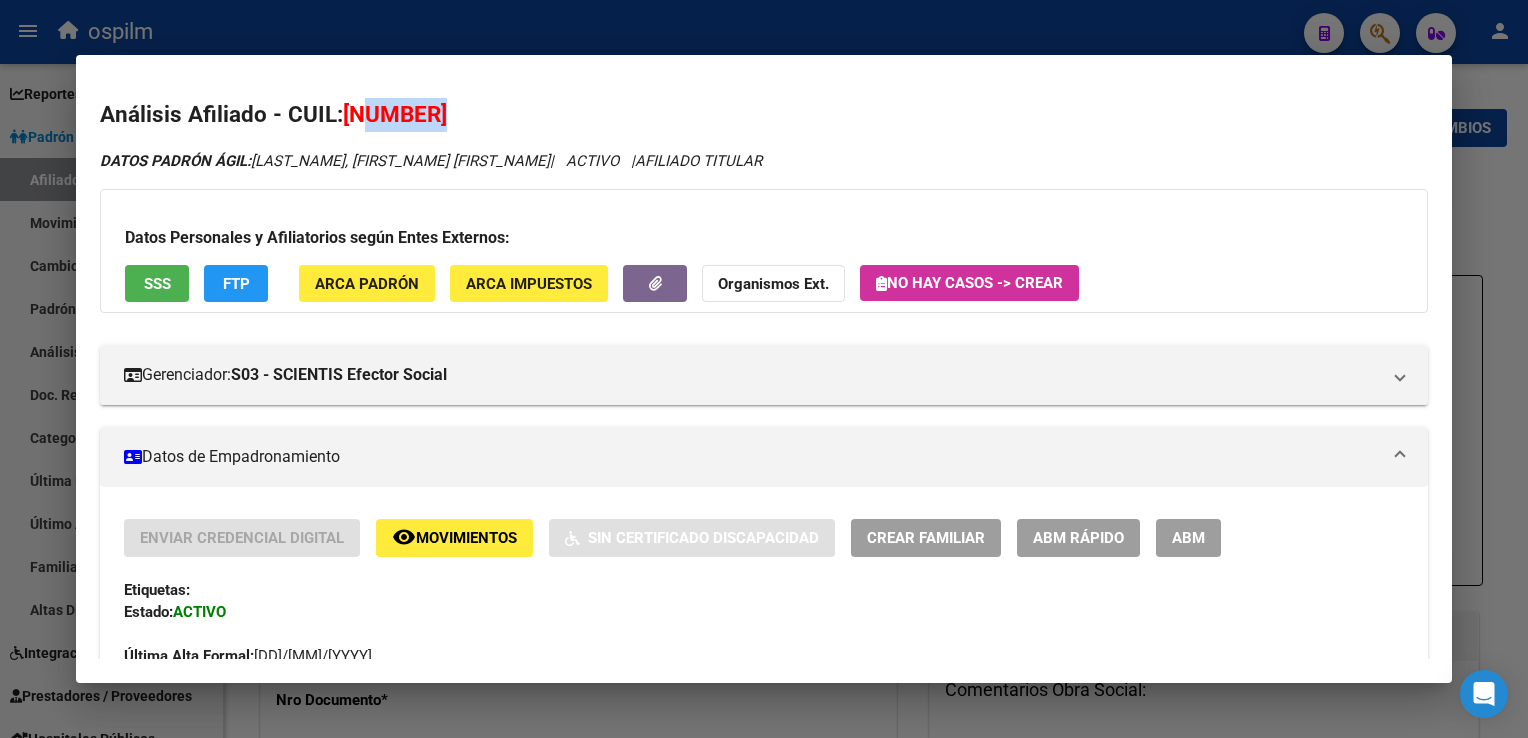 drag, startPoint x: 446, startPoint y: 123, endPoint x: 475, endPoint y: 119, distance: 29.274563 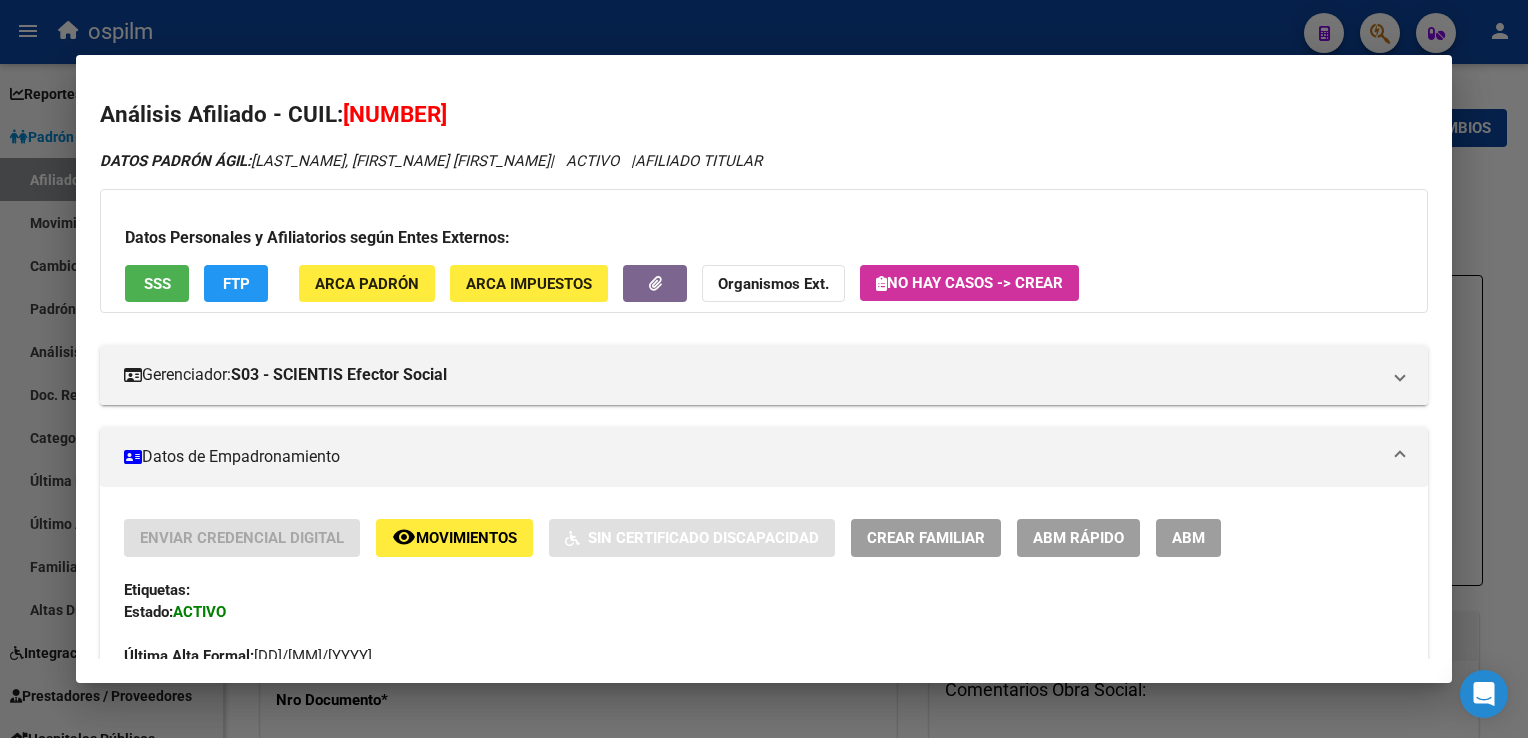 click on "[NUMBER]" at bounding box center [395, 114] 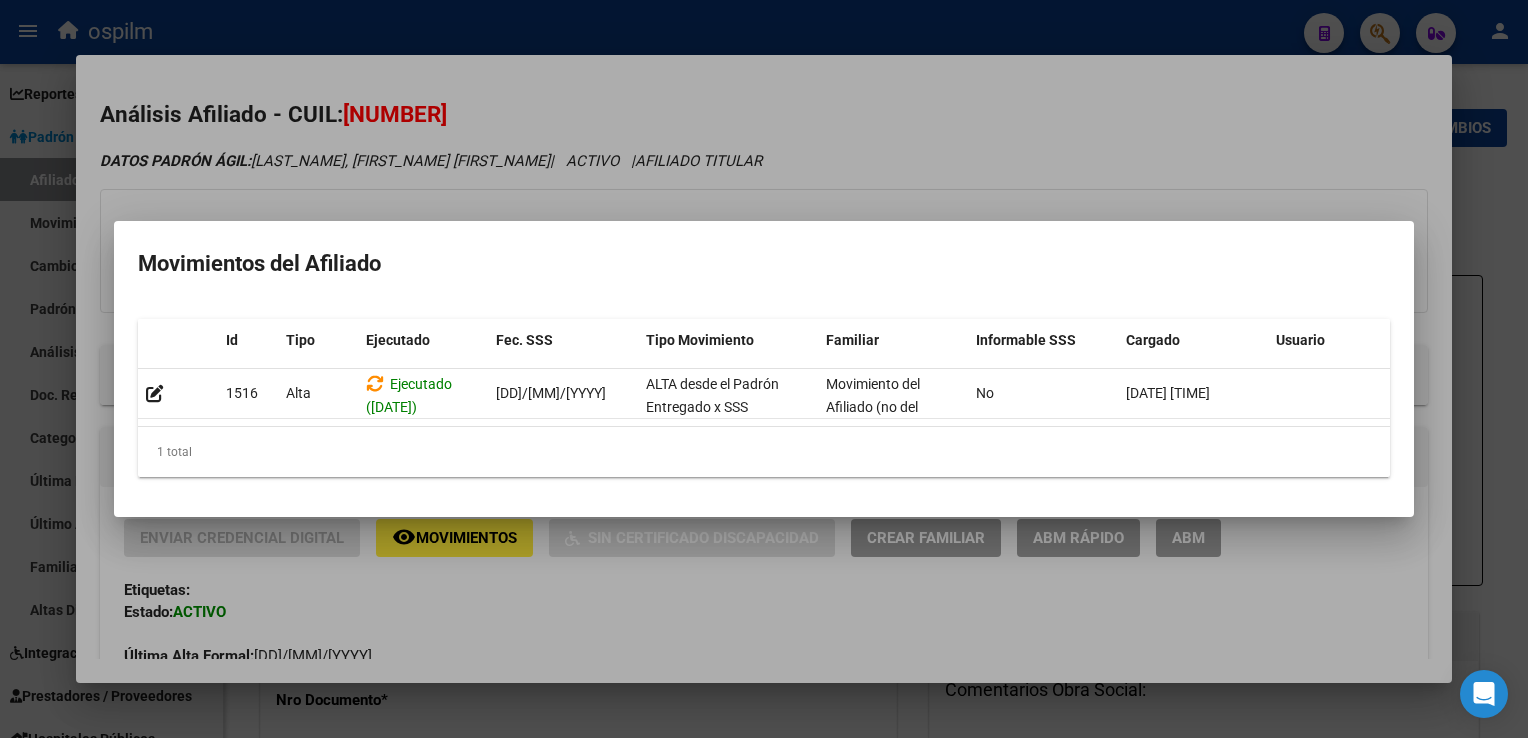 click at bounding box center (764, 369) 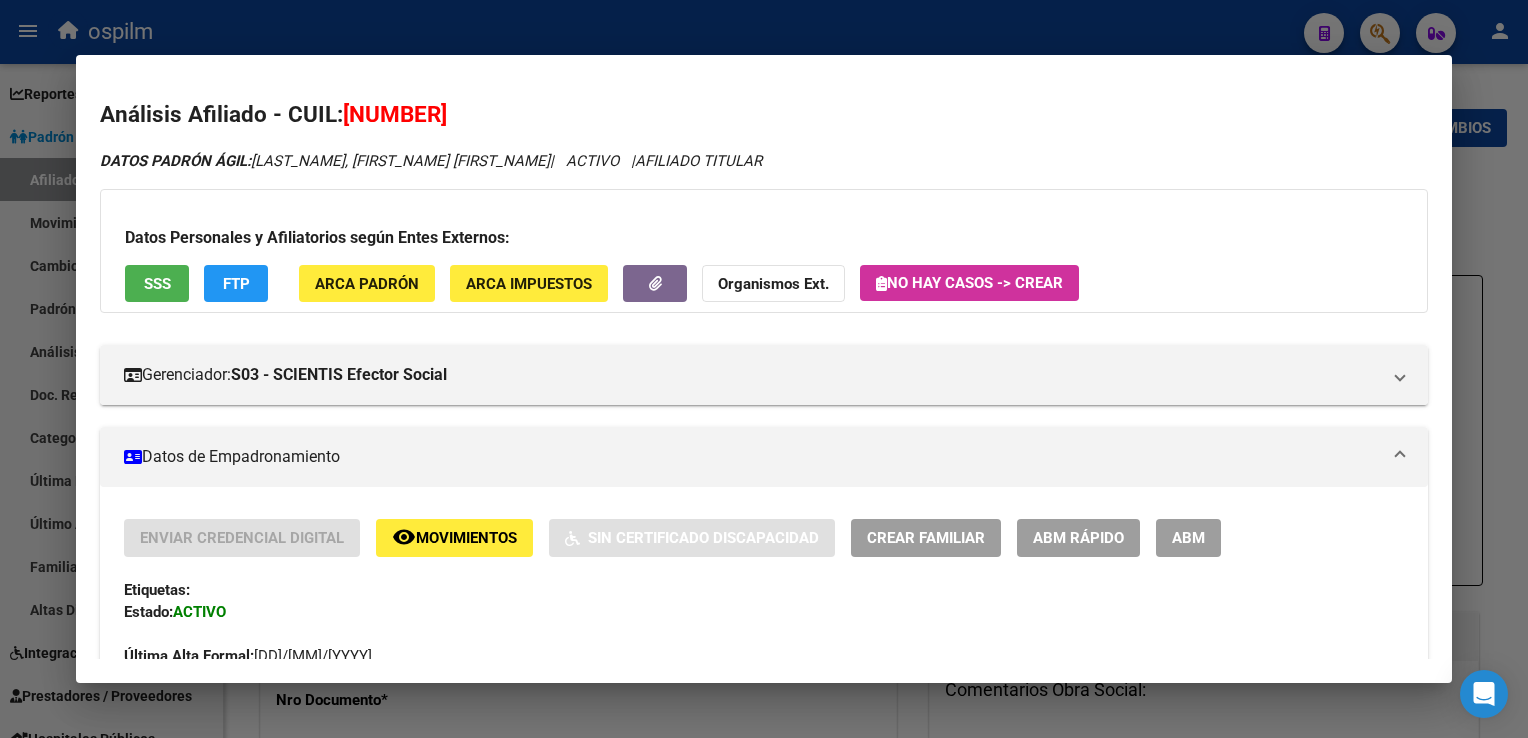 drag, startPoint x: 476, startPoint y: 117, endPoint x: 433, endPoint y: 107, distance: 44.14748 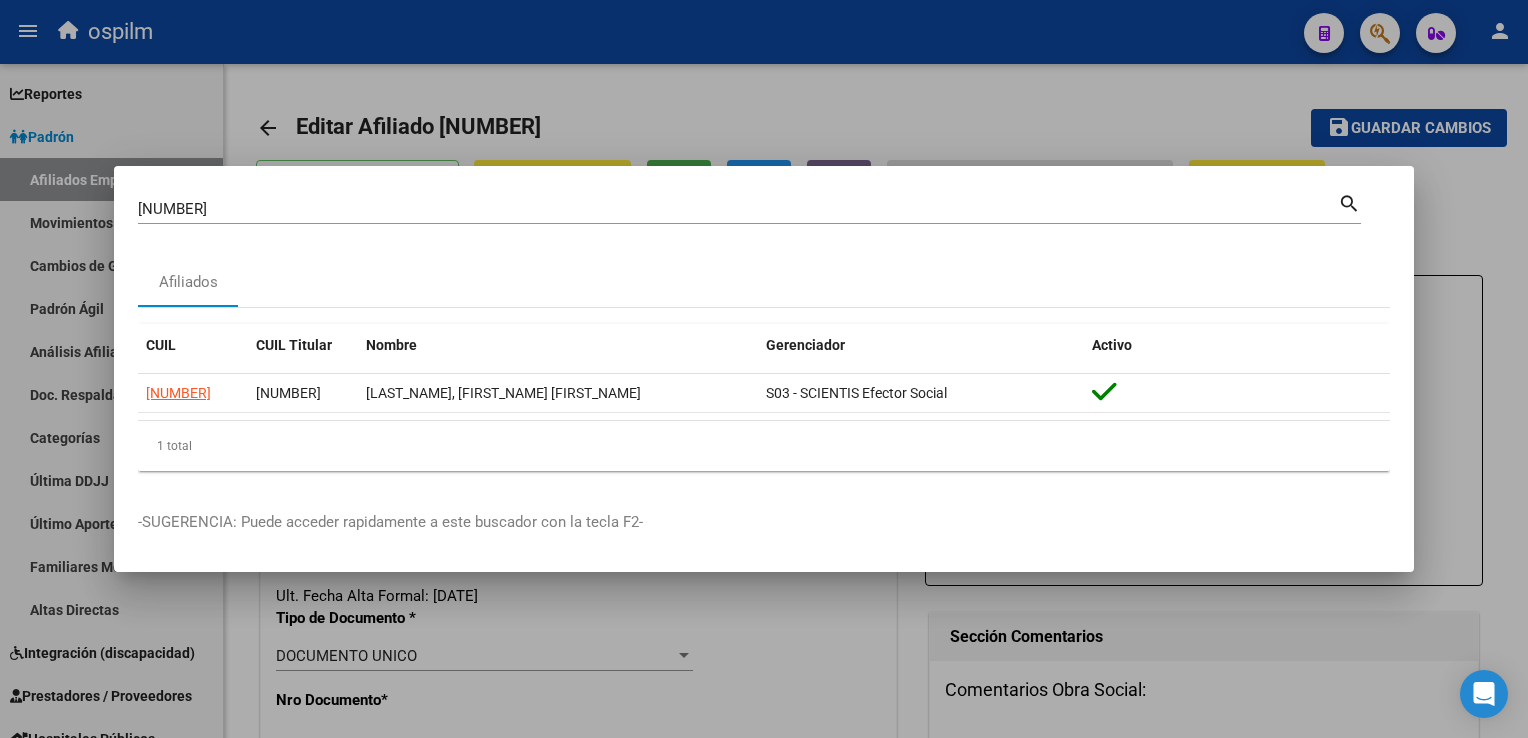 drag, startPoint x: 284, startPoint y: 205, endPoint x: 73, endPoint y: 206, distance: 211.00237 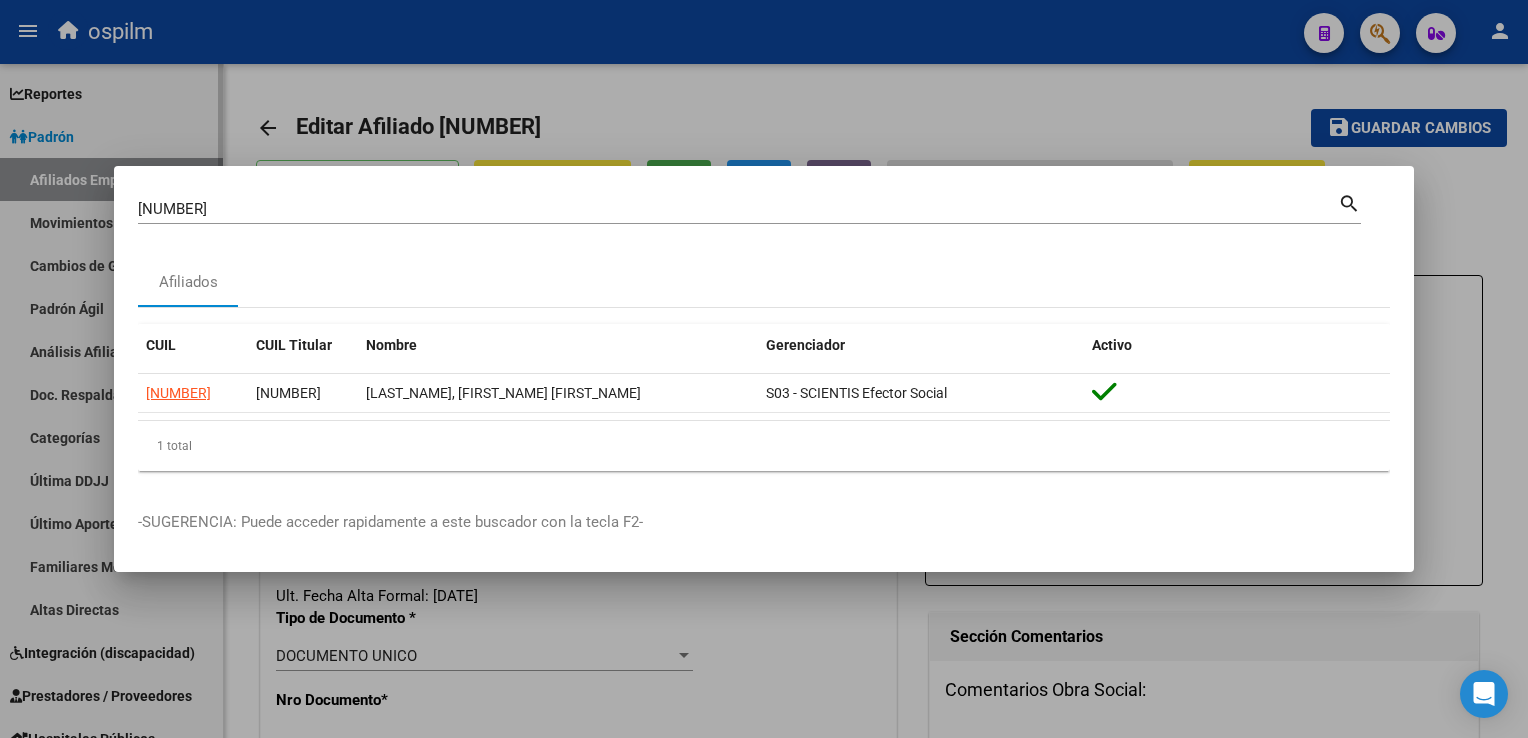 type 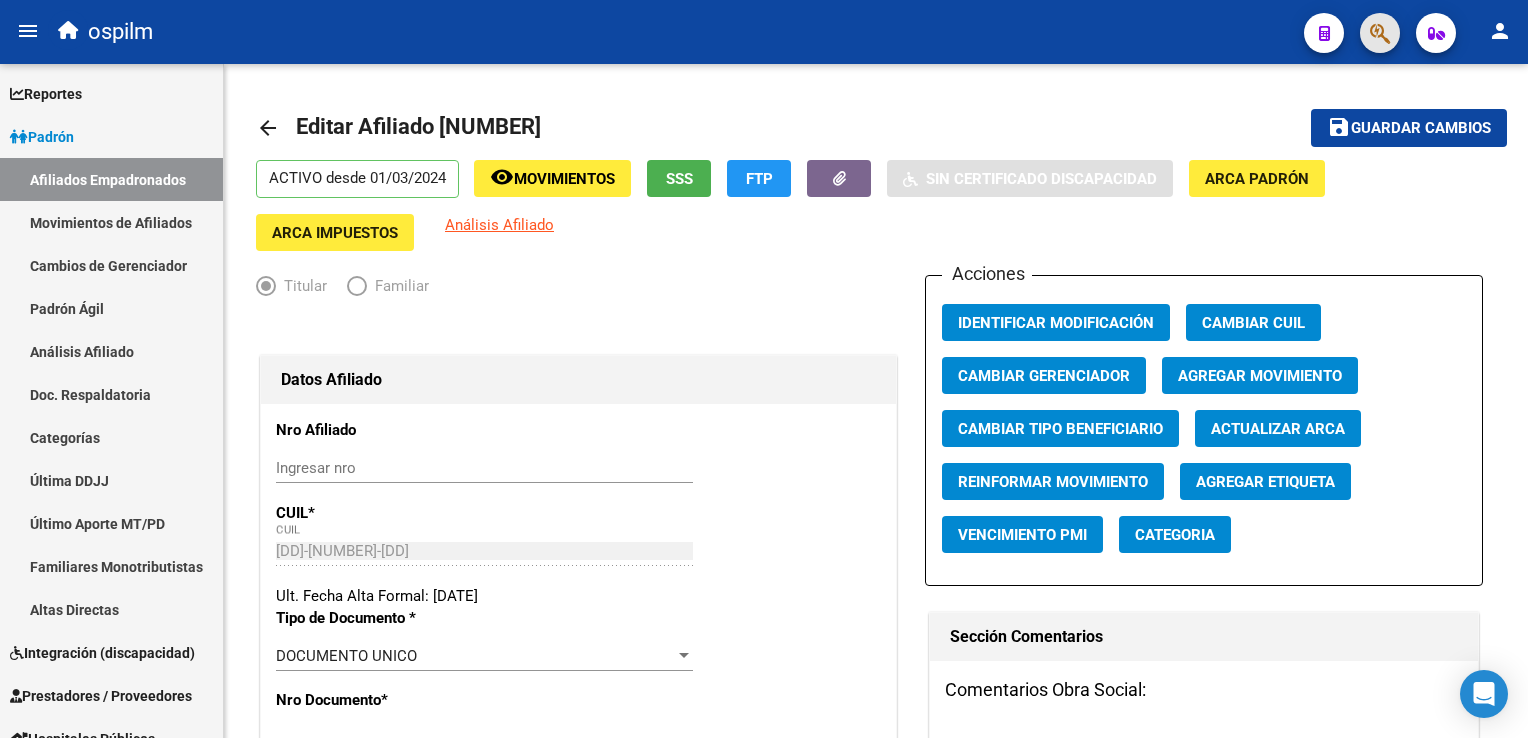 click 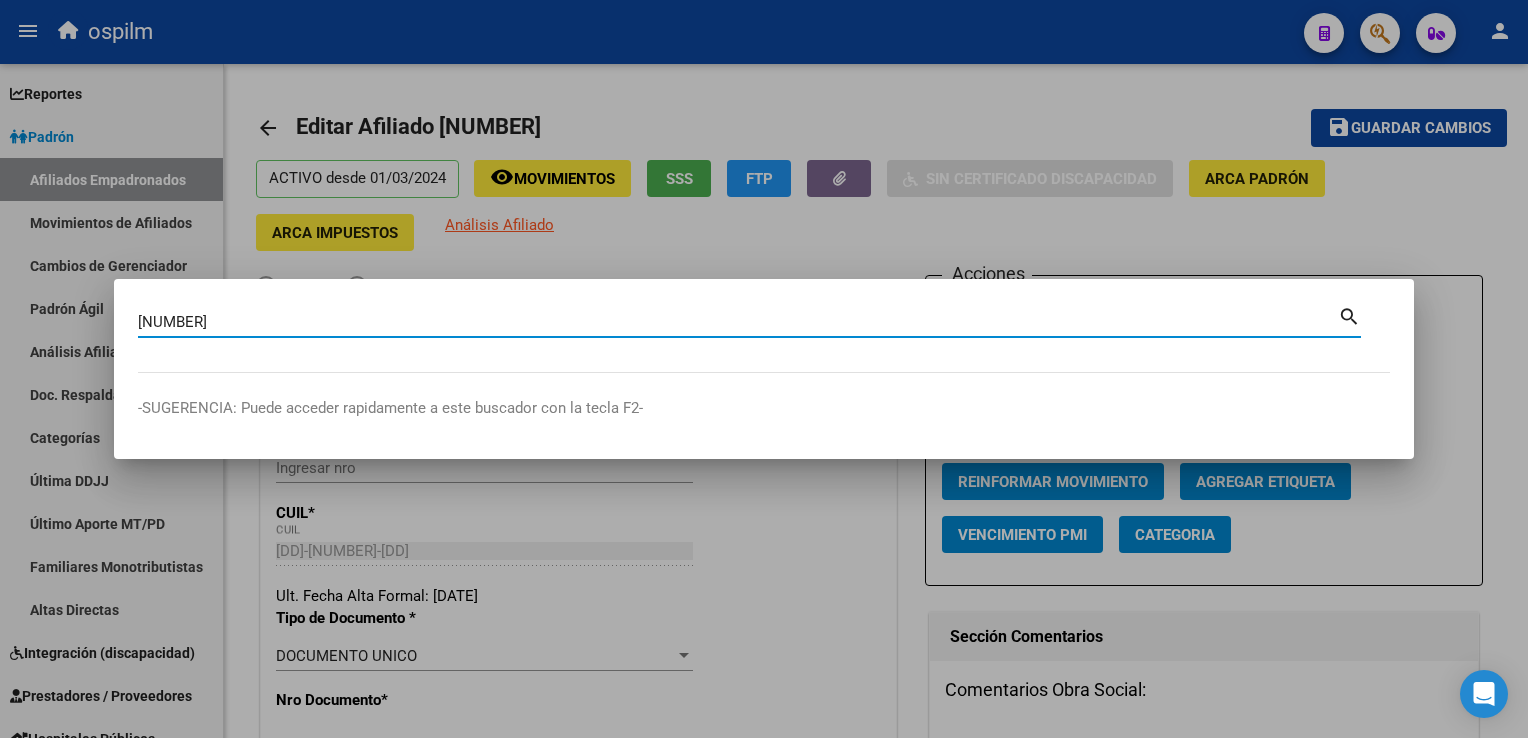 type on "[NUMBER]" 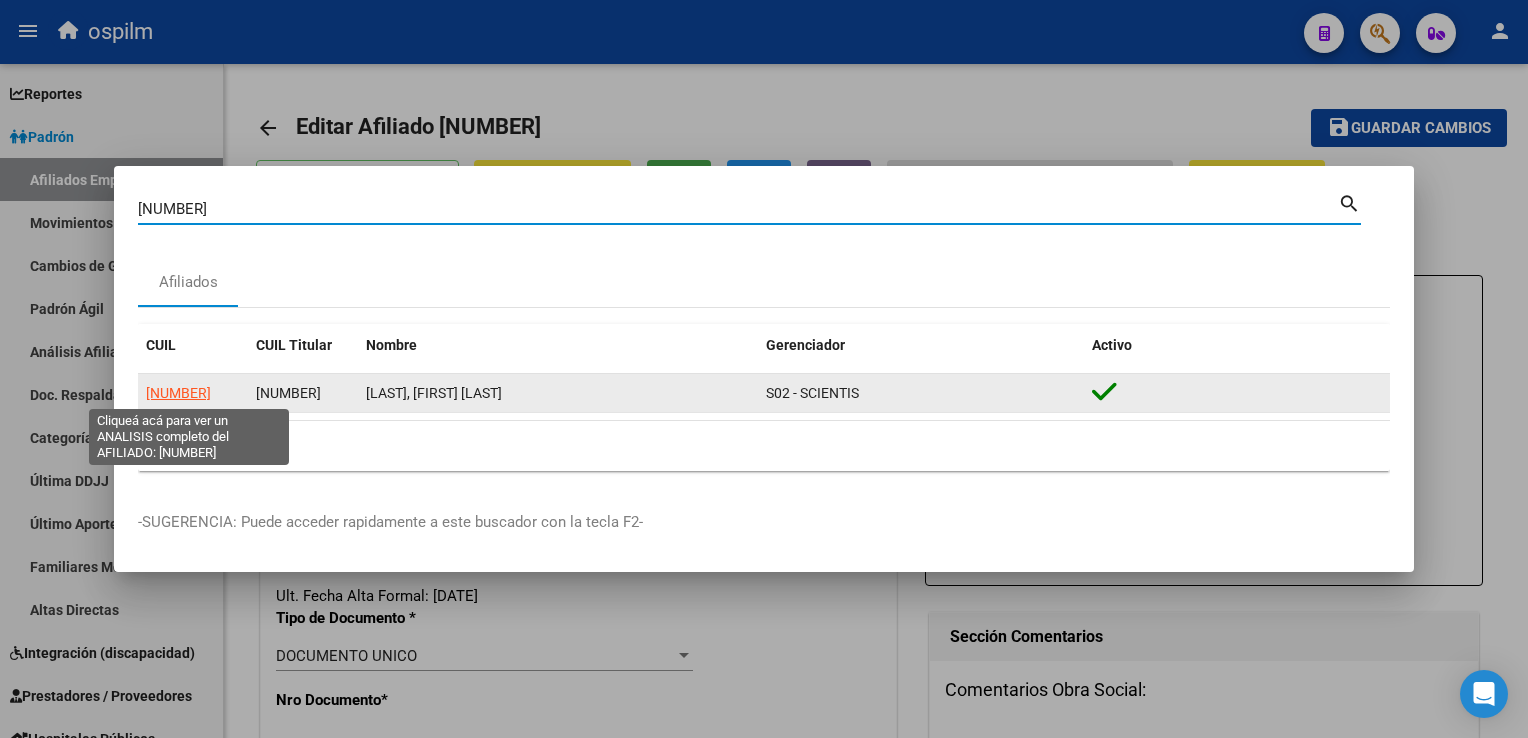 click on "[NUMBER]" 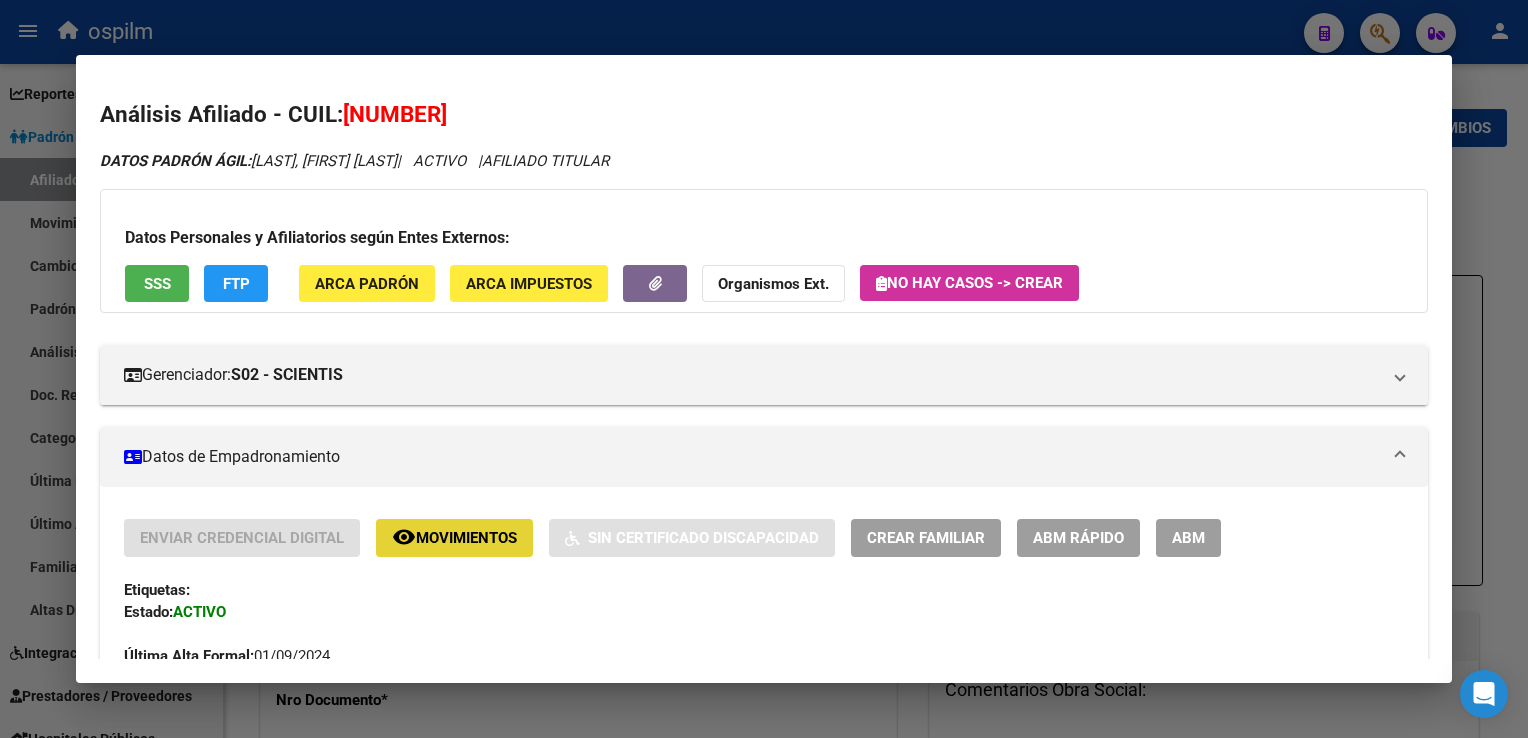 click on "Movimientos" 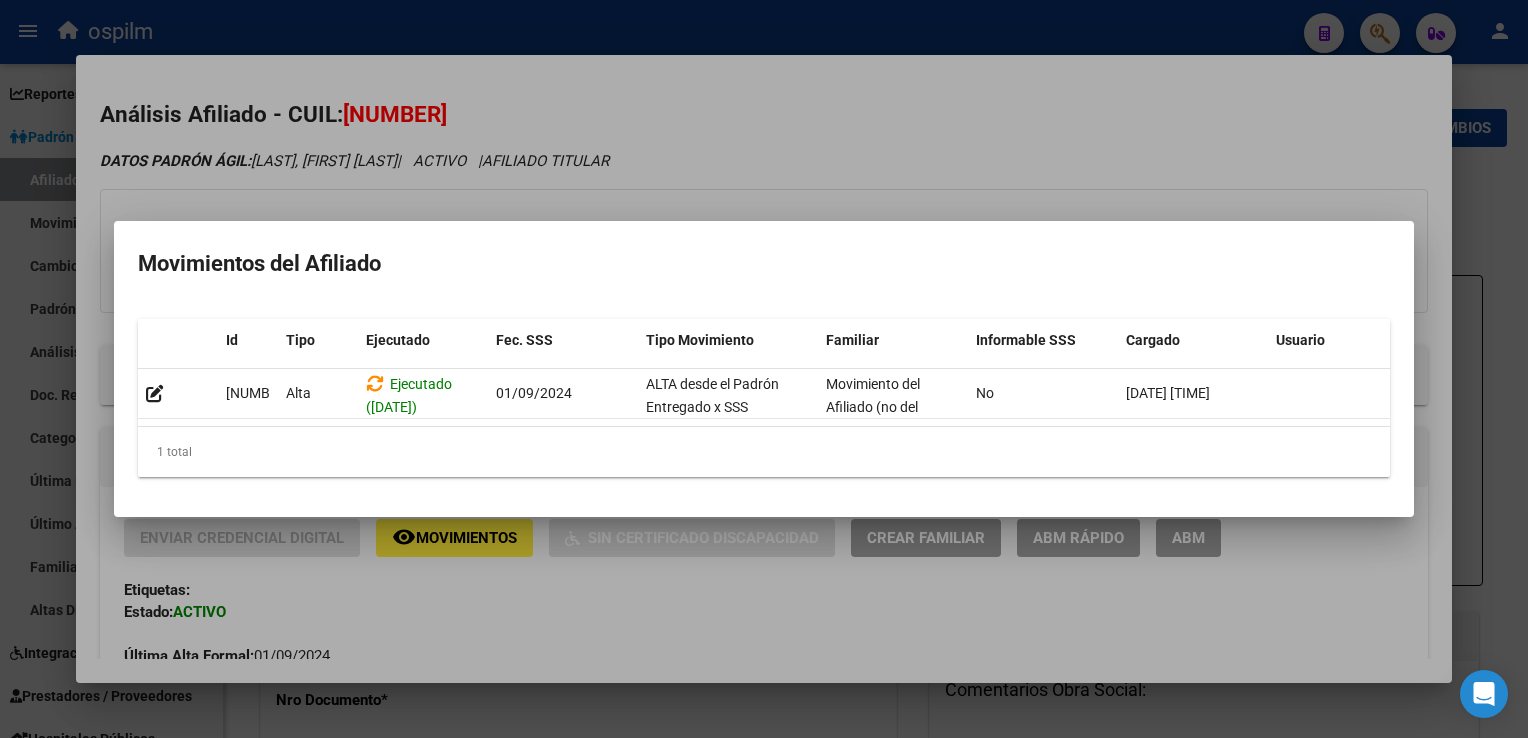 click at bounding box center [764, 369] 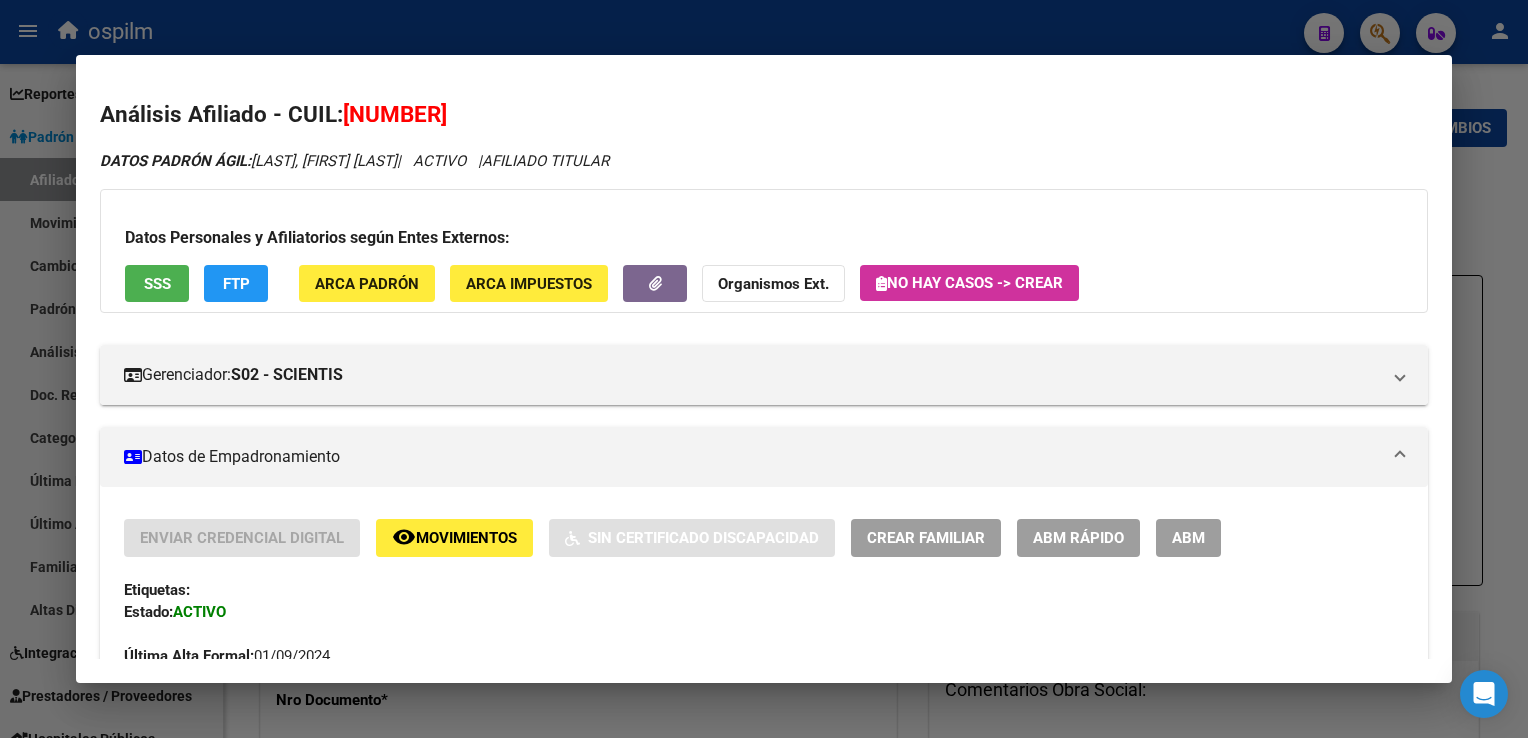 click on "SSS" at bounding box center [157, 284] 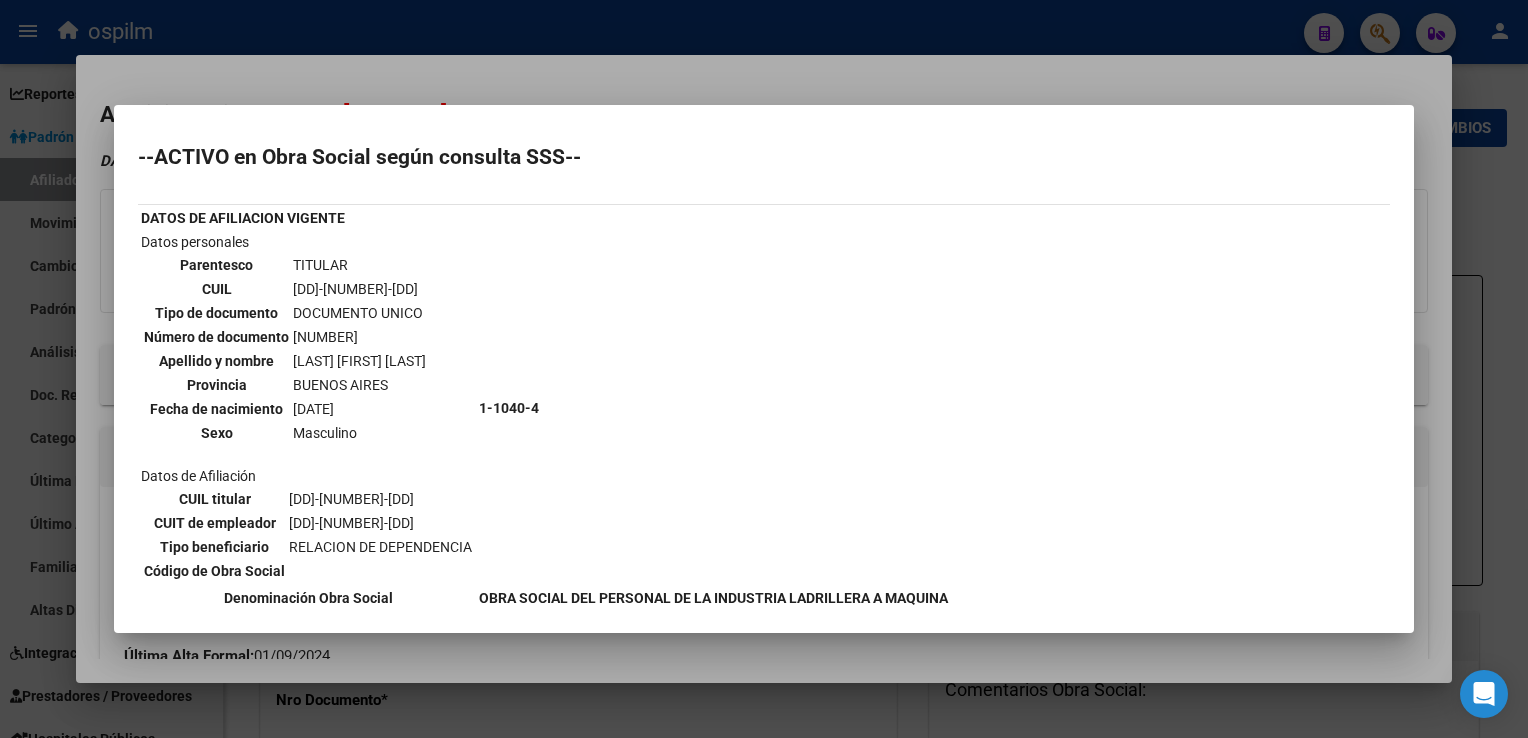 scroll, scrollTop: 616, scrollLeft: 0, axis: vertical 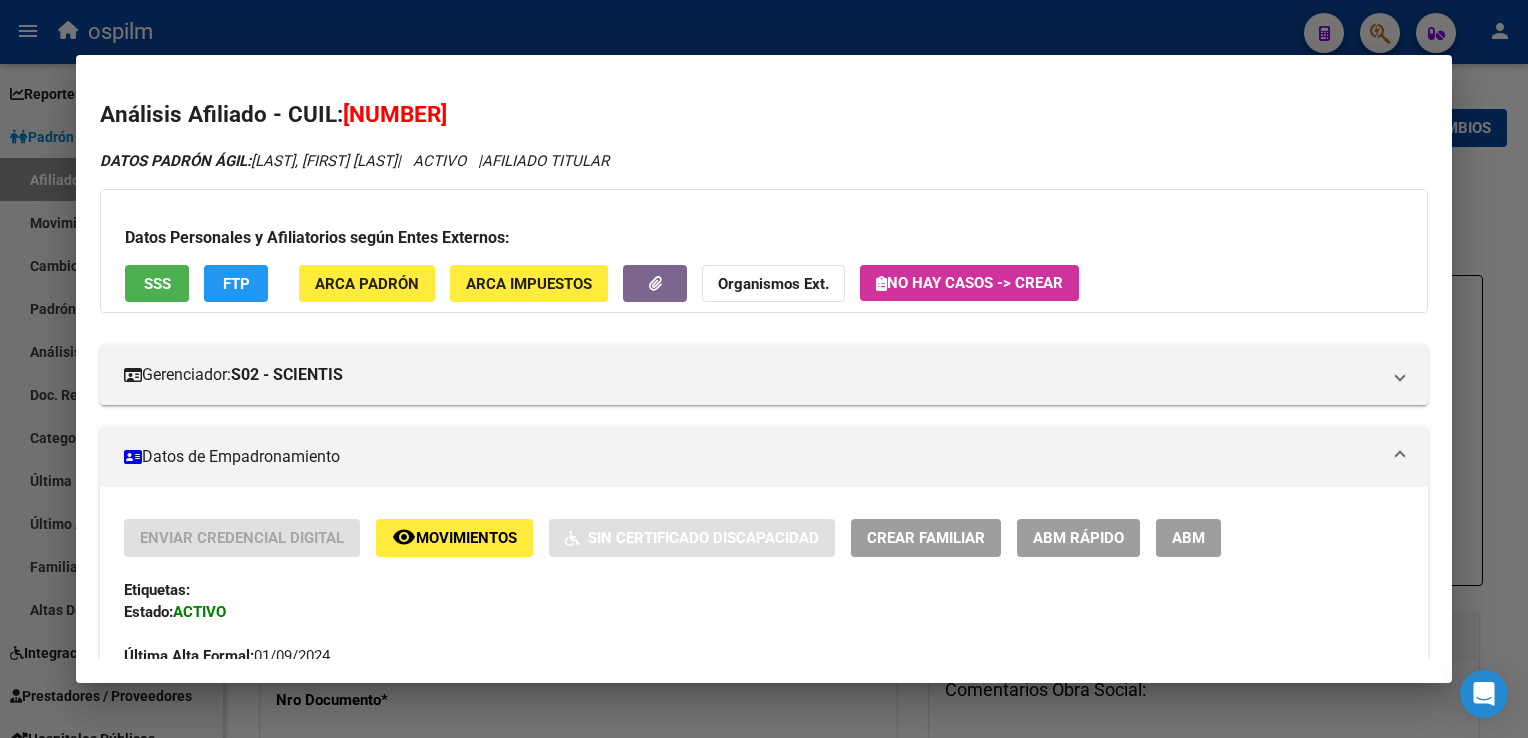 click on "FTP" 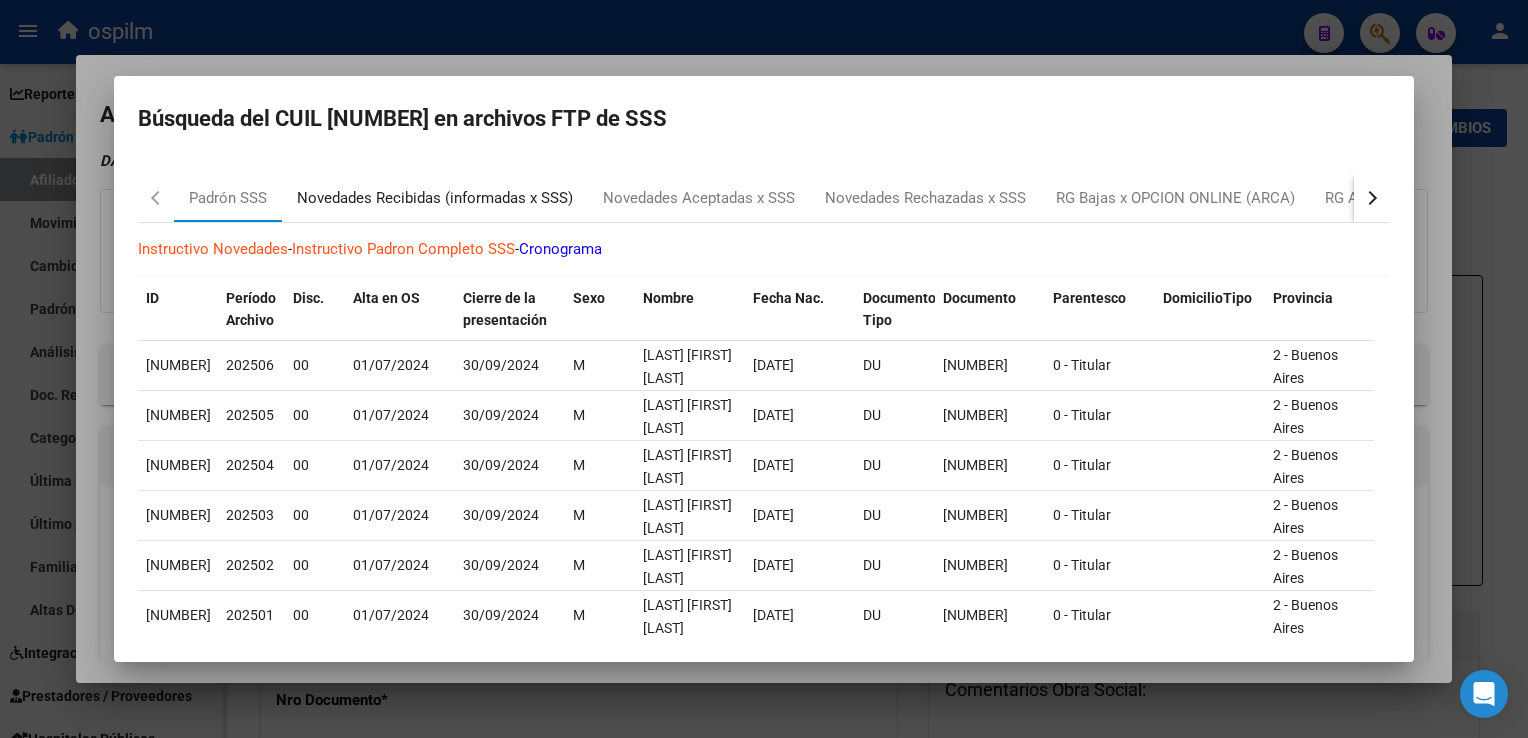 click on "Novedades Recibidas (informadas x SSS)" at bounding box center [435, 198] 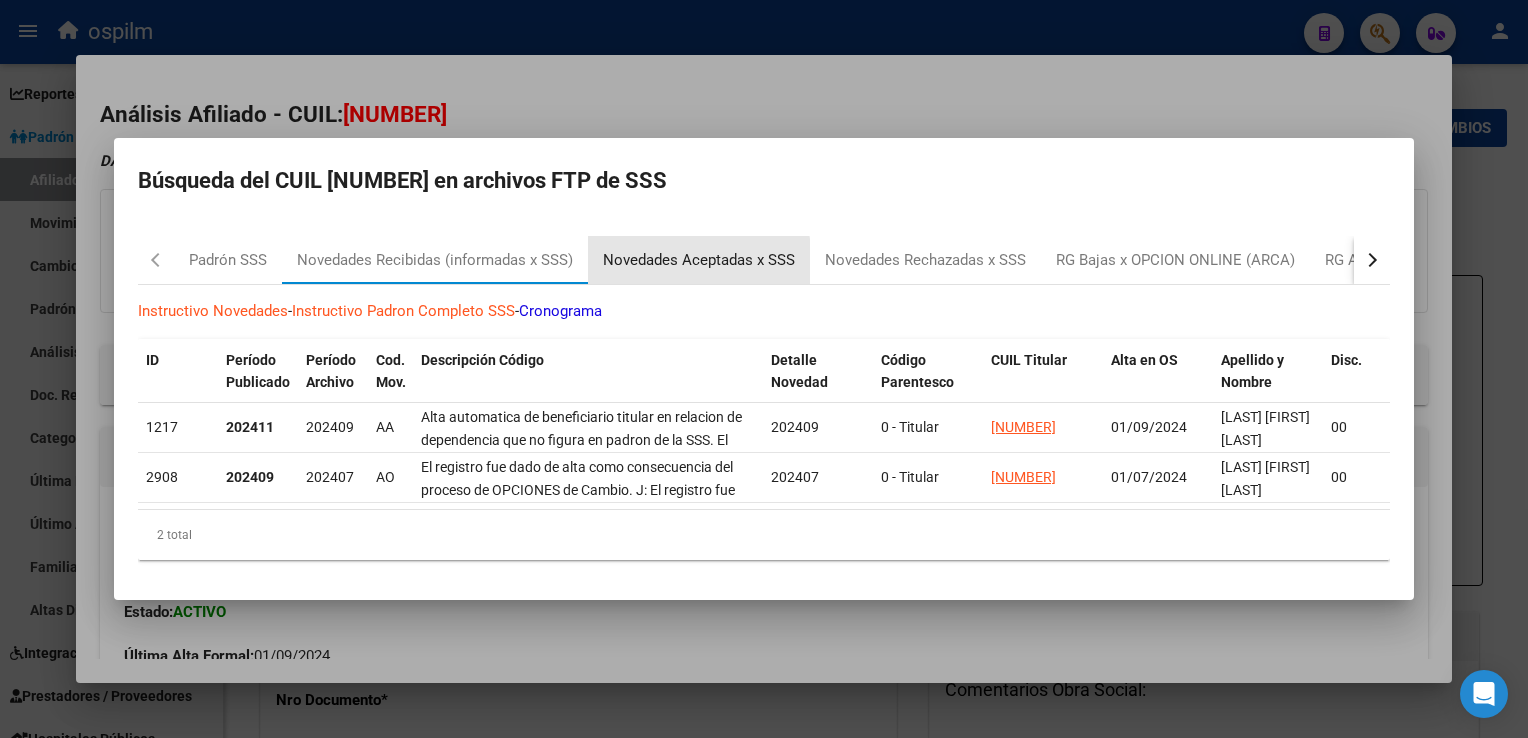 click on "Novedades Aceptadas x SSS" at bounding box center [699, 260] 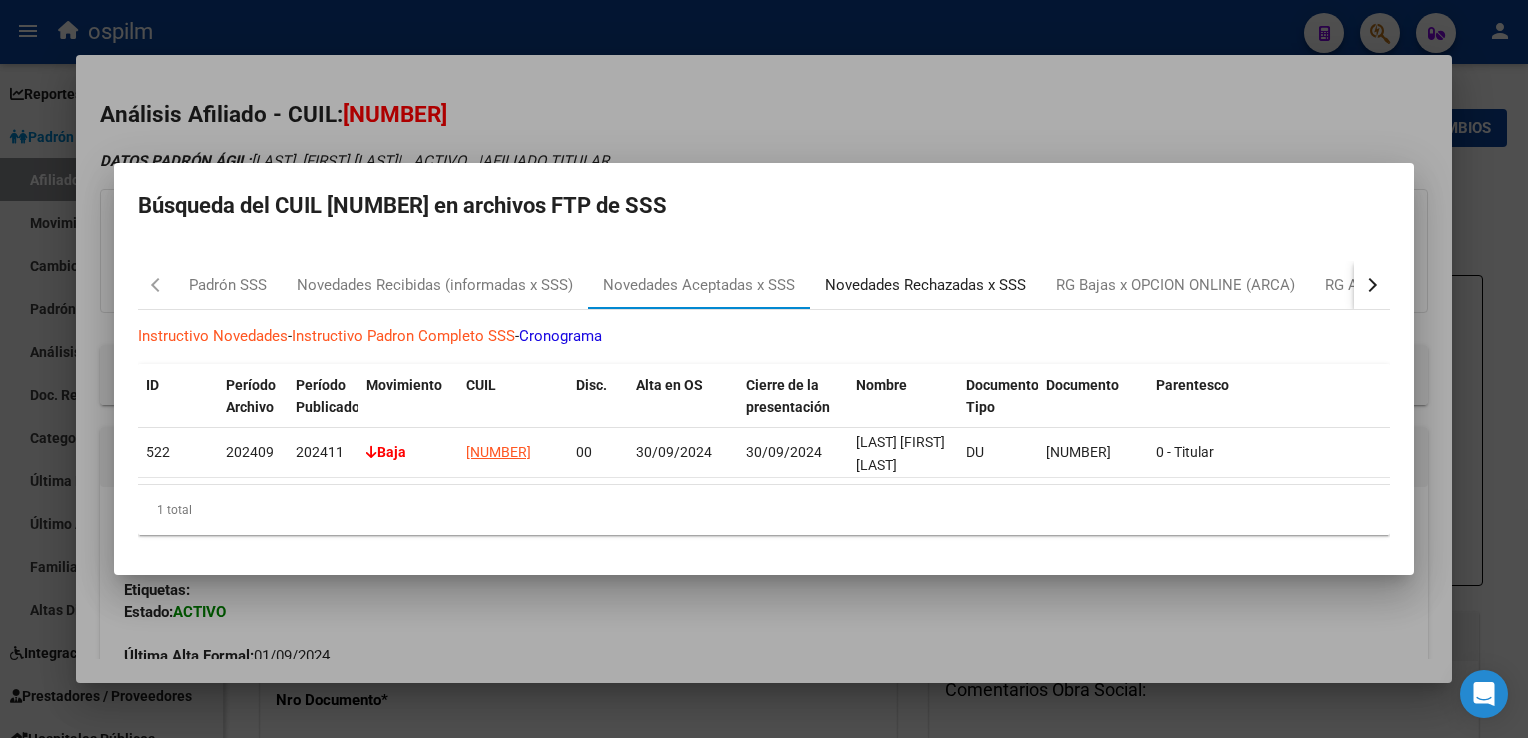 click on "Novedades Rechazadas x SSS" at bounding box center (925, 285) 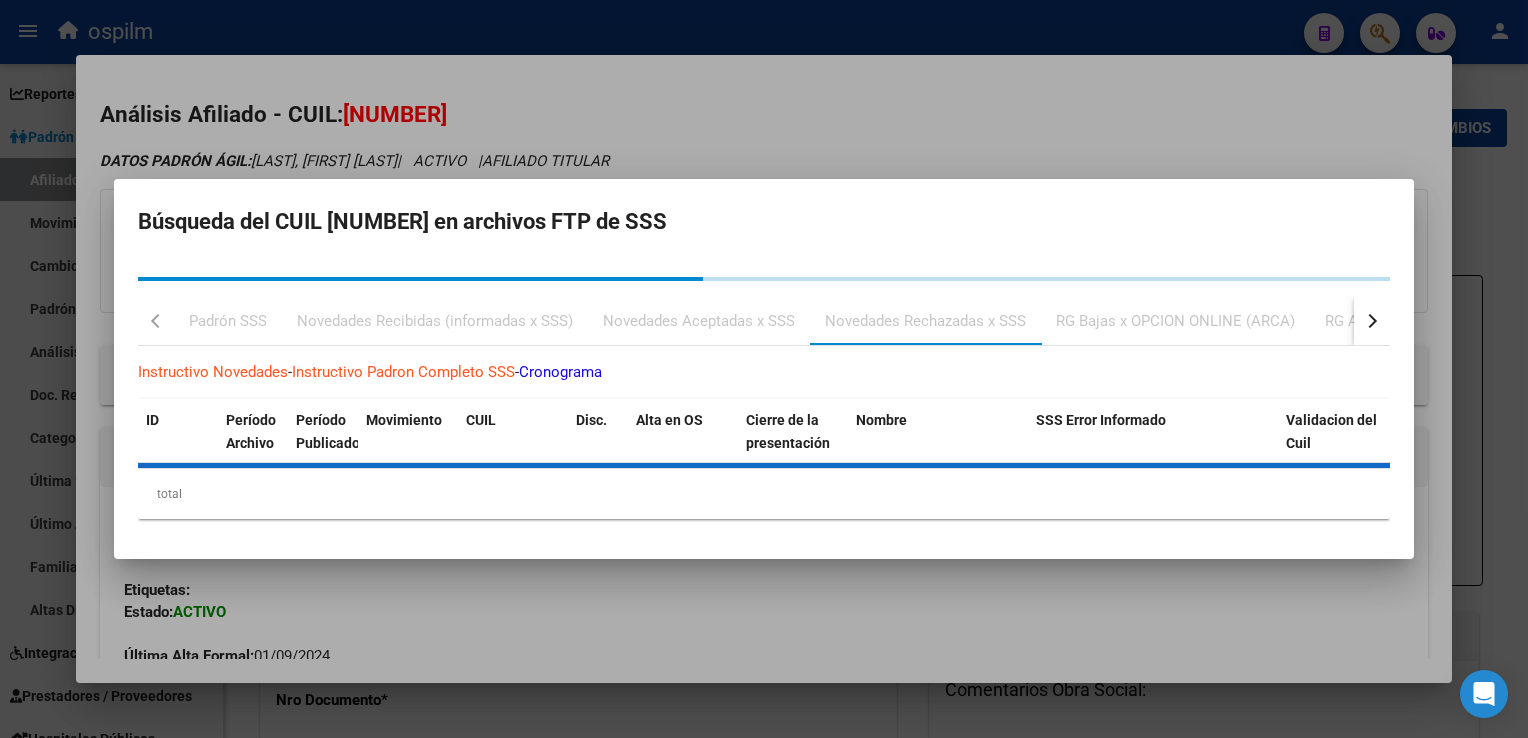 click on "RG Bajas x OPCION ONLINE (ARCA)" at bounding box center [1175, 321] 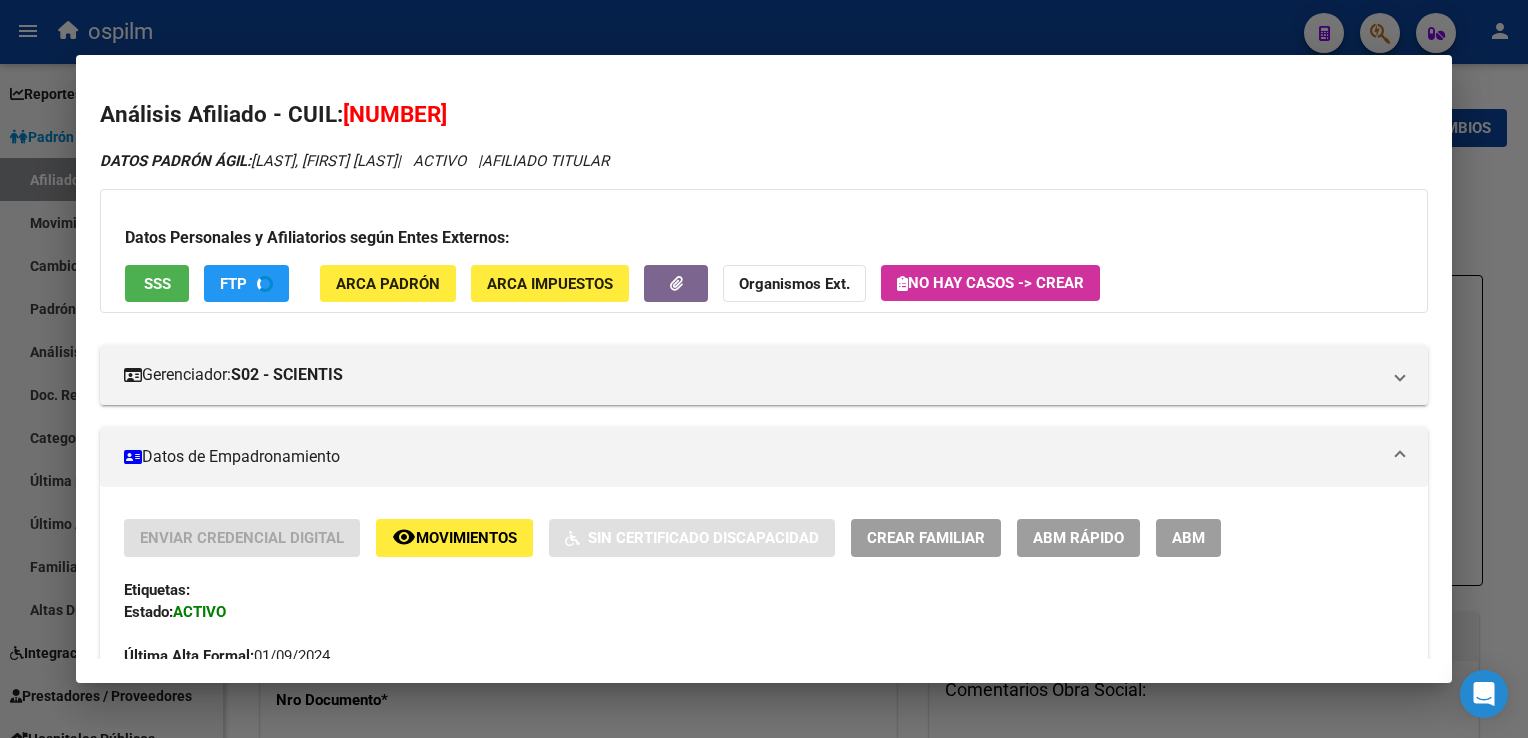click on "Análisis Afiliado - CUIL:  [NUMBER] DATOS PADRÓN ÁGIL:  [LAST], [FIRST] [LAST]      |   ACTIVO   |     AFILIADO TITULAR  Datos Personales y Afiliatorios según Entes Externos: SSS FTP ARCA Padrón ARCA Impuestos Organismos Ext.   No hay casos -> Crear
Gerenciador:      S02 - SCIENTIS Atención telefónica: Atención emergencias: Otros Datos Útiles:    Datos de Empadronamiento  Enviar Credencial Digital remove_red_eye Movimientos    Sin Certificado Discapacidad Crear Familiar ABM Rápido ABM Etiquetas: Estado: ACTIVO Última Alta Formal:  [DATE] Ultimo Tipo Movimiento Alta:  ALTA desde el Padrón Entregado x SSS Comentario ADMIN:  Migración Padrón Completo SSS el 2024-10-31 12:03:54 DATOS DEL AFILIADO Apellido:   [LAST] [FIRST] [LAST] CUIL:  [NUMBER] Documento:  DU - DOCUMENTO UNICO [NUMBER]  Nacionalidad:  EXTRANJERO DESCONOCIDO Parentesco:  0 - Titular Estado Civil:  Soltero Discapacitado:    NO (00) Sexo:  M Nacimiento:  [DATE] Edad:  40  Provincia:  [NUMBER]" at bounding box center [763, 368] 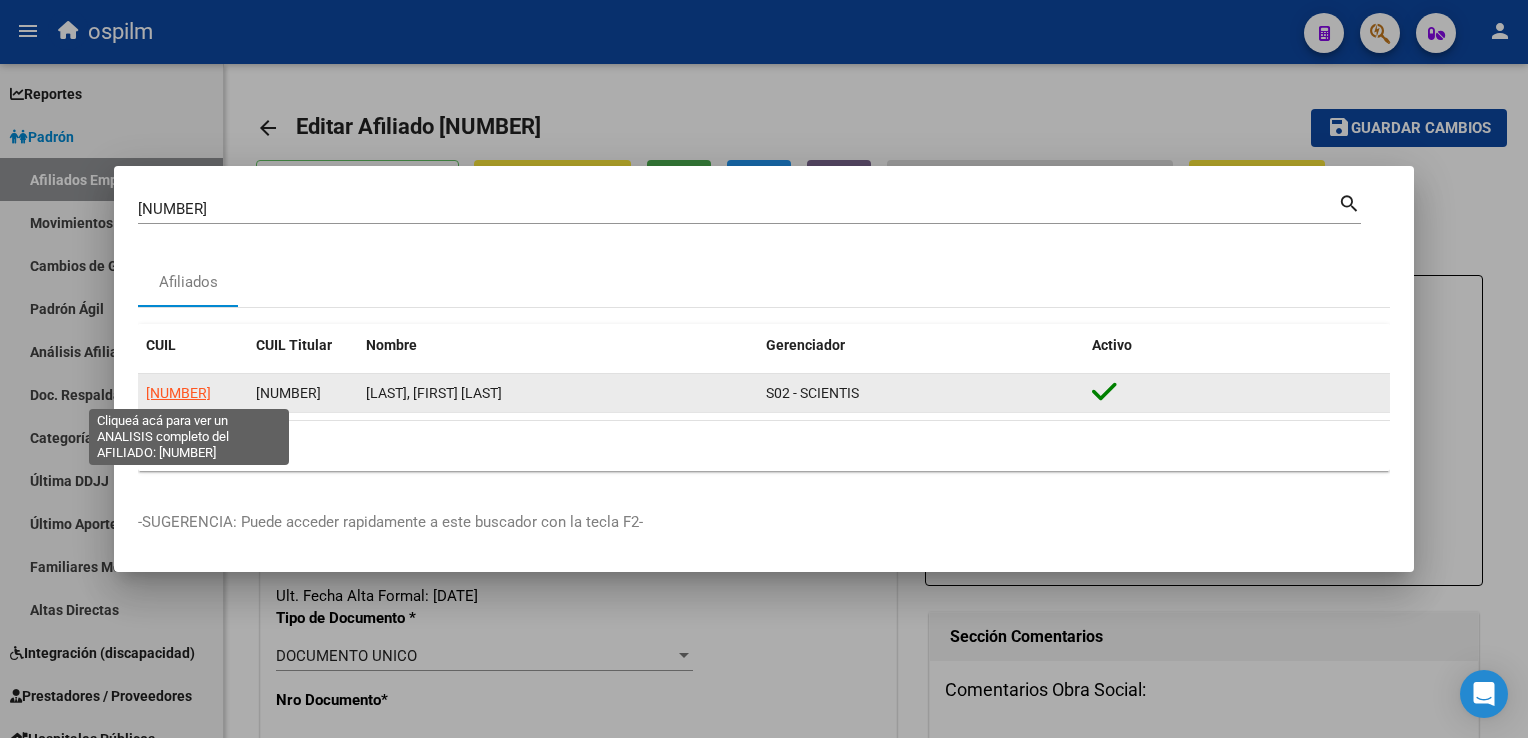 click on "[NUMBER]" 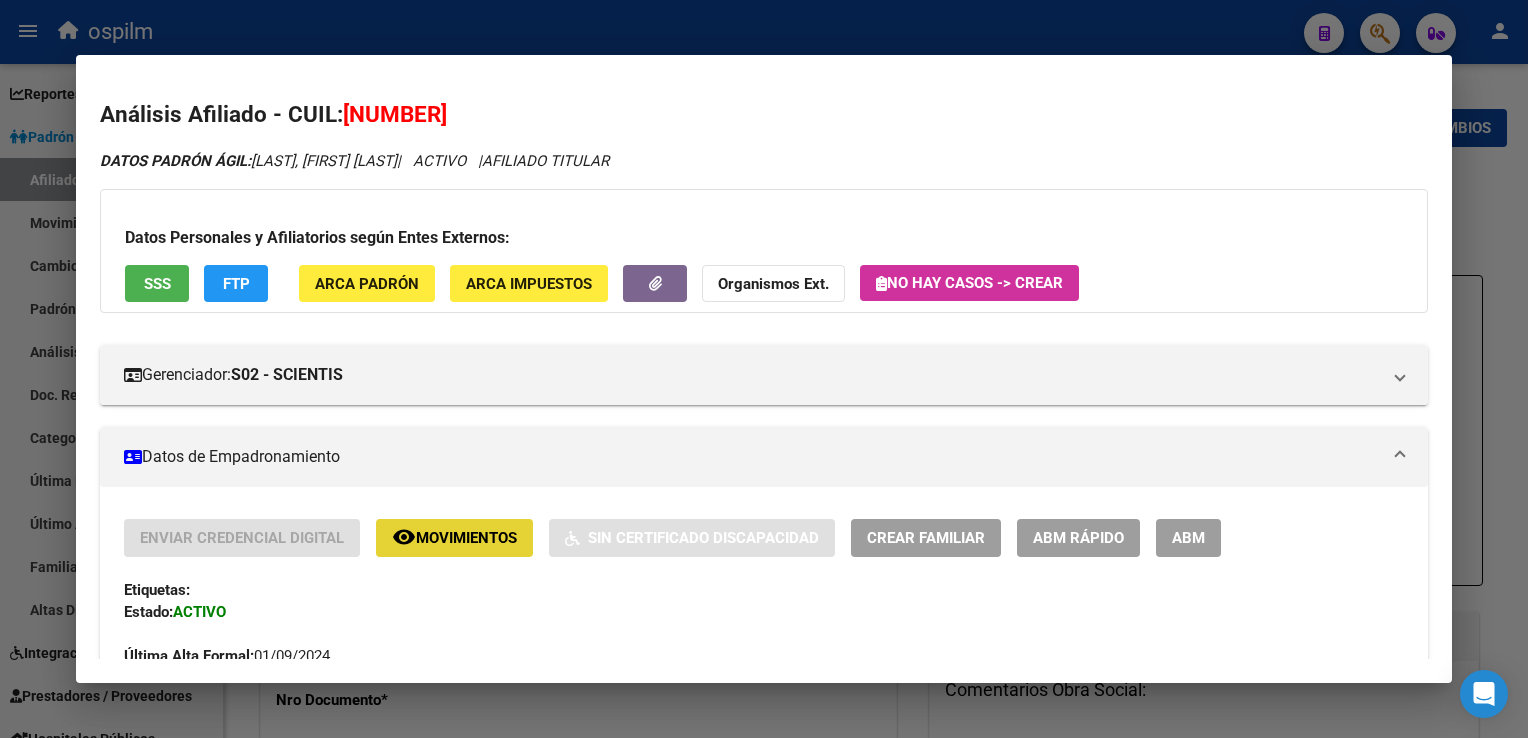 click on "Movimientos" 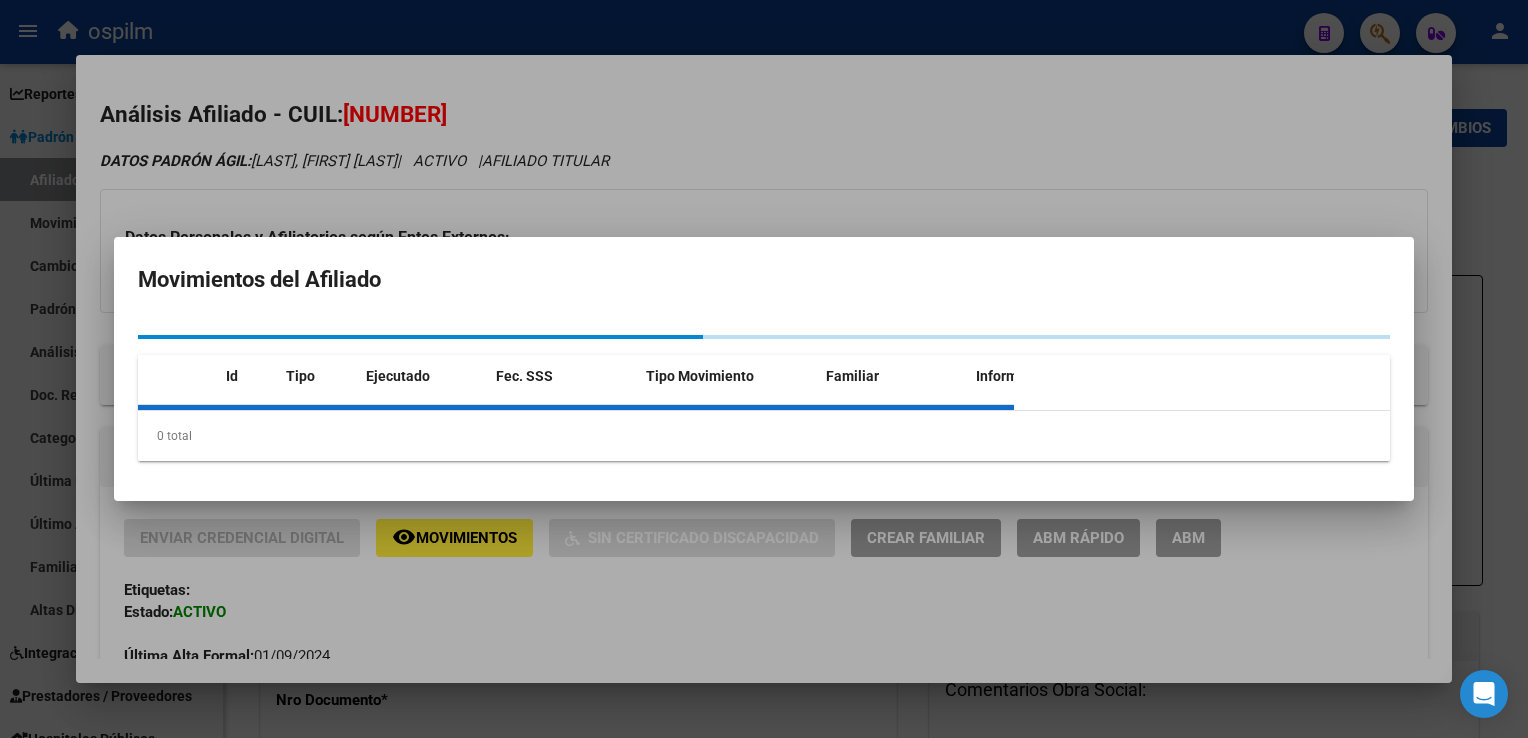 click at bounding box center [764, 369] 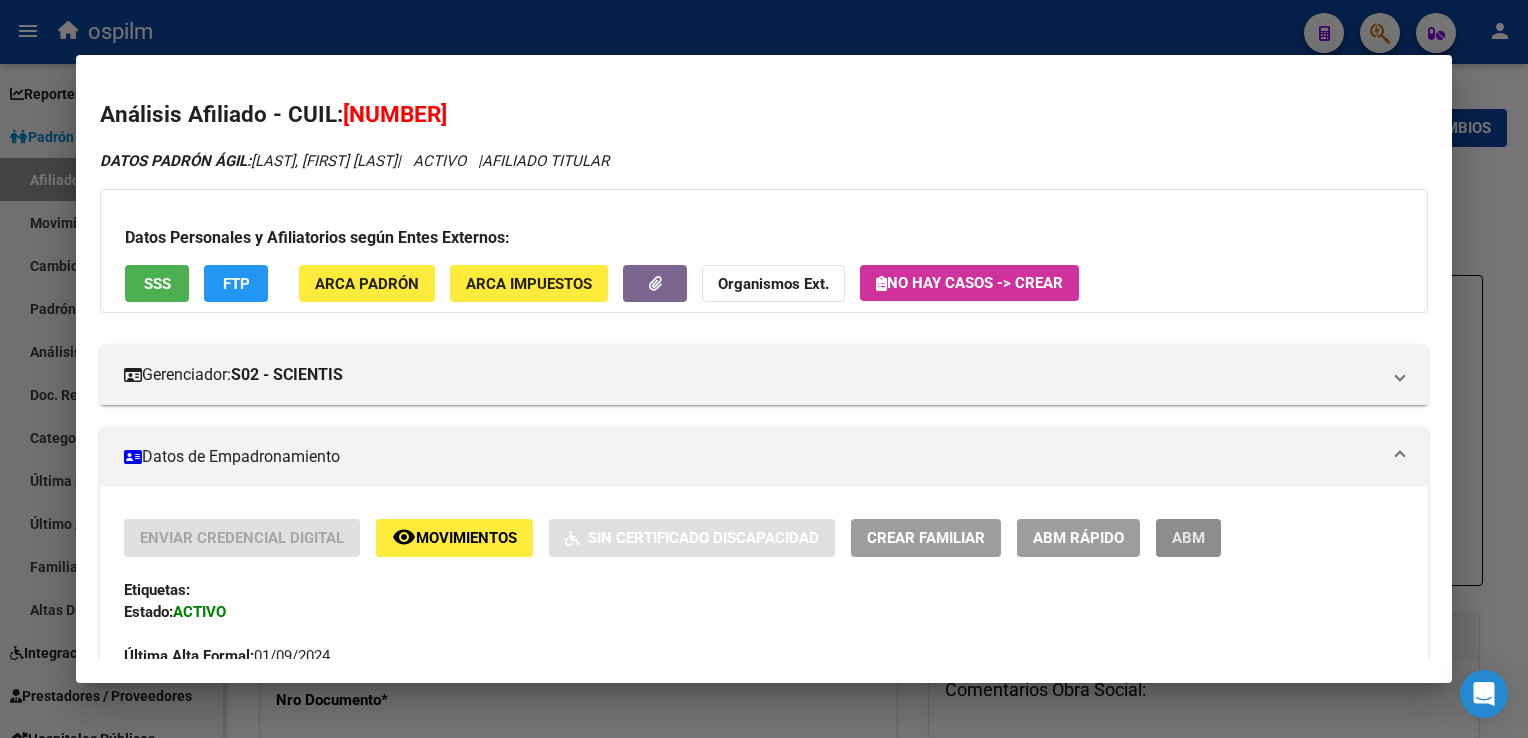 click on "ABM" at bounding box center [1188, 539] 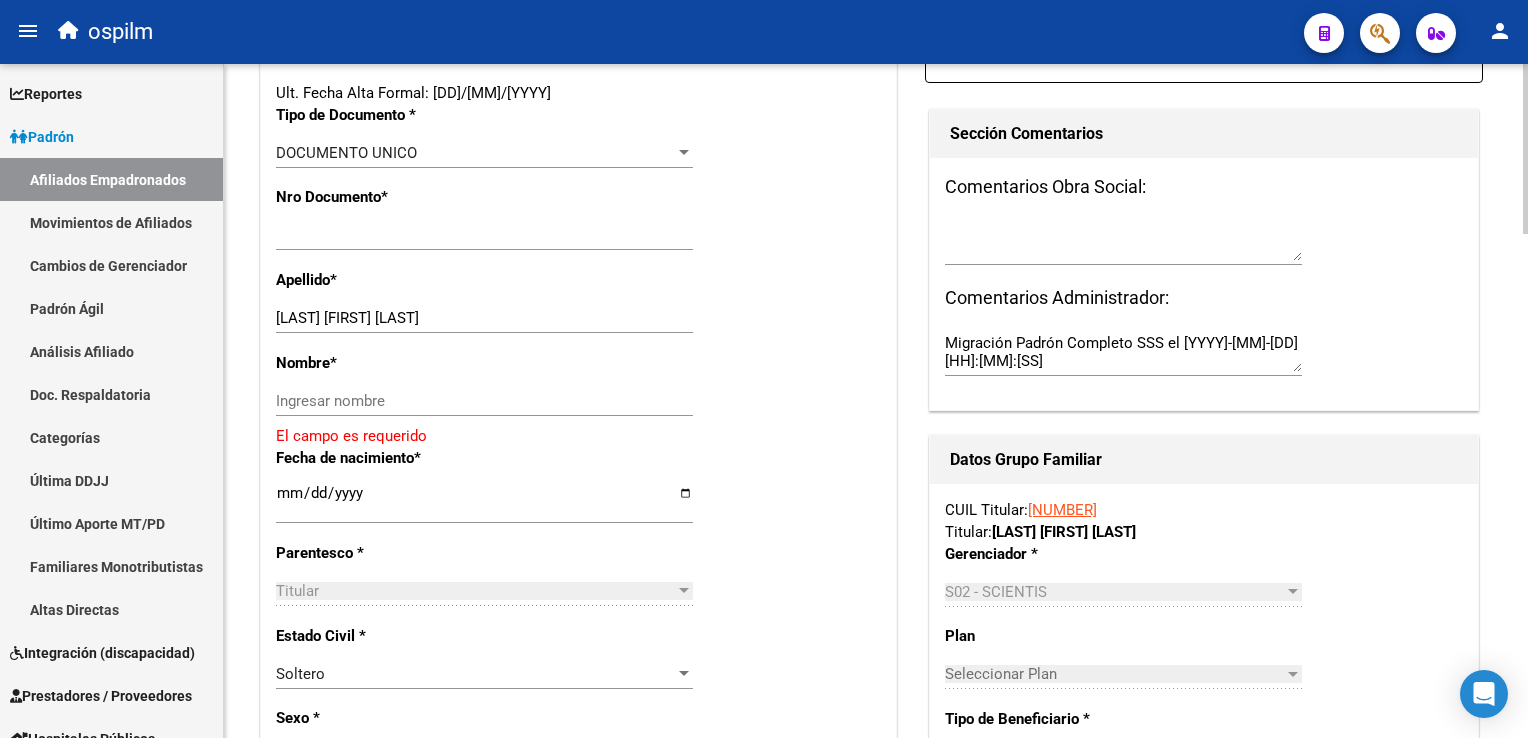 scroll, scrollTop: 491, scrollLeft: 0, axis: vertical 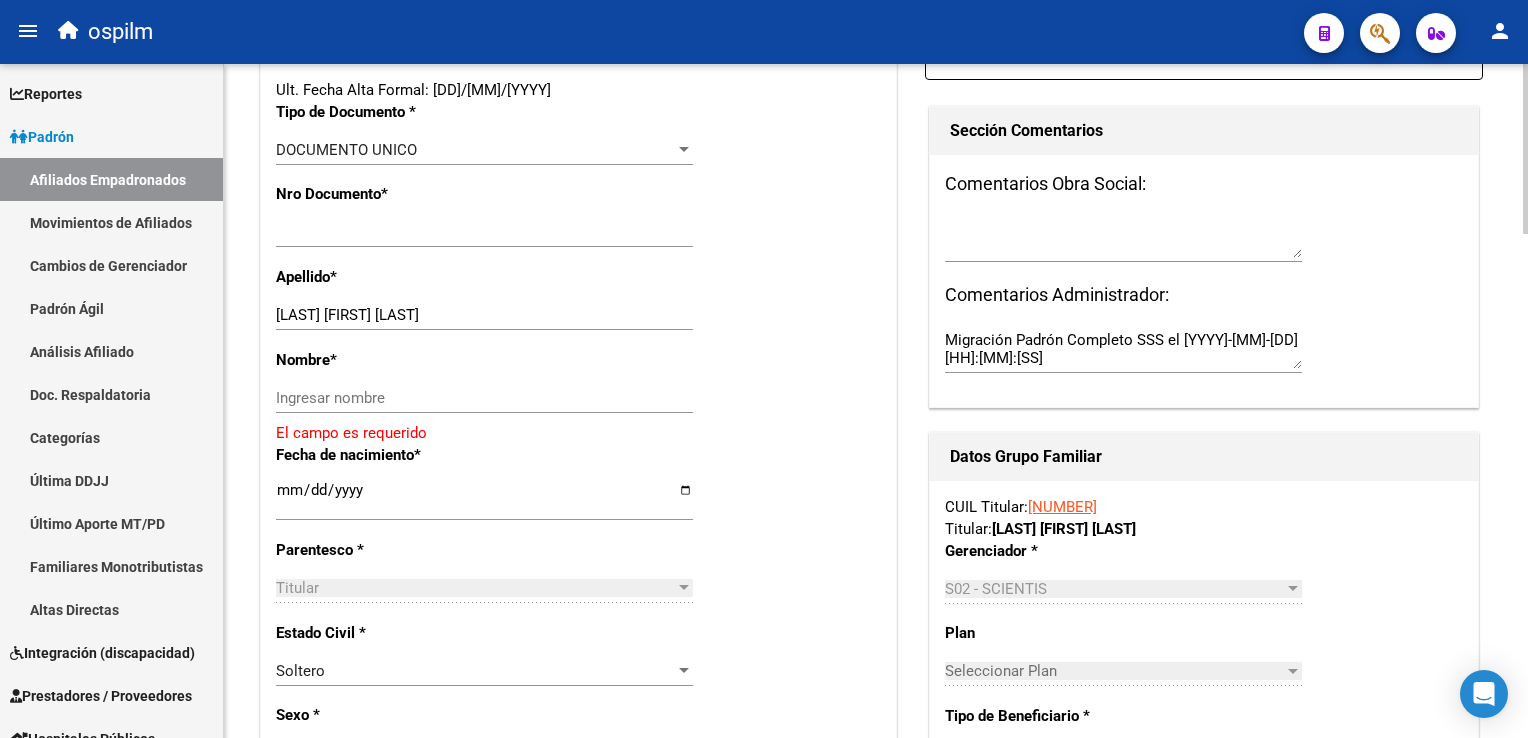click on "menu ospilm person Firma Express Reportes Ingresos Devengados Análisis Histórico Detalles Transferencias RG sin DDJJ Detalles por CUIL RG Detalles - MT/PD MT morosos Egresos Devengados Comprobantes Recibidos Facturación Apócrifa Auditorías x Área Auditorías x Usuario Ítems de Auditorías x Usuario Padrón Traspasos x O.S. Traspasos x Gerenciador Traspasos x Provincia Nuevos Aportantes Métricas - Padrón SSS Métricas - Crecimiento Población Padrón Afiliados Empadronados Movimientos de Afiliados Cambios de Gerenciador Padrón Ágil Análisis Afiliado Doc. Respaldatoria Categorías Última DDJJ Último Aporte MT/PD Familiares Monotributistas Altas Directas Integración (discapacidad) Certificado Discapacidad Prestadores / Proveedores Facturas - Listado/Carga Facturas Sin Auditar Facturas - Documentación Pagos x Transferencia Auditorías - Listado Auditorías - Comentarios Auditorías - Cambios Área Auditoría - Ítems Prestadores - Listado Prestadores - Docu. Actas" at bounding box center (764, 369) 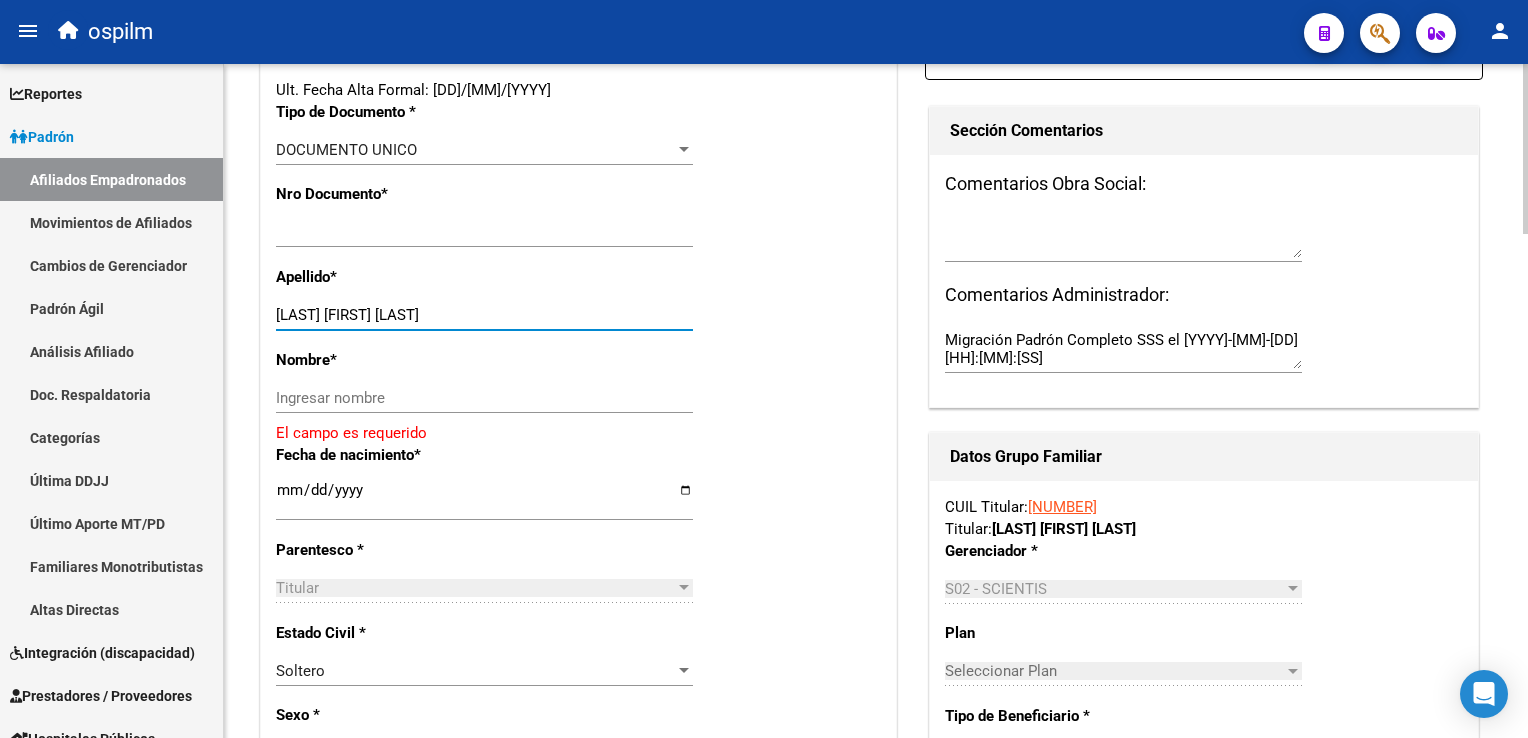 drag, startPoint x: 339, startPoint y: 328, endPoint x: 544, endPoint y: 317, distance: 205.2949 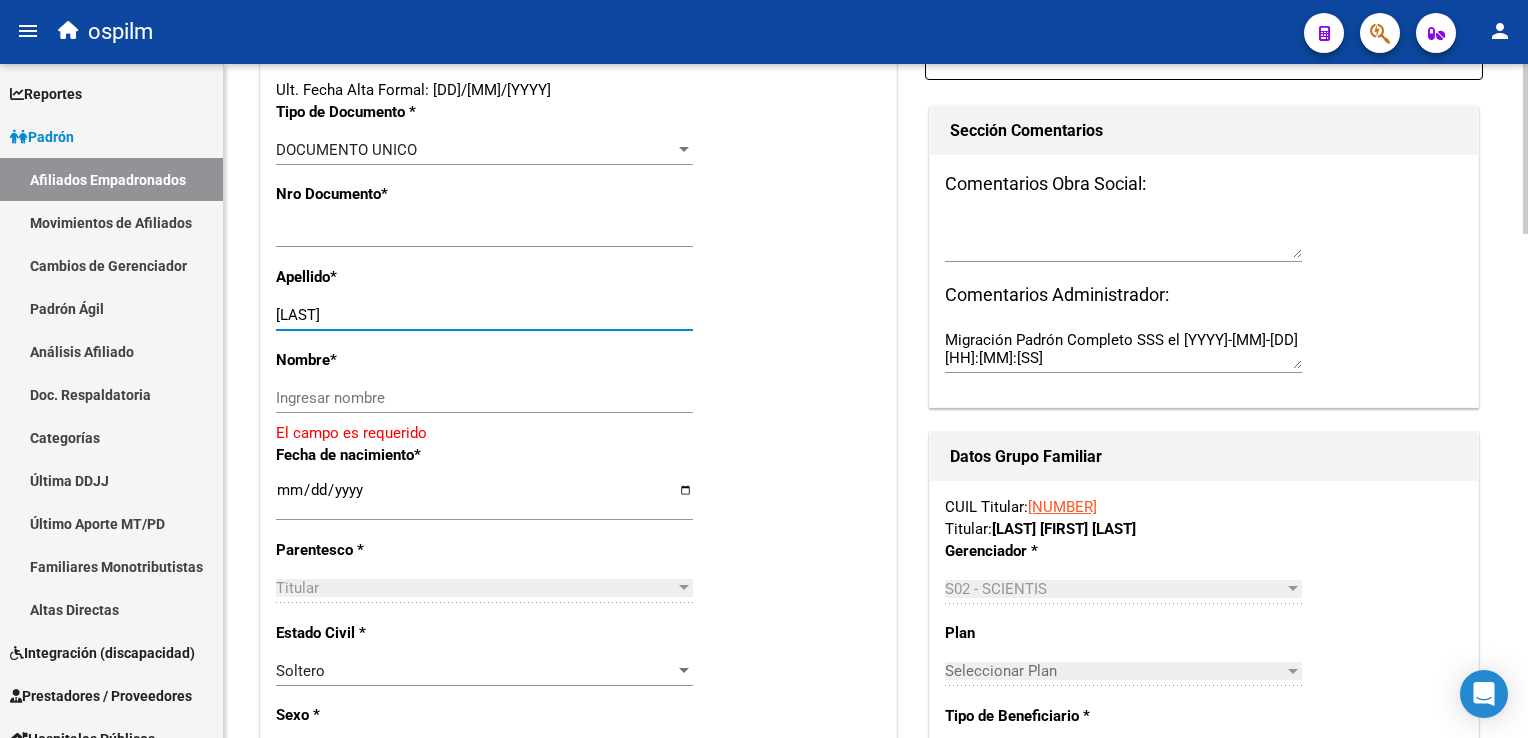 type on "[LAST]" 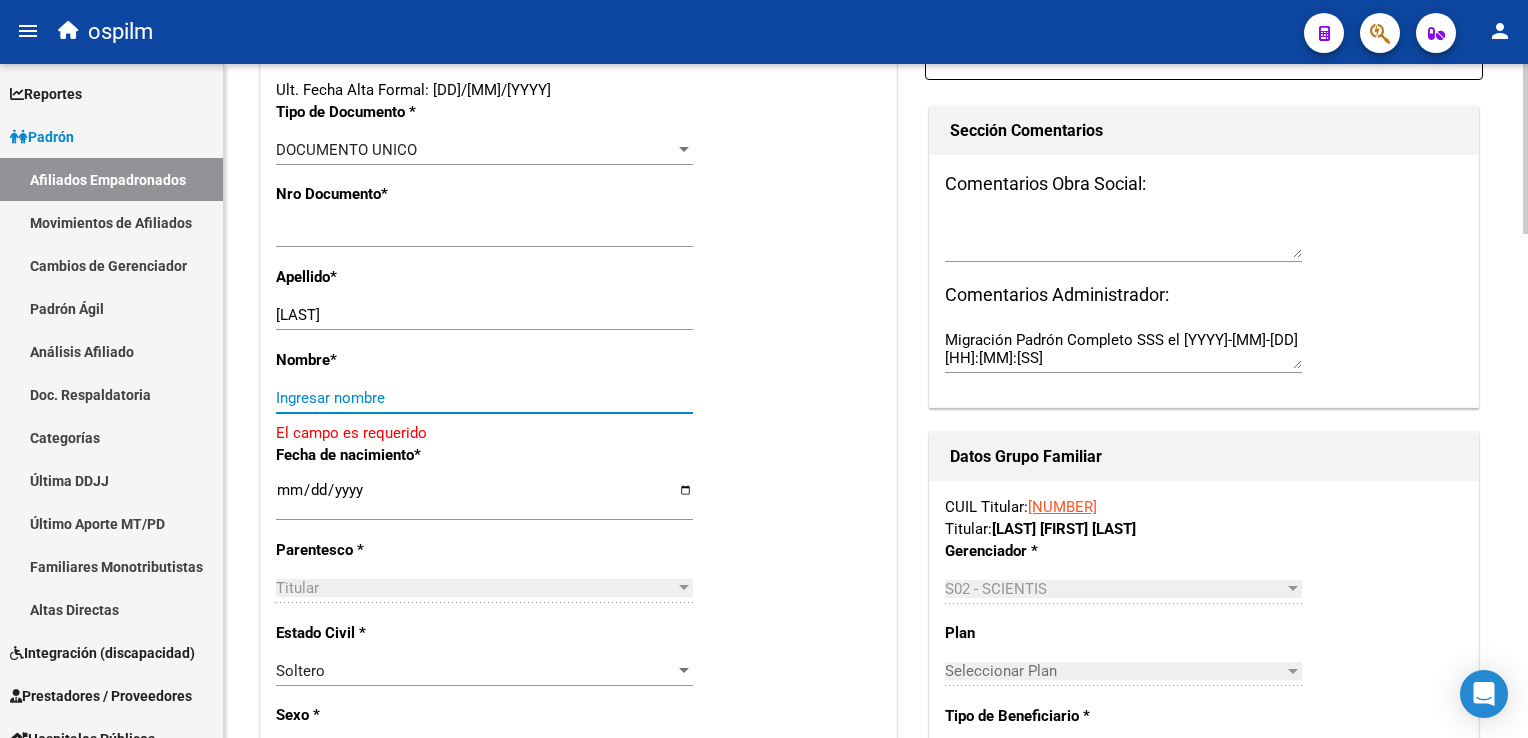 paste on "[FIRST_NAME] [FIRST_NAME] [LAST_NAME]" 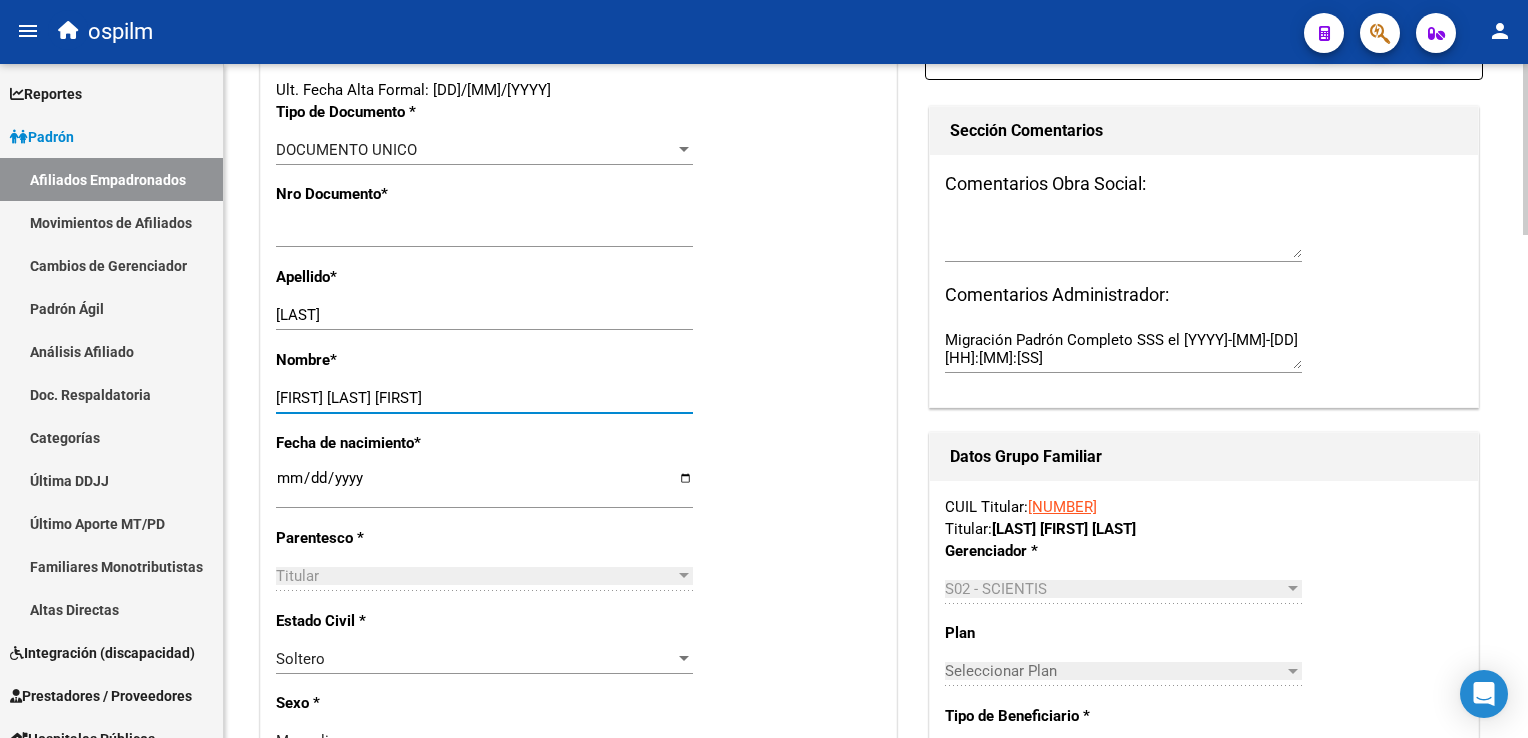 type on "[FIRST] [LAST] [FIRST]" 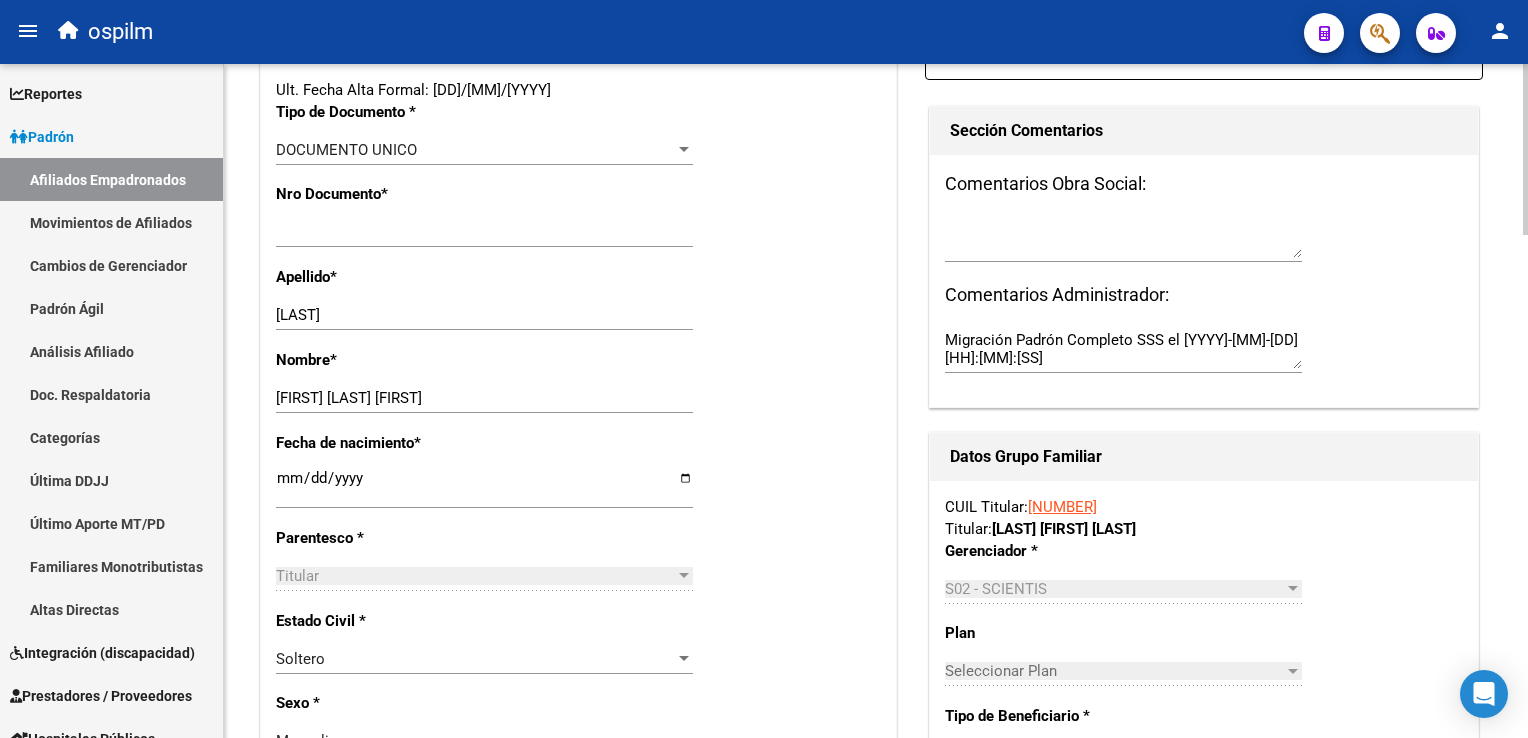 drag, startPoint x: 1521, startPoint y: 254, endPoint x: 1504, endPoint y: 190, distance: 66.21933 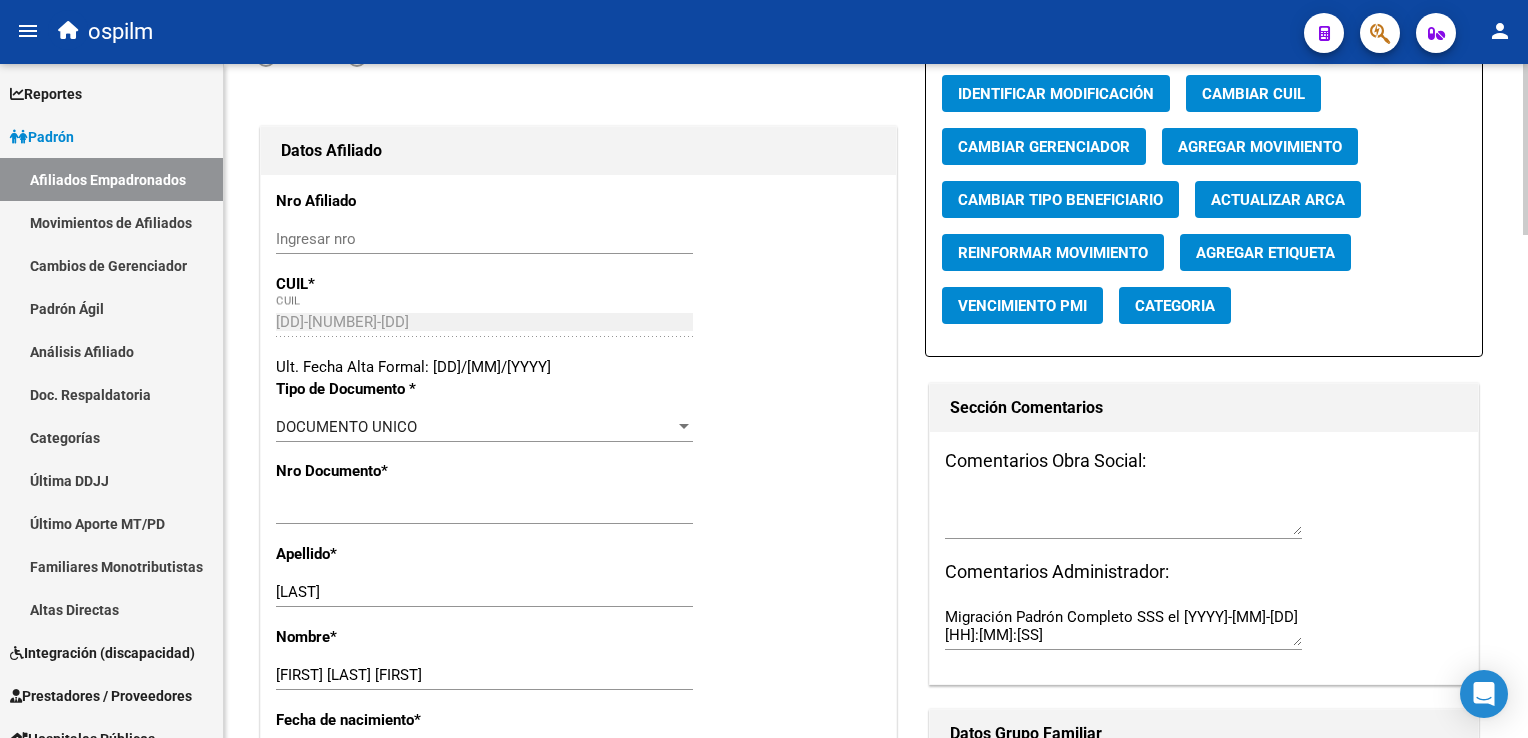 scroll, scrollTop: 198, scrollLeft: 0, axis: vertical 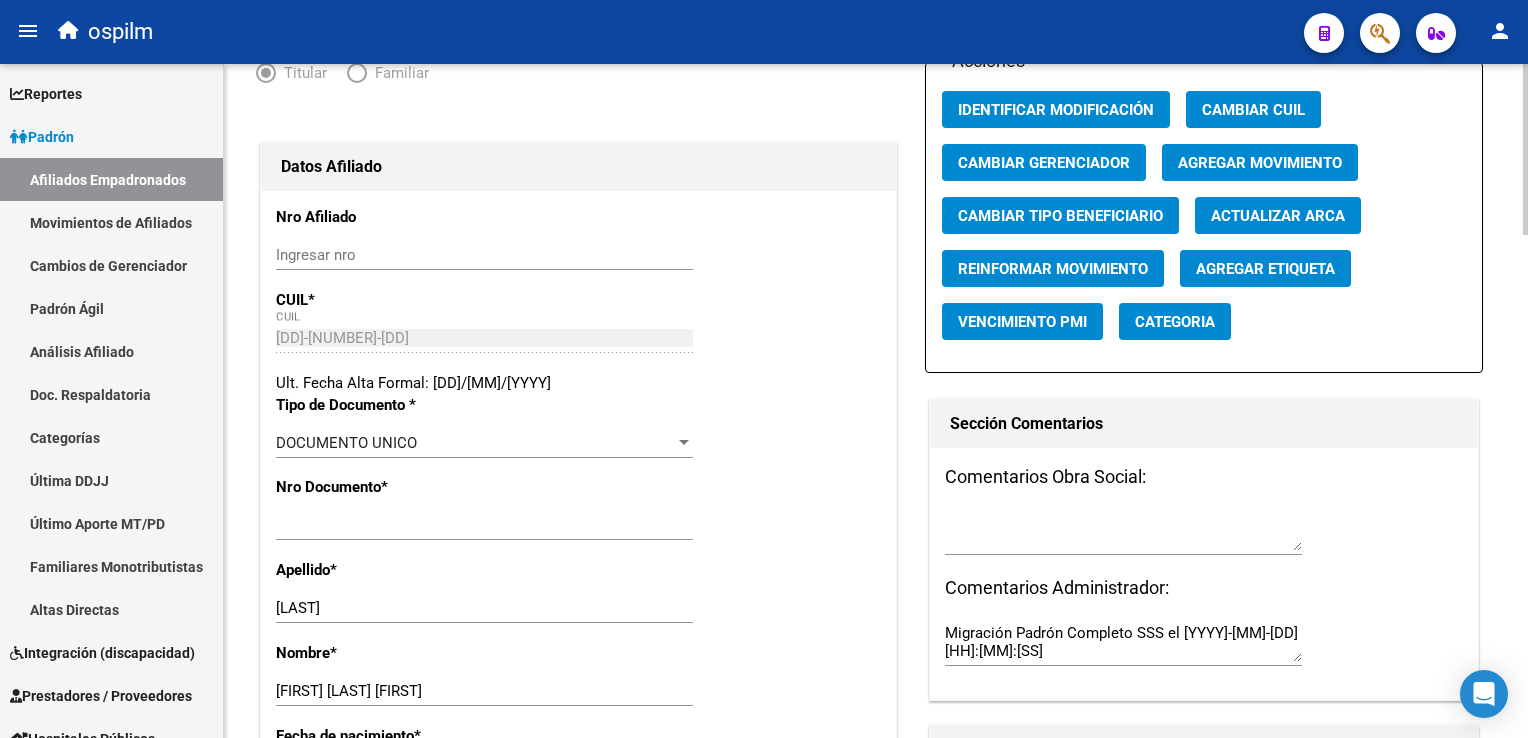 click on "Editar Afiliado [NUMBER]    save Guardar cambios  ACTIVO desde [DATE]  remove_red_eye Movimientos SSS FTP    Sin Certificado Discapacidad ARCA Padrón ARCA Impuestos Análisis Afiliado   Titular   Familiar Datos Afiliado Nro Afiliado    Ingresar nro  CUIL  *   [NUMBER] CUIL  ARCA Padrón  Ult. Fecha Alta Formal: [DATE]  Tipo de Documento * DOCUMENTO UNICO Seleccionar tipo Nro Documento  *   [NUMBER] Ingresar nro  Apellido  *   [LAST] Ingresar apellido  Nombre  *   [FIRST] [LAST] [FIRST] Ingresar nombre  Fecha de nacimiento  *   [DATE] Ingresar fecha   Parentesco * Titular Seleccionar parentesco  Estado Civil * Soltero Seleccionar tipo  Sexo * Masculino Seleccionar sexo  Nacionalidad * Seleccionar tipo Seleccionar tipo  Discapacitado * No incapacitado Seleccionar tipo Vencimiento Certificado Estudio    Ingresar fecha   Tipo domicilio * Domicilio Completo Seleccionar tipo domicilio  Provincia * Buenos Aires Seleccionar provincia Localidad  *   [LOCALITY] Ingresar el nombre  *" 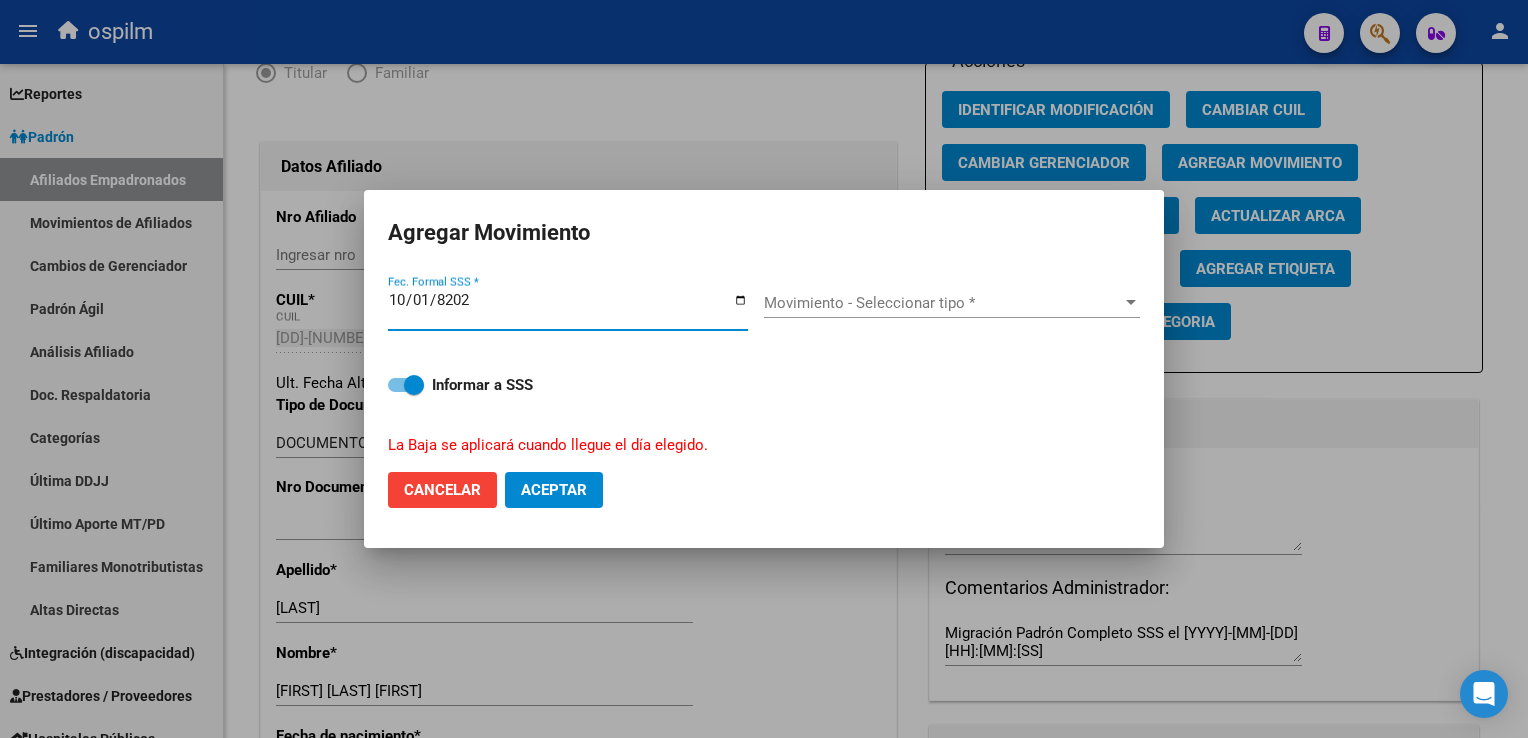 type on "[YYYY]-[MM]-[DD]" 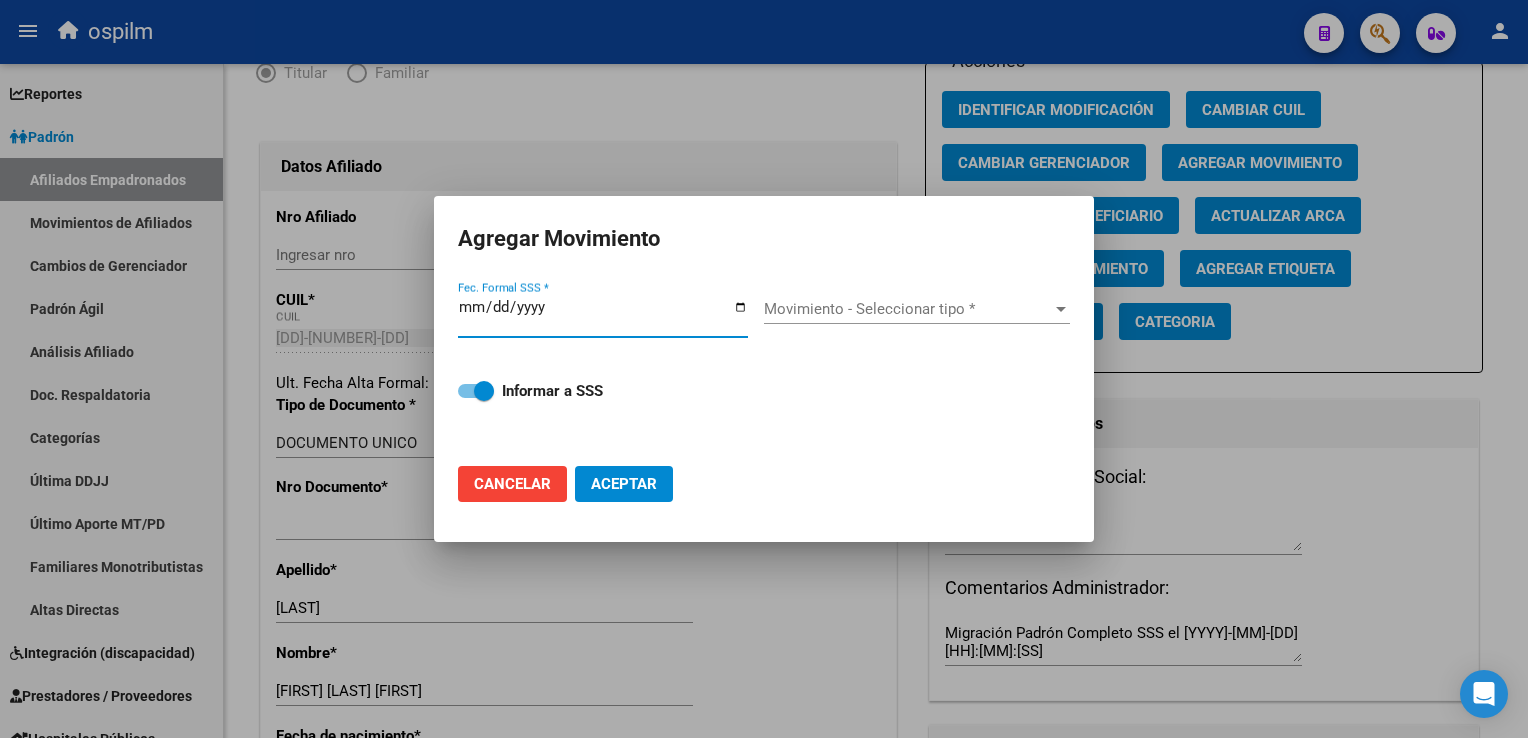 type on "2025-08-01" 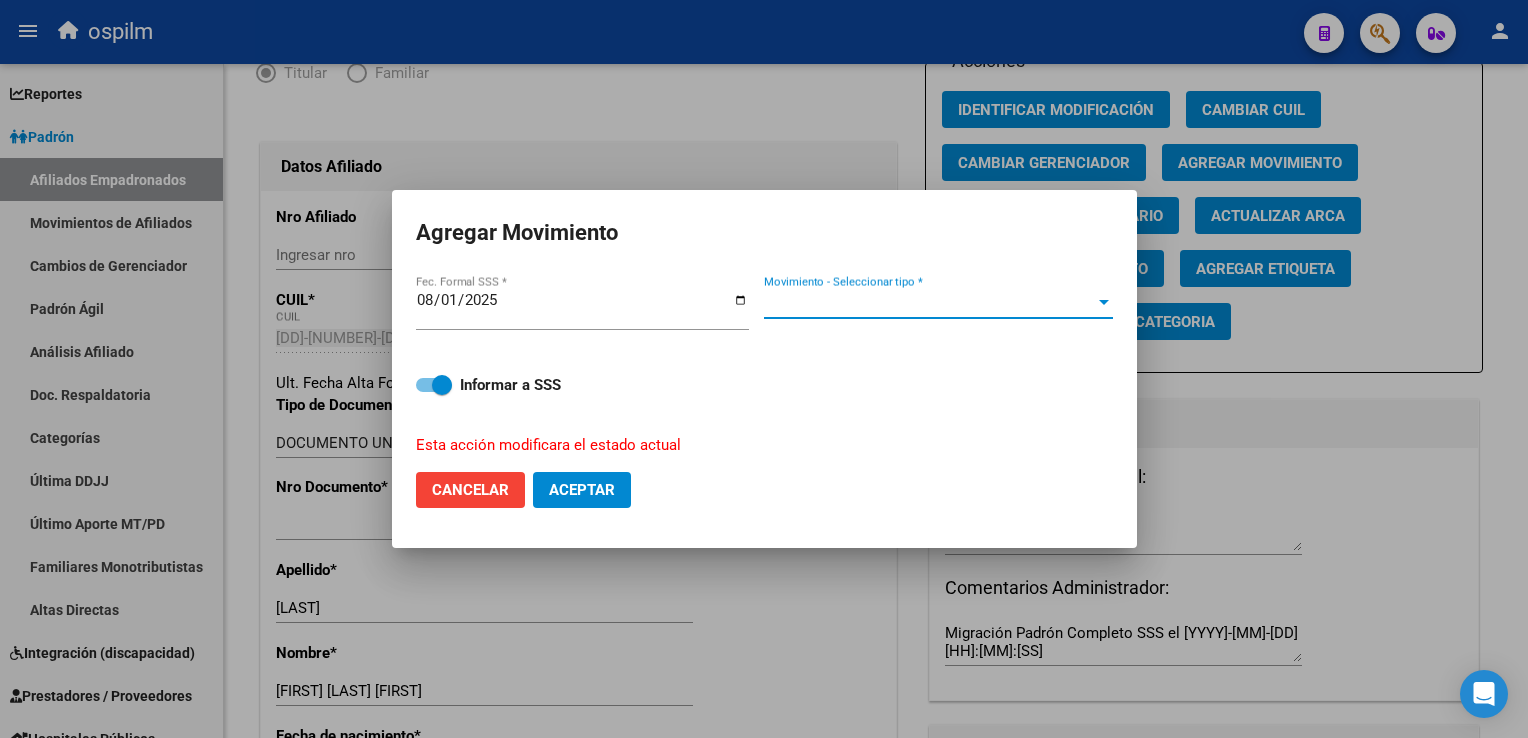 click on "Movimiento - Seleccionar tipo *" at bounding box center (929, 303) 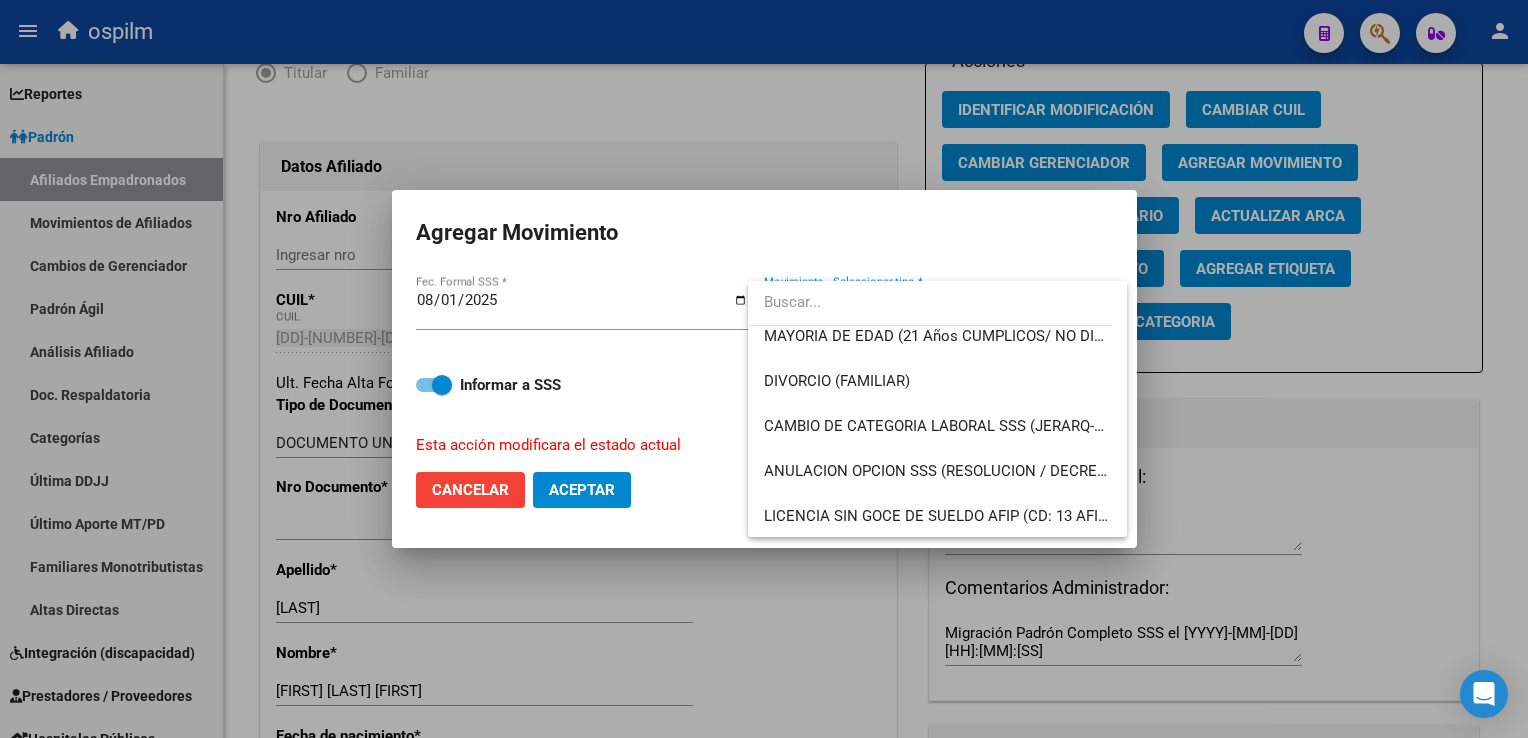 scroll, scrollTop: 322, scrollLeft: 0, axis: vertical 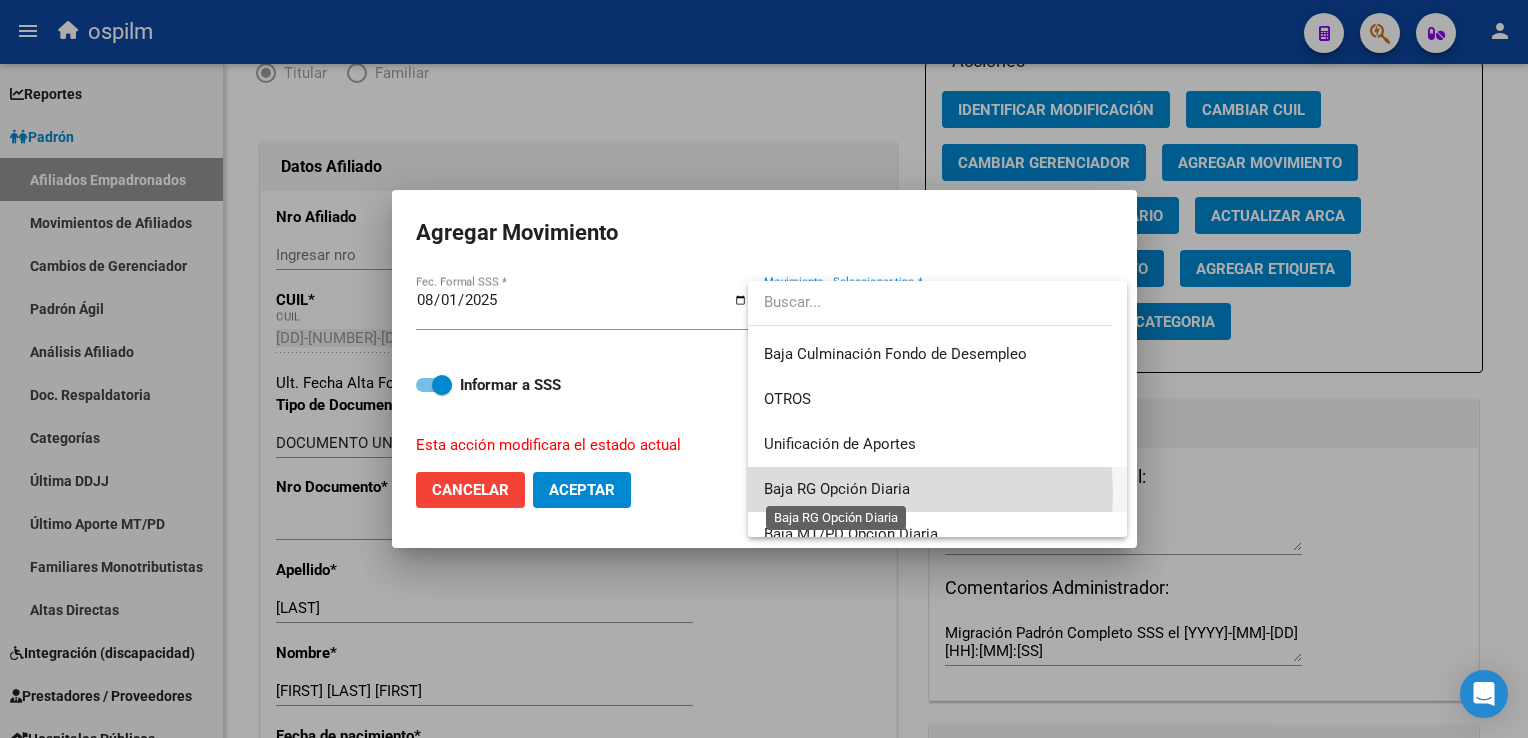 click on "Baja RG Opción Diaria" at bounding box center [837, 489] 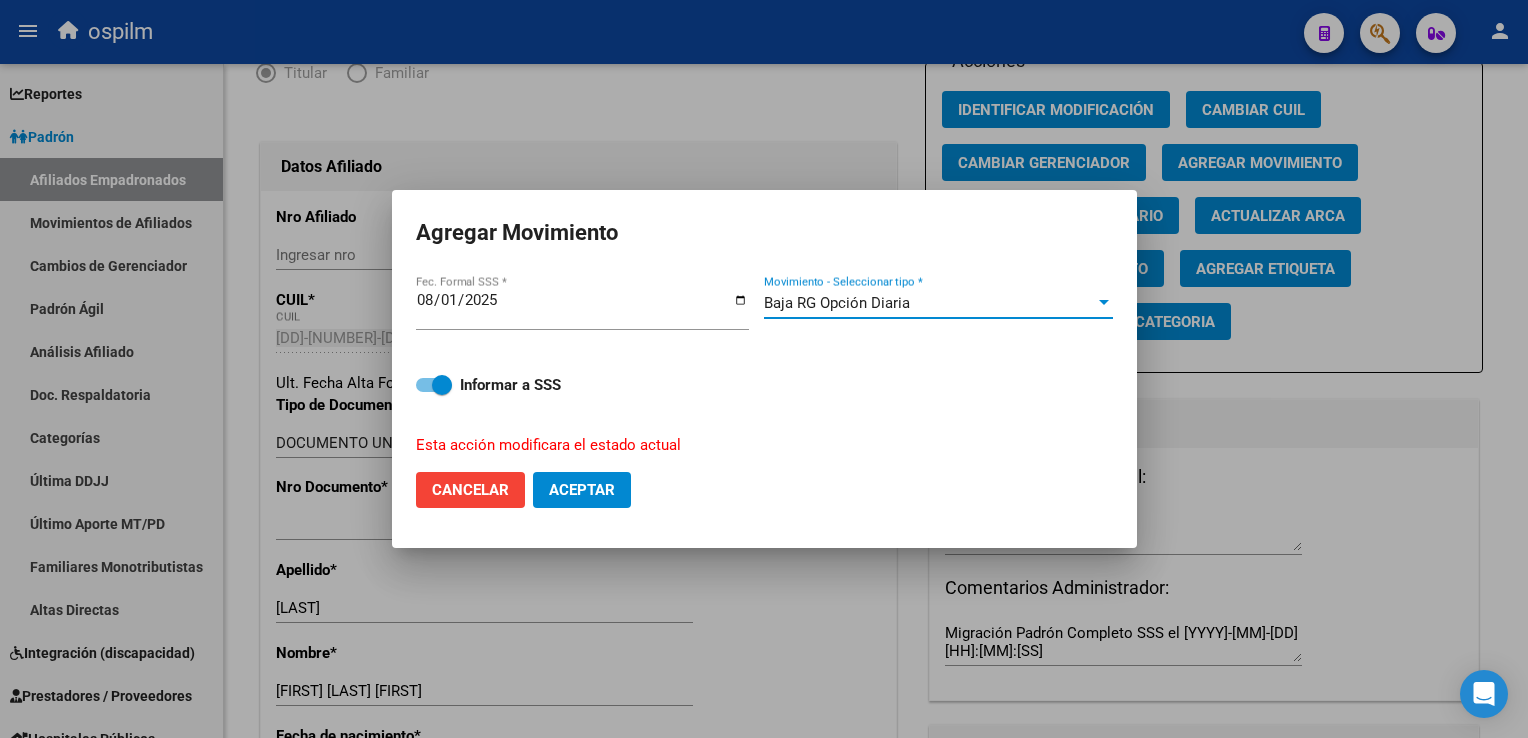 click on "Aceptar" 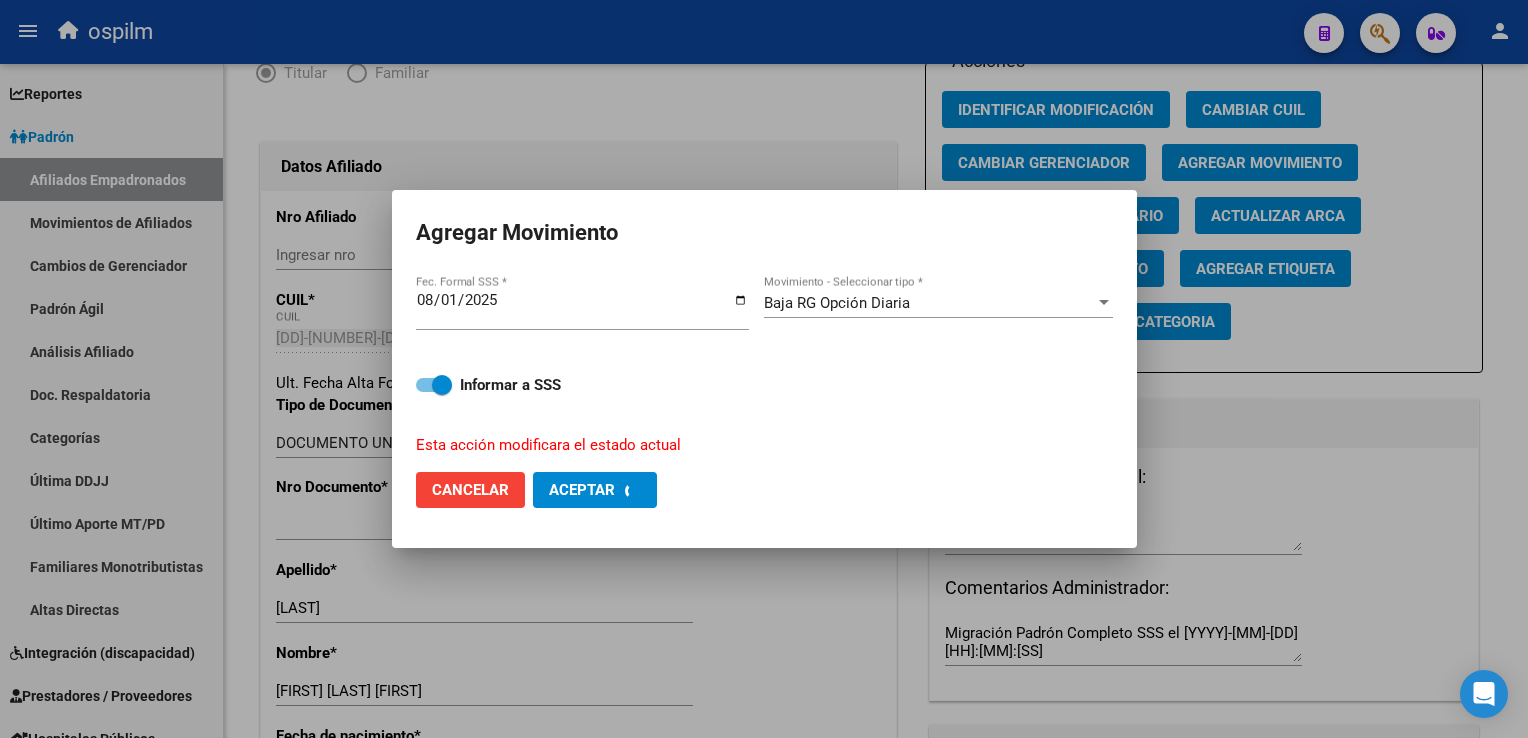 checkbox on "false" 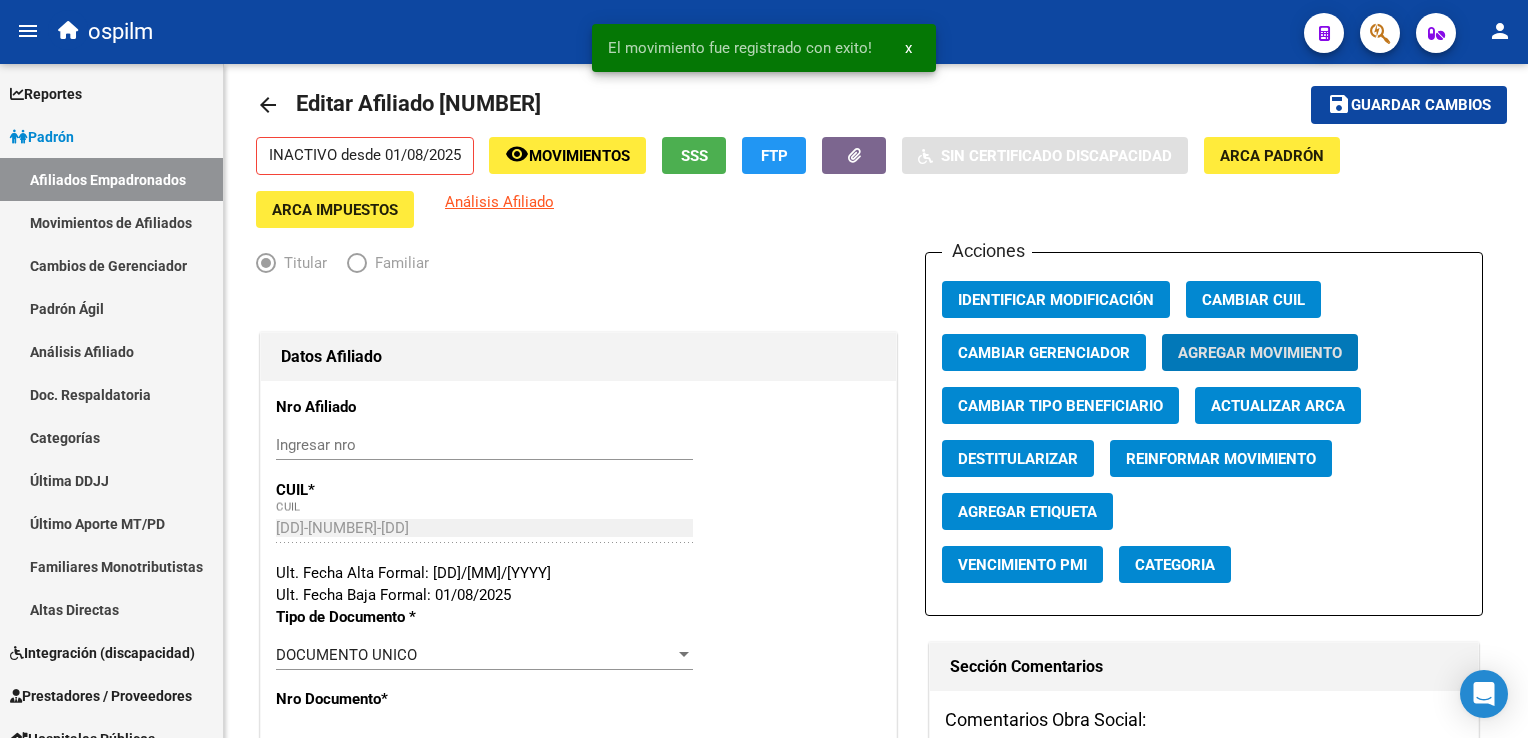scroll, scrollTop: 0, scrollLeft: 0, axis: both 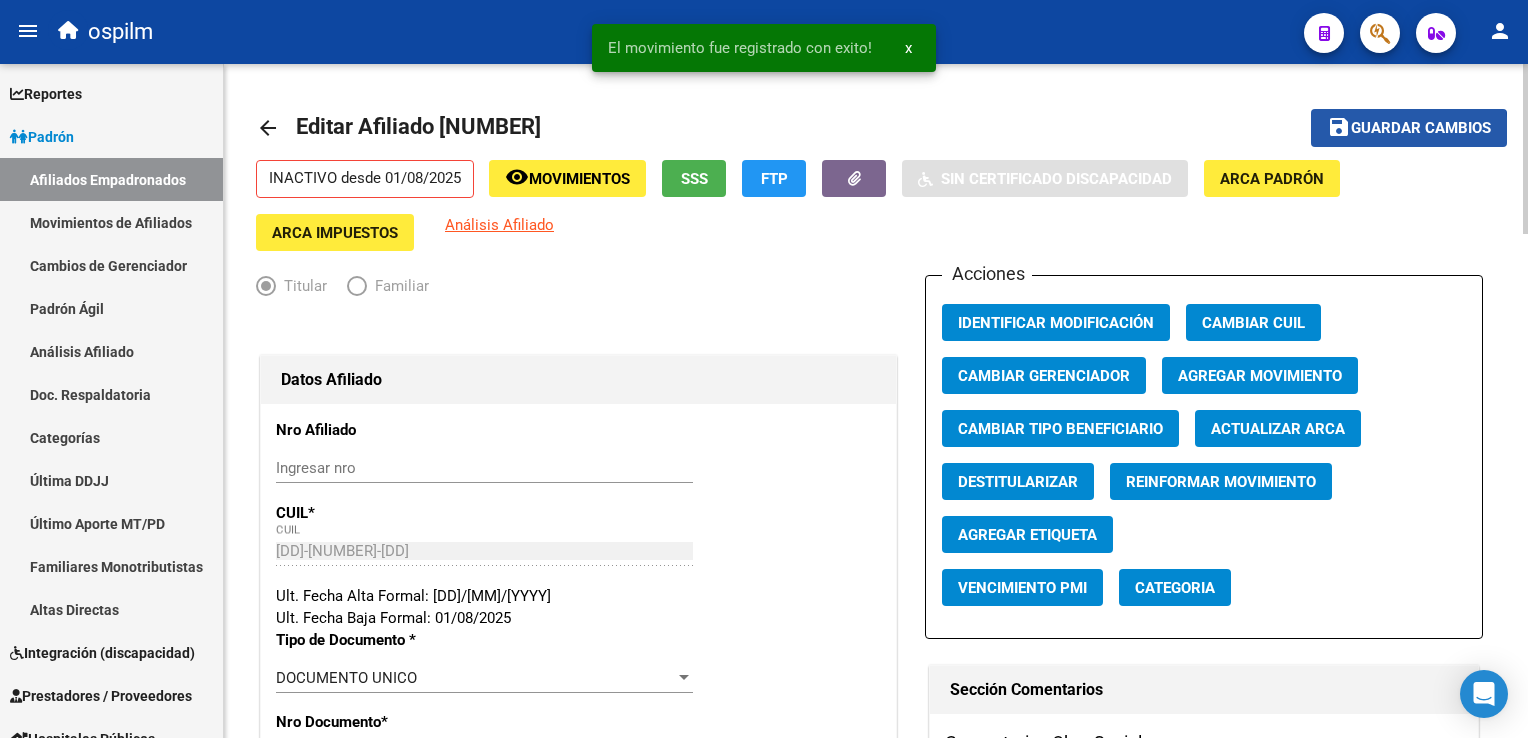 click on "Guardar cambios" 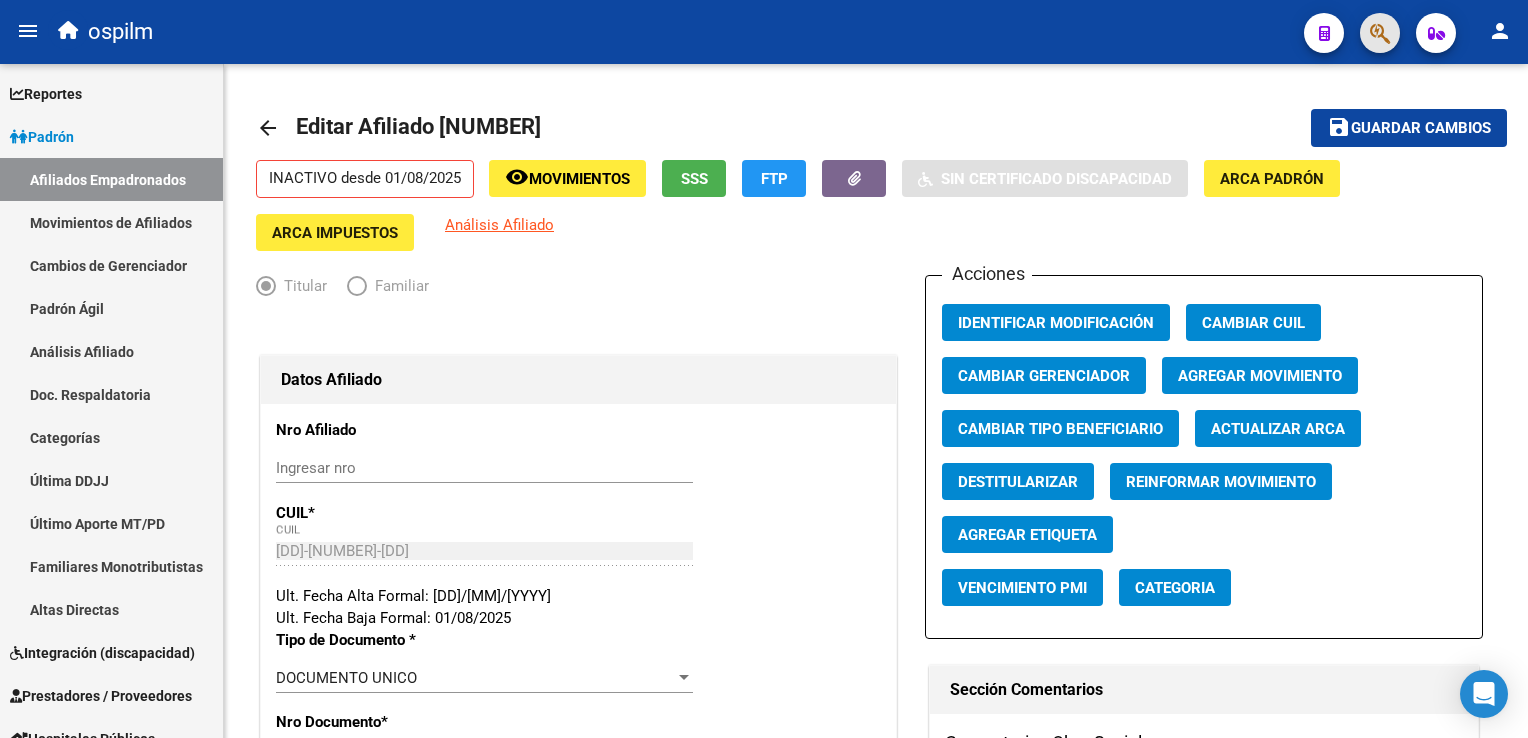 click 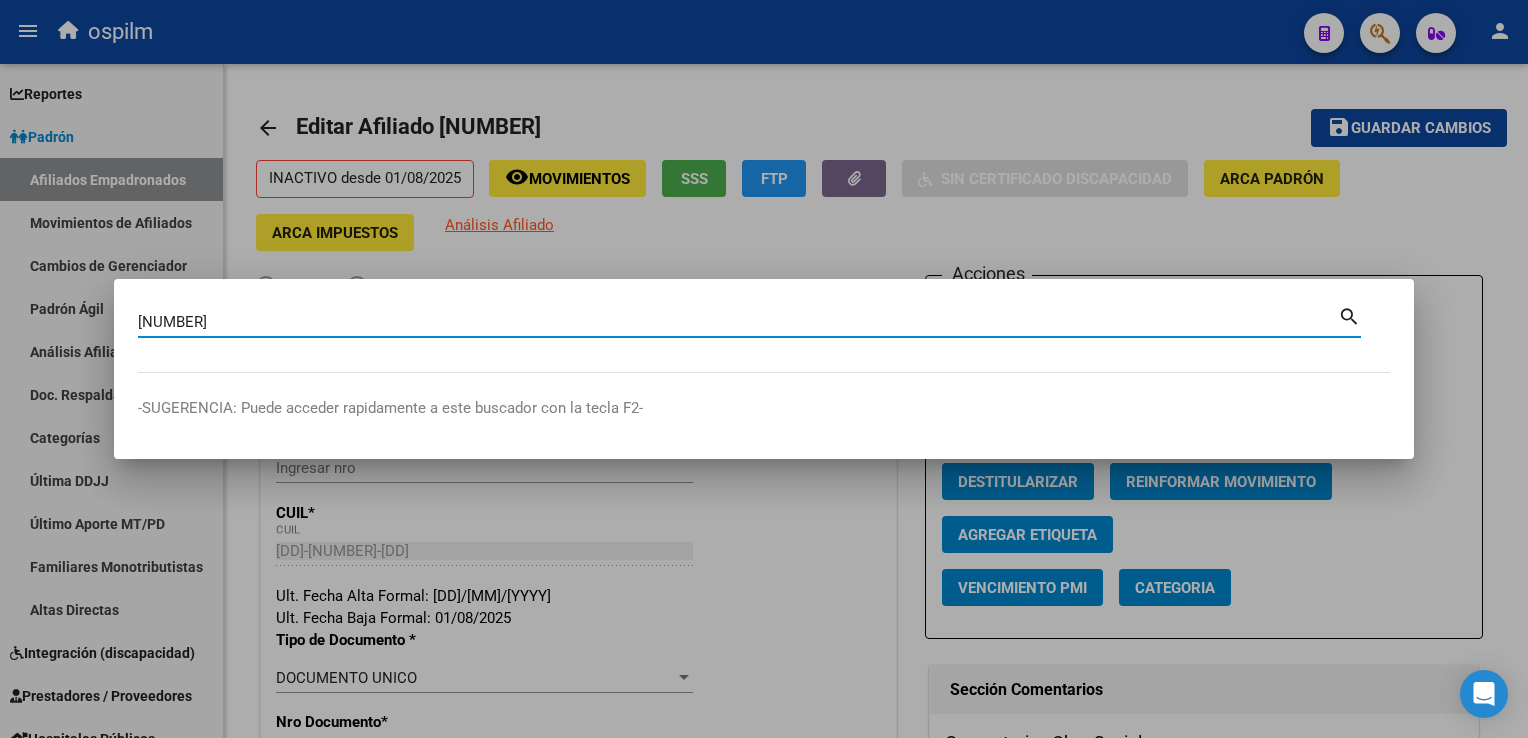 type on "[NUMBER]" 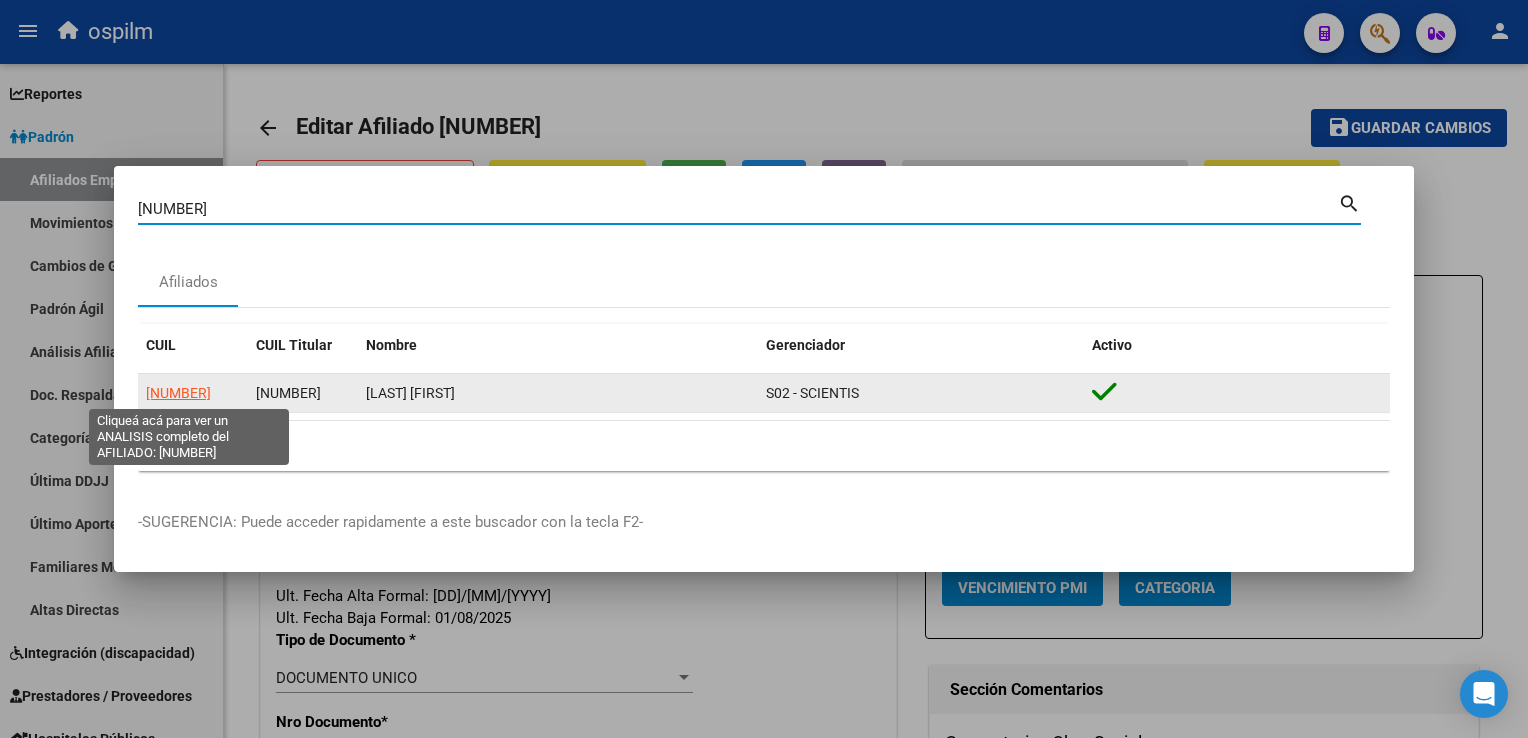 click on "[NUMBER]" 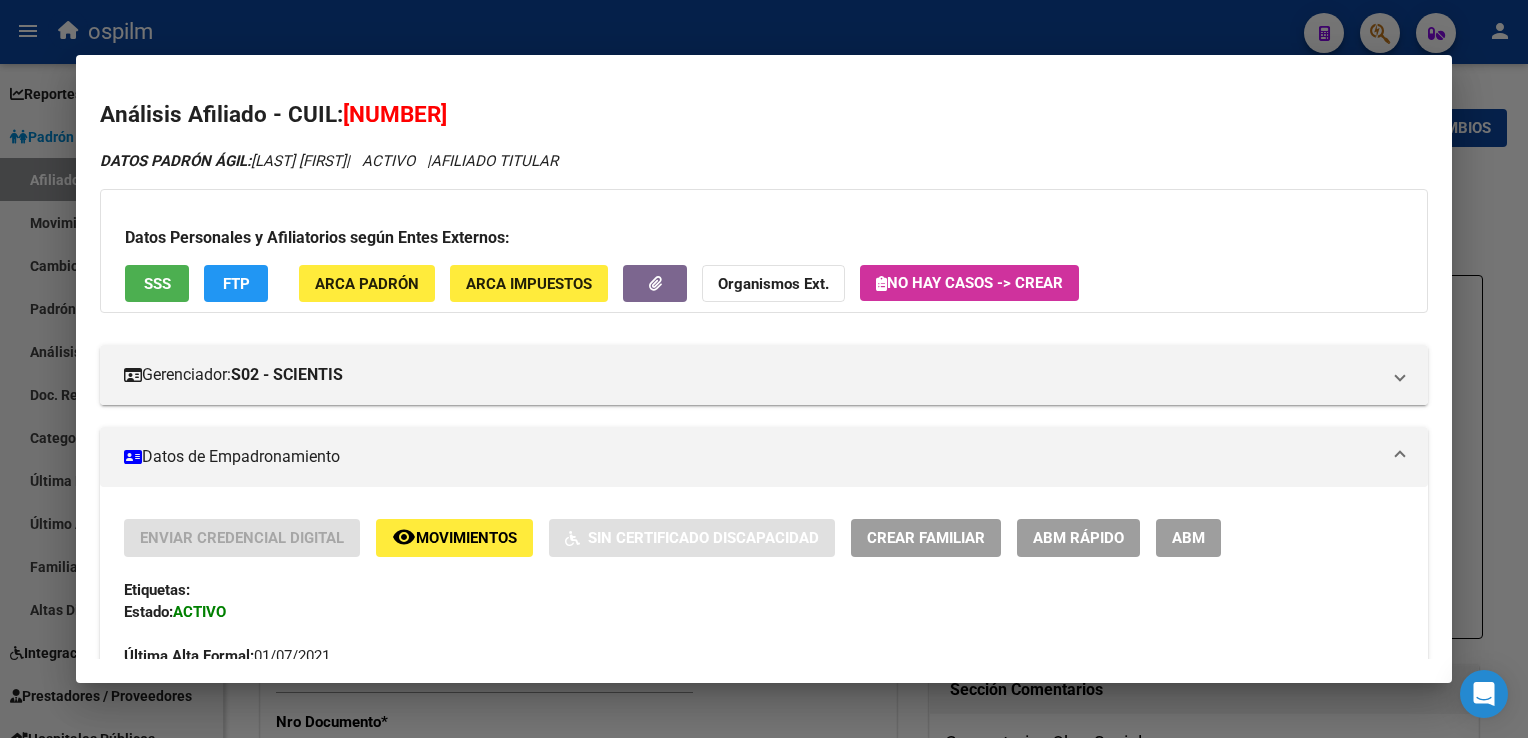 click on "SSS" at bounding box center [157, 284] 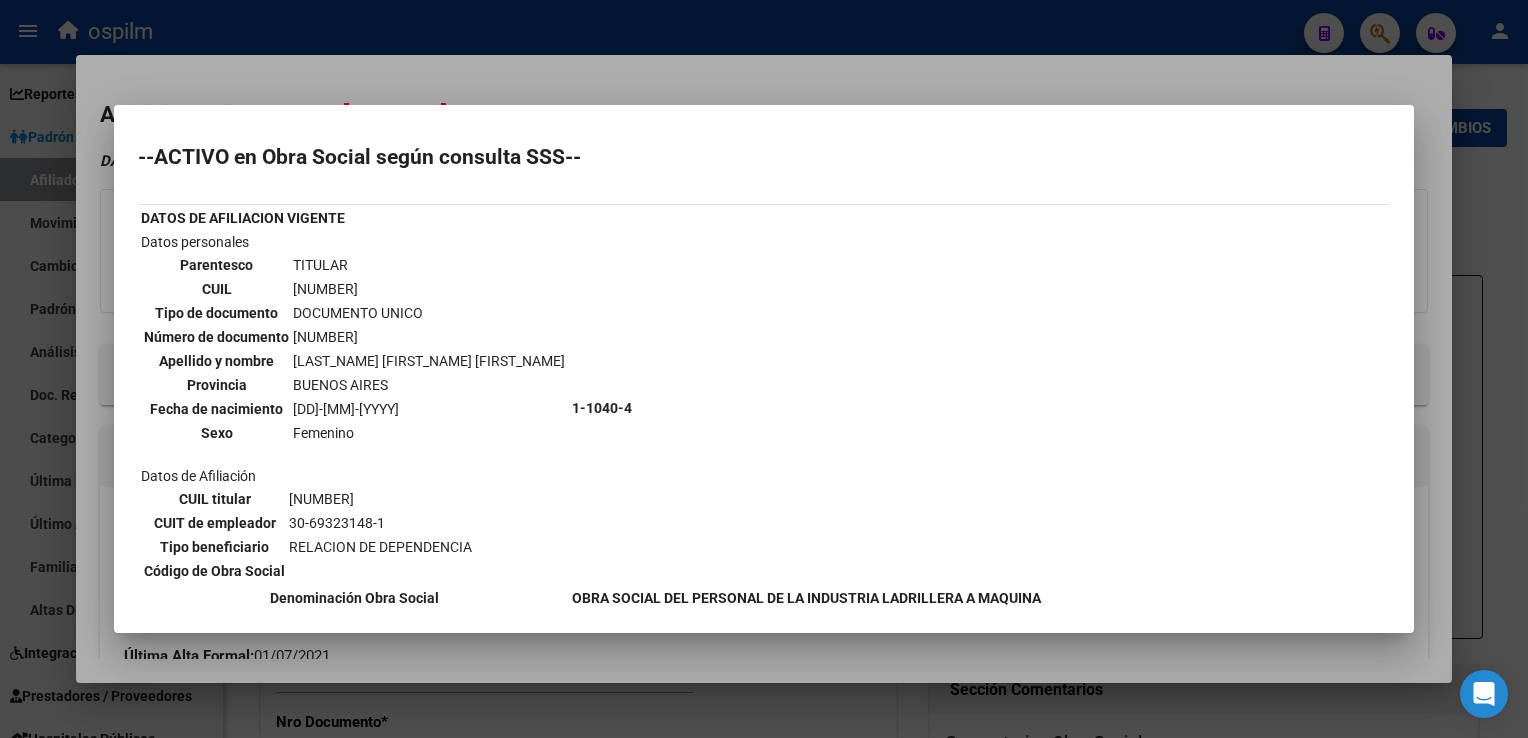 click on "[NUMBER]" at bounding box center [380, 499] 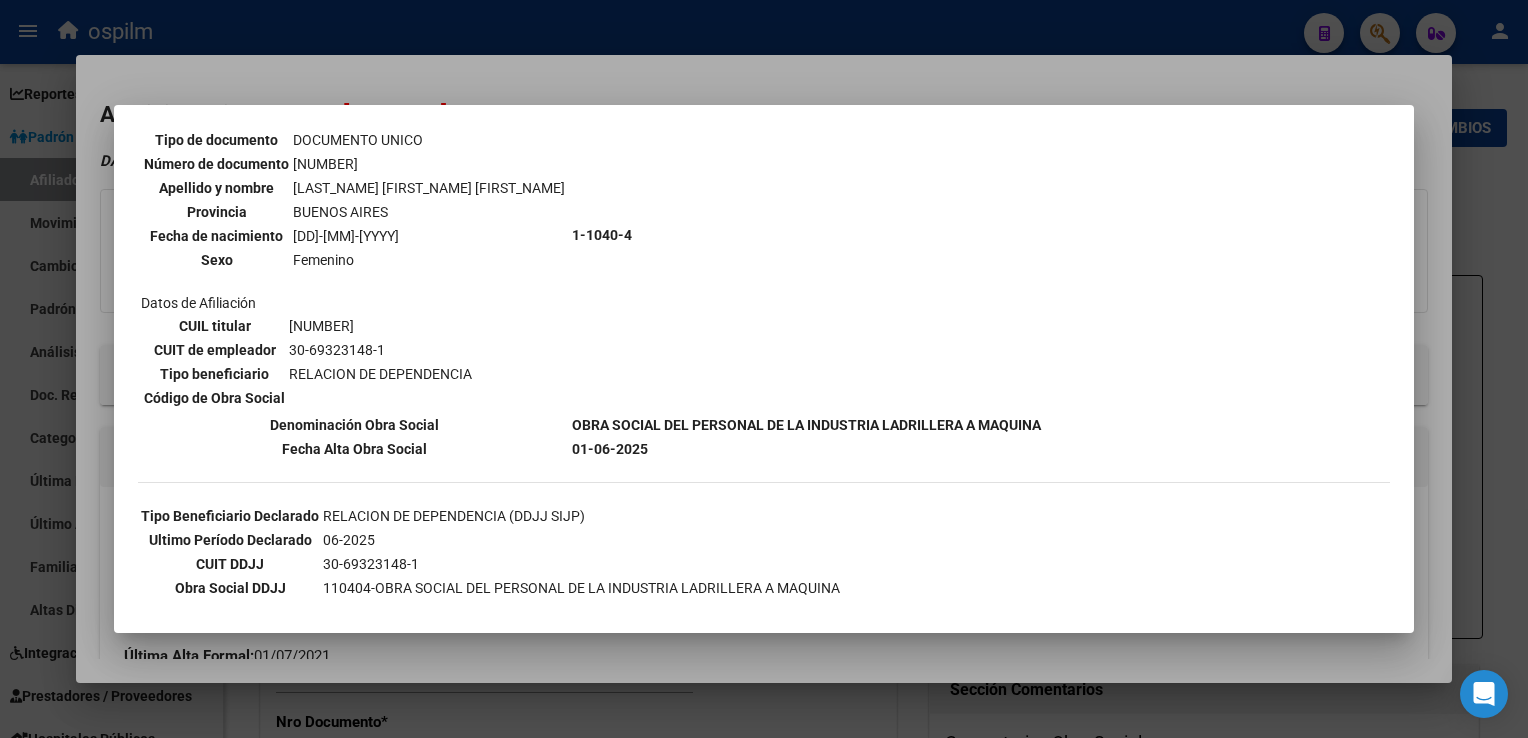 scroll, scrollTop: 240, scrollLeft: 0, axis: vertical 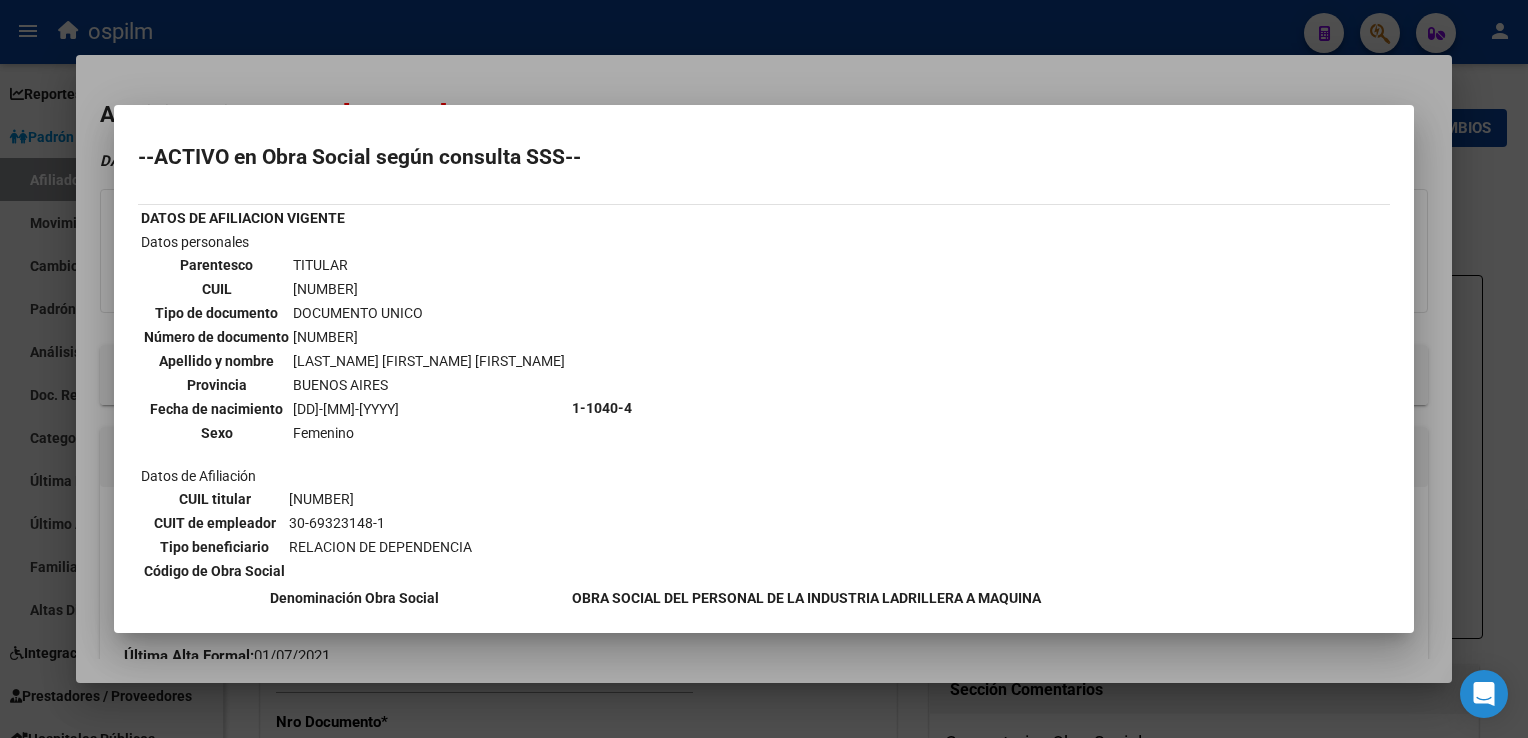 click at bounding box center [764, 369] 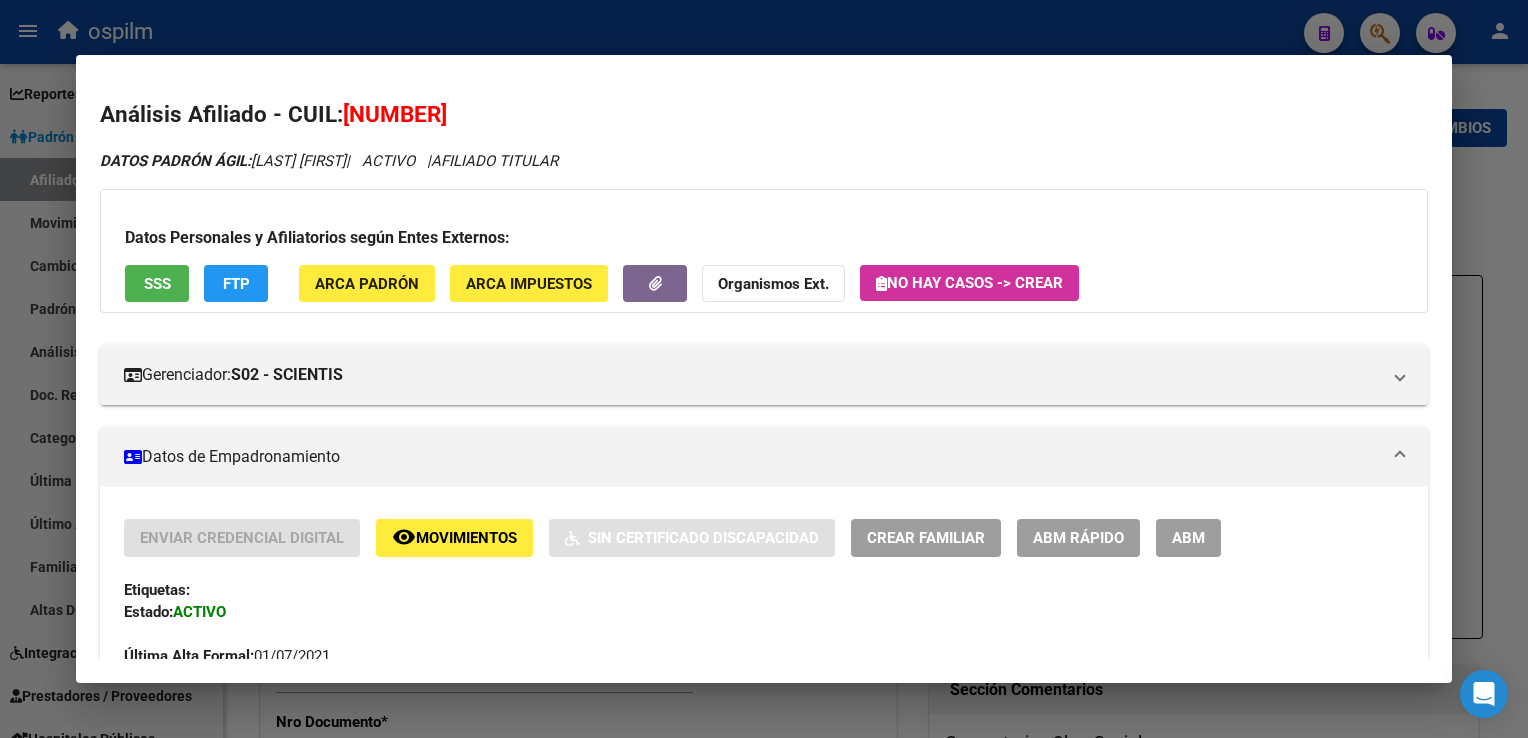 drag, startPoint x: 489, startPoint y: 110, endPoint x: 345, endPoint y: 119, distance: 144.28098 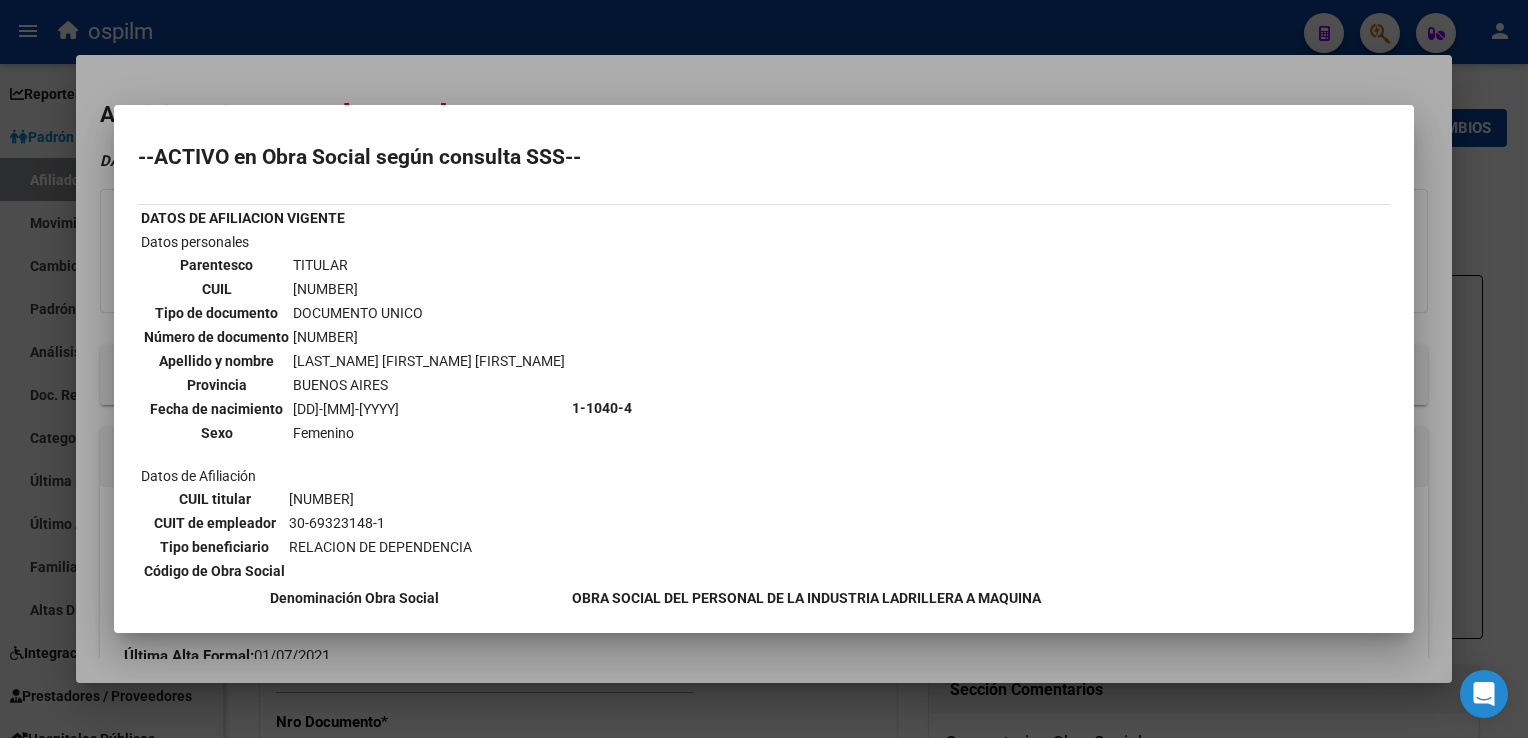 scroll, scrollTop: 686, scrollLeft: 0, axis: vertical 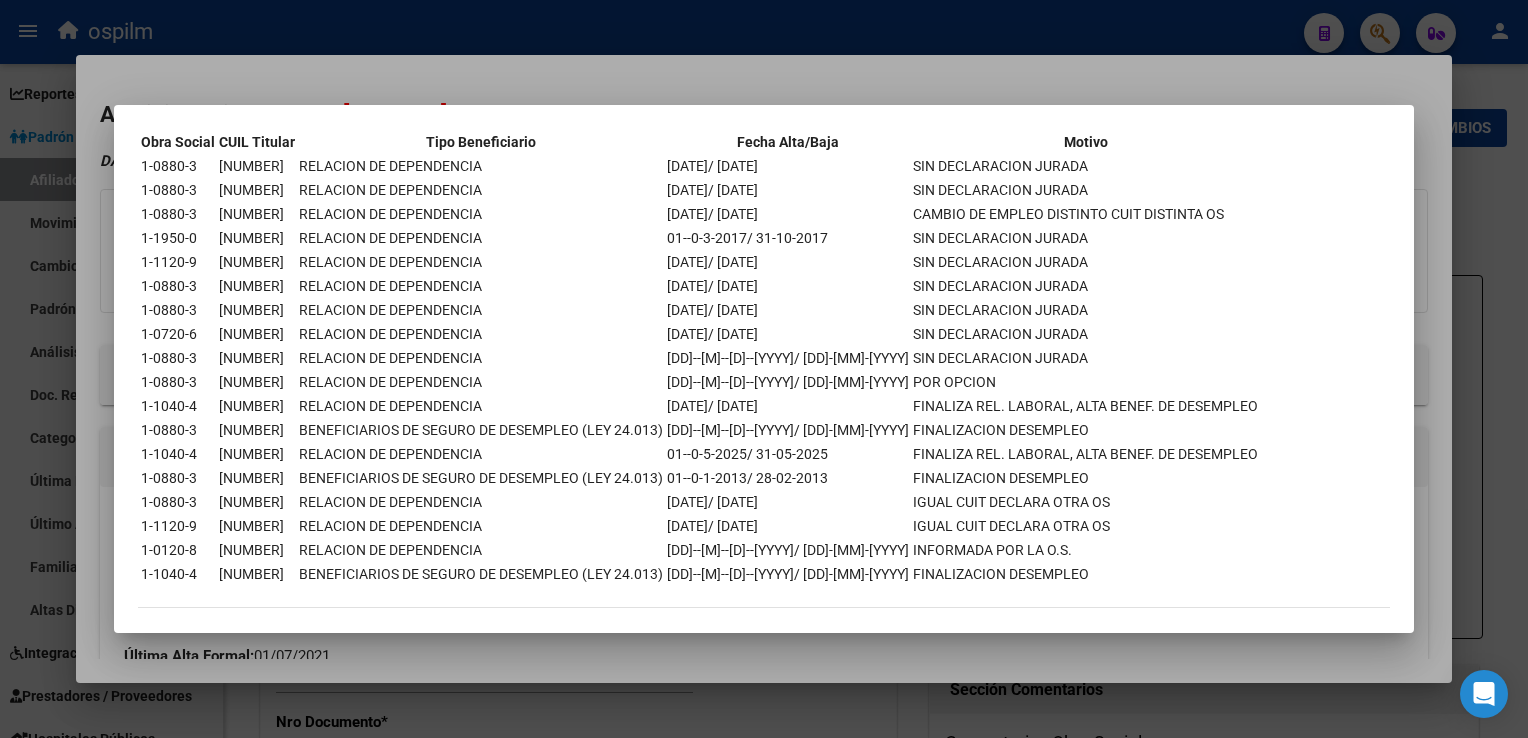 click at bounding box center [764, 369] 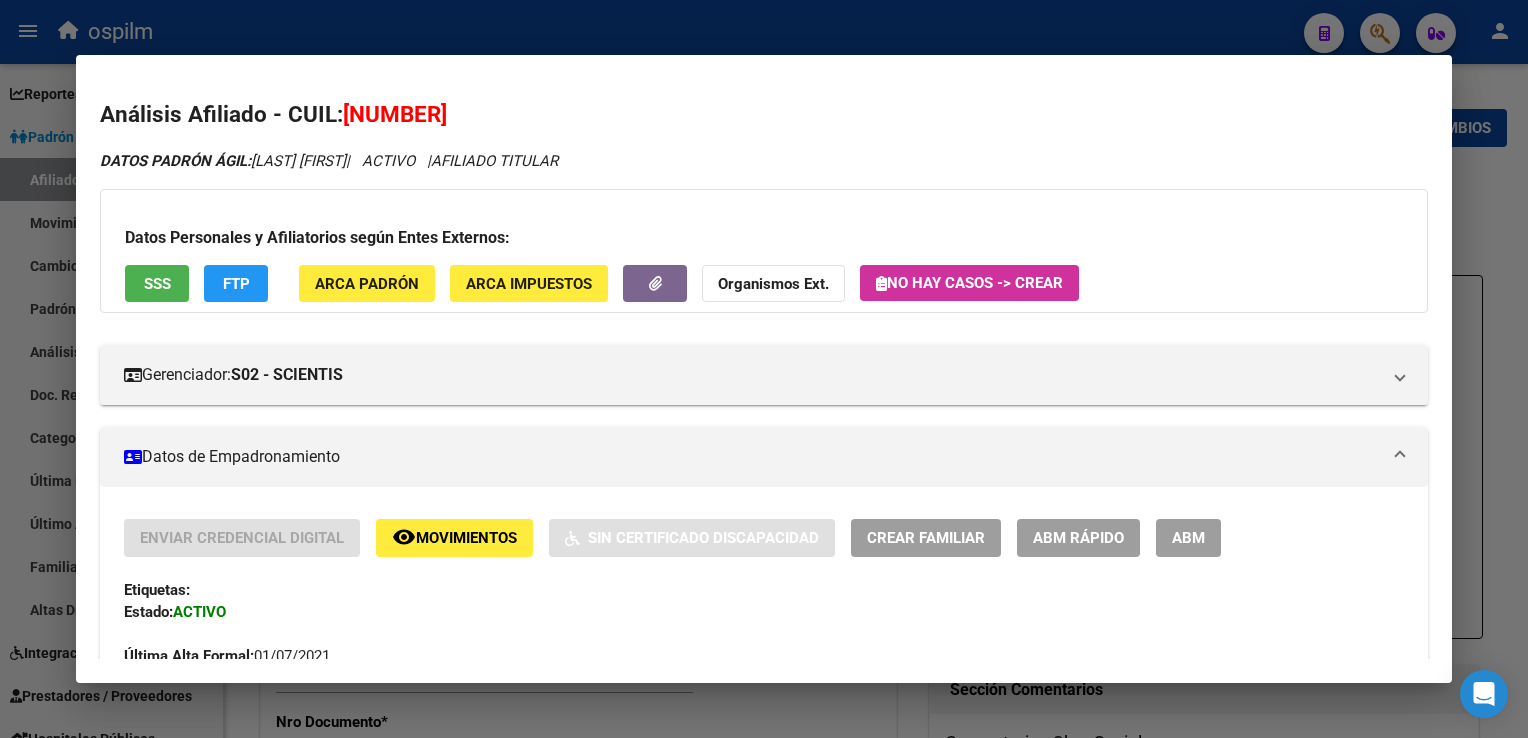 click on "FTP" 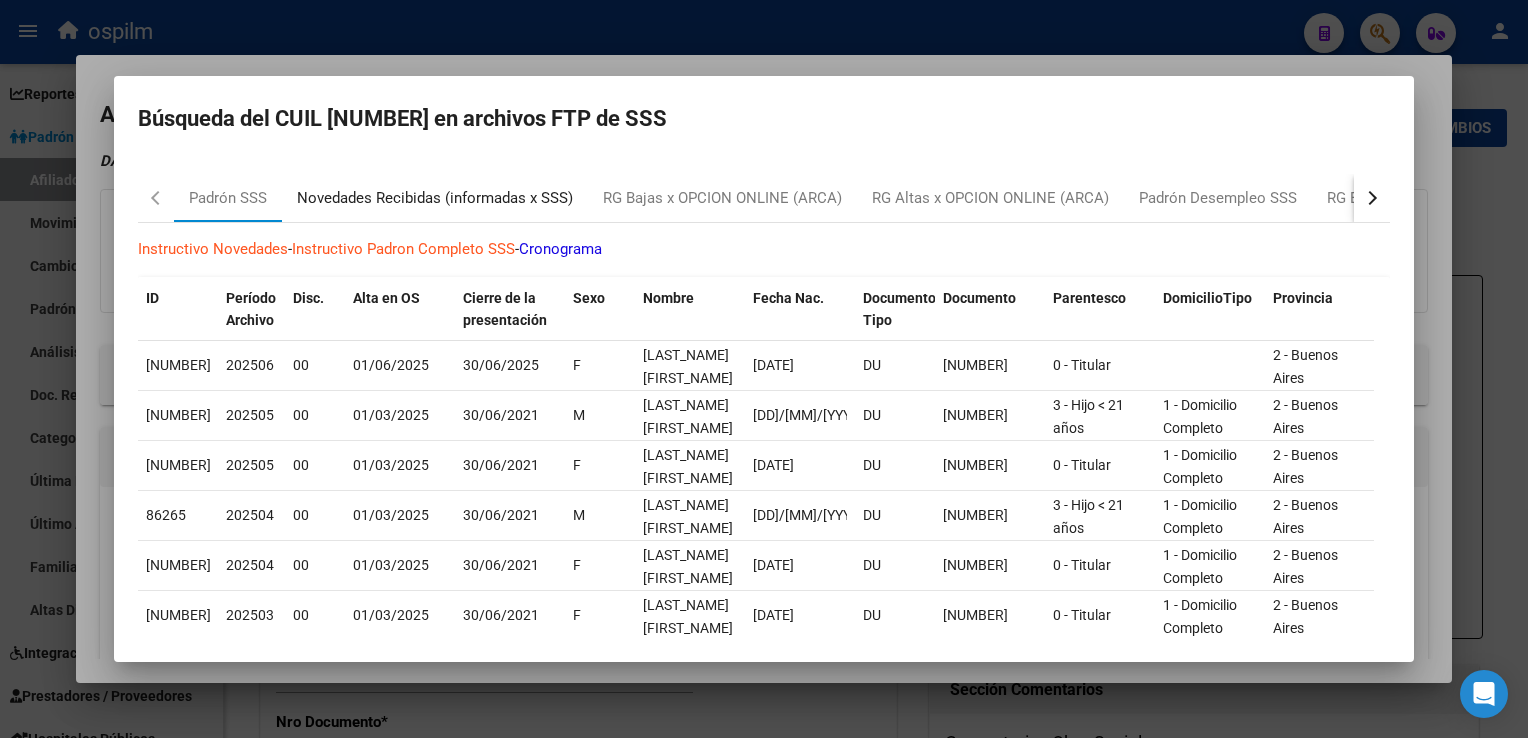 click on "Novedades Recibidas (informadas x SSS)" at bounding box center (435, 198) 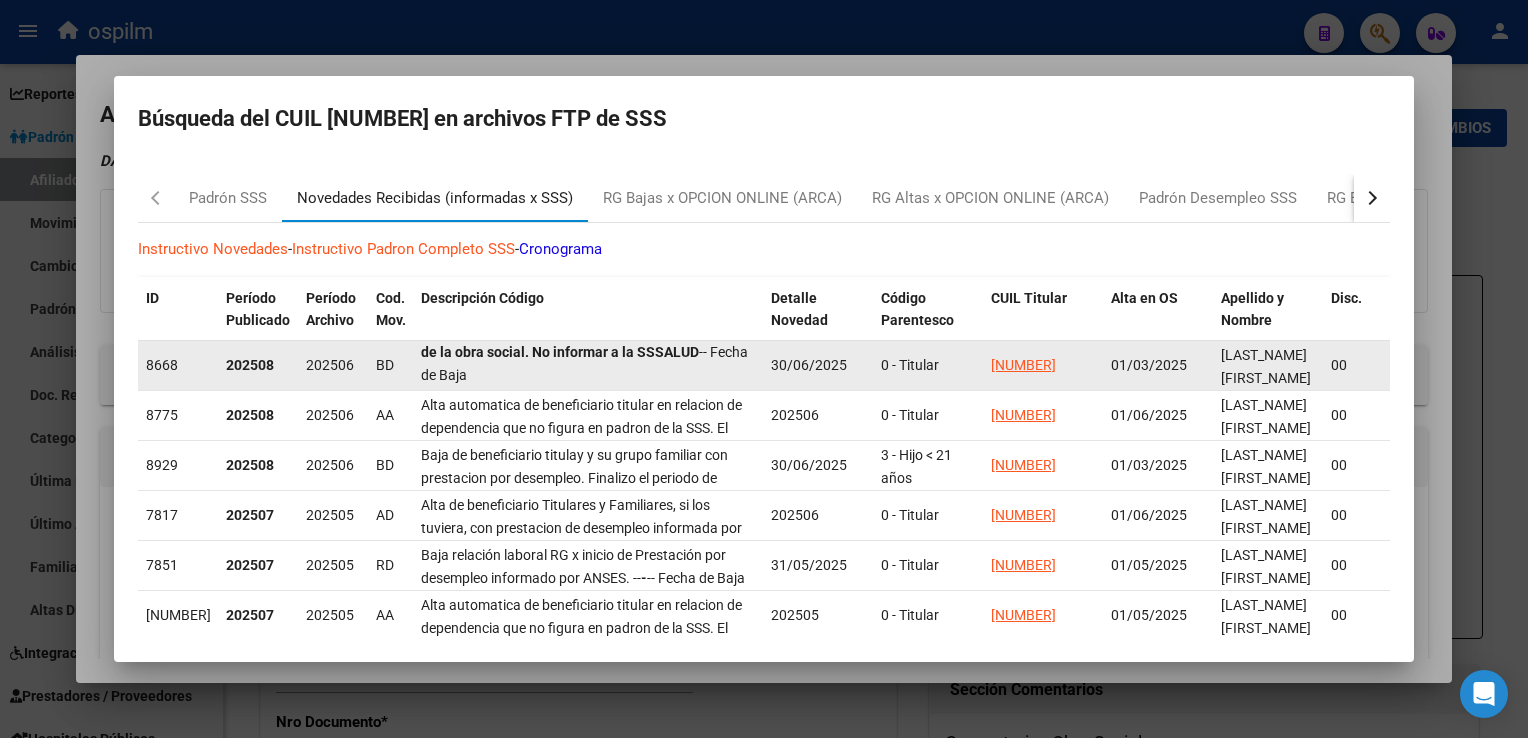 scroll, scrollTop: 0, scrollLeft: 0, axis: both 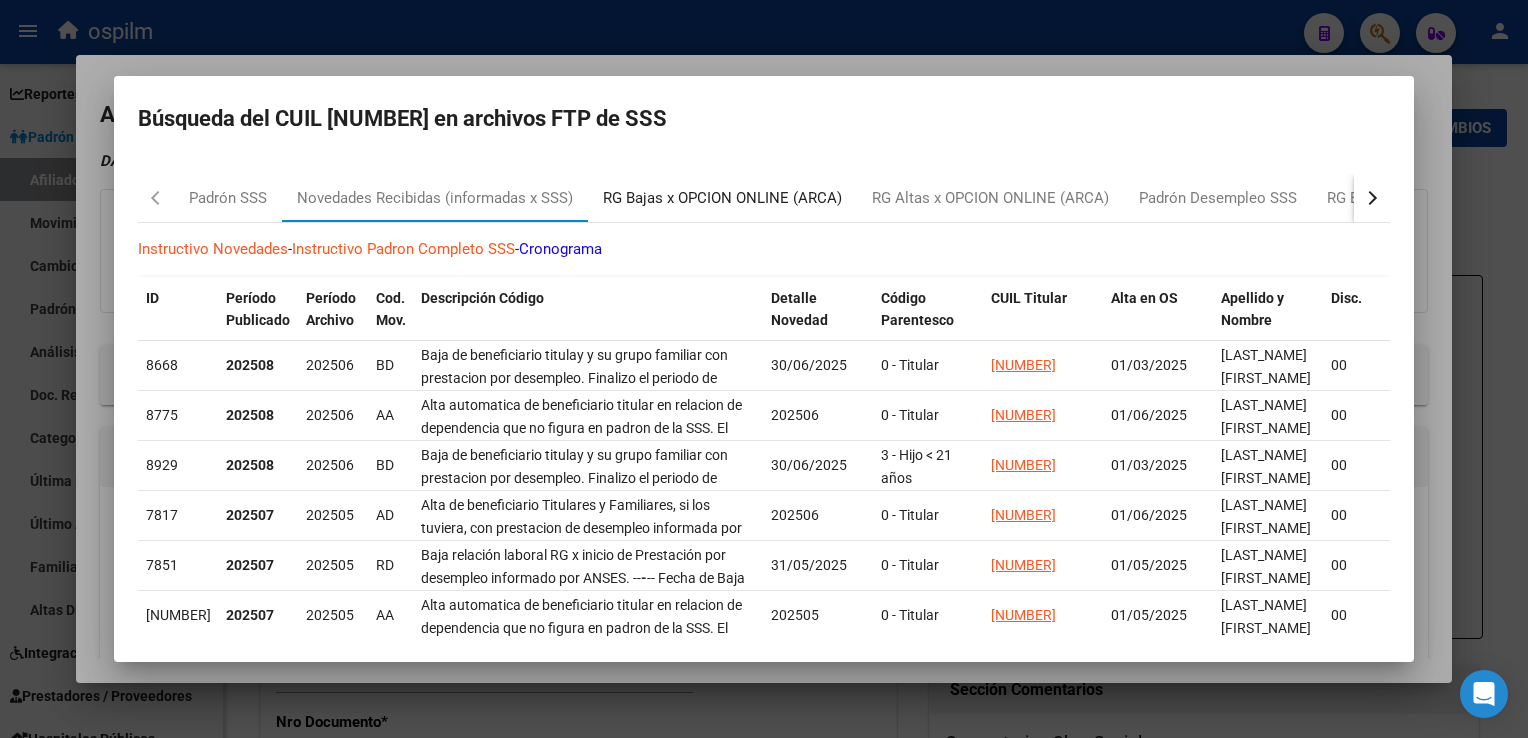 click on "RG Bajas x OPCION ONLINE (ARCA)" at bounding box center (722, 198) 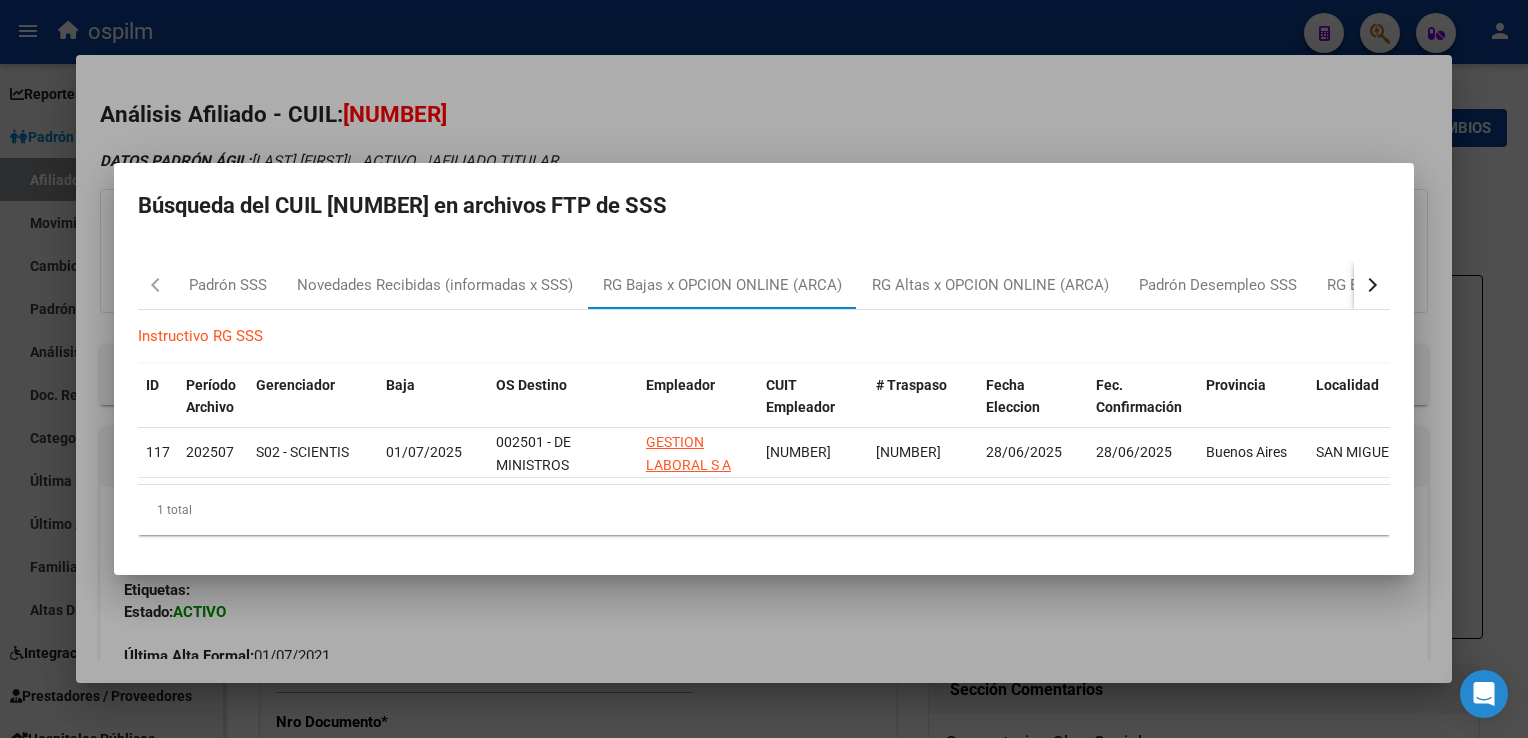 click at bounding box center (764, 369) 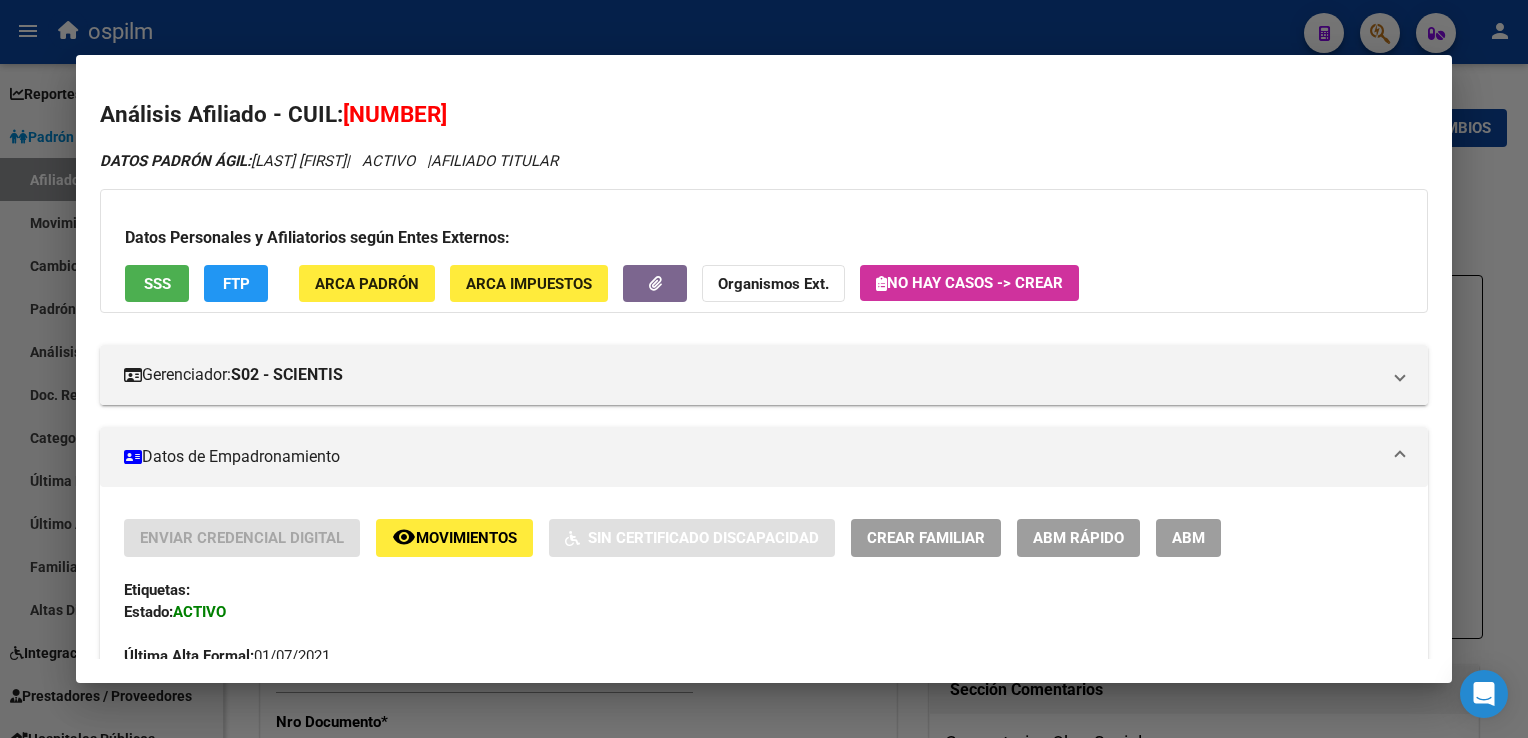 click on "ABM" at bounding box center [1188, 539] 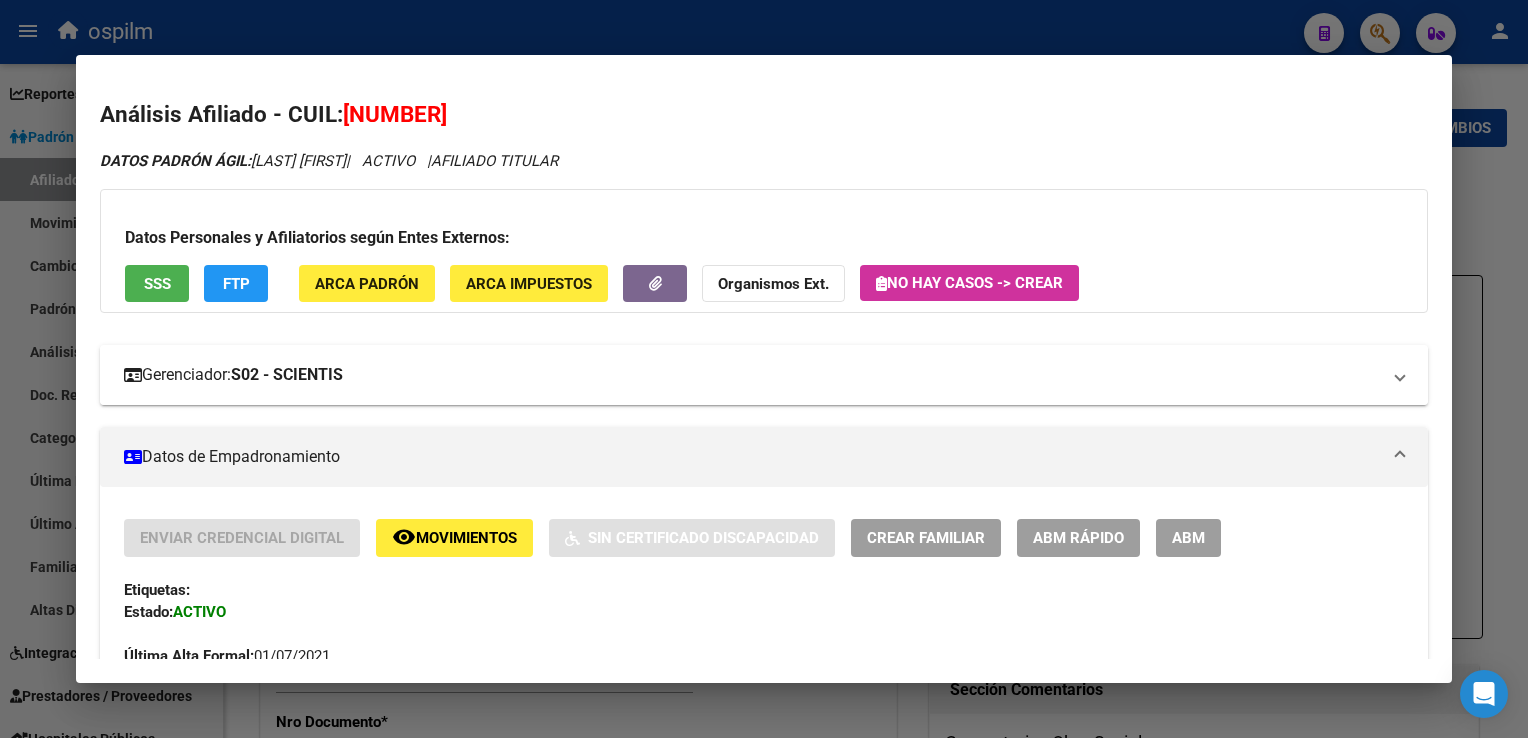 type 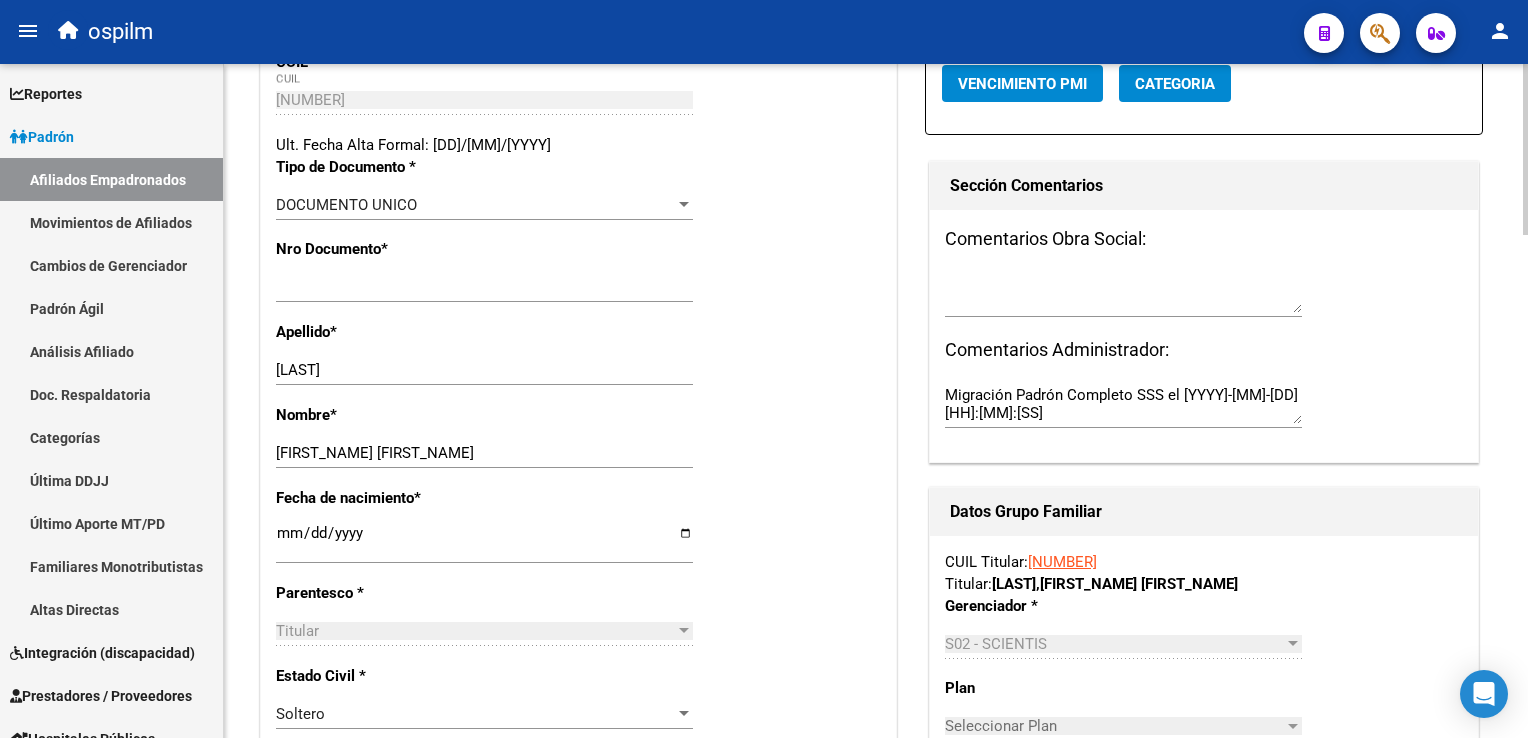 scroll, scrollTop: 453, scrollLeft: 0, axis: vertical 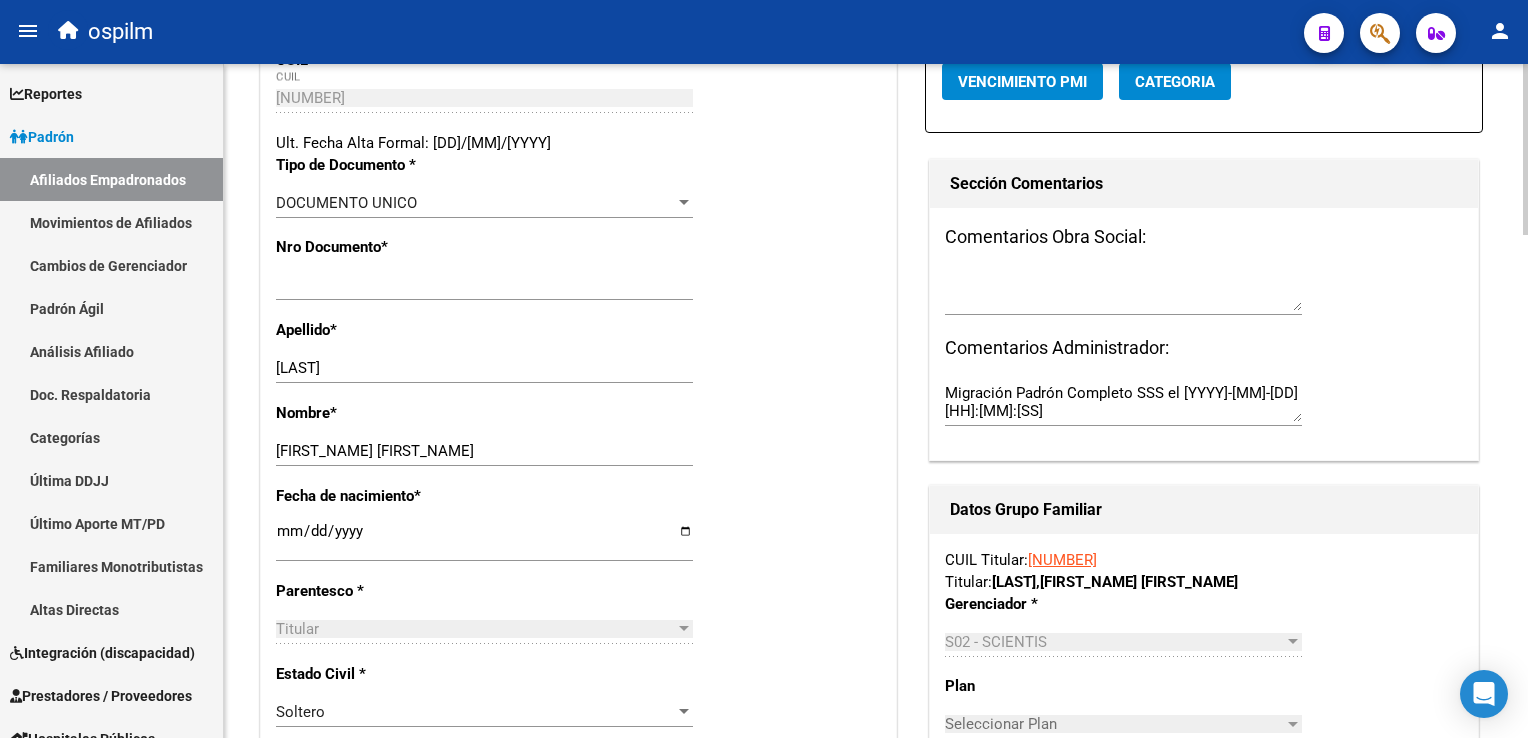 click on "menu ospilm person Firma Express Reportes Ingresos Devengados Análisis Histórico Detalles Transferencias RG sin DDJJ Detalles por CUIL RG Detalles - MT/PD MT morosos Egresos Devengados Comprobantes Recibidos Facturación Apócrifa Auditorías x Área Auditorías x Usuario Ítems de Auditorías x Usuario Padrón Traspasos x O.S. Traspasos x Gerenciador Traspasos x Provincia Nuevos Aportantes Métricas - Padrón SSS Métricas - Crecimiento Población Padrón Afiliados Empadronados Movimientos de Afiliados Cambios de Gerenciador Padrón Ágil Análisis Afiliado Doc. Respaldatoria Categorías Última DDJJ Último Aporte MT/PD Familiares Monotributistas Altas Directas Integración (discapacidad) Certificado Discapacidad Prestadores / Proveedores Facturas - Listado/Carga Facturas Sin Auditar Facturas - Documentación Pagos x Transferencia Auditorías - Listado Auditorías - Comentarios Auditorías - Cambios Área Auditoría - Ítems Prestadores - Listado Prestadores - Docu. Actas" at bounding box center [764, 369] 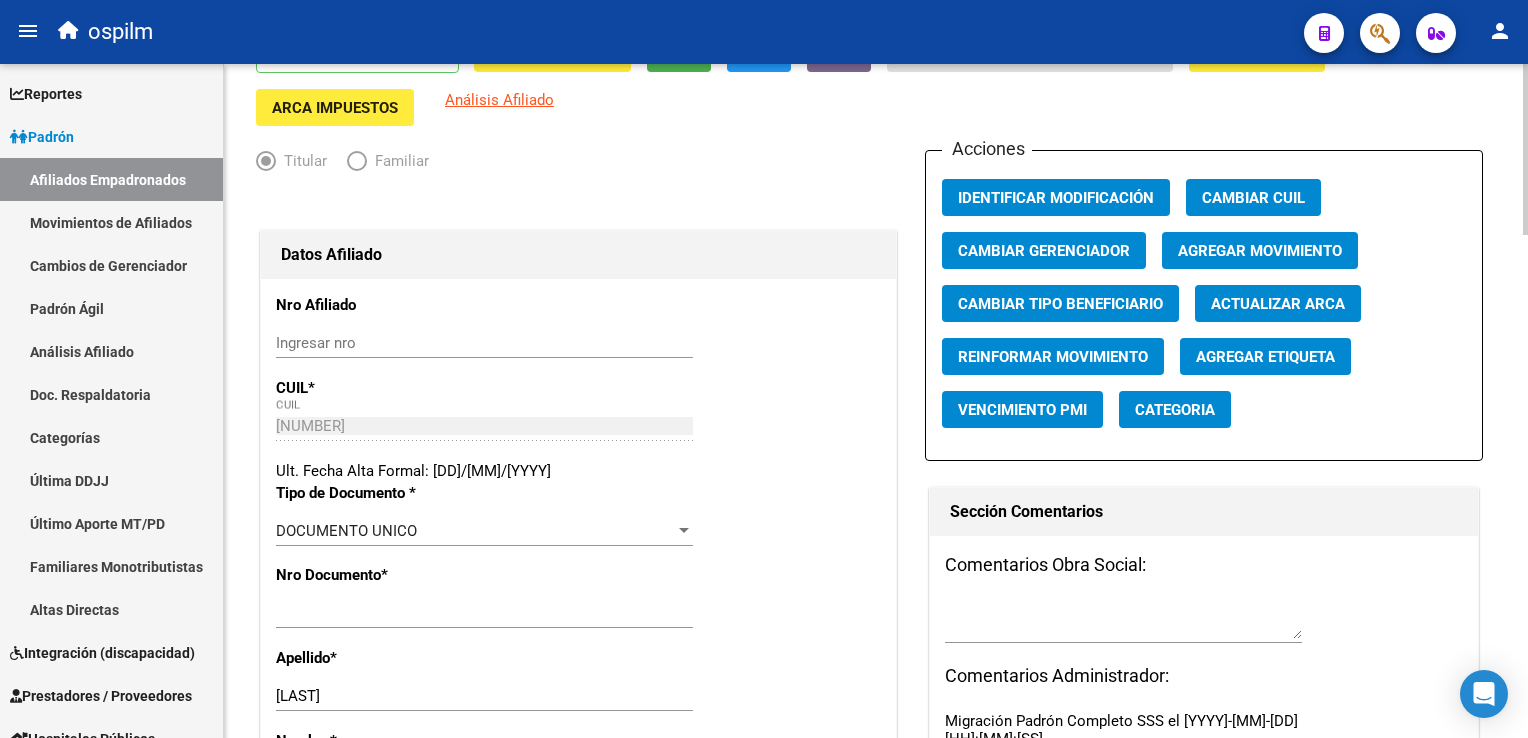 click on "Editar Afiliado [NUMBER]  save Guardar cambios  ACTIVO desde [DATE]  remove_red_eye Movimientos SSS FTP    Sin Certificado Discapacidad ARCA Padrón ARCA Impuestos Análisis Afiliado   Titular   Familiar Datos Afiliado Nro Afiliado    Ingresar nro  CUIL  *   [NUMBER] CUIL  ARCA Padrón  Ult. Fecha Alta Formal: [DATE]  Tipo de Documento * DOCUMENTO UNICO Seleccionar tipo Nro Documento  *   [NUMBER] Ingresar nro  Apellido  *   [LAST] Ingresar apellido  Nombre  *   [FIRST] Ingresar nombre  Fecha de nacimiento  *   [DATE] Ingresar fecha   Parentesco * Titular Seleccionar parentesco  Estado Civil * Soltero Seleccionar tipo  Sexo * Femenino Seleccionar sexo  Nacionalidad * ARGENTINA Seleccionar tipo  Discapacitado * No incapacitado Seleccionar tipo Vencimiento Certificado Estudio    Ingresar fecha   Tipo domicilio * Domicilio Completo Seleccionar tipo domicilio  Provincia * Buenos Aires Seleccionar provincia Localidad  *   [LOCALITY] Ingresar el nombre  Codigo Postal  *   *" 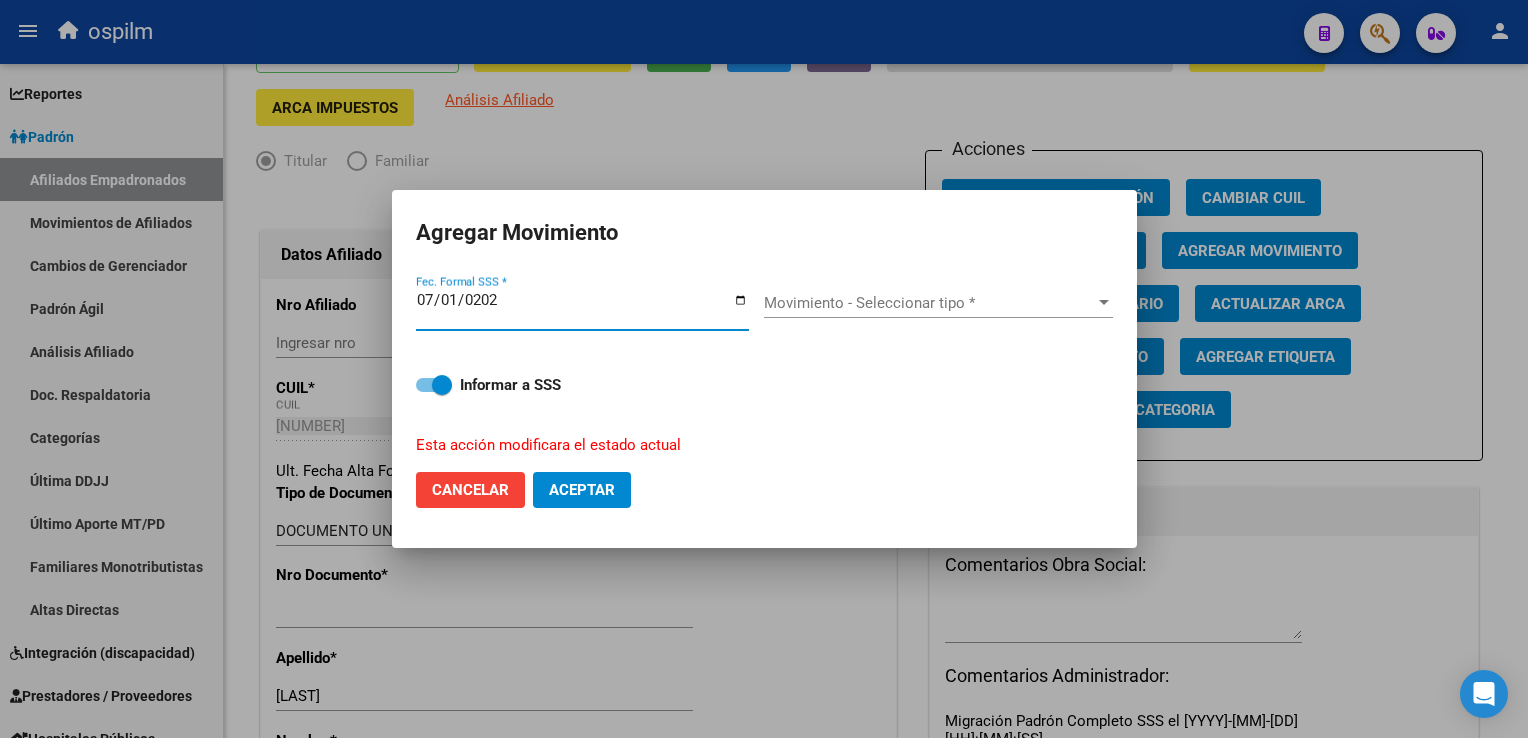 type on "2025-07-01" 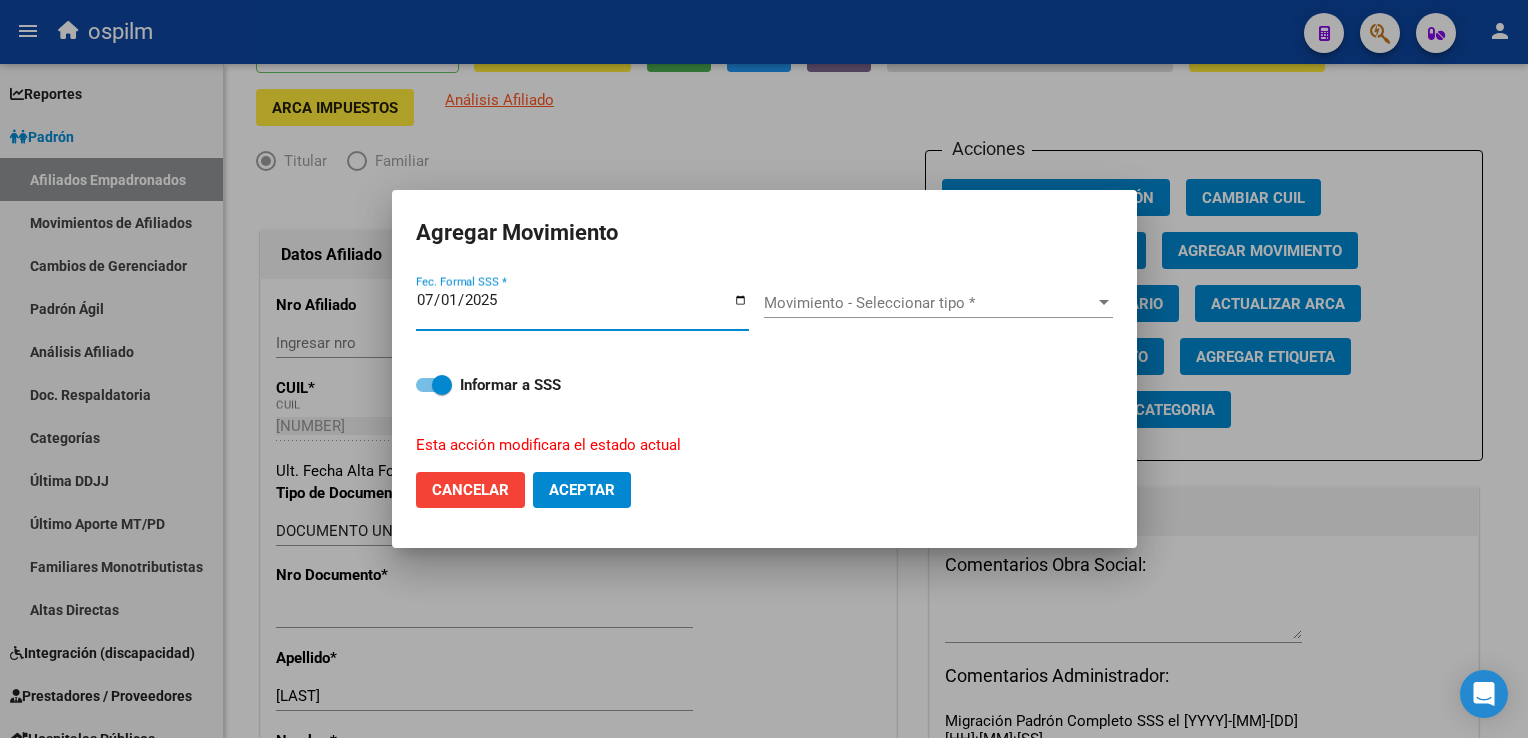 click on "Movimiento - Seleccionar tipo *" at bounding box center [929, 303] 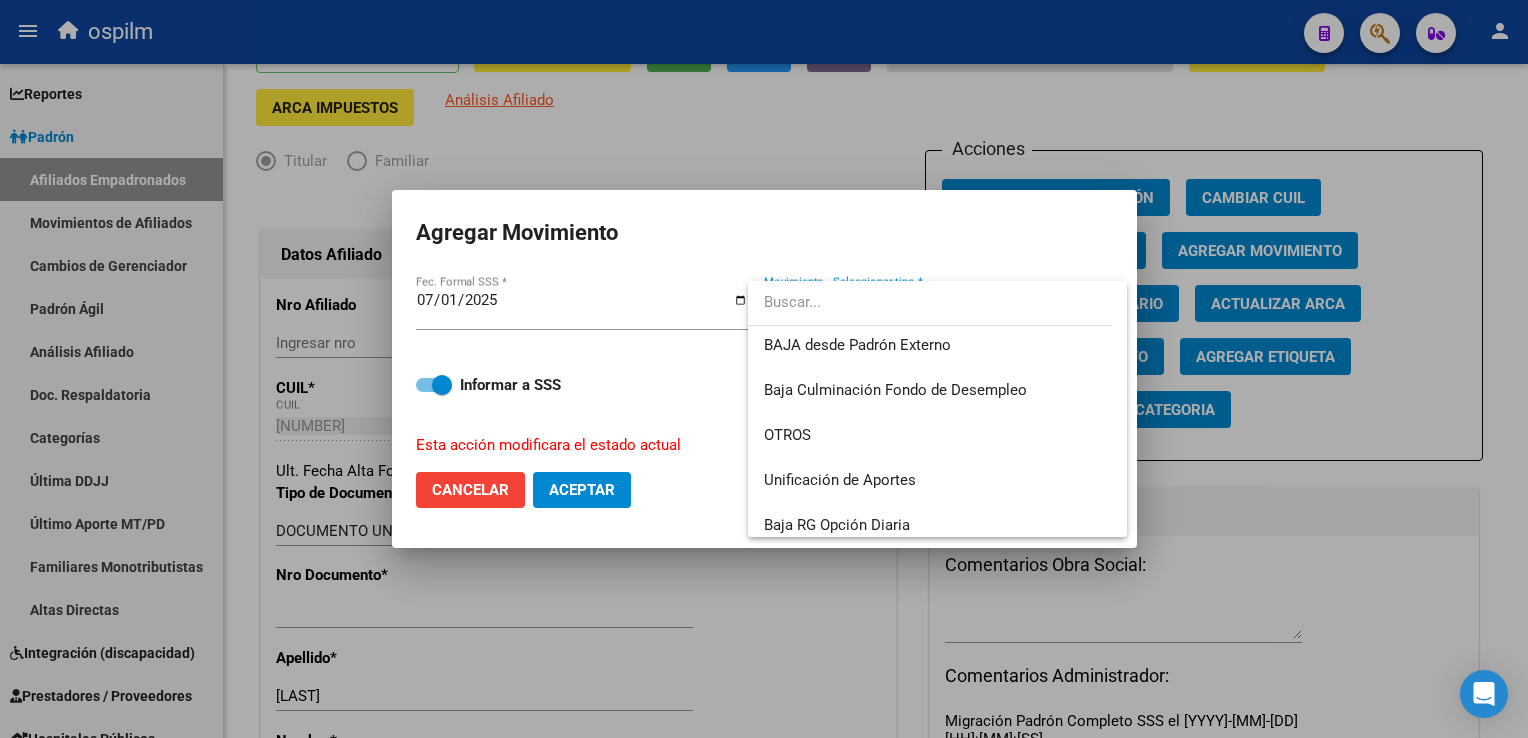 scroll, scrollTop: 1453, scrollLeft: 0, axis: vertical 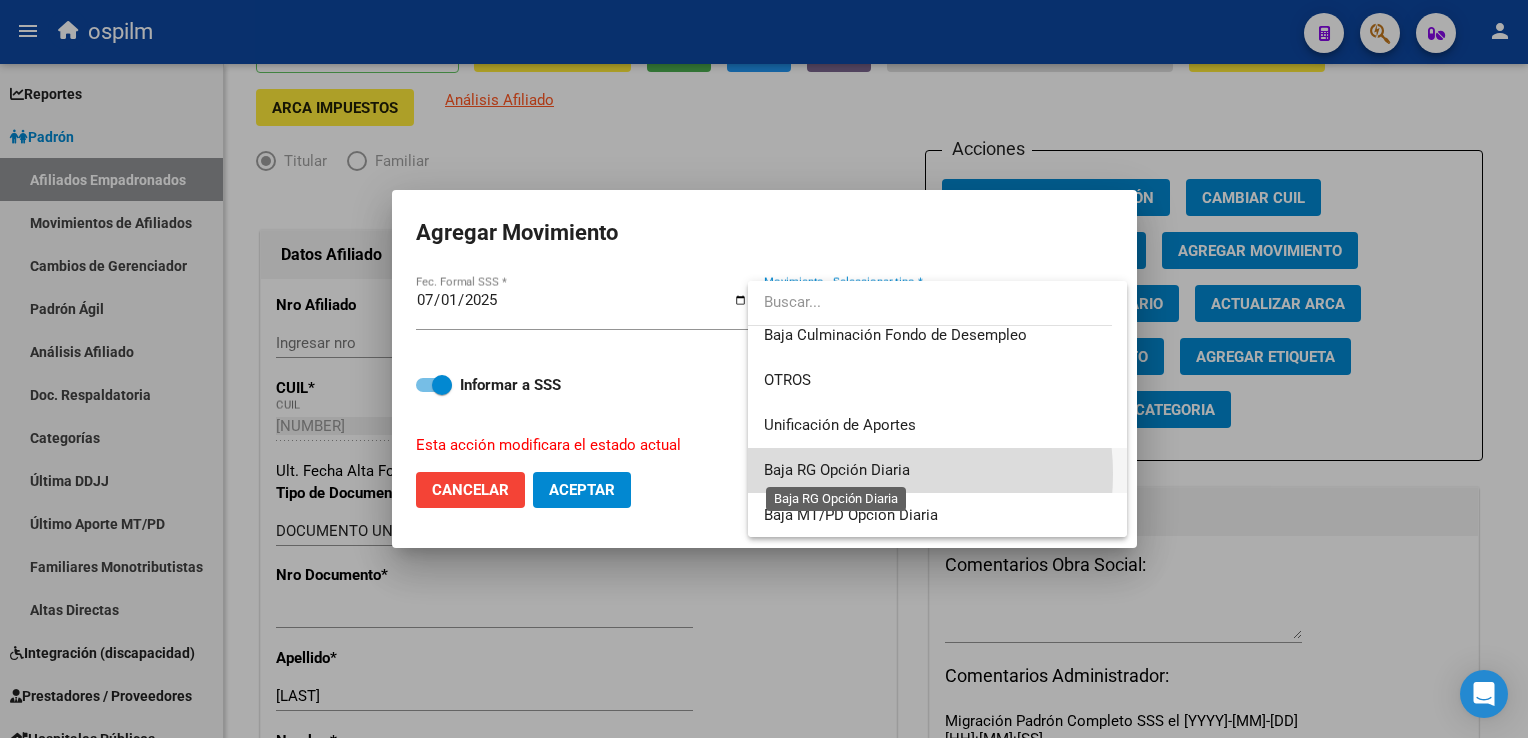 click on "Baja RG Opción Diaria" at bounding box center [837, 470] 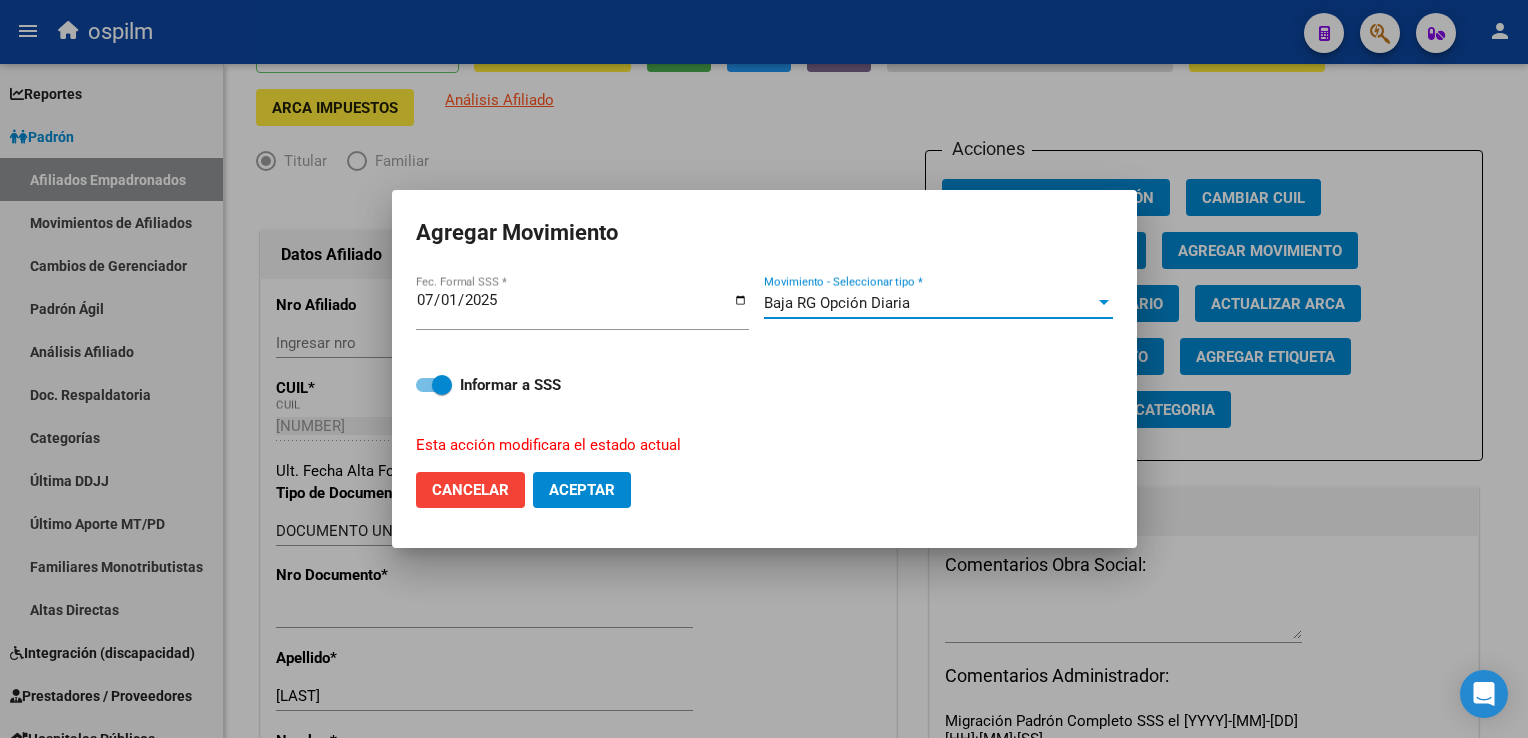 click on "Aceptar" 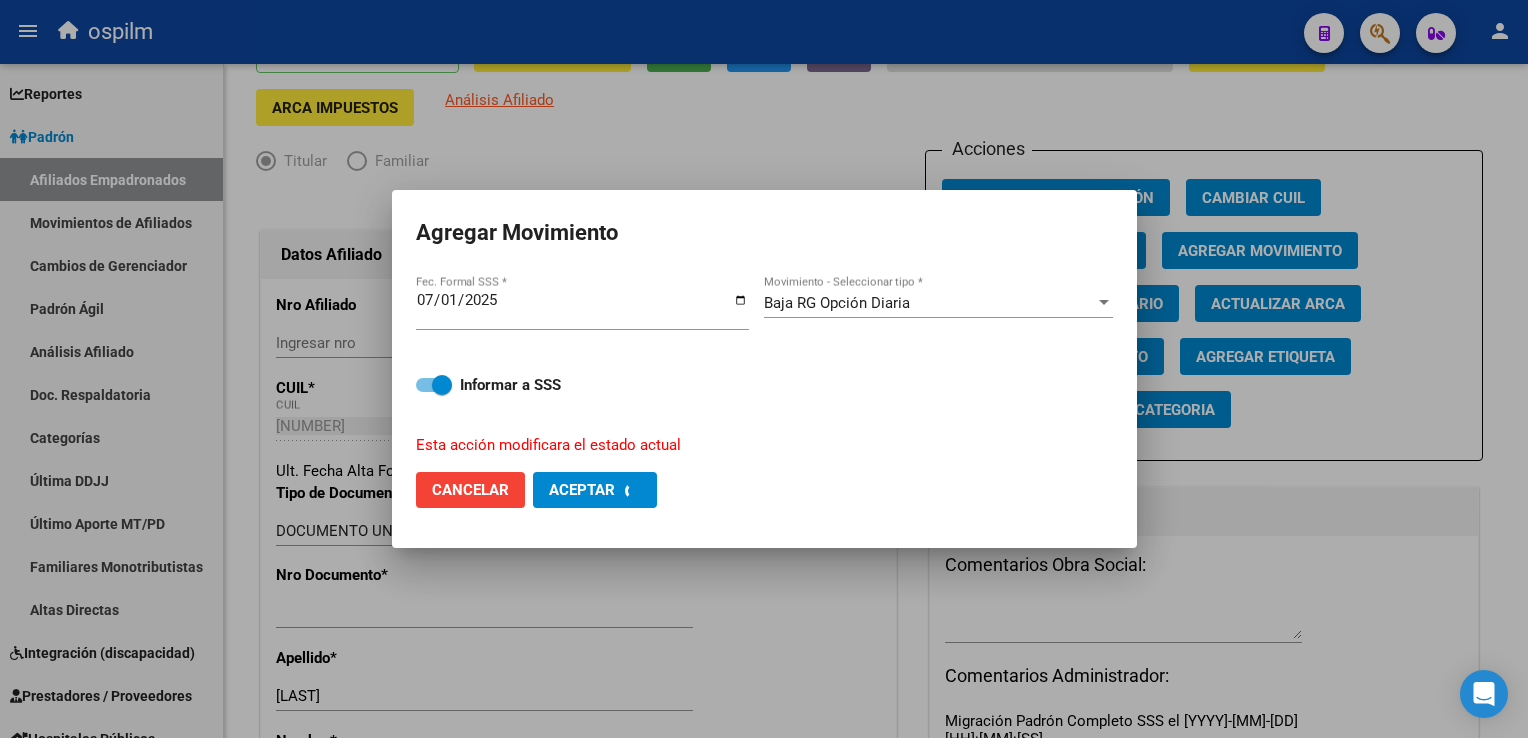 checkbox on "false" 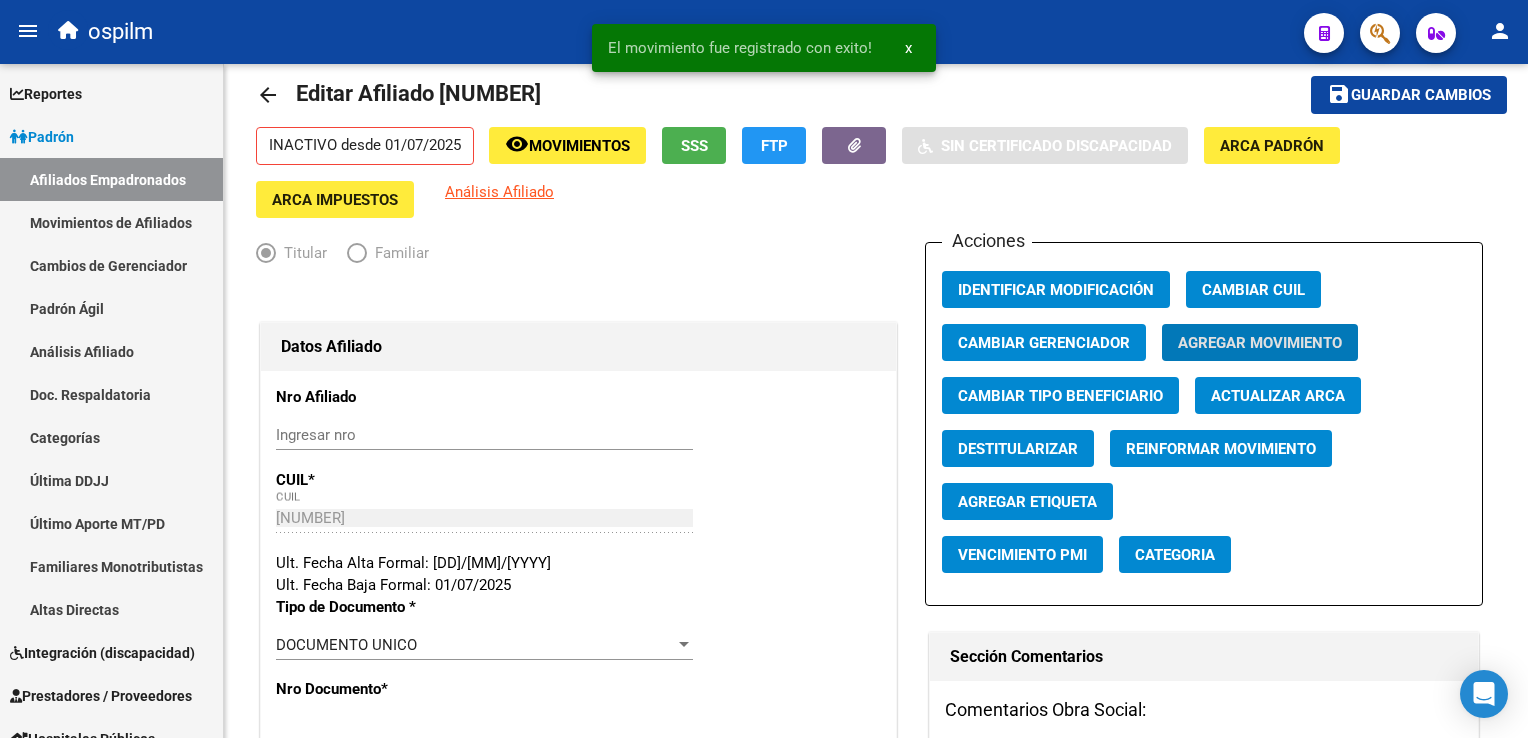 scroll, scrollTop: 0, scrollLeft: 0, axis: both 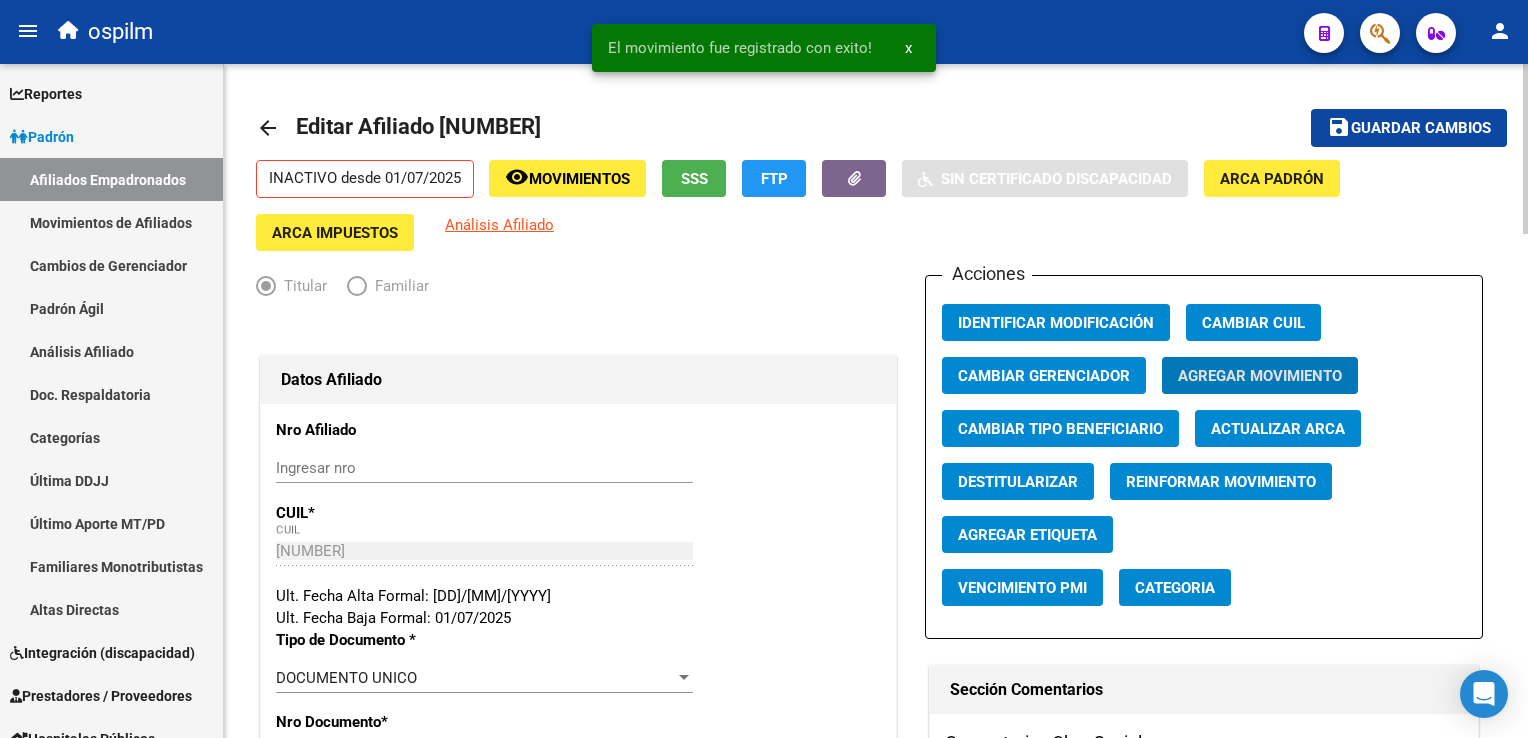 click on "Guardar cambios" 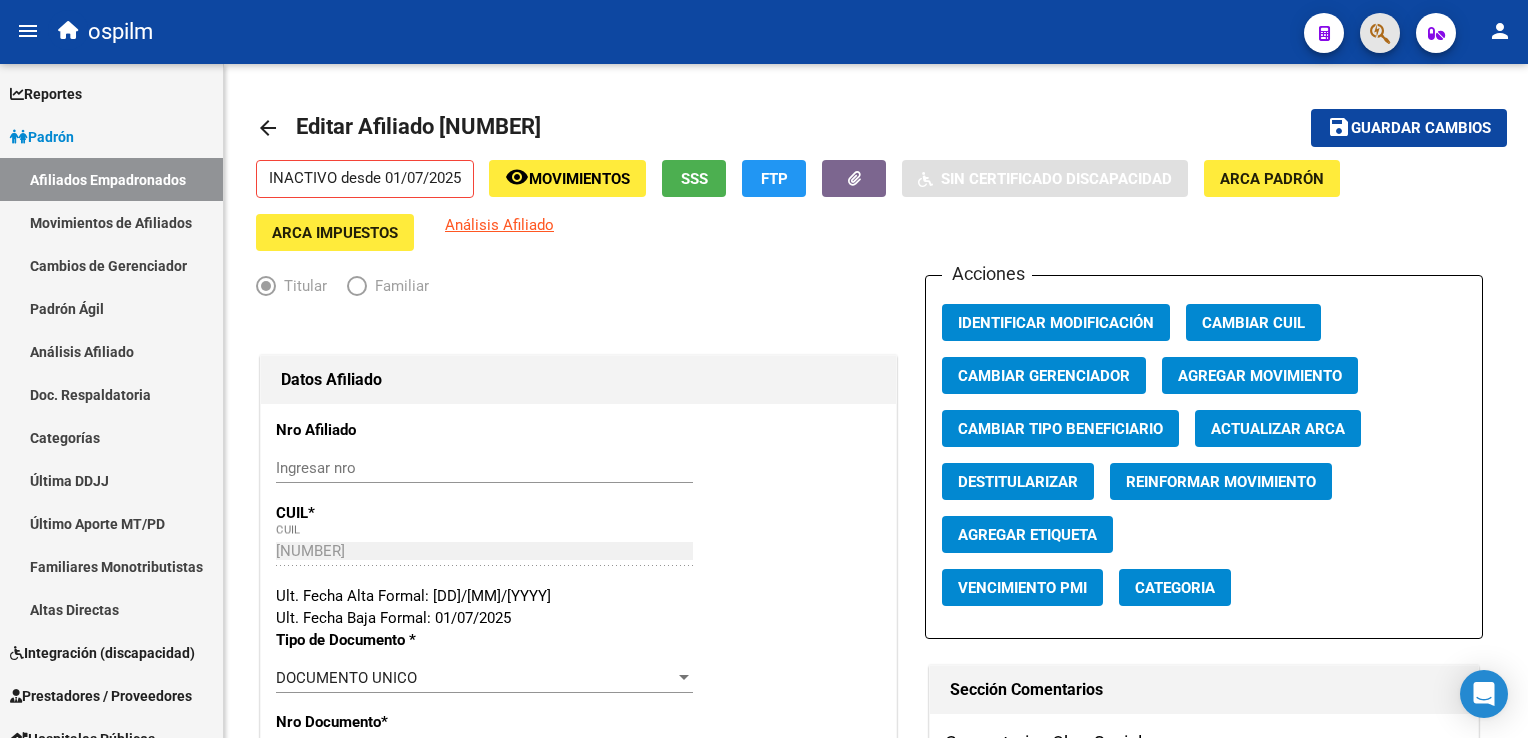 click 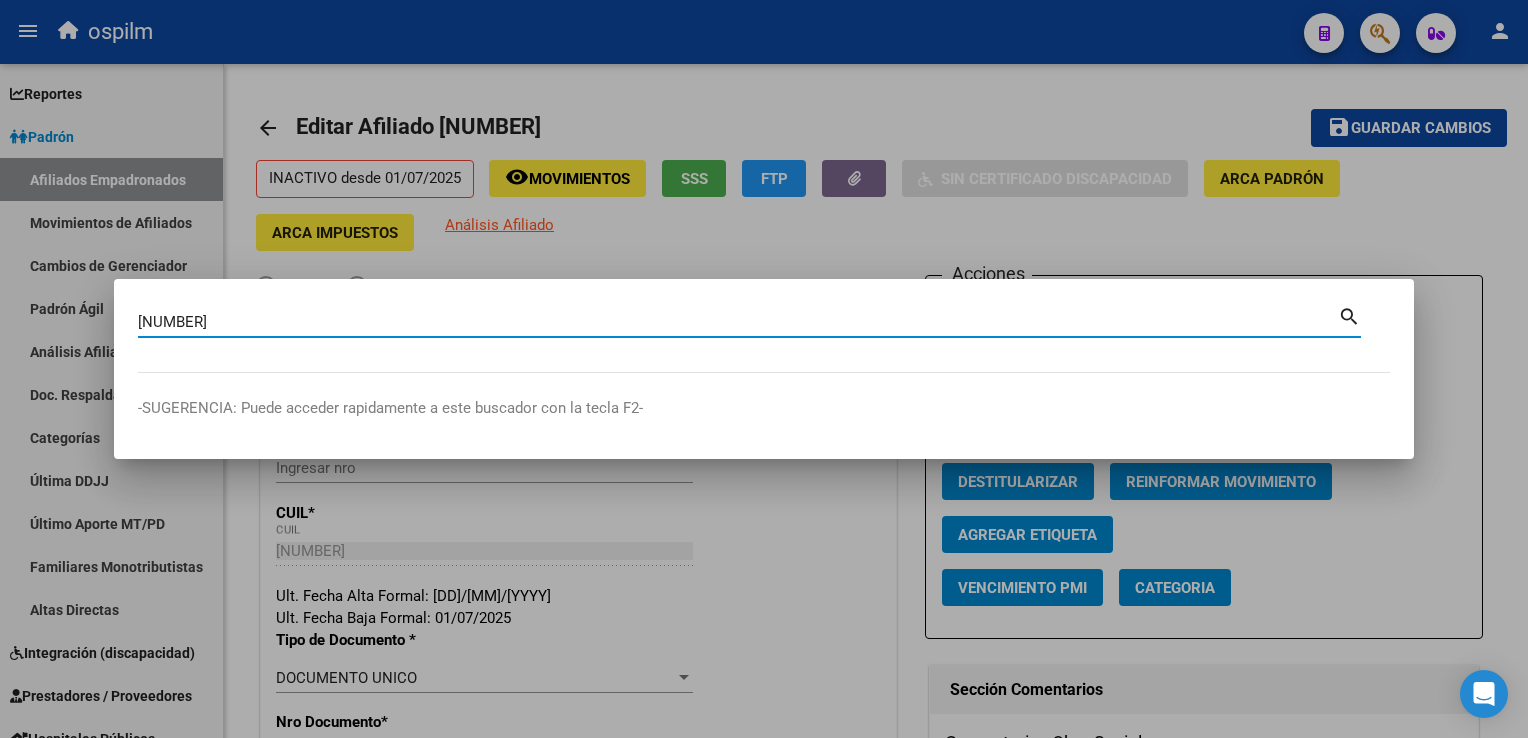 type on "[NUMBER]" 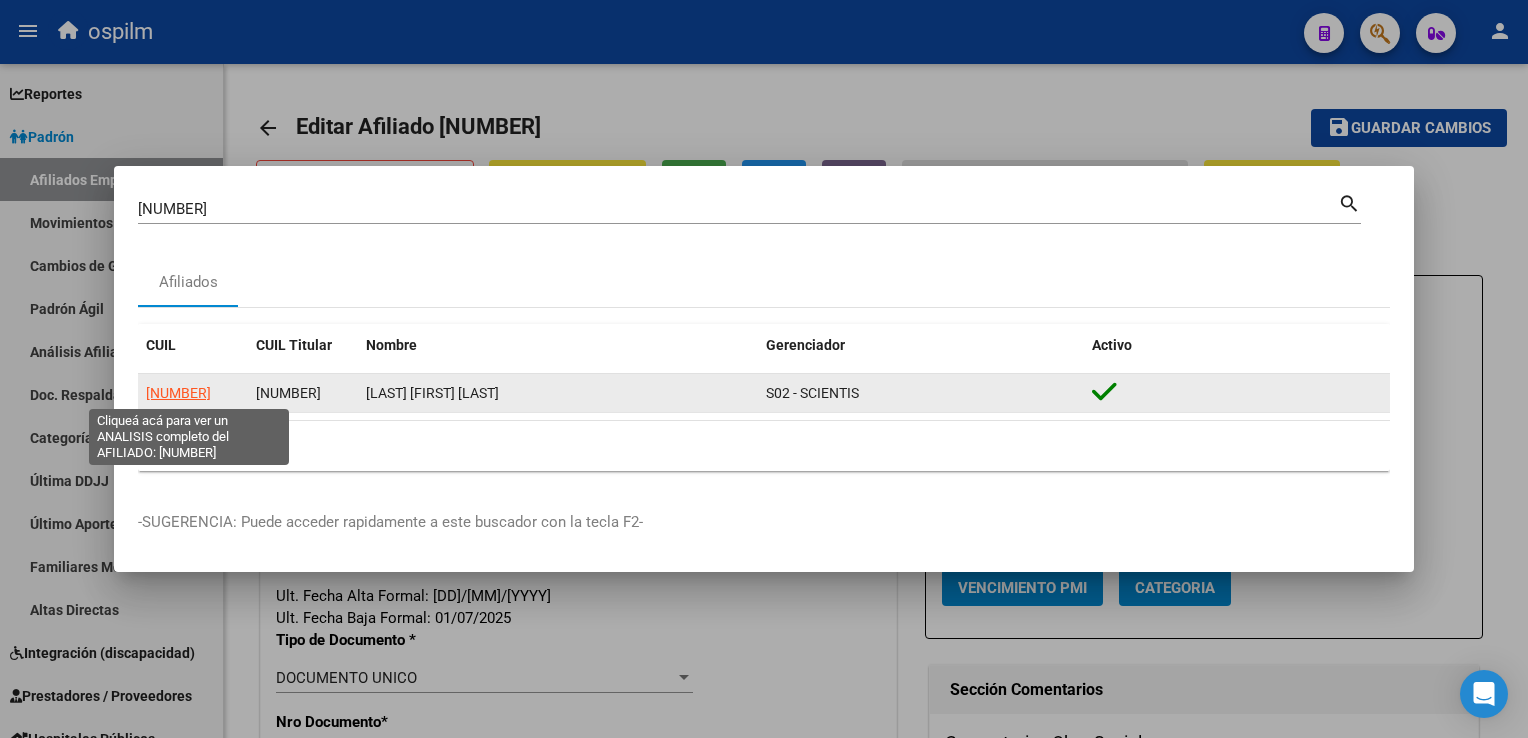 click on "[NUMBER]" 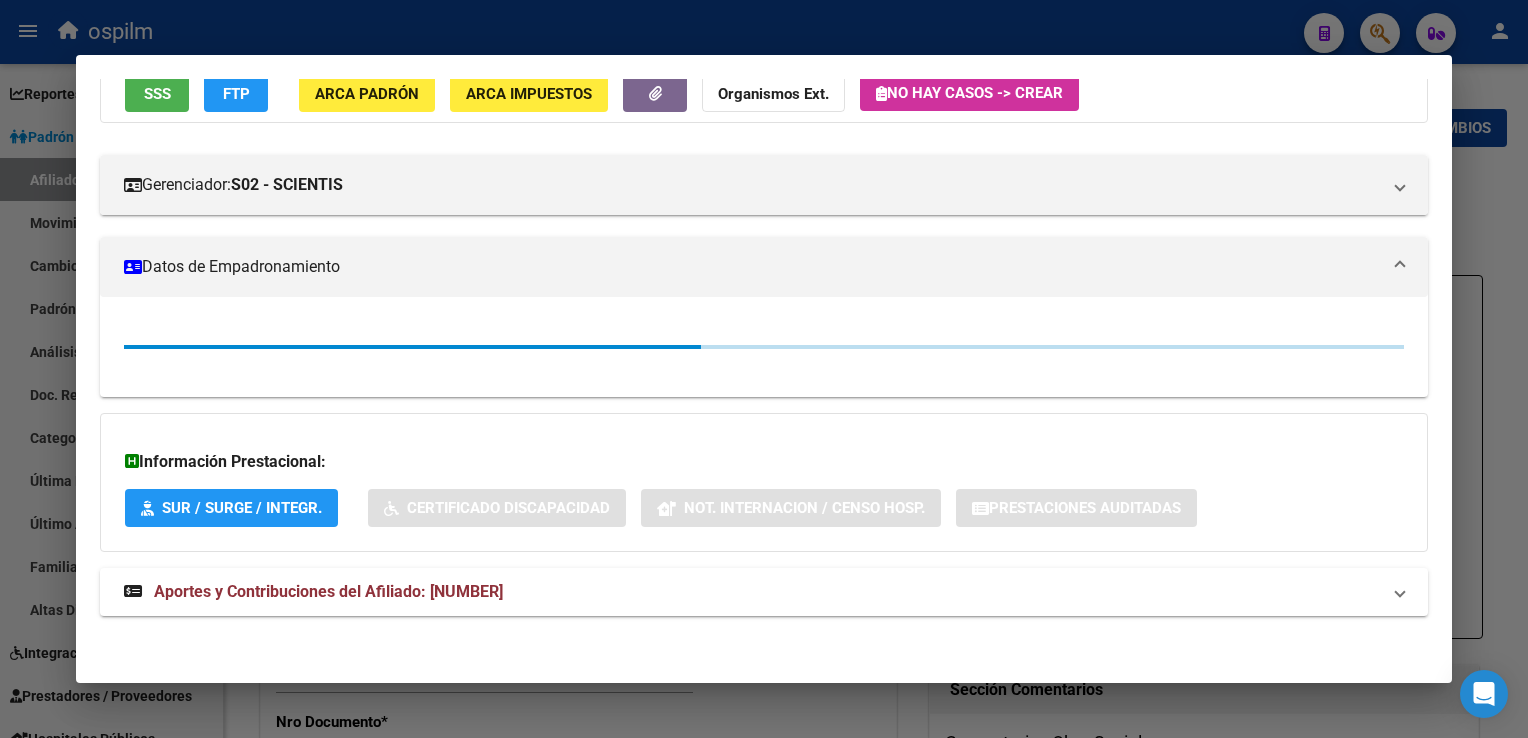 scroll, scrollTop: 191, scrollLeft: 0, axis: vertical 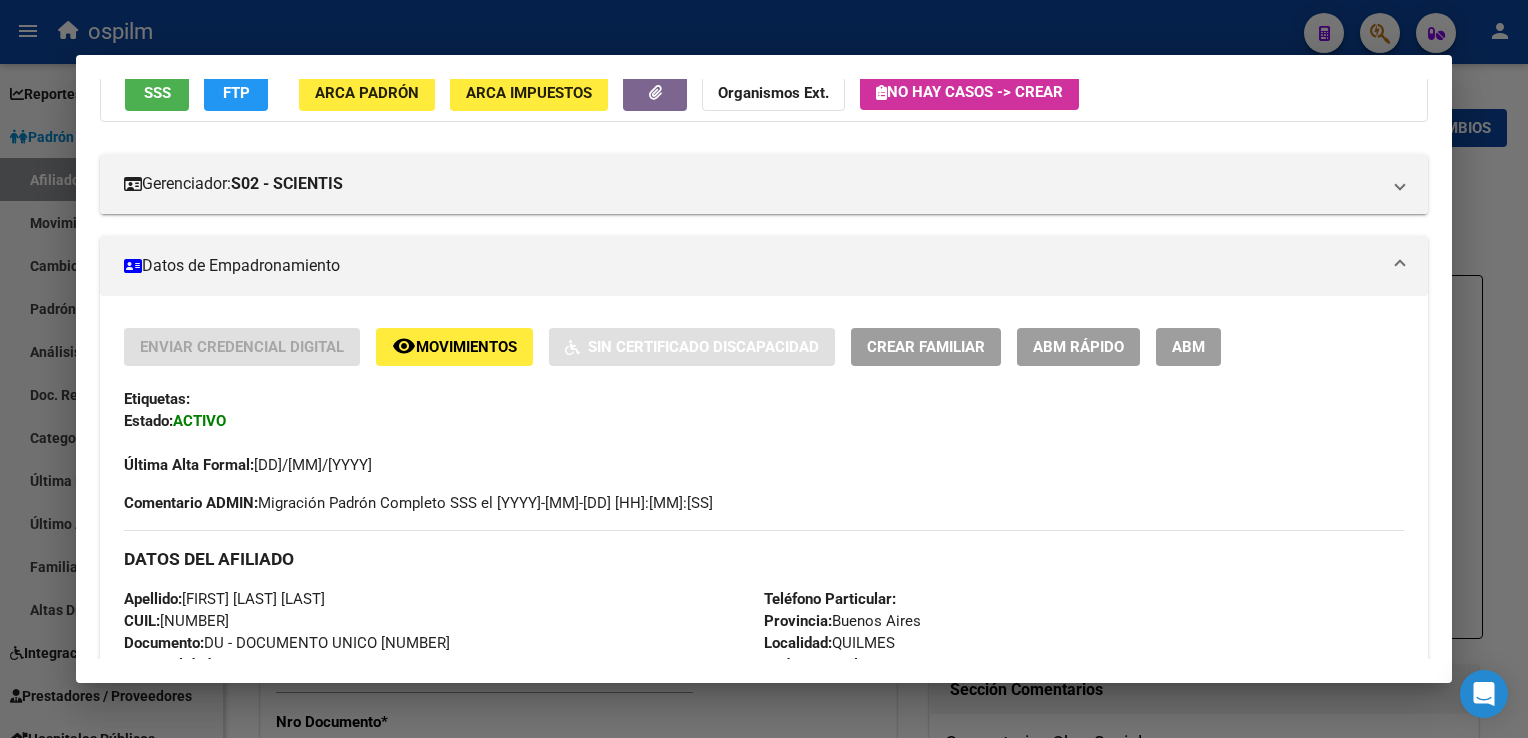 click on "ABM" at bounding box center [1188, 348] 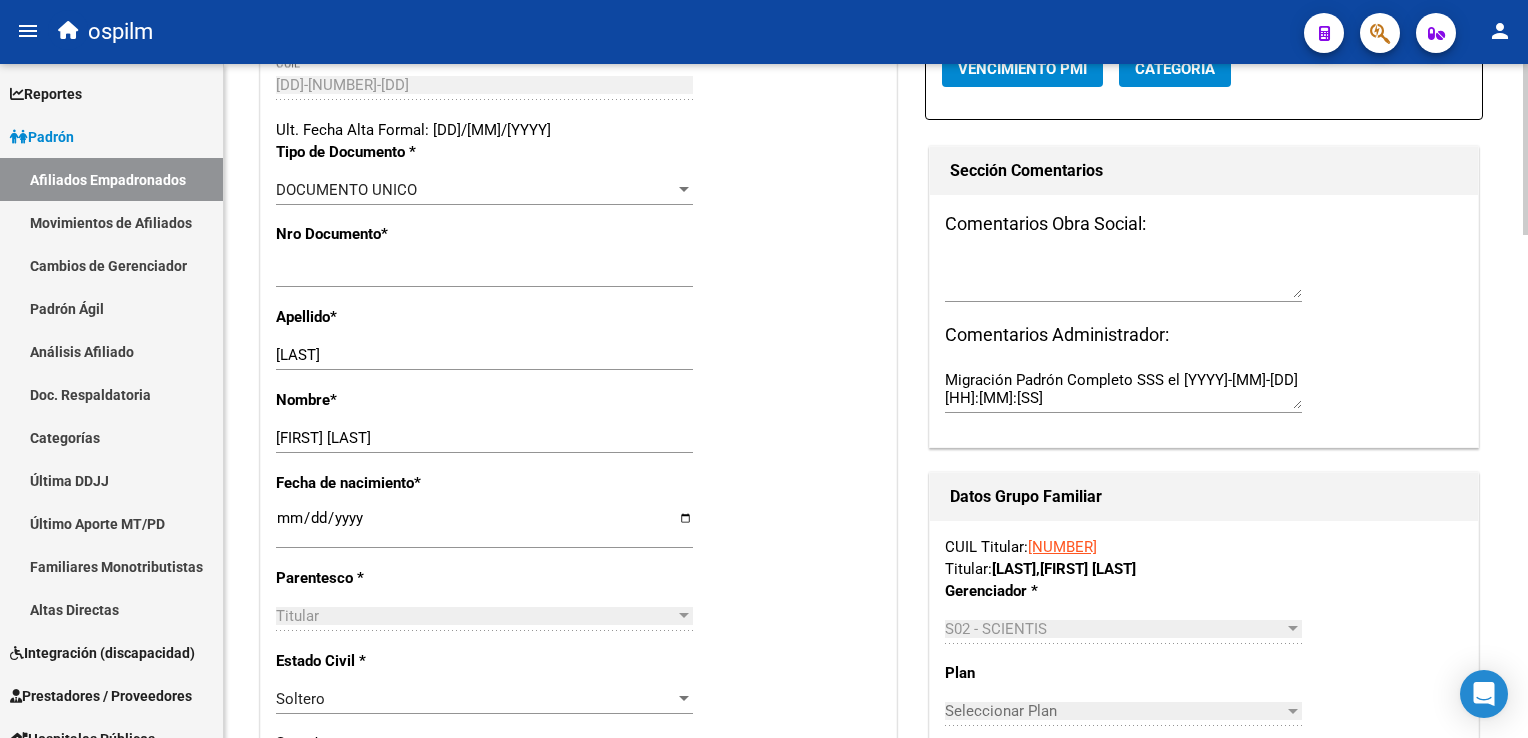 scroll, scrollTop: 472, scrollLeft: 0, axis: vertical 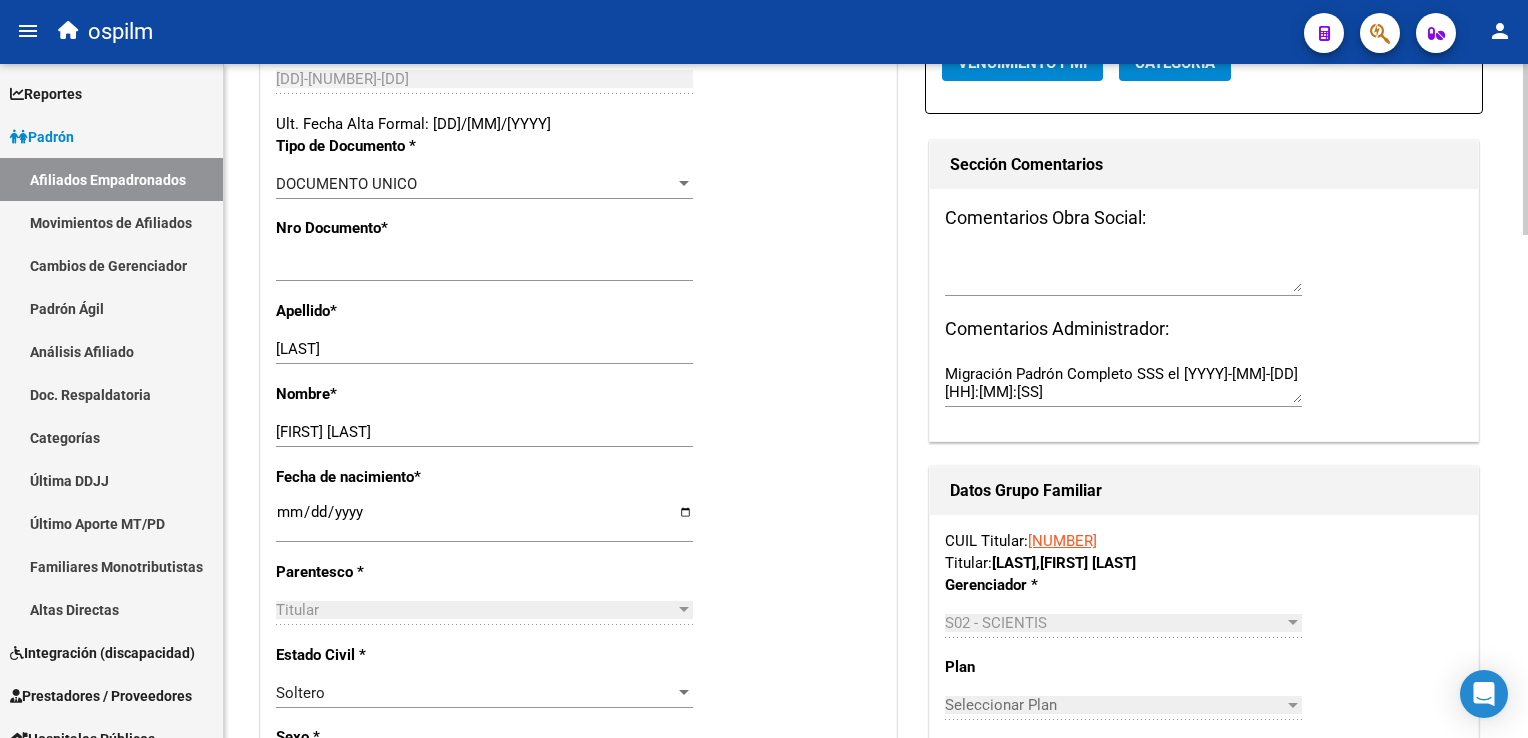 click 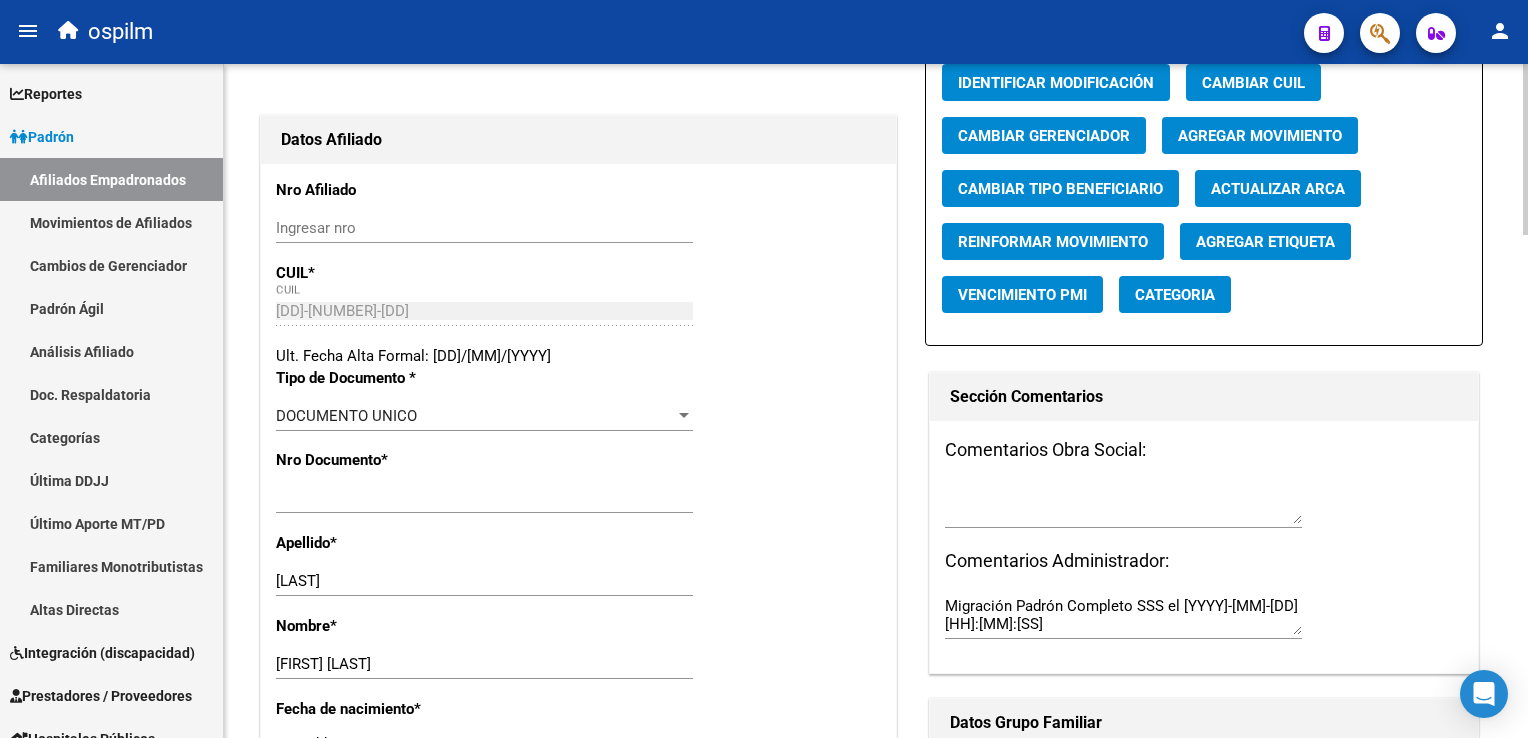 scroll, scrollTop: 138, scrollLeft: 0, axis: vertical 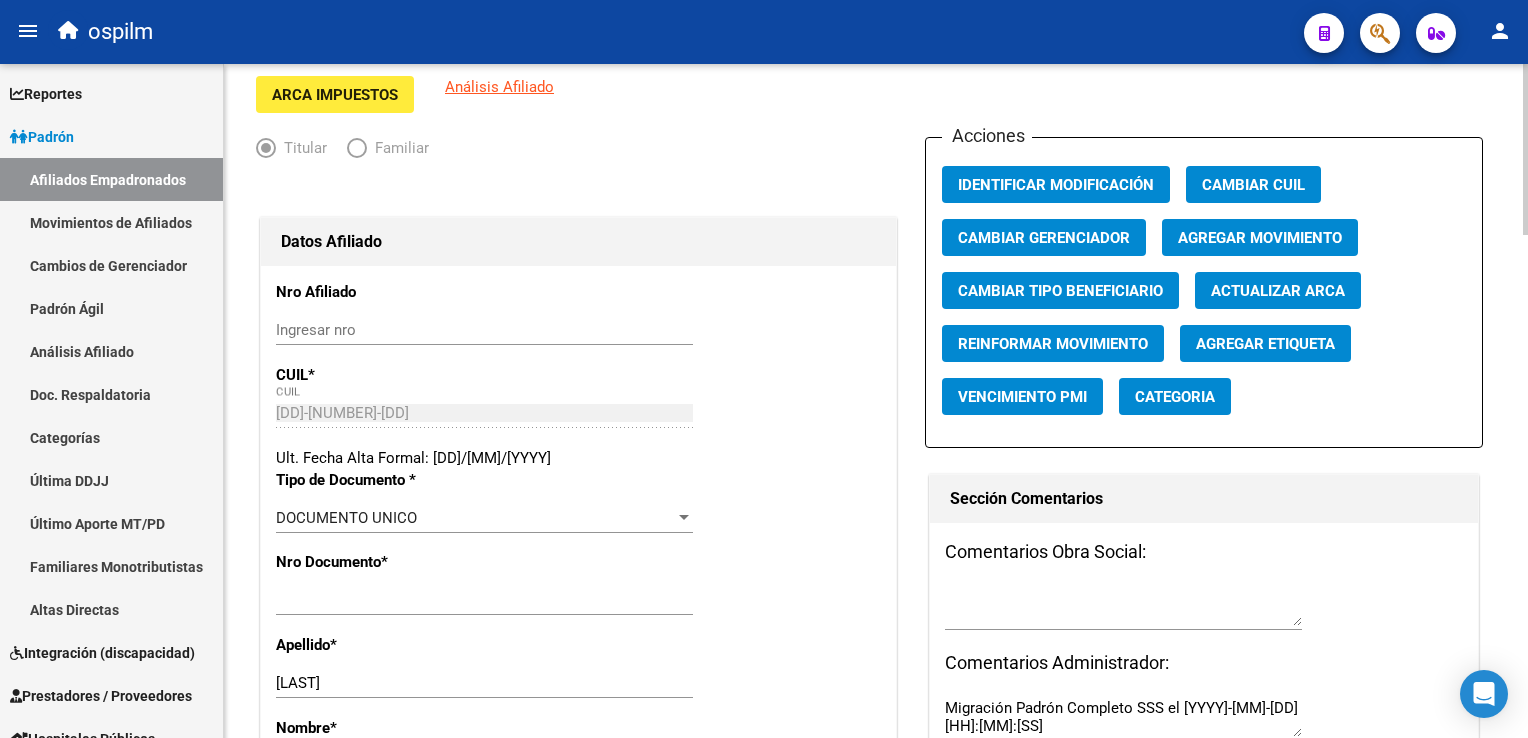 click on "menu ospilm person Firma Express Reportes Ingresos Devengados Análisis Histórico Detalles Transferencias RG sin DDJJ Detalles por CUIL RG Detalles - MT/PD MT morosos Egresos Devengados Comprobantes Recibidos Facturación Apócrifa Auditorías x Área Auditorías x Usuario Ítems de Auditorías x Usuario Padrón Traspasos x O.S. Traspasos x Gerenciador Traspasos x Provincia Nuevos Aportantes Métricas - Padrón SSS Métricas - Crecimiento Población Padrón Afiliados Empadronados Movimientos de Afiliados Cambios de Gerenciador Padrón Ágil Análisis Afiliado Doc. Respaldatoria Categorías Última DDJJ Último Aporte MT/PD Familiares Monotributistas Altas Directas Integración (discapacidad) Certificado Discapacidad Prestadores / Proveedores Facturas - Listado/Carga Facturas Sin Auditar Facturas - Documentación Pagos x Transferencia Auditorías - Listado Auditorías - Comentarios Auditorías - Cambios Área Auditoría - Ítems Prestadores - Listado Prestadores - Docu. Actas" at bounding box center [764, 369] 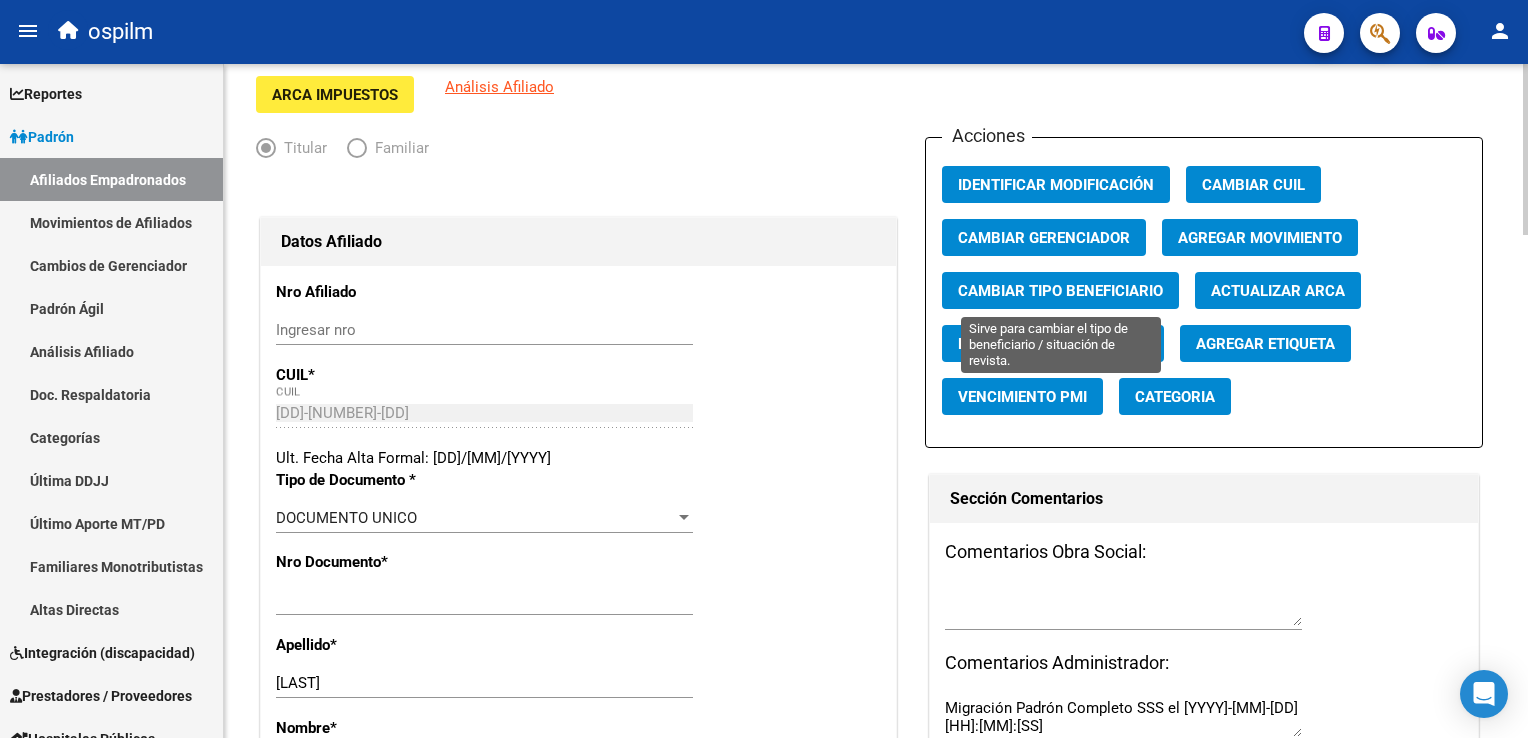 click on "Cambiar Tipo Beneficiario" 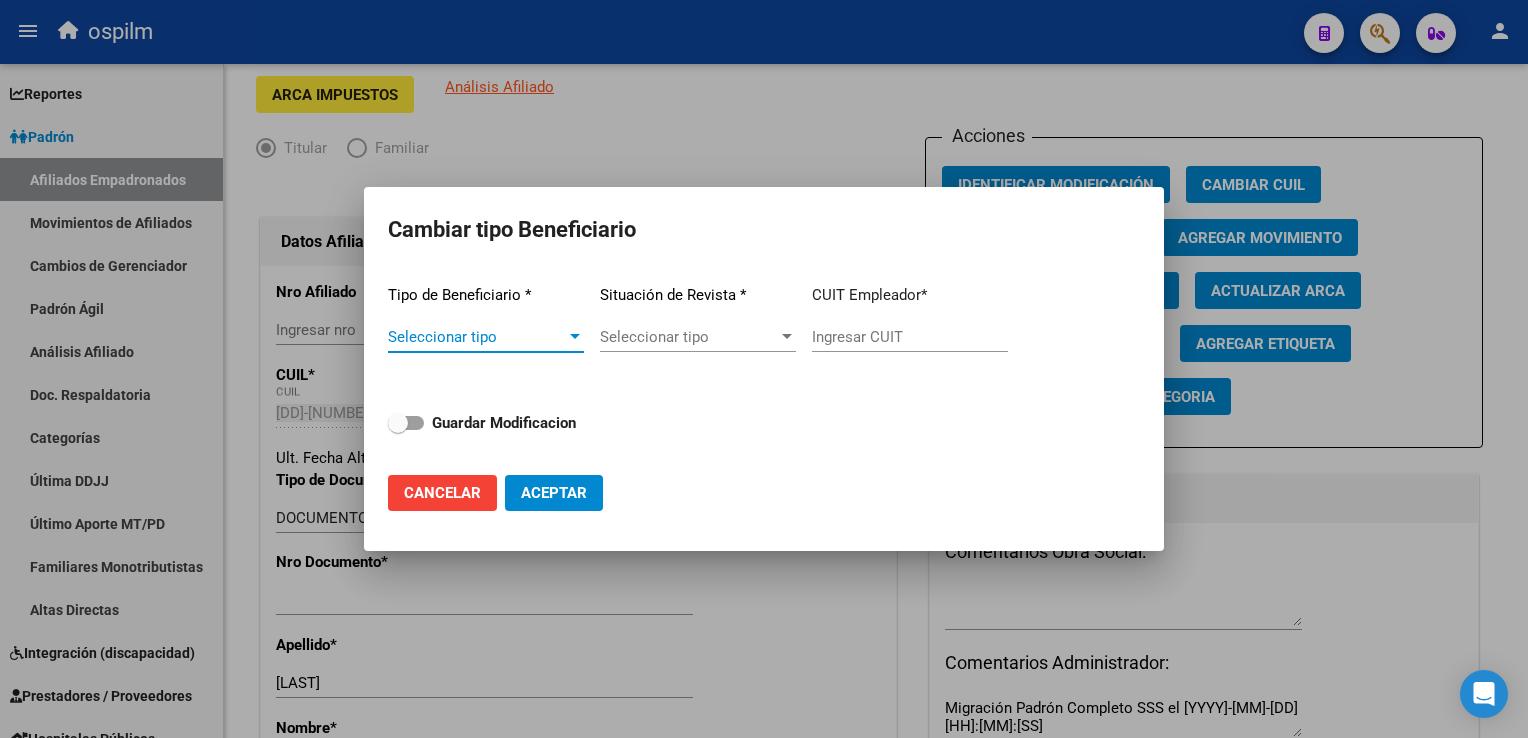click on "Seleccionar tipo" at bounding box center [477, 337] 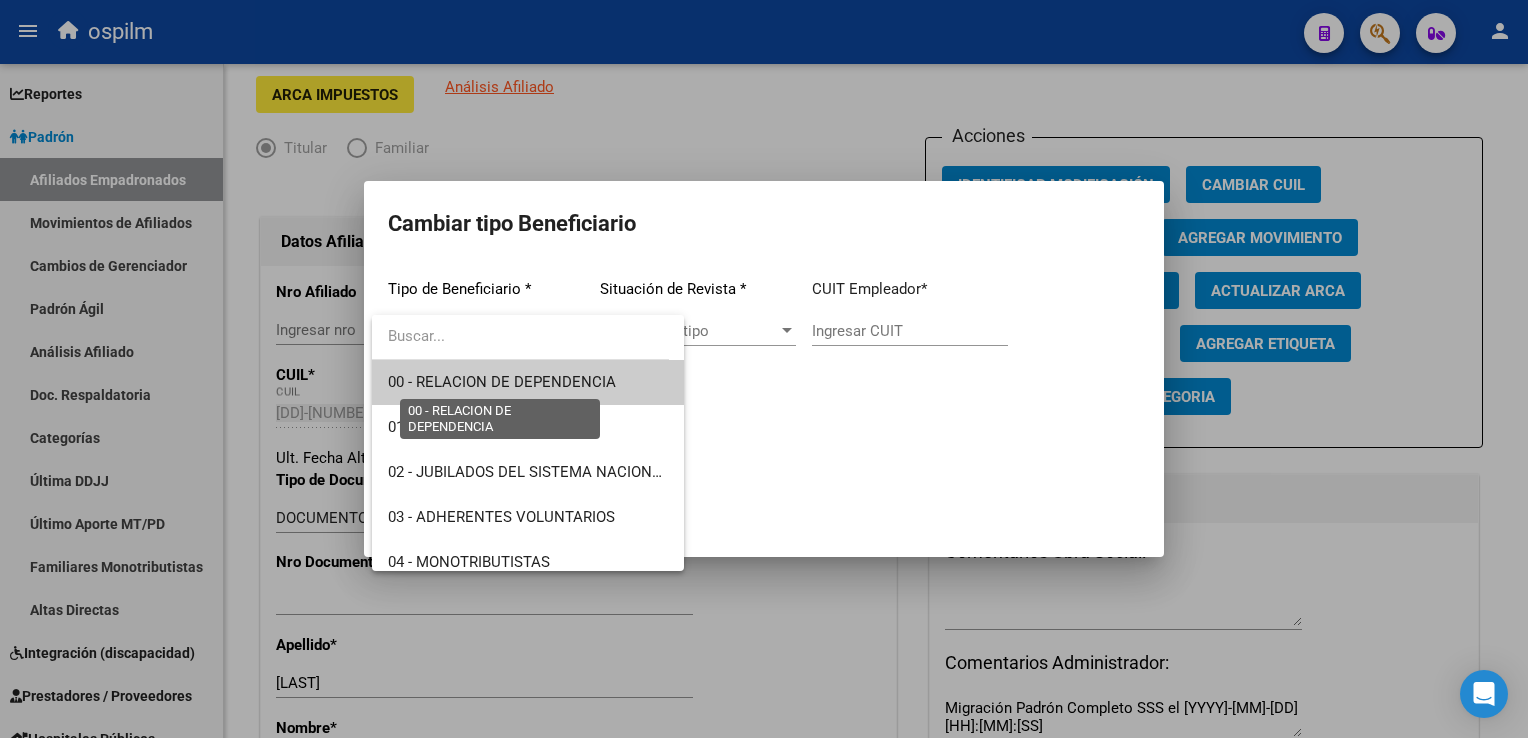 click on "00 - RELACION DE DEPENDENCIA" at bounding box center (502, 382) 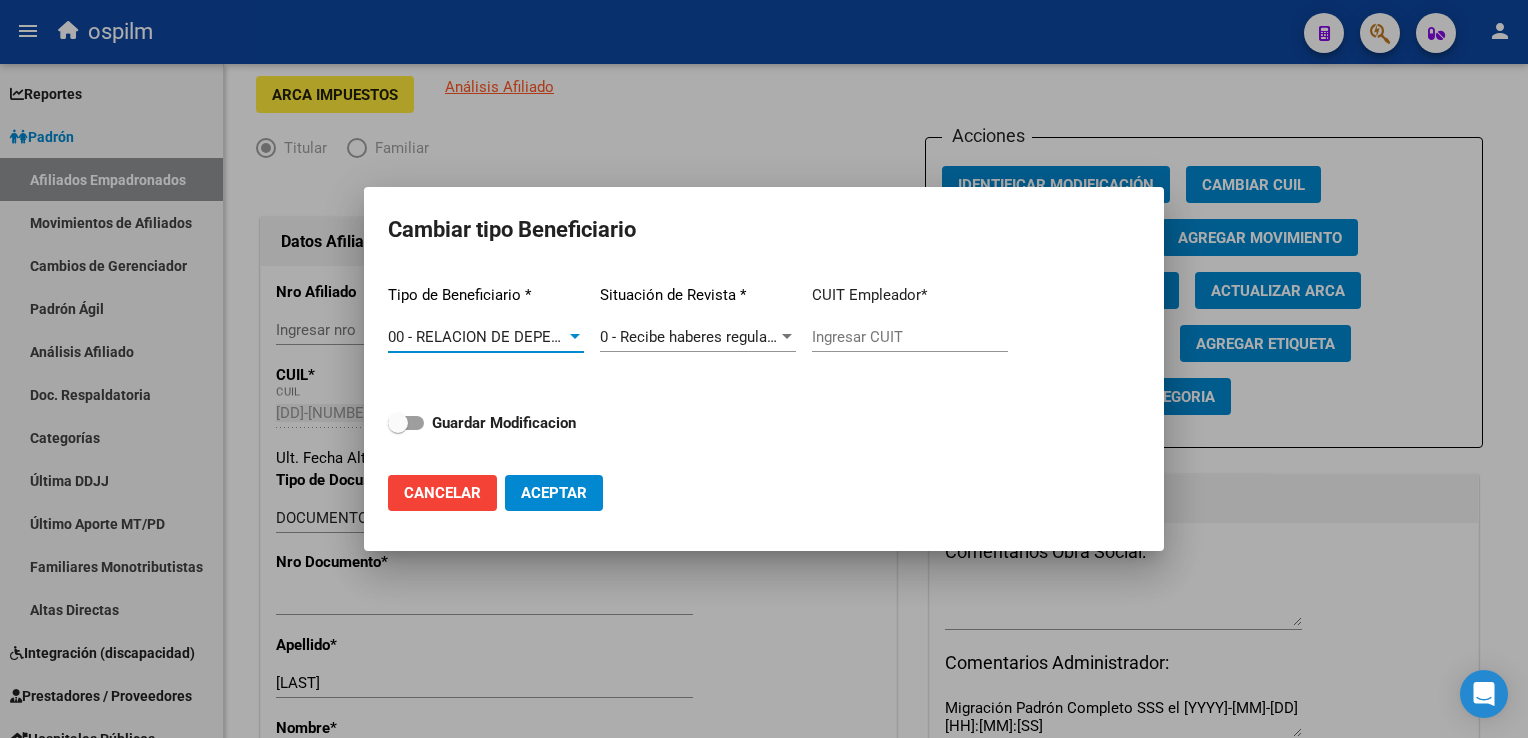 type on "[DD]-[NUMBER]-[DD]" 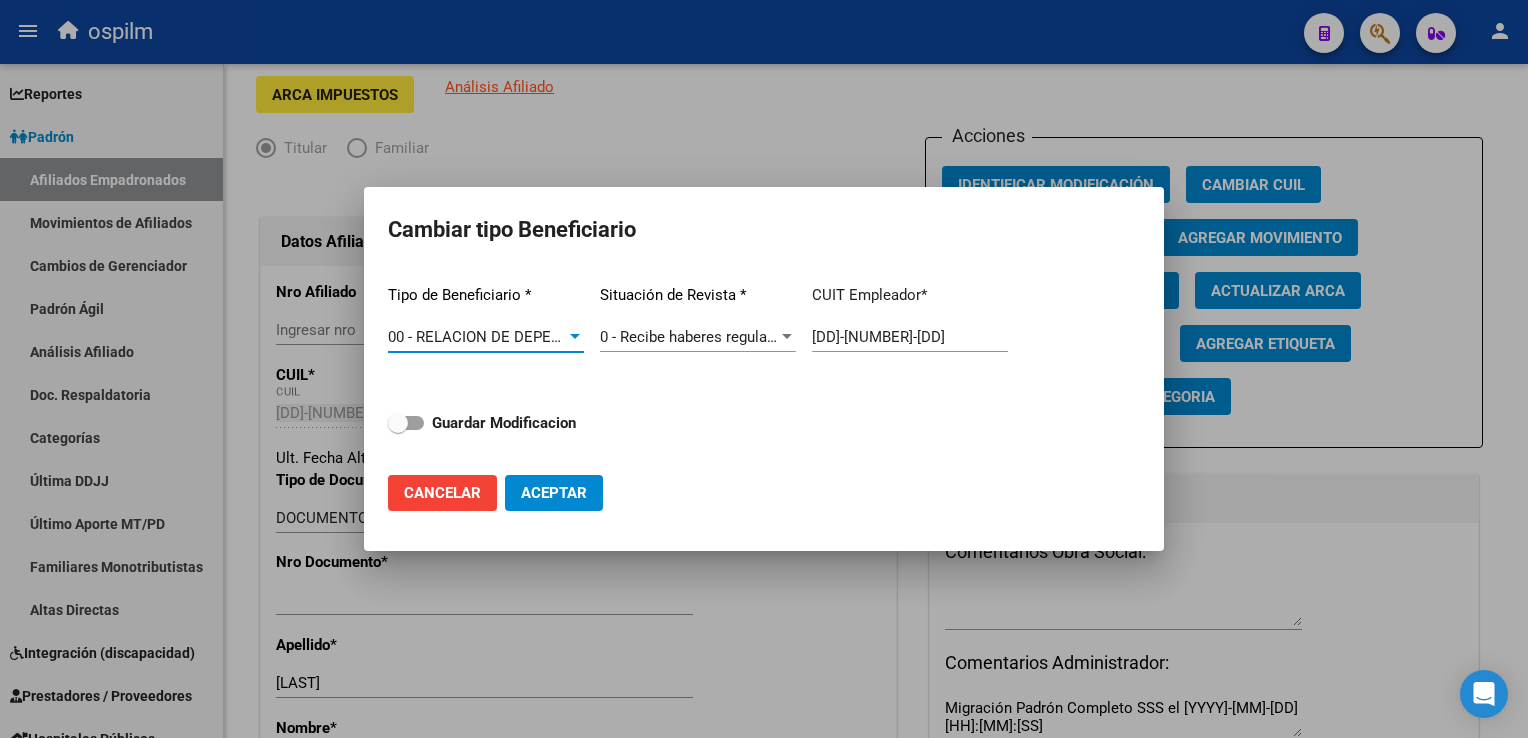 click at bounding box center [398, 423] 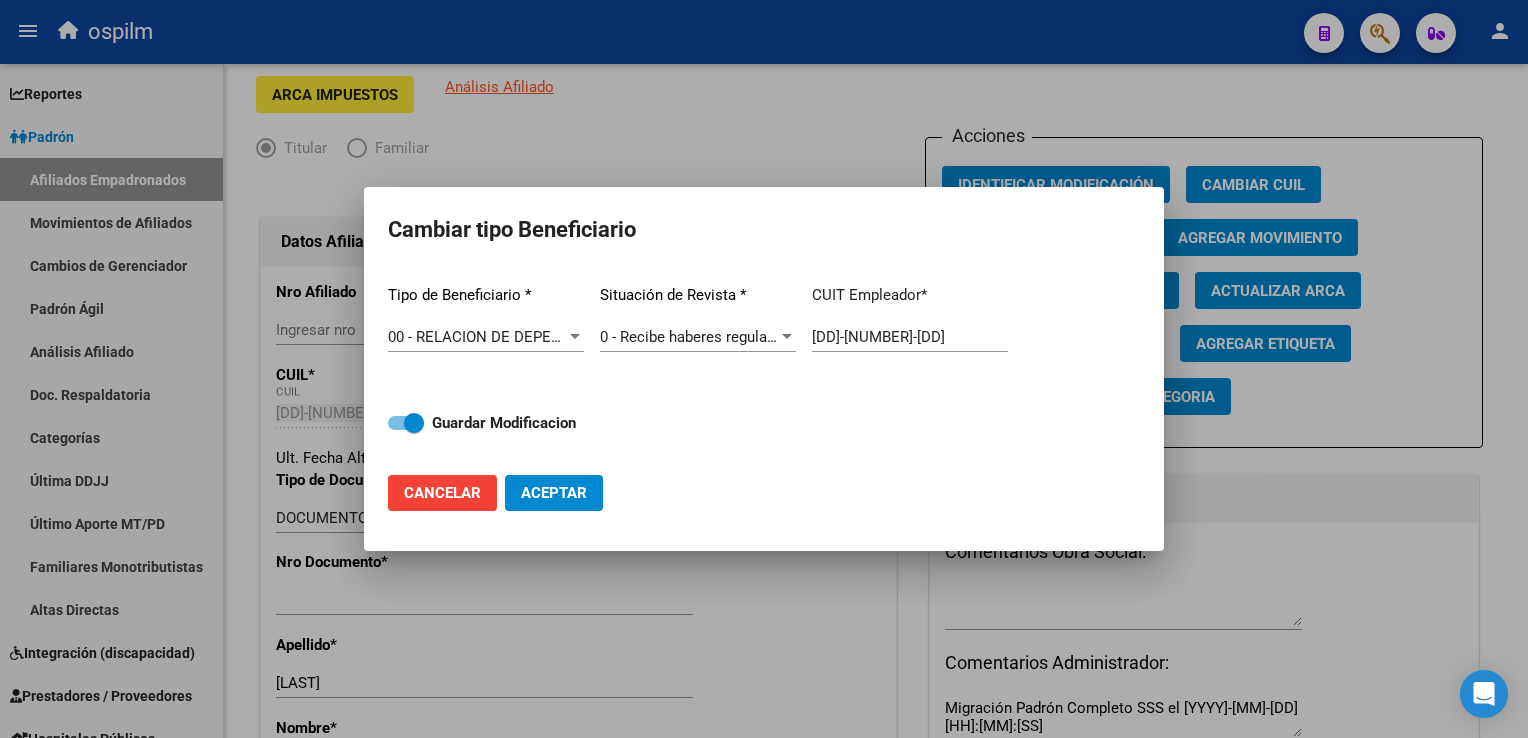 click on "Aceptar" 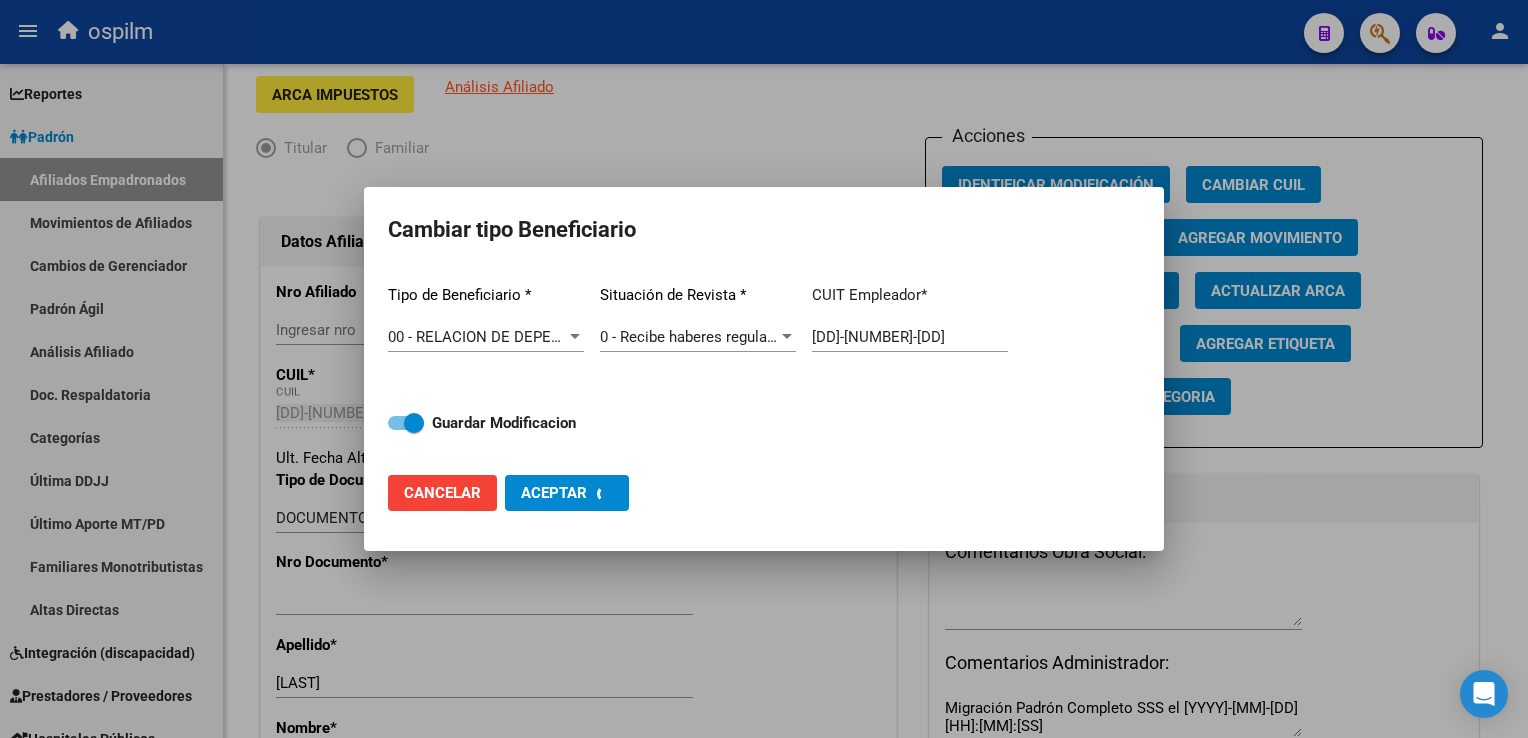 type on "[DD]-[NUMBER]-[DD]" 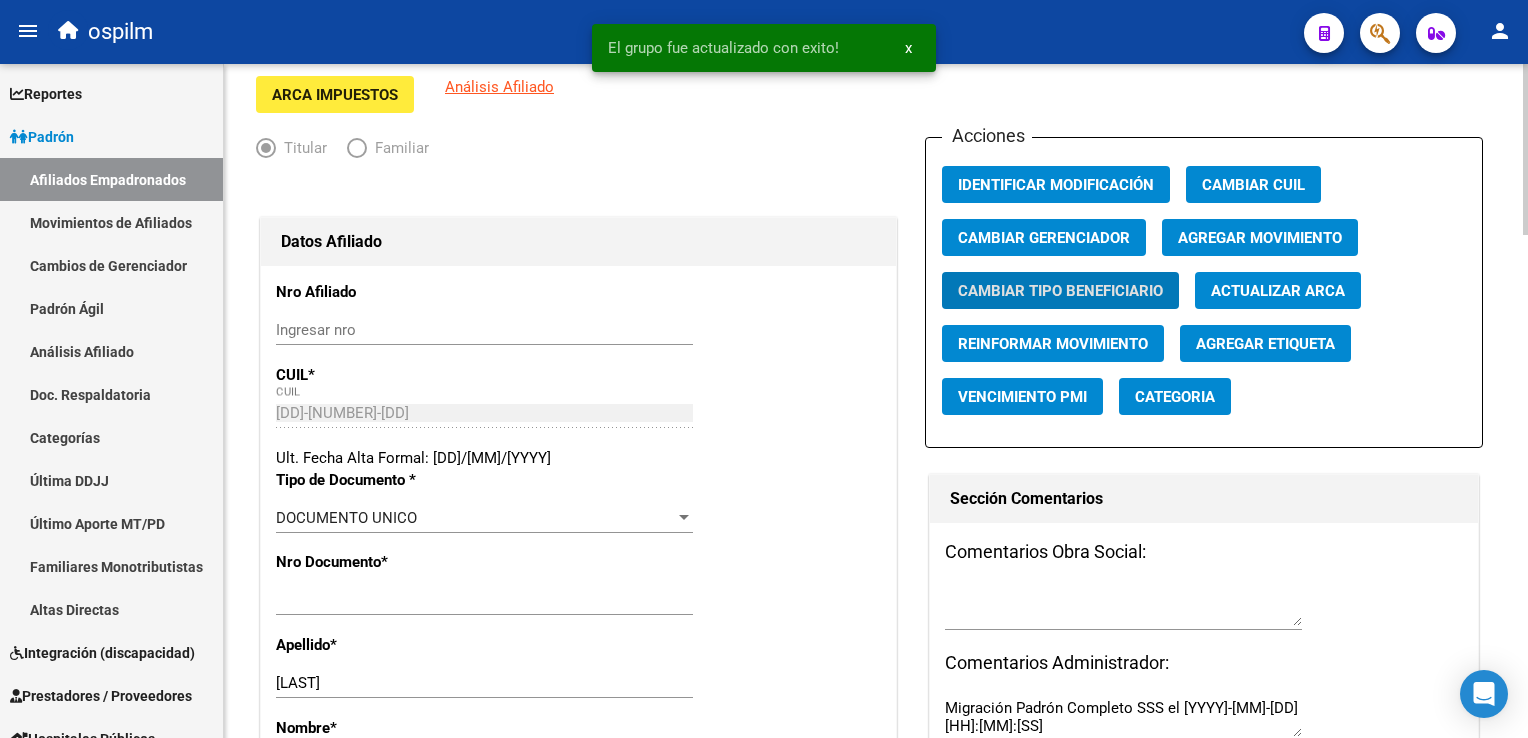 scroll, scrollTop: 0, scrollLeft: 0, axis: both 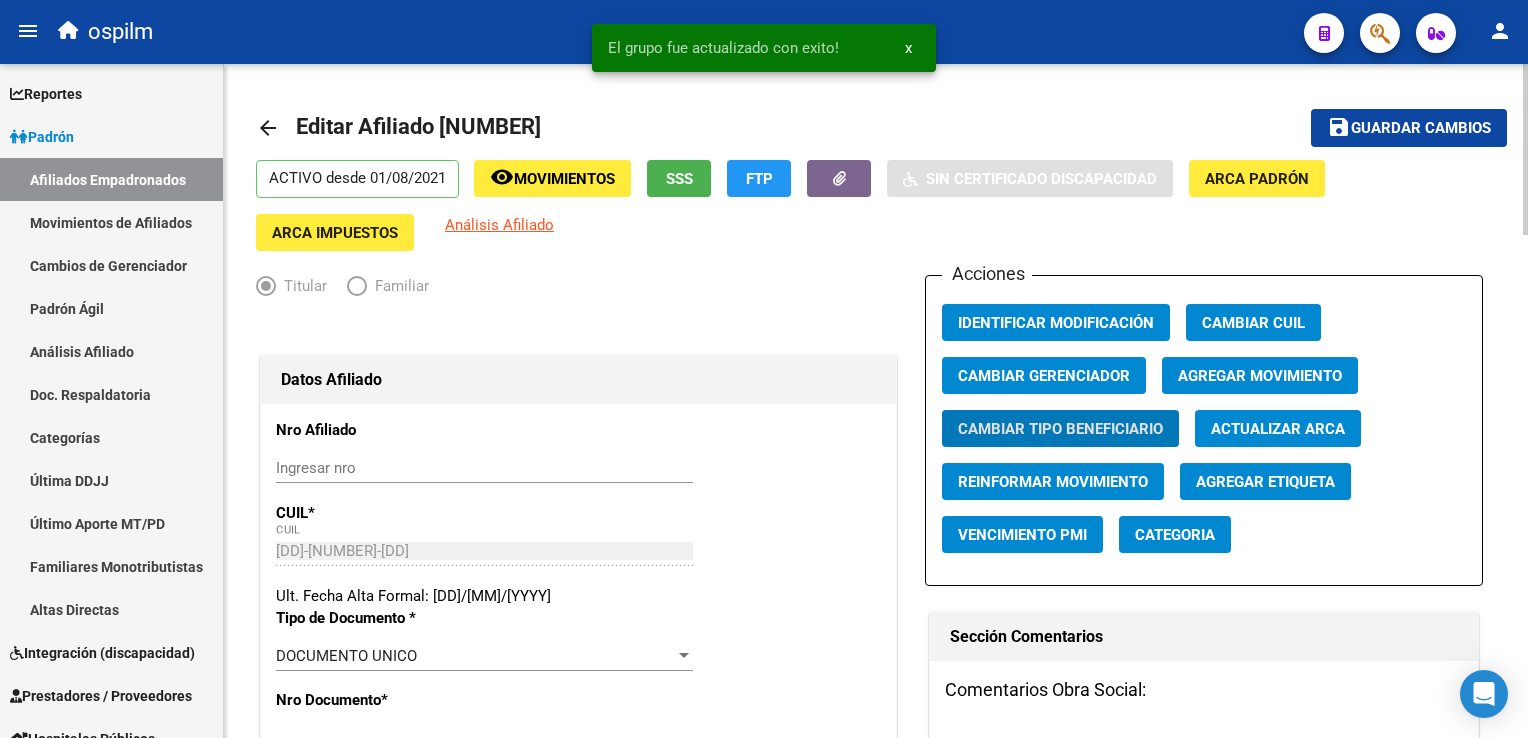 click on "Guardar cambios" 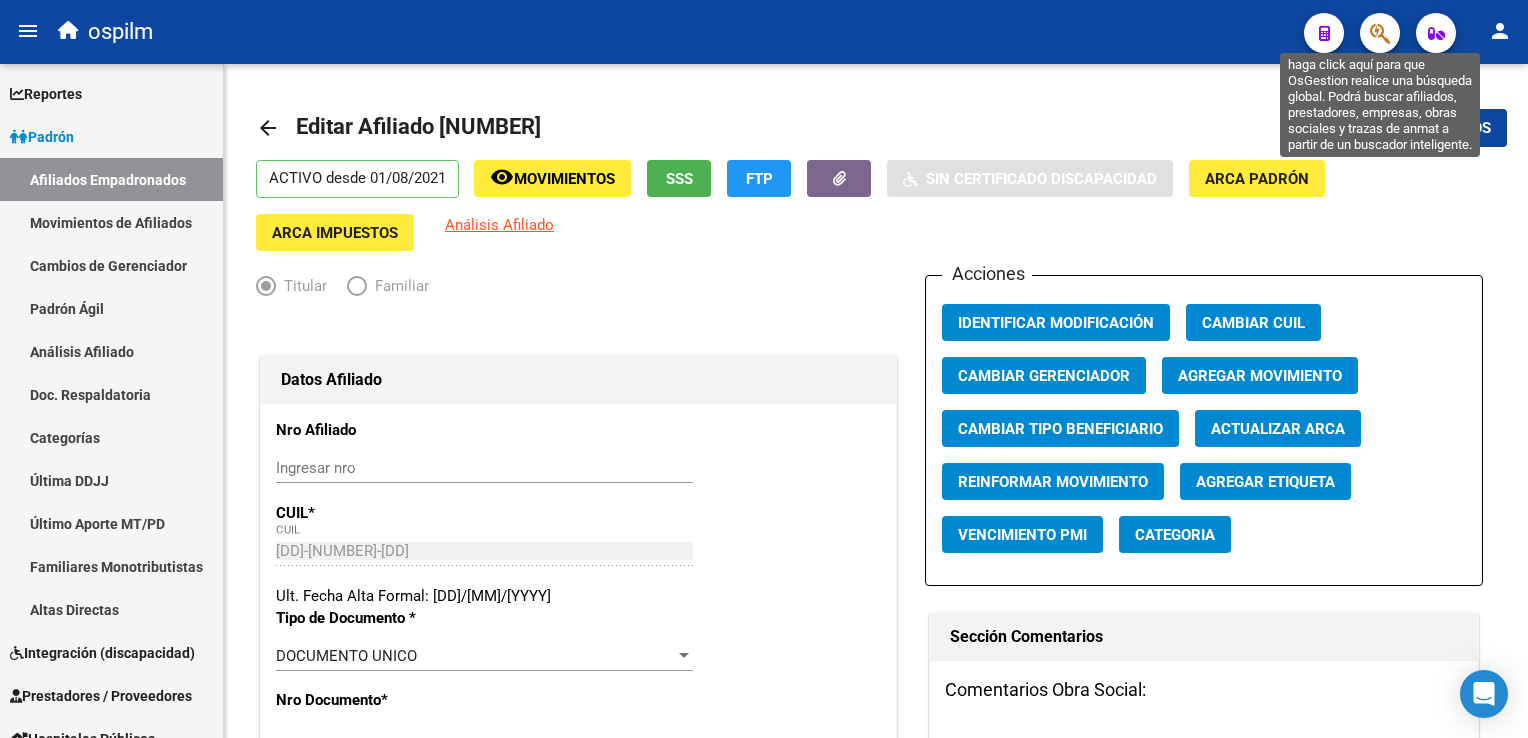 click 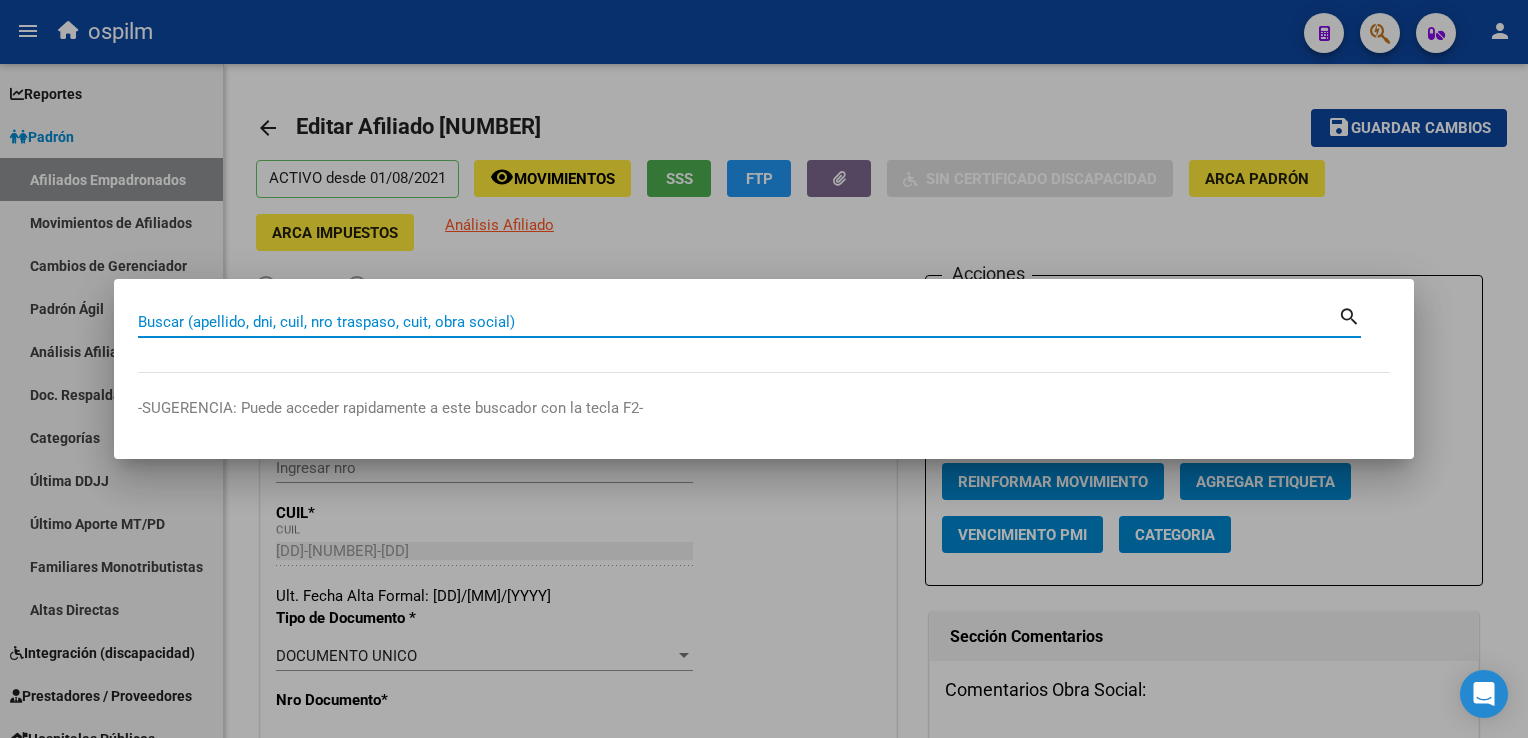 paste on "[NUMBER]" 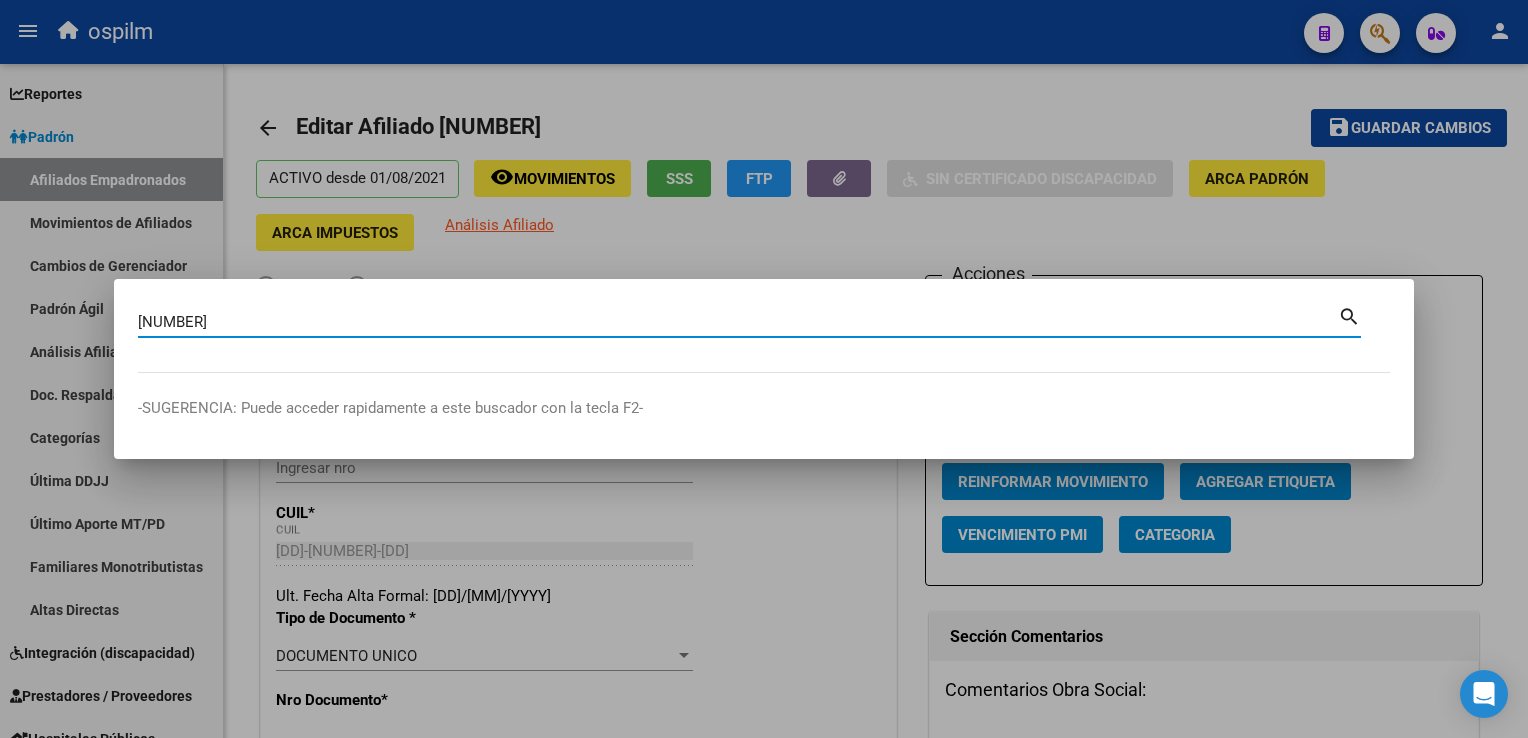 type on "[NUMBER]" 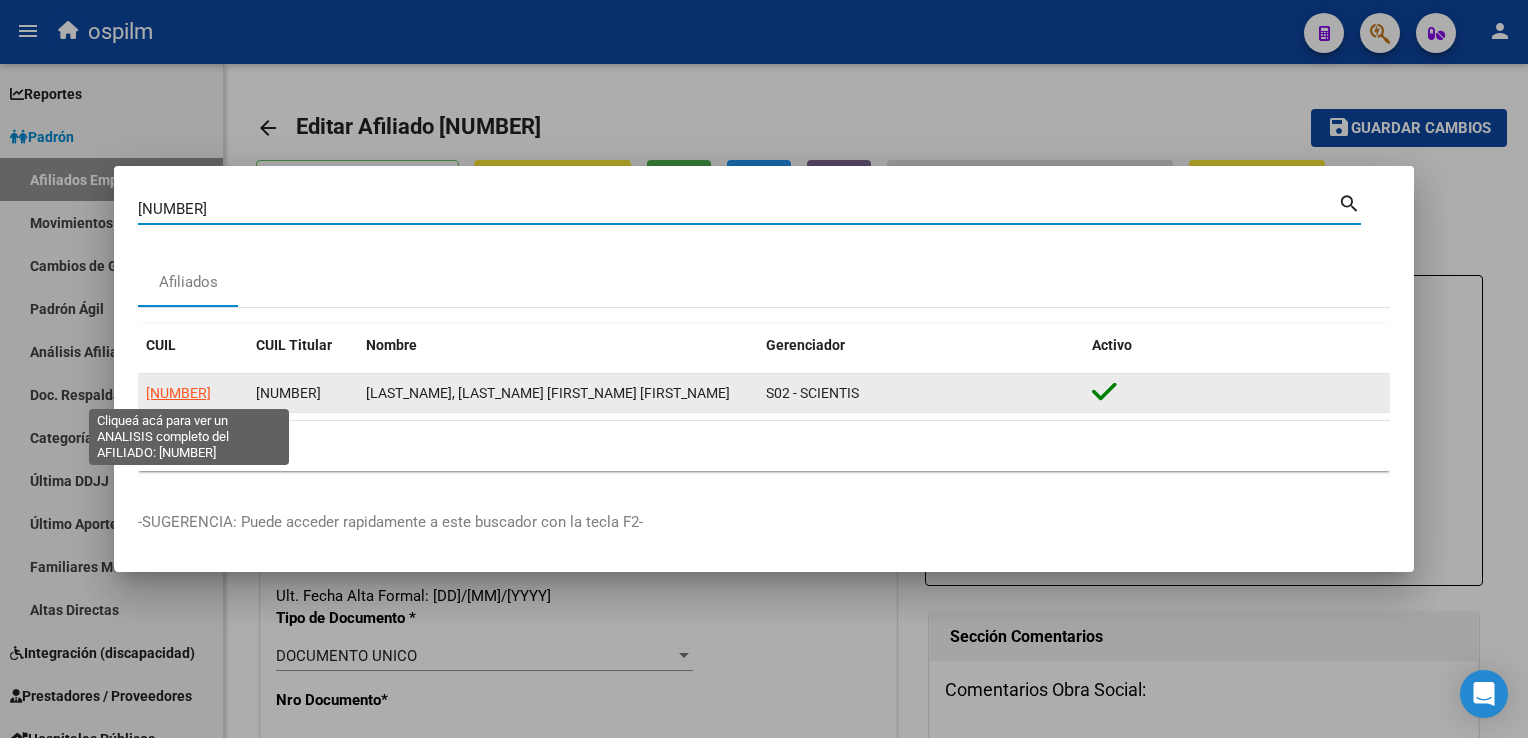 click on "[NUMBER]" 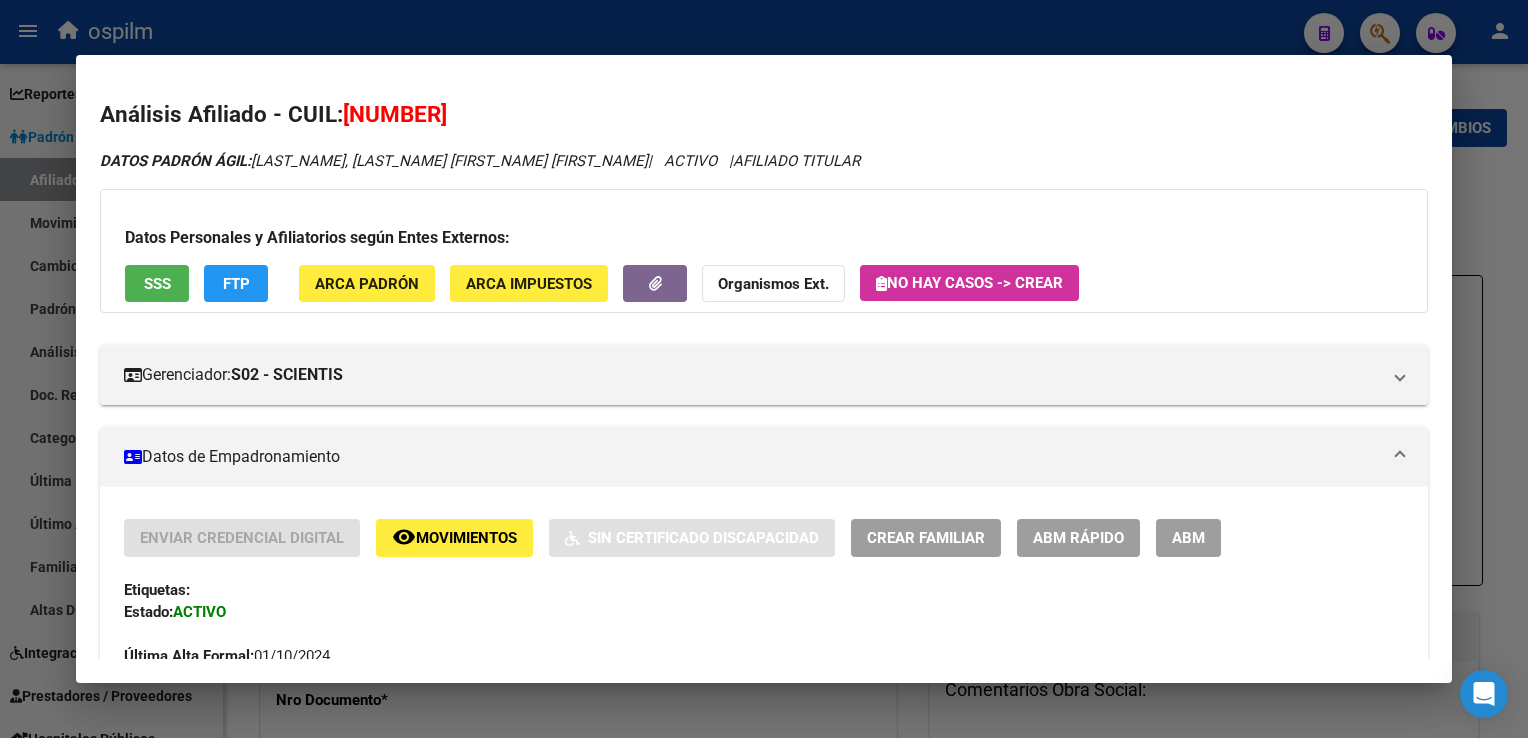 click on "DATOS PADRÓN ÁGIL: [LAST_NAME], [LAST_NAME] [FIRST_NAME] [FIRST_NAME] | ACTIVO | AFILIADO TITULAR Datos Personales y Afiliatorios según Entes Externos: SSS FTP ARCA Padrón ARCA Impuestos Organismos Ext. No hay casos -> Crear Gerenciador: S02 - SCIENTIS Atención telefónica: Atención emergencias: Otros Datos Útiles: Datos de Empadronamiento Enviar Credencial Digital remove_red_eye Movimientos Sin Certificado Discapacidad Crear Familiar ABM Rápido ABM Etiquetas: Estado: ACTIVO Última Alta Formal: [DD]/[MM]/[YYYY] Ultimo Tipo Movimiento Alta: ALTA desde el Padrón Entregado x SSS Comentario ADMIN: Migración Padrón Completo SSS el [YYYY]-[MM]-[DD] [HH]:[MM]:[SS] DATOS DEL AFILIADO Apellido: [LAST_NAME] [LAST_NAME] [FIRST_NAME] [FIRST_NAME] CUIL: [NUMBER] Documento: DU - DOCUMENTO UNICO [NUMBER] Nacionalidad: EXTRANJERO DESCONOCIDO Parentesco: 0 - Titular Estado Civil: Soltero Discapacitado: NO (00) Sexo: M Nacimiento: [DD]/[MM]/[YYYY] Edad: 51 Teléfono Particular: Provincia: Id" at bounding box center (763, 983) 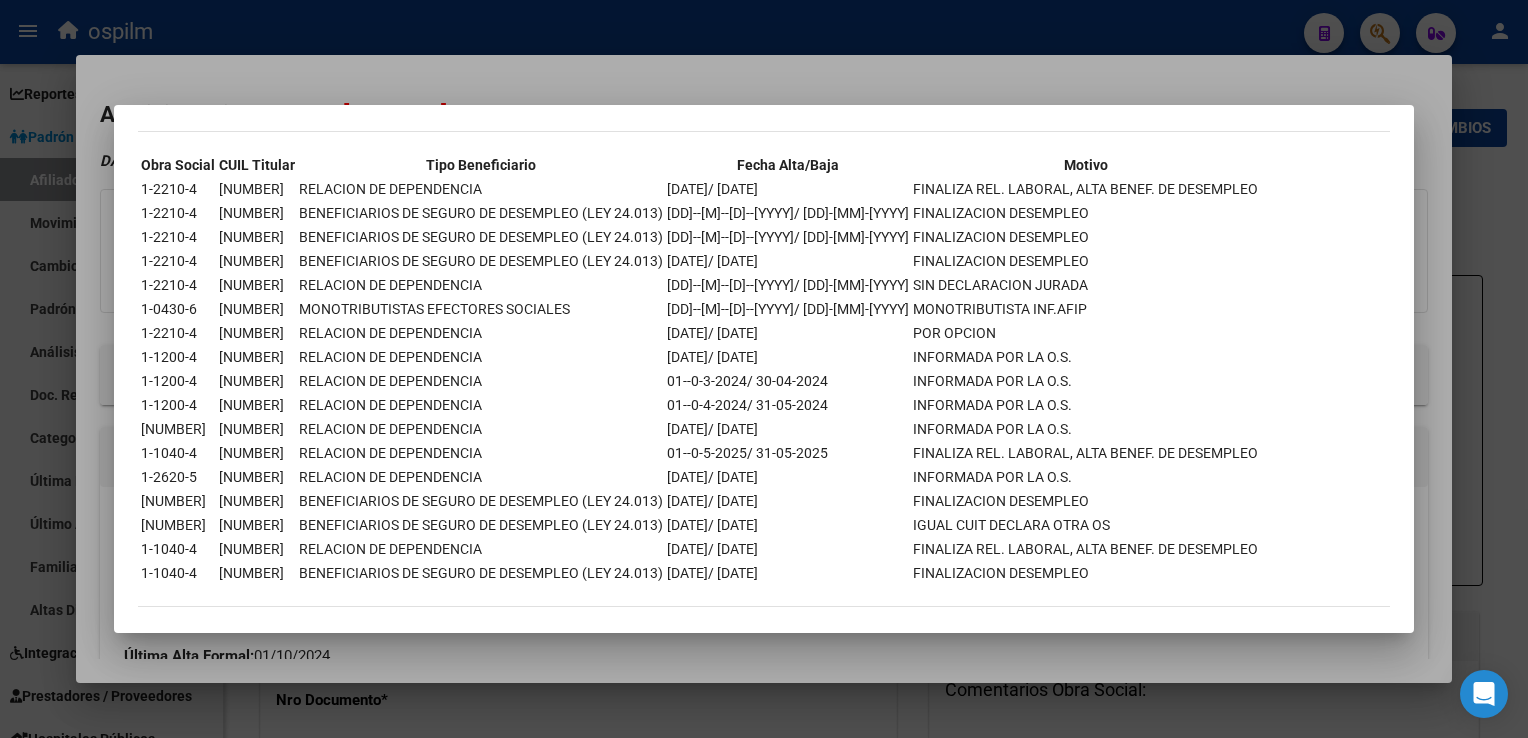scroll, scrollTop: 0, scrollLeft: 0, axis: both 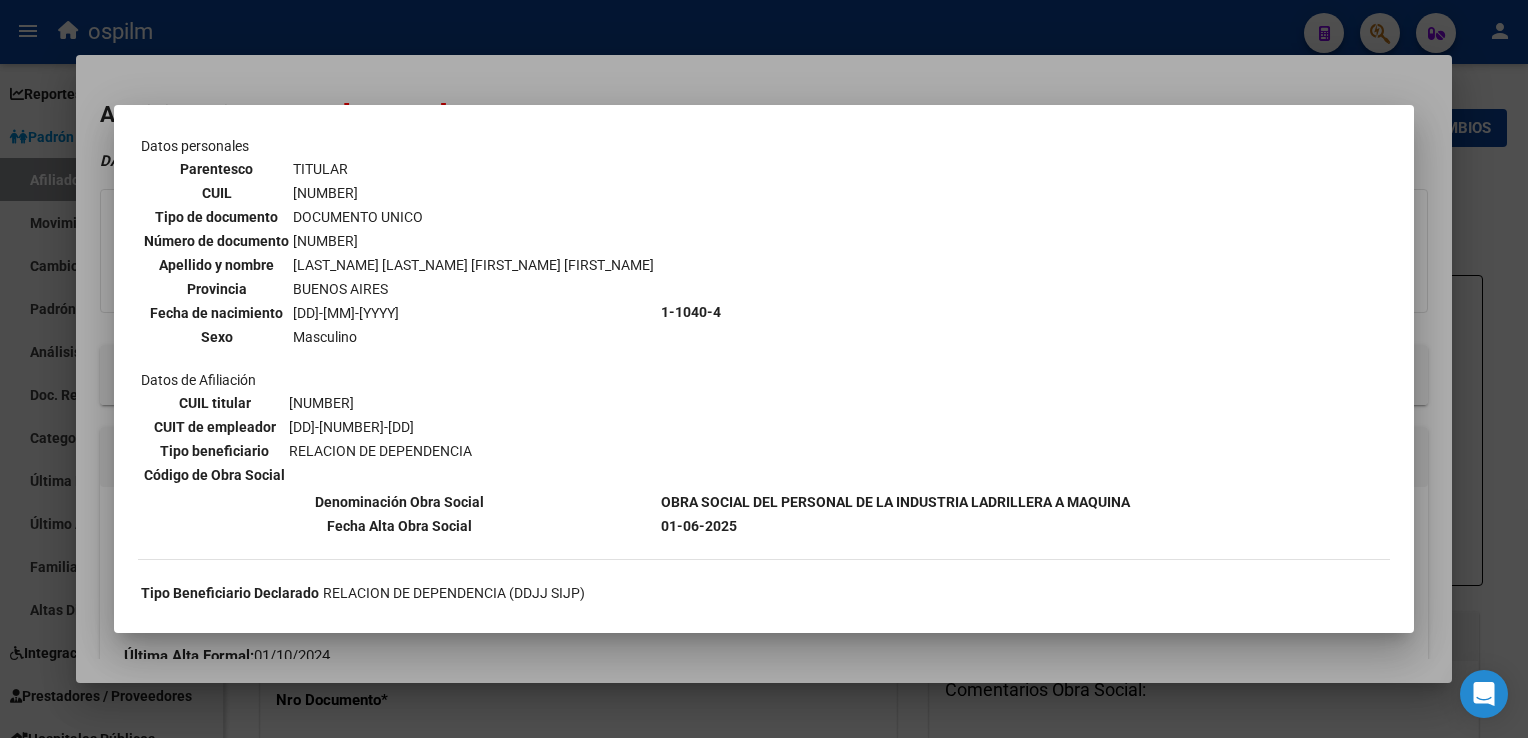 click at bounding box center (764, 369) 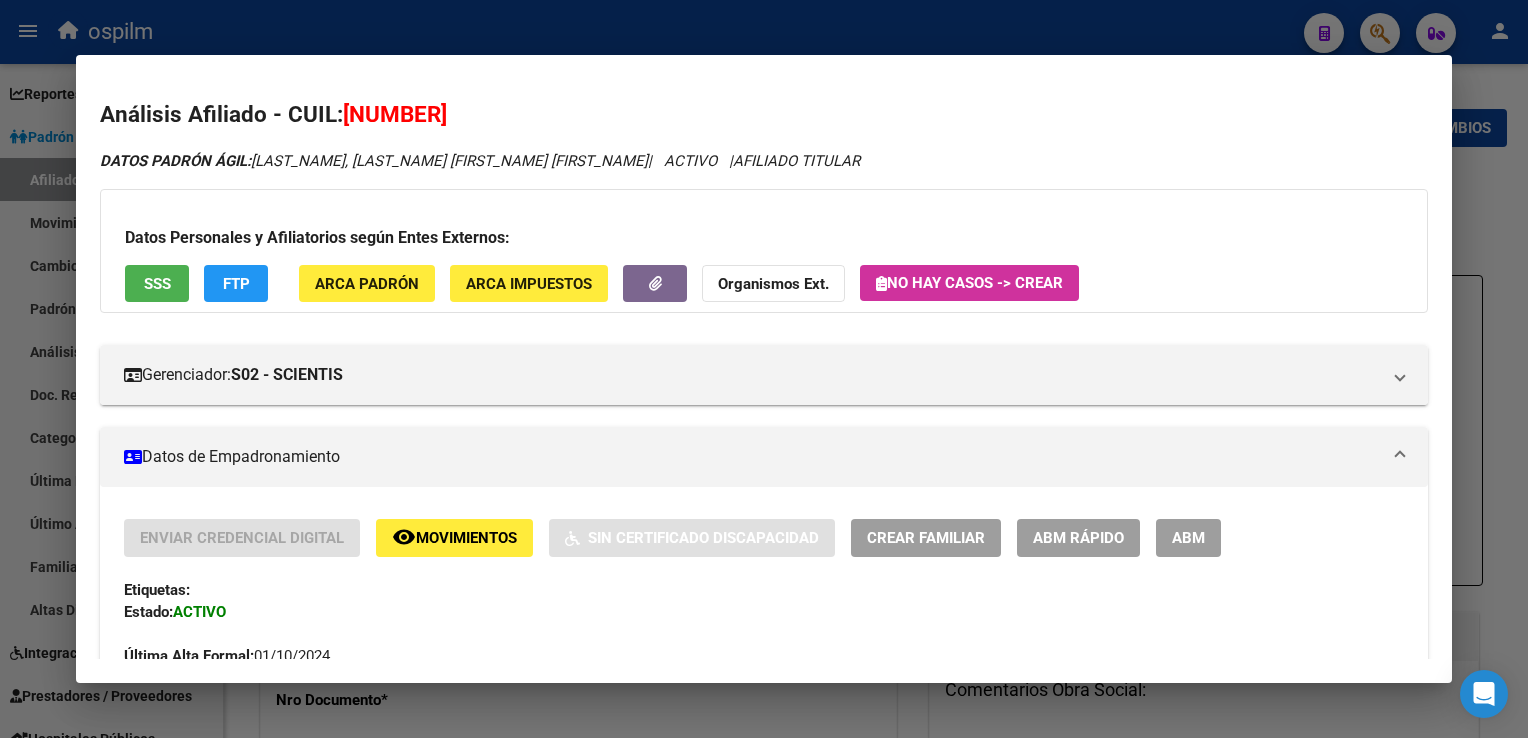 click on "FTP" 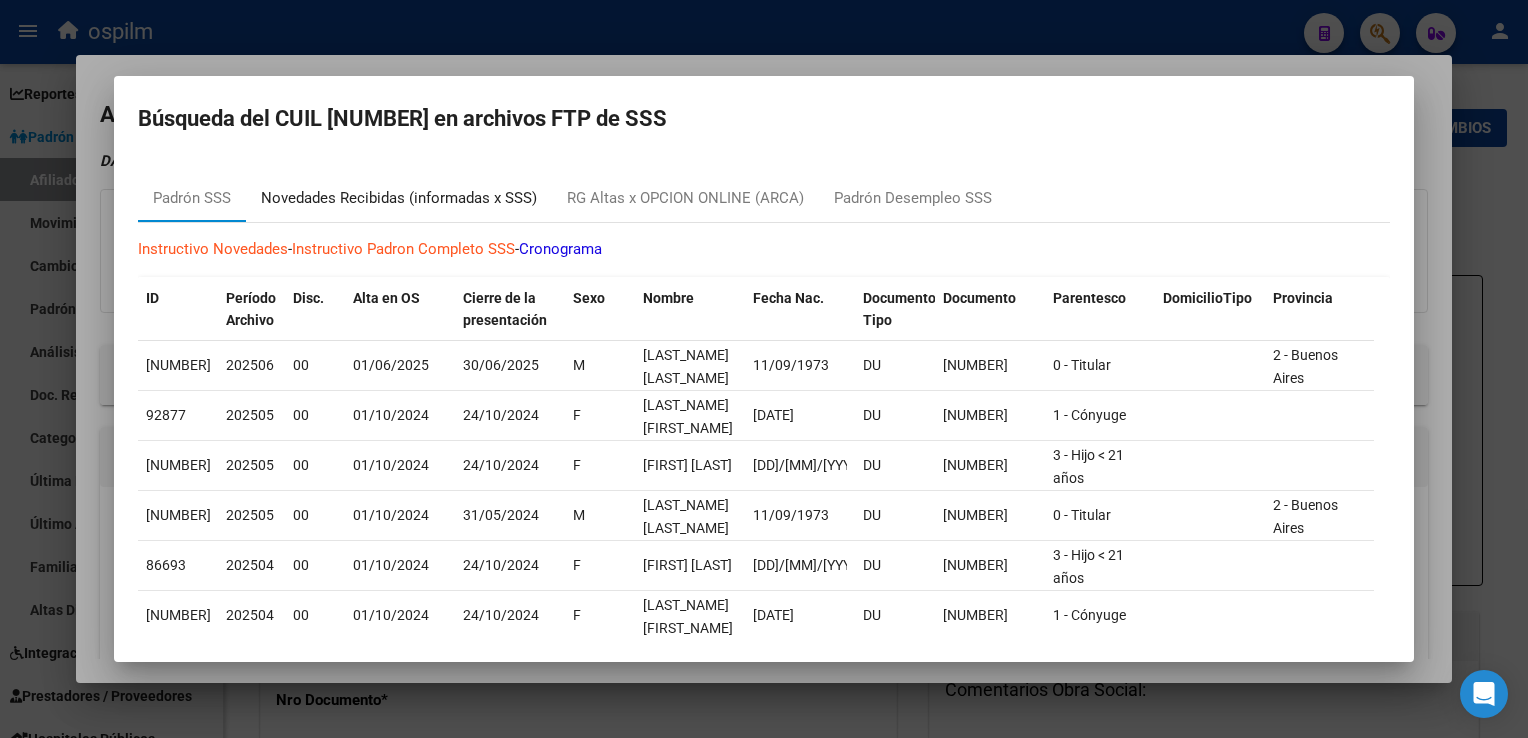 click on "Novedades Recibidas (informadas x SSS)" at bounding box center [399, 198] 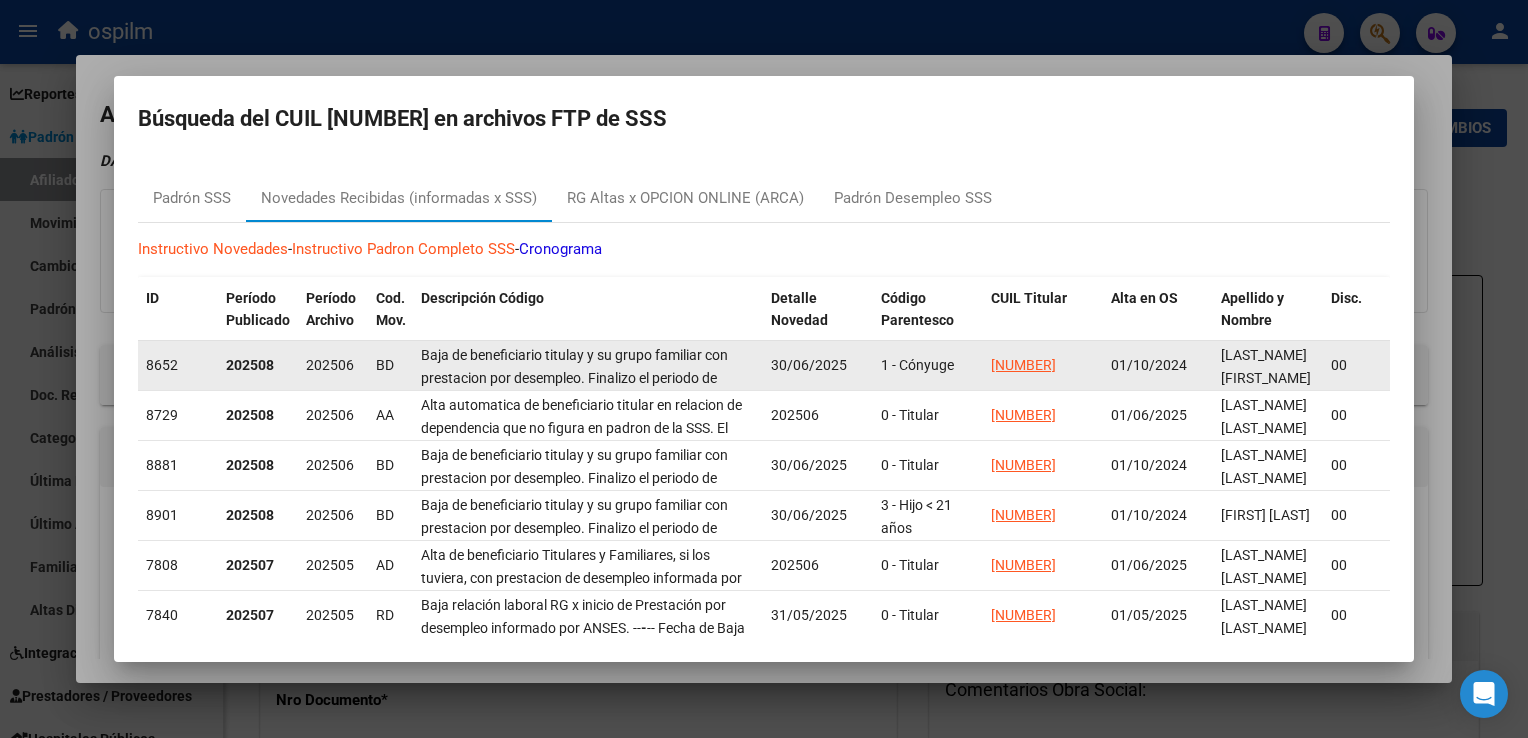 drag, startPoint x: 349, startPoint y: 405, endPoint x: 355, endPoint y: 371, distance: 34.525352 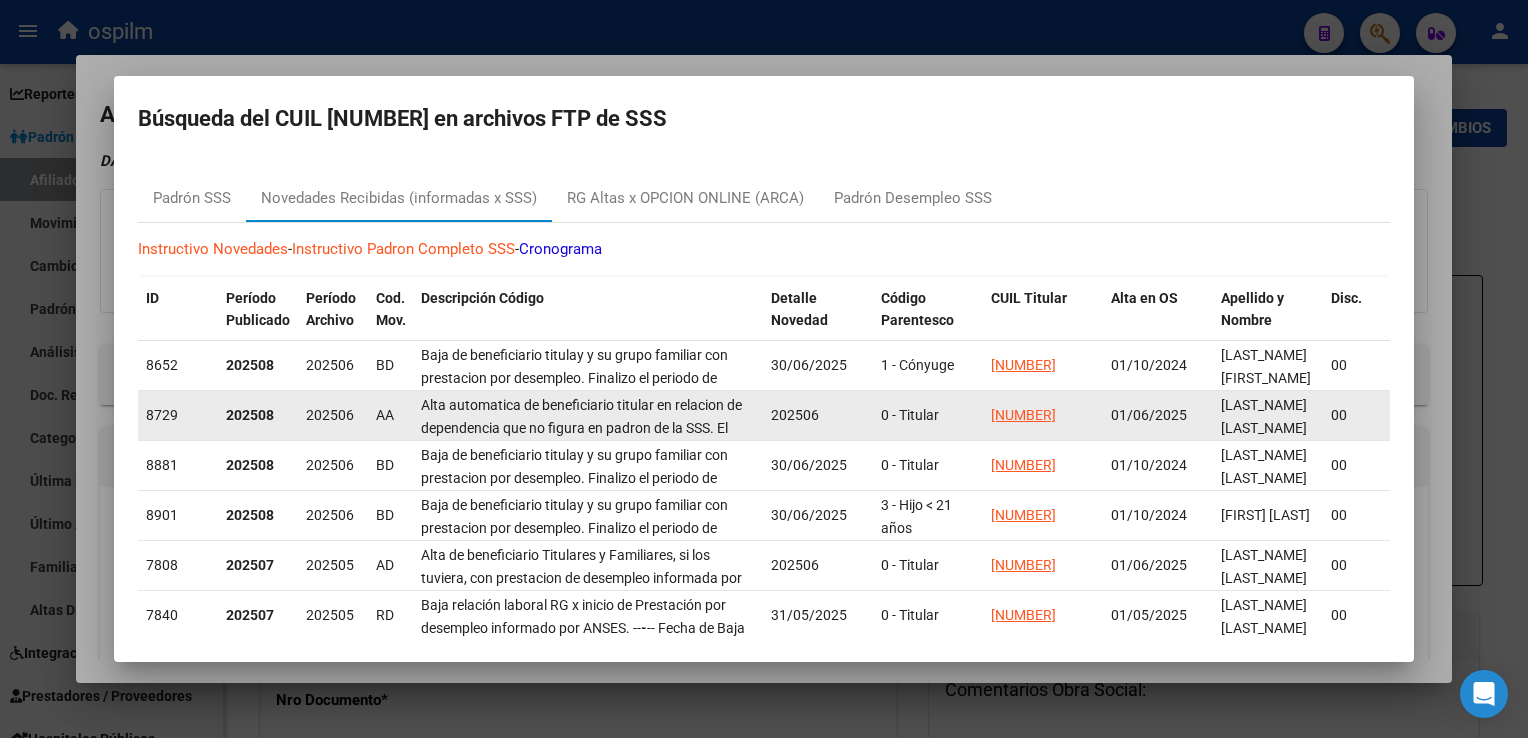 drag, startPoint x: 355, startPoint y: 371, endPoint x: 368, endPoint y: 424, distance: 54.571056 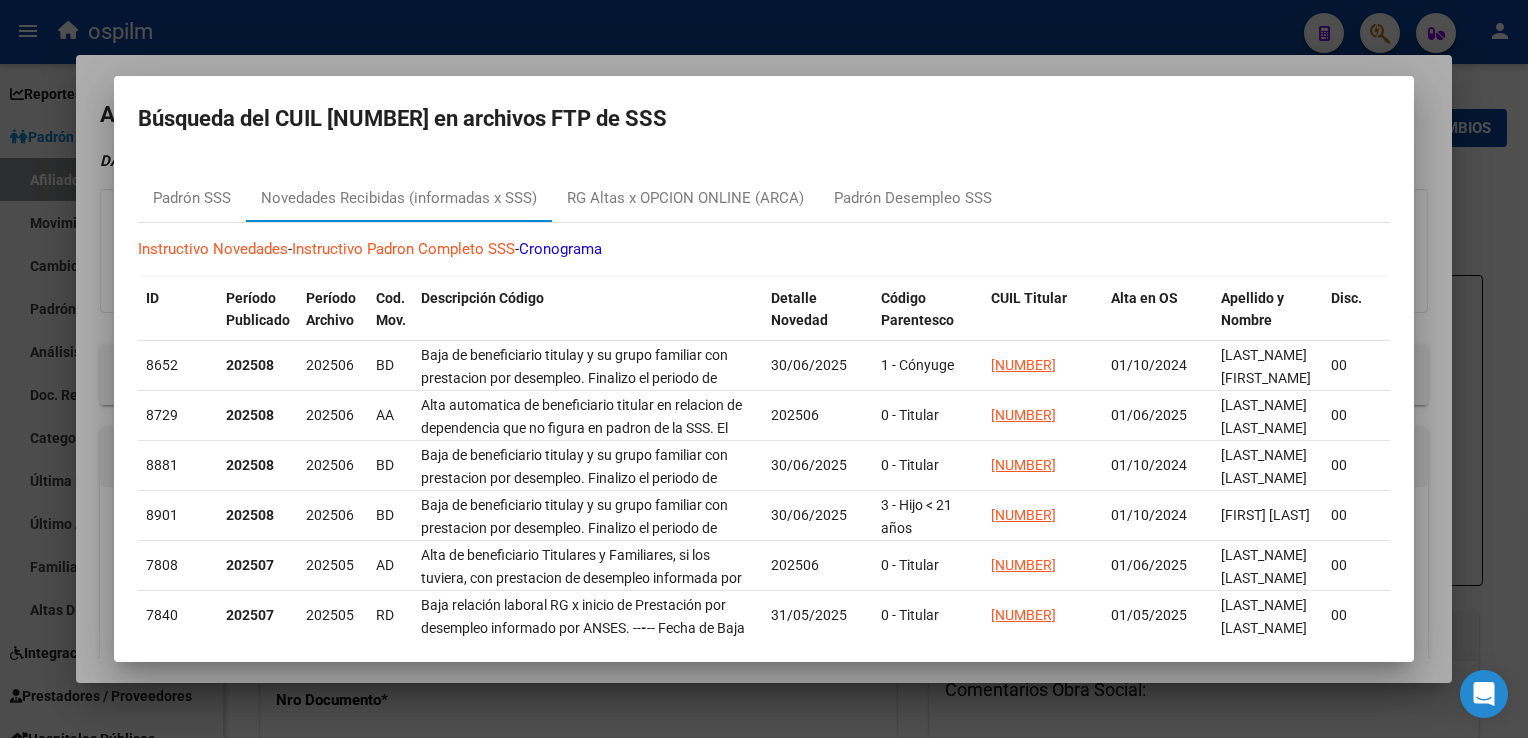 click at bounding box center (764, 369) 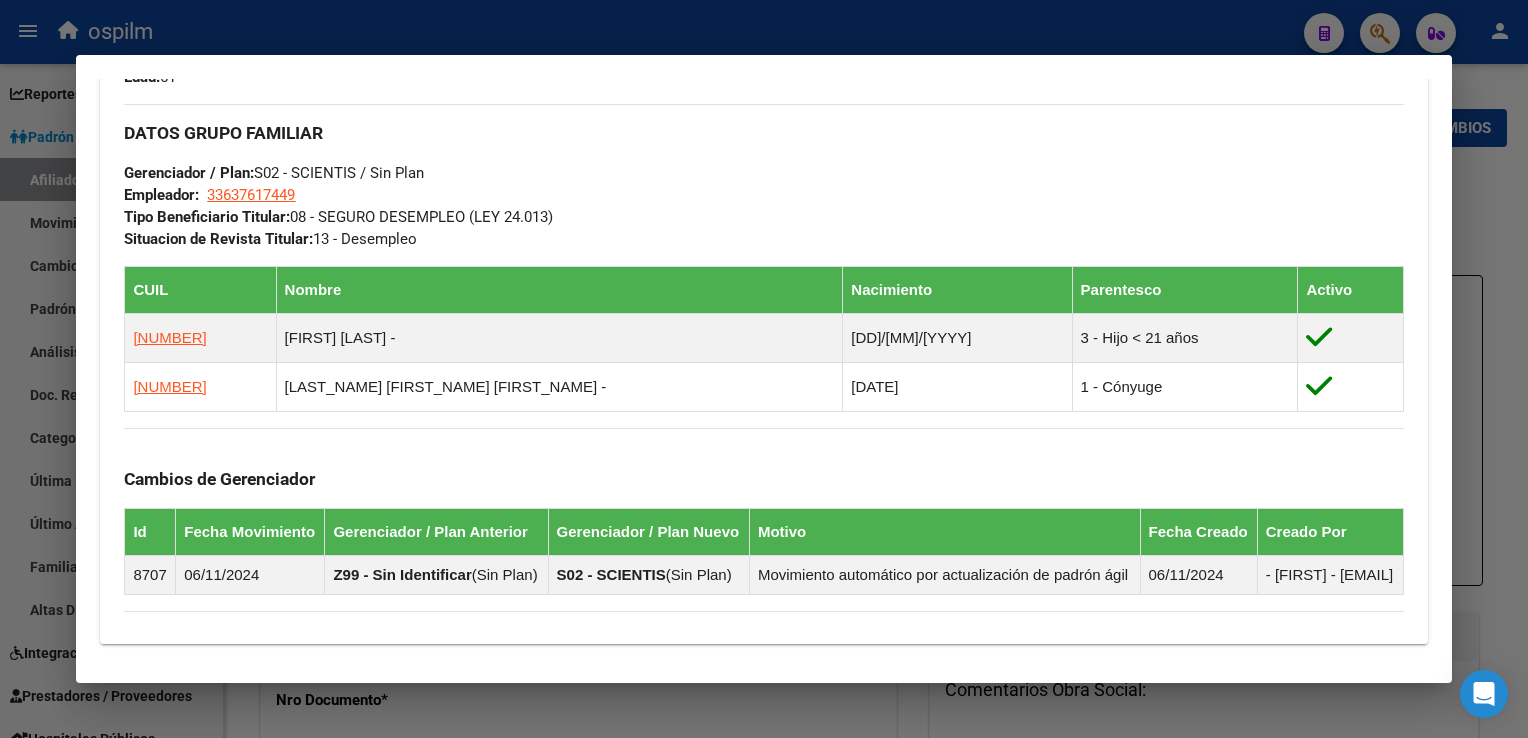 scroll, scrollTop: 0, scrollLeft: 0, axis: both 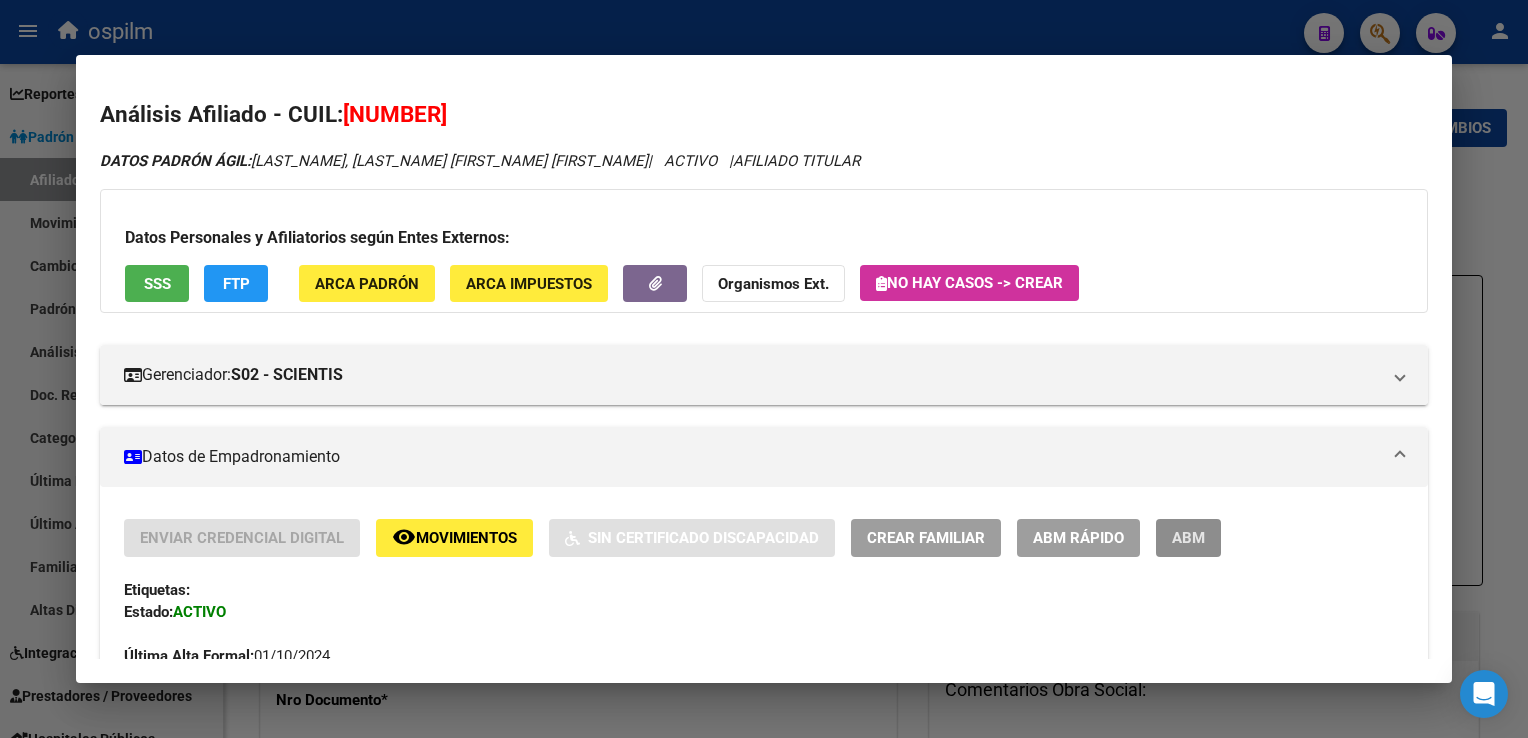 click on "ABM" at bounding box center [1188, 537] 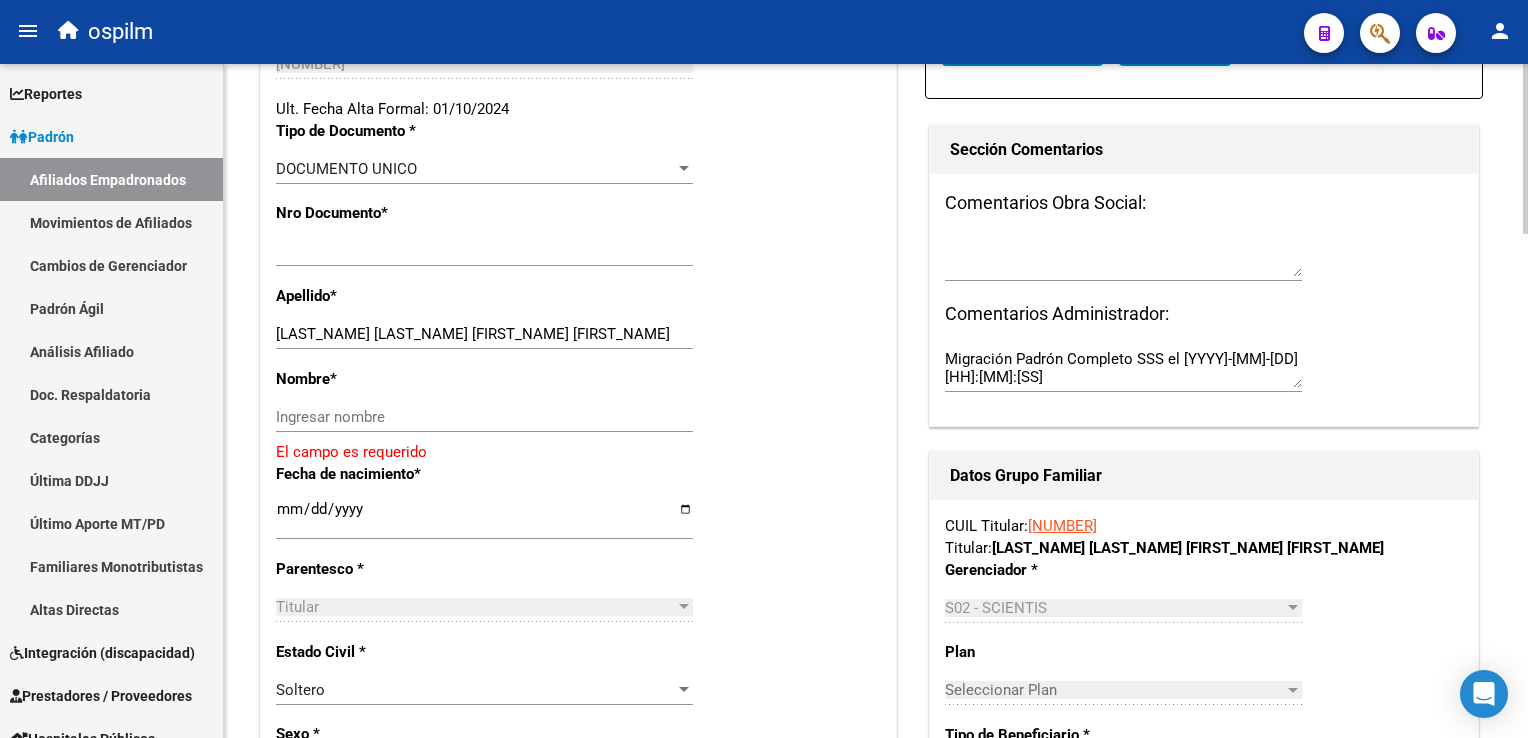 scroll, scrollTop: 571, scrollLeft: 0, axis: vertical 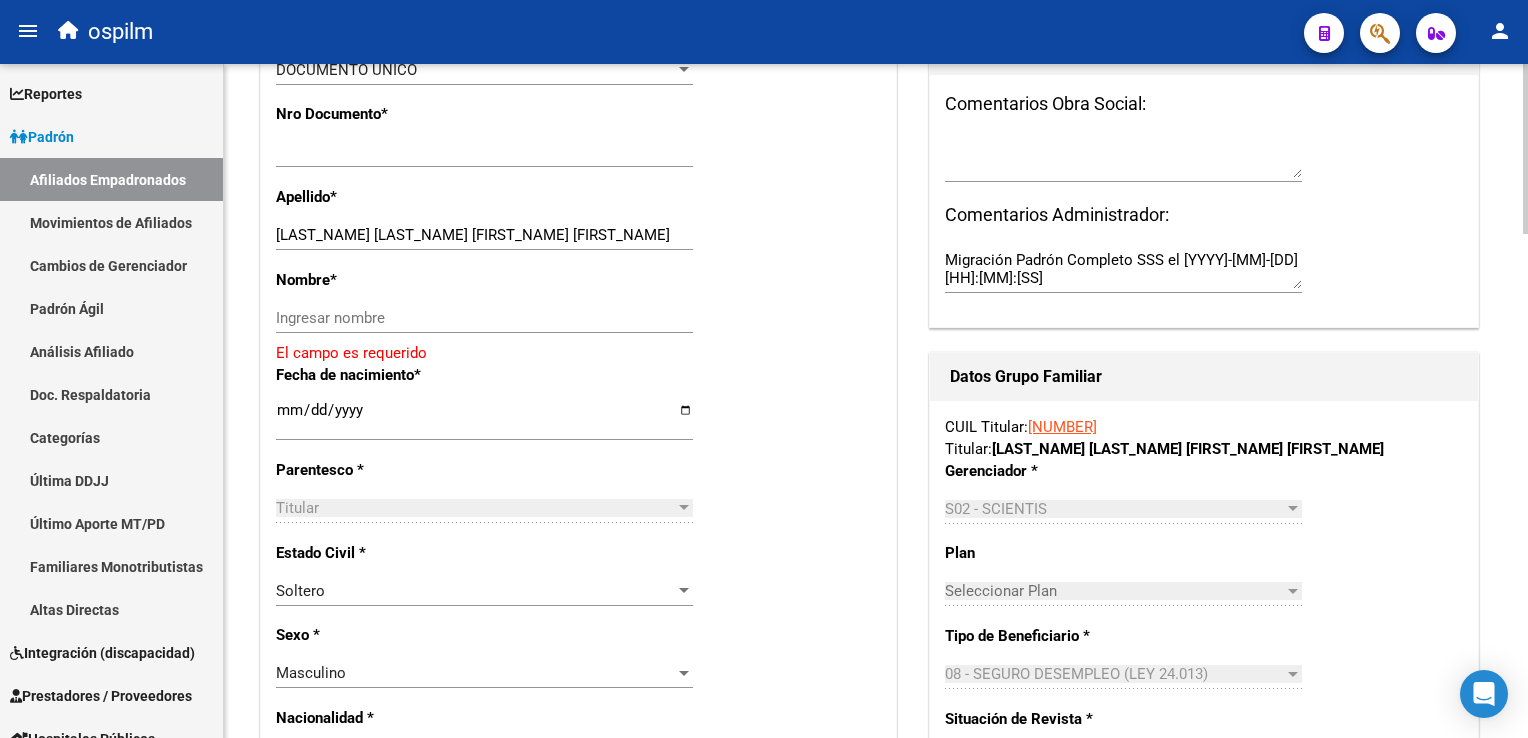 click on "Editar Afiliado [NUMBER]    save Guardar cambios  ACTIVO desde [DATE]  remove_red_eye Movimientos SSS FTP    Sin Certificado Discapacidad ARCA Padrón ARCA Impuestos Análisis Afiliado   Titular   Familiar Datos Afiliado Nro Afiliado    Ingresar nro  CUIL  *   [NUMBER] CUIL  ARCA Padrón  Ult. Fecha Alta Formal: [DATE]  Tipo de Documento * DOCUMENTO UNICO Seleccionar tipo Nro Documento  *   [NUMBER] Ingresar nro  Apellido  *   [LAST] Ingresar apellido  Nombre  *   Ingresar nombre   El campo es requerido Fecha de nacimiento  *   [DATE] Ingresar fecha   Parentesco * Titular Seleccionar parentesco  Estado Civil * Soltero Seleccionar tipo  Sexo * Masculino Seleccionar sexo  Nacionalidad * Seleccionar tipo Seleccionar tipo  Discapacitado * No incapacitado Seleccionar tipo Vencimiento Certificado Estudio    Ingresar fecha   Tipo domicilio * Domicilio Completo Seleccionar tipo domicilio  Provincia * Buenos Aires Seleccionar provincia Localidad  *   *   [NUMBER] *" 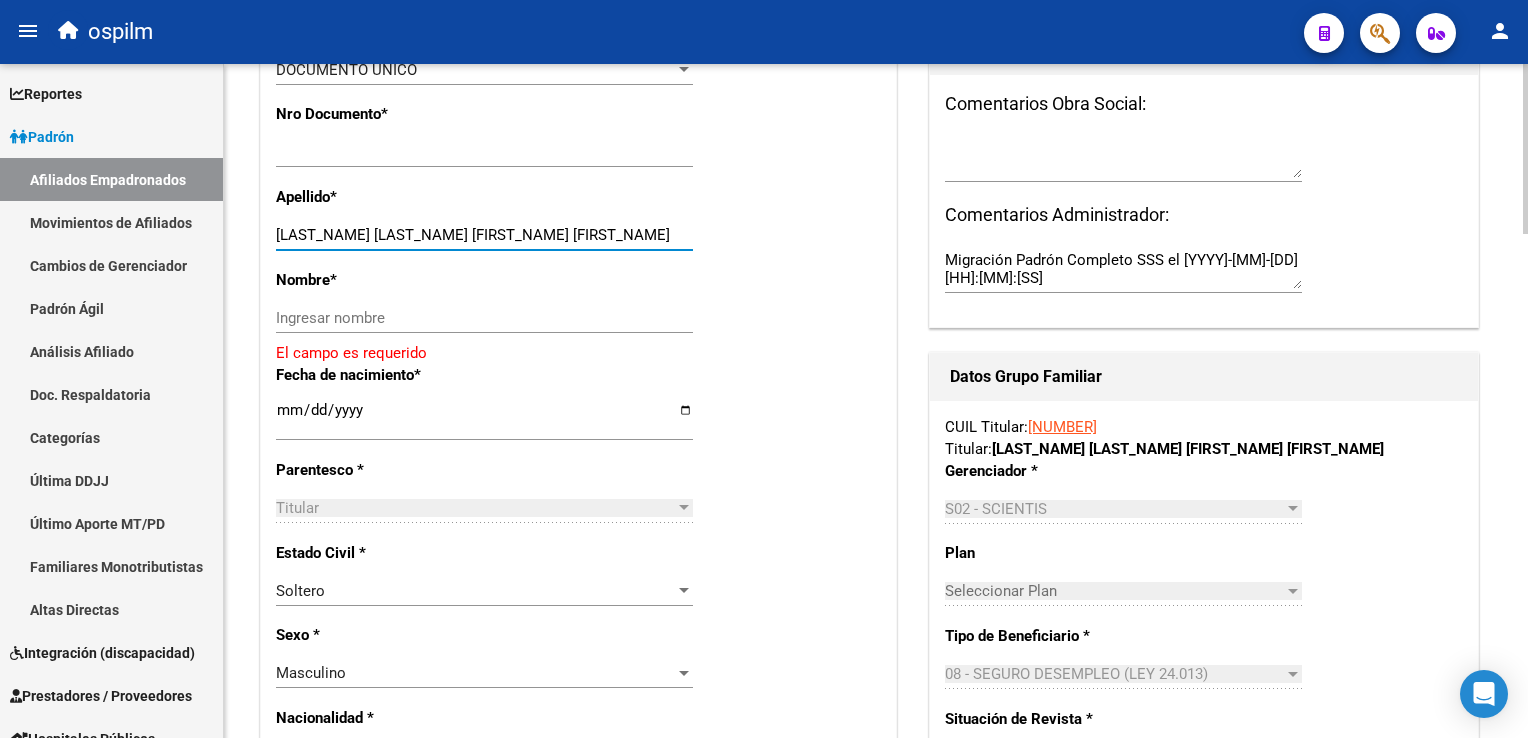 drag, startPoint x: 388, startPoint y: 245, endPoint x: 542, endPoint y: 248, distance: 154.02922 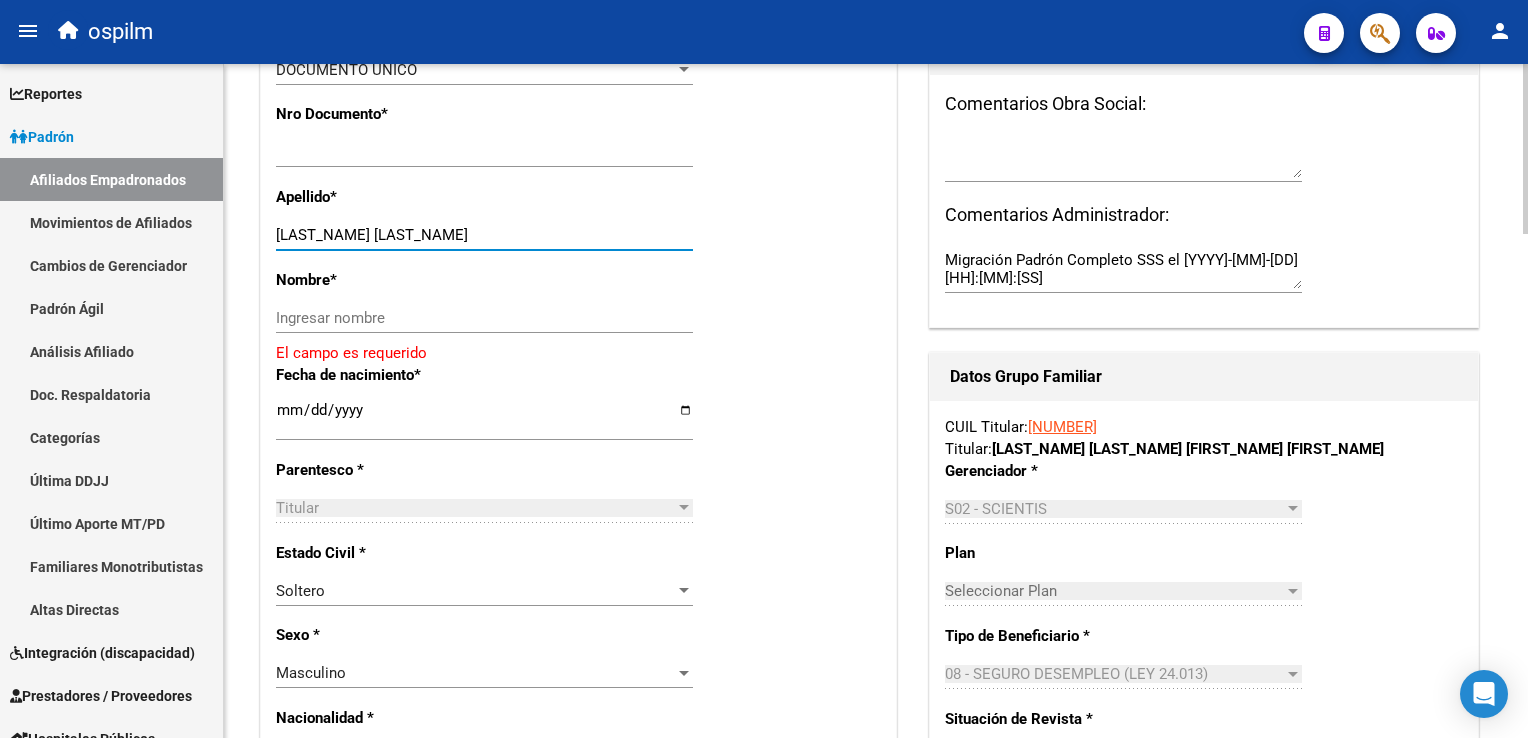 type on "[LAST_NAME] [LAST_NAME]" 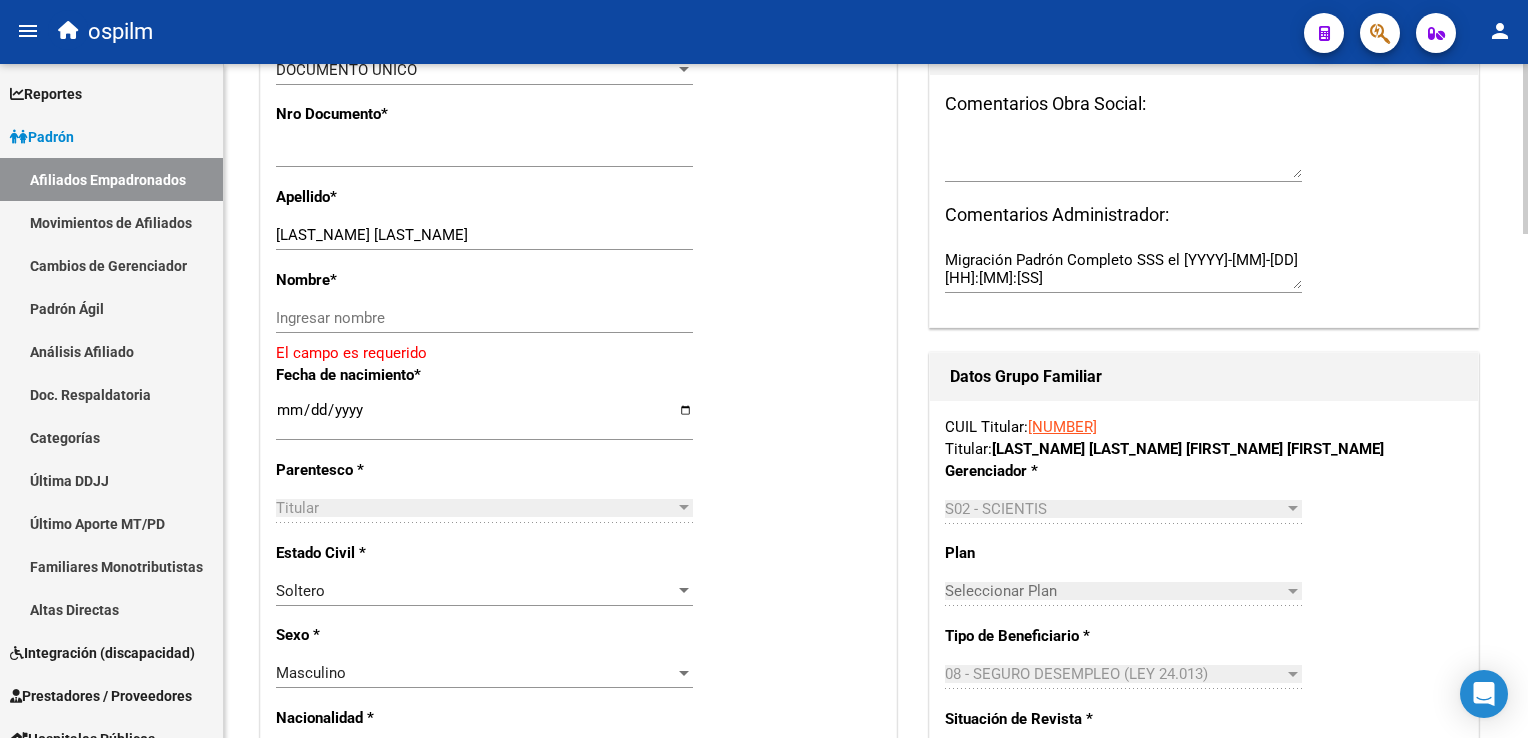 click on "Ingresar nombre" 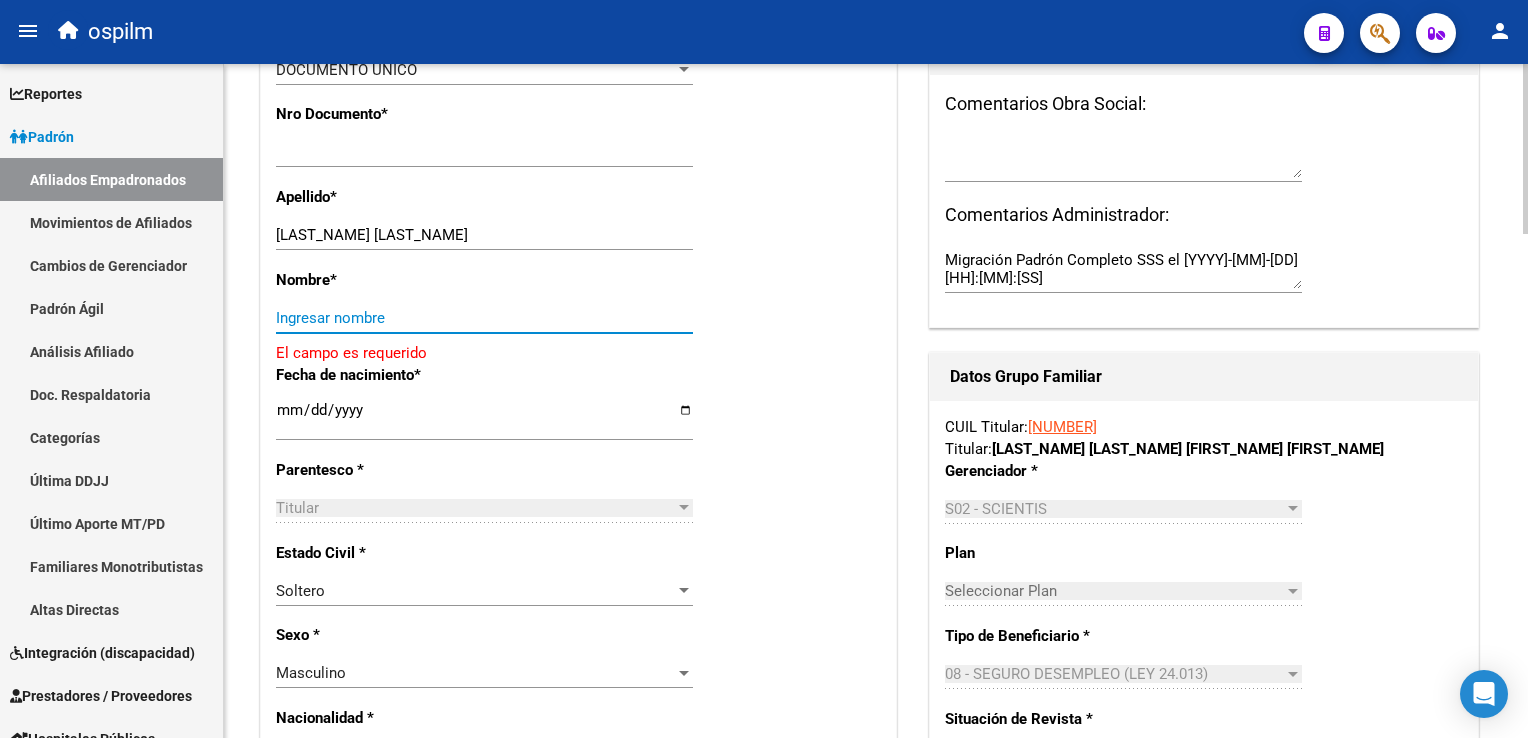 paste on "[FIRST_NAME] [FIRST_NAME]" 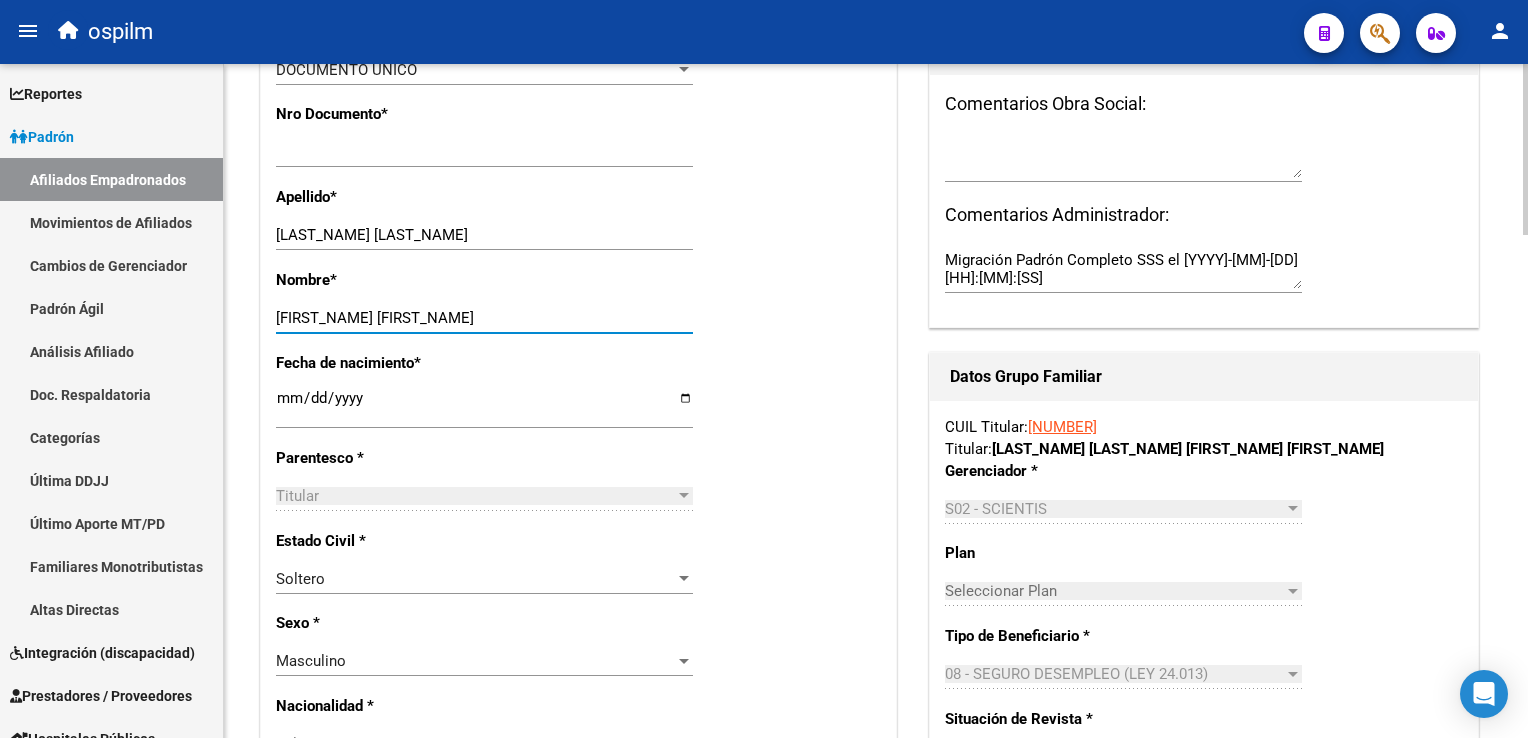 scroll, scrollTop: 0, scrollLeft: 0, axis: both 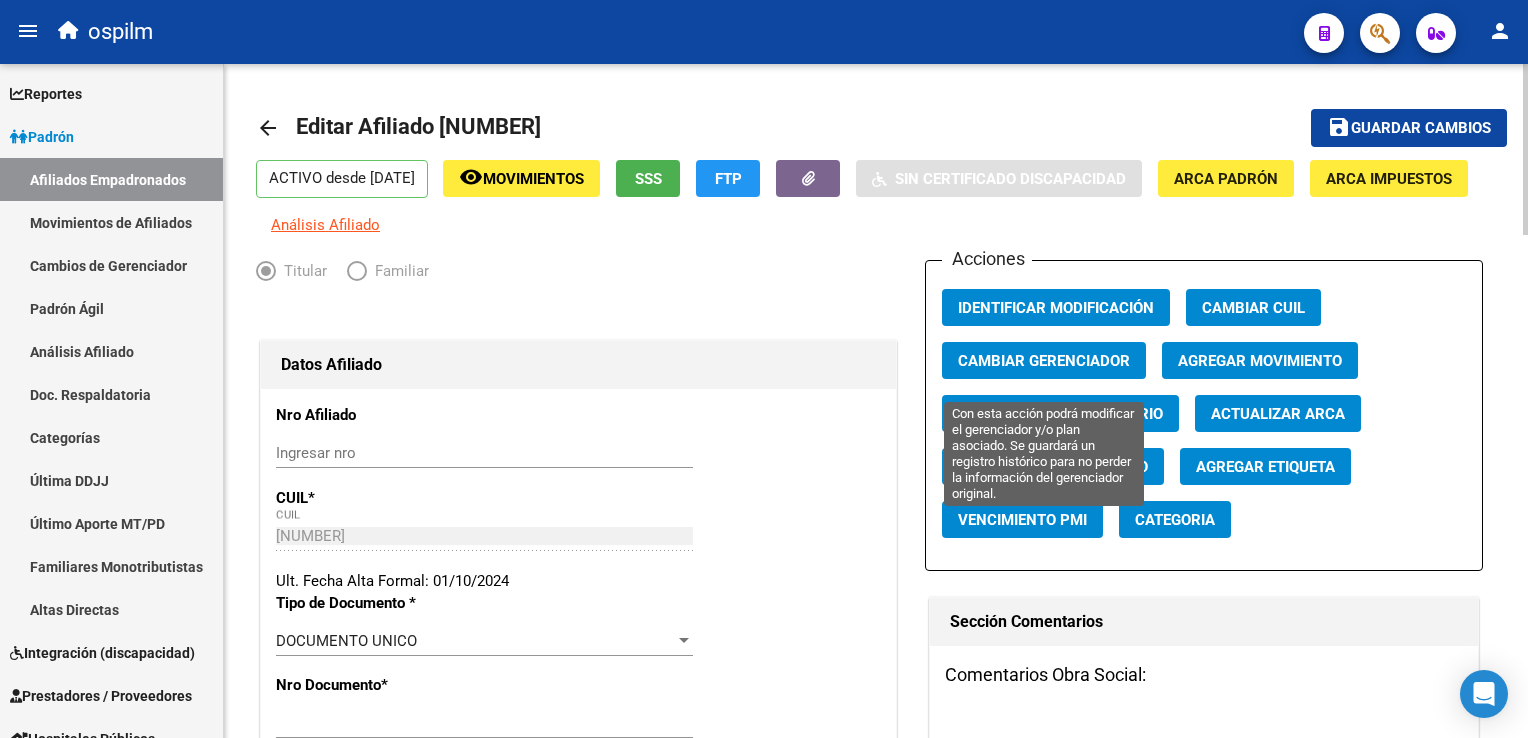 type on "[FIRST_NAME] [FIRST_NAME]" 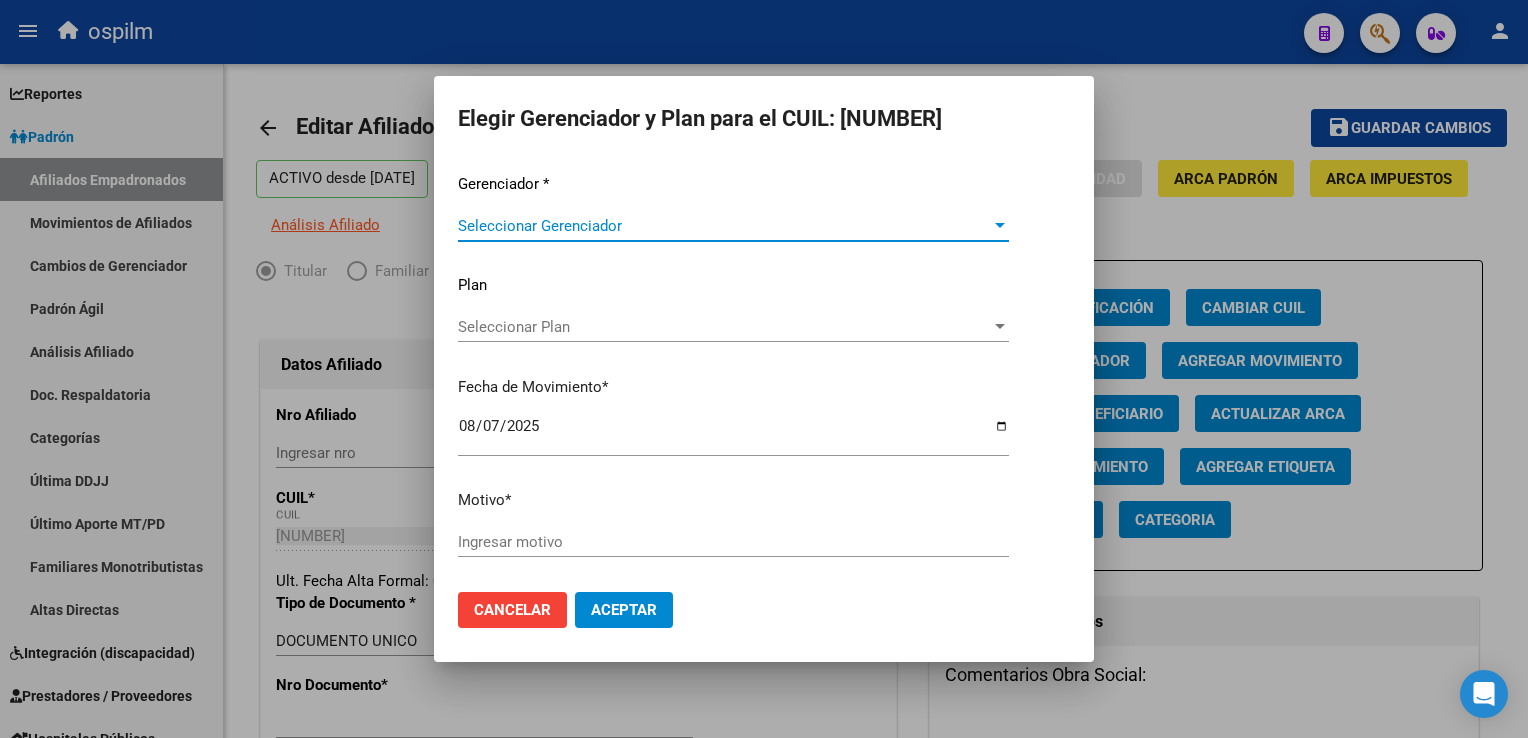click at bounding box center [764, 369] 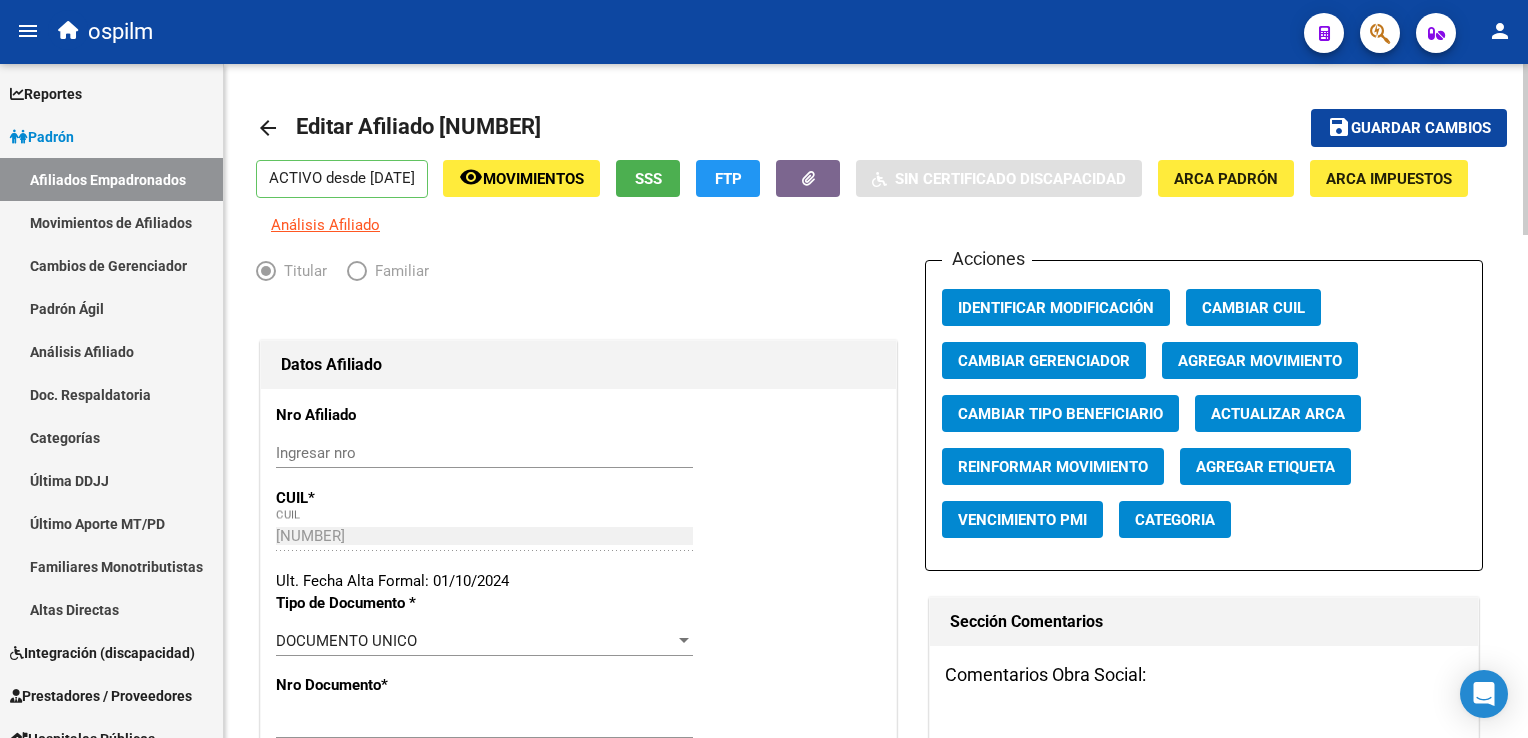 click on "Agregar Movimiento" 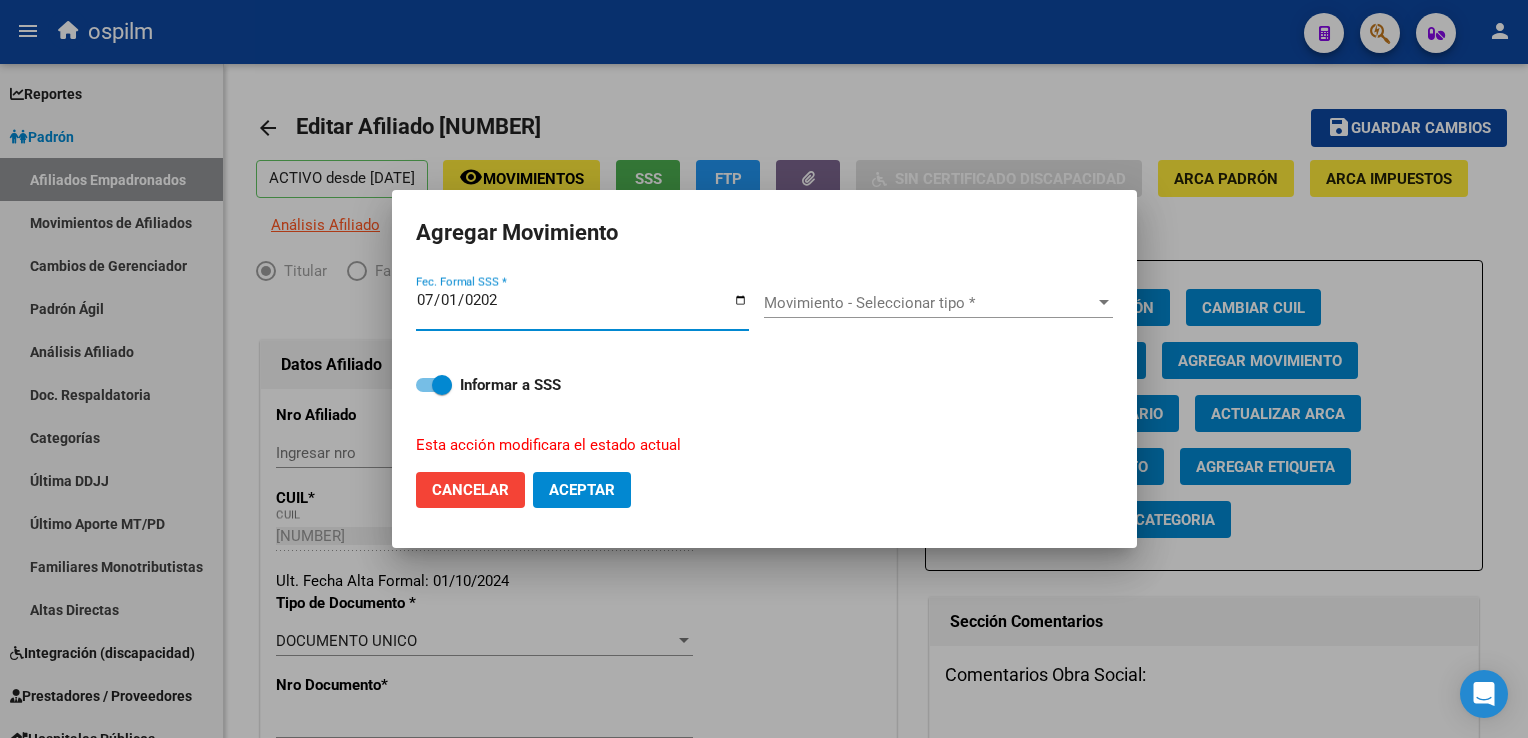 type on "2025-07-01" 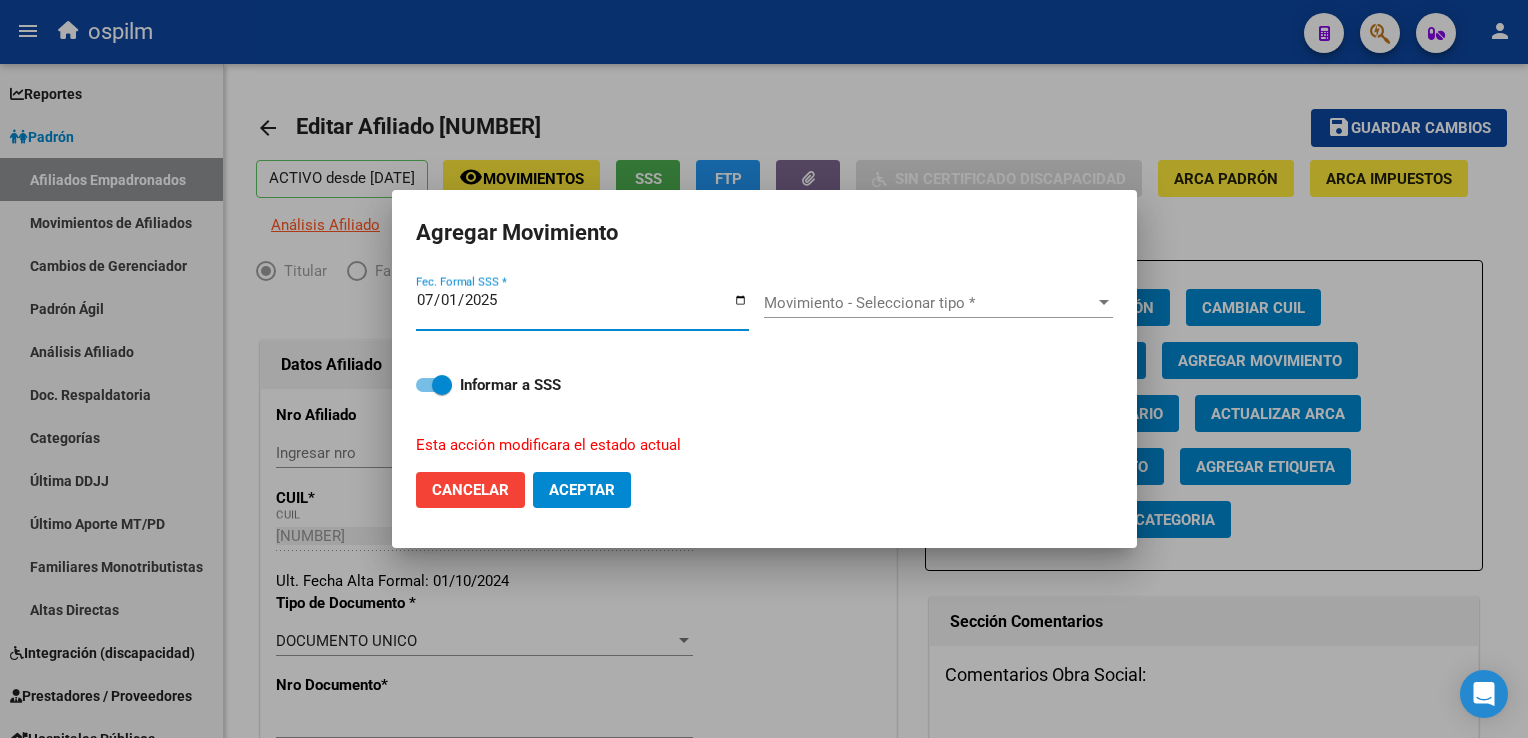 click on "Movimiento - Seleccionar tipo *" at bounding box center (929, 303) 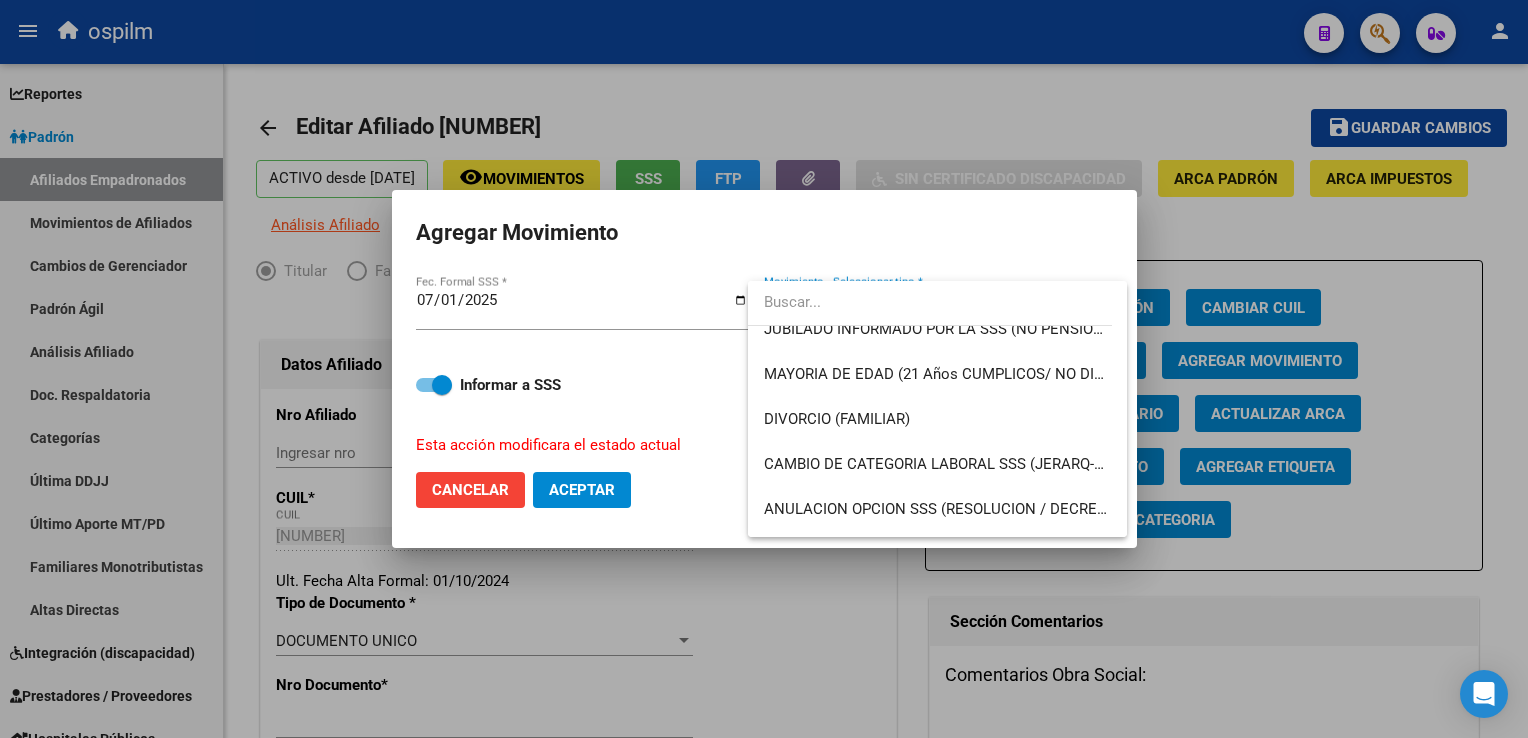 scroll, scrollTop: 205, scrollLeft: 0, axis: vertical 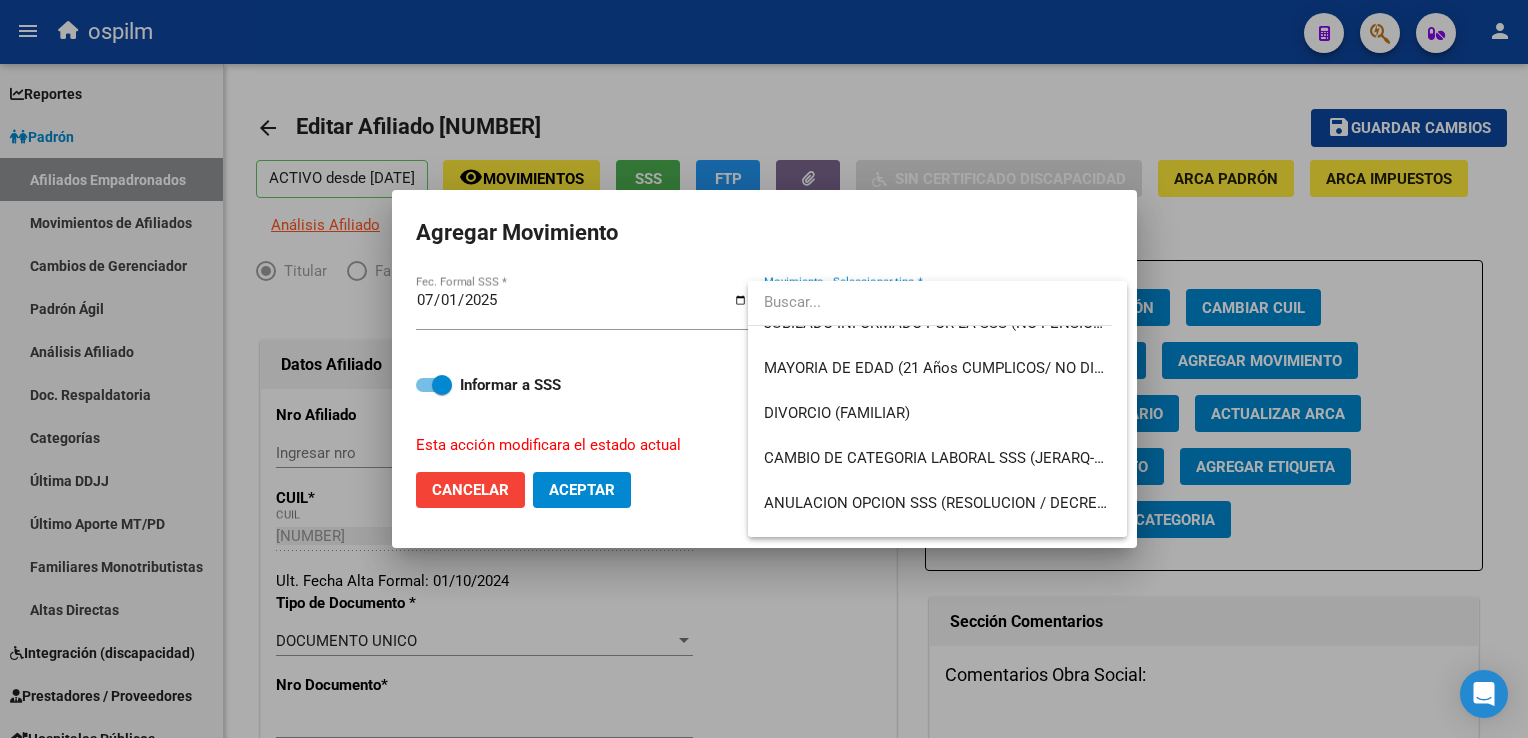 click at bounding box center [764, 369] 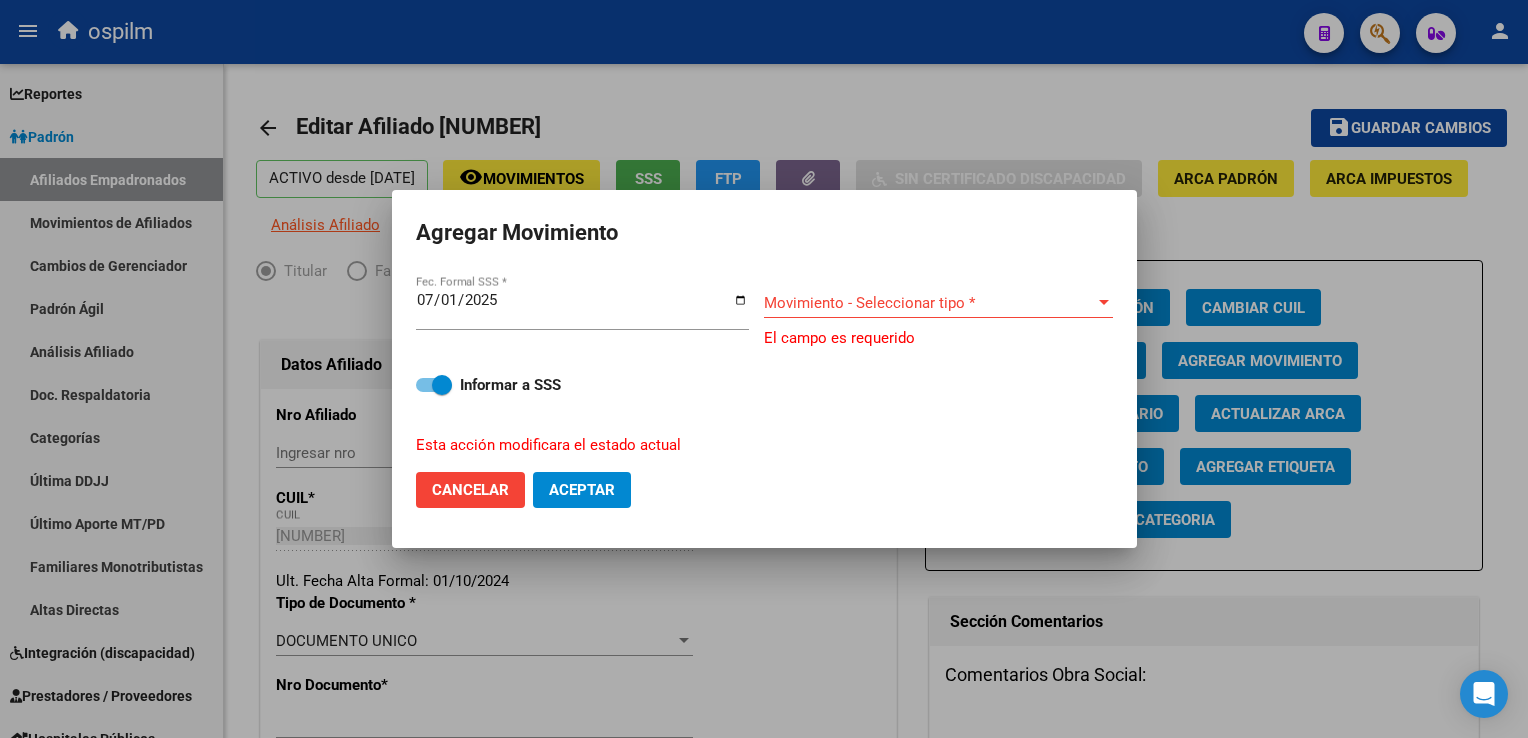 click on "Cancelar" 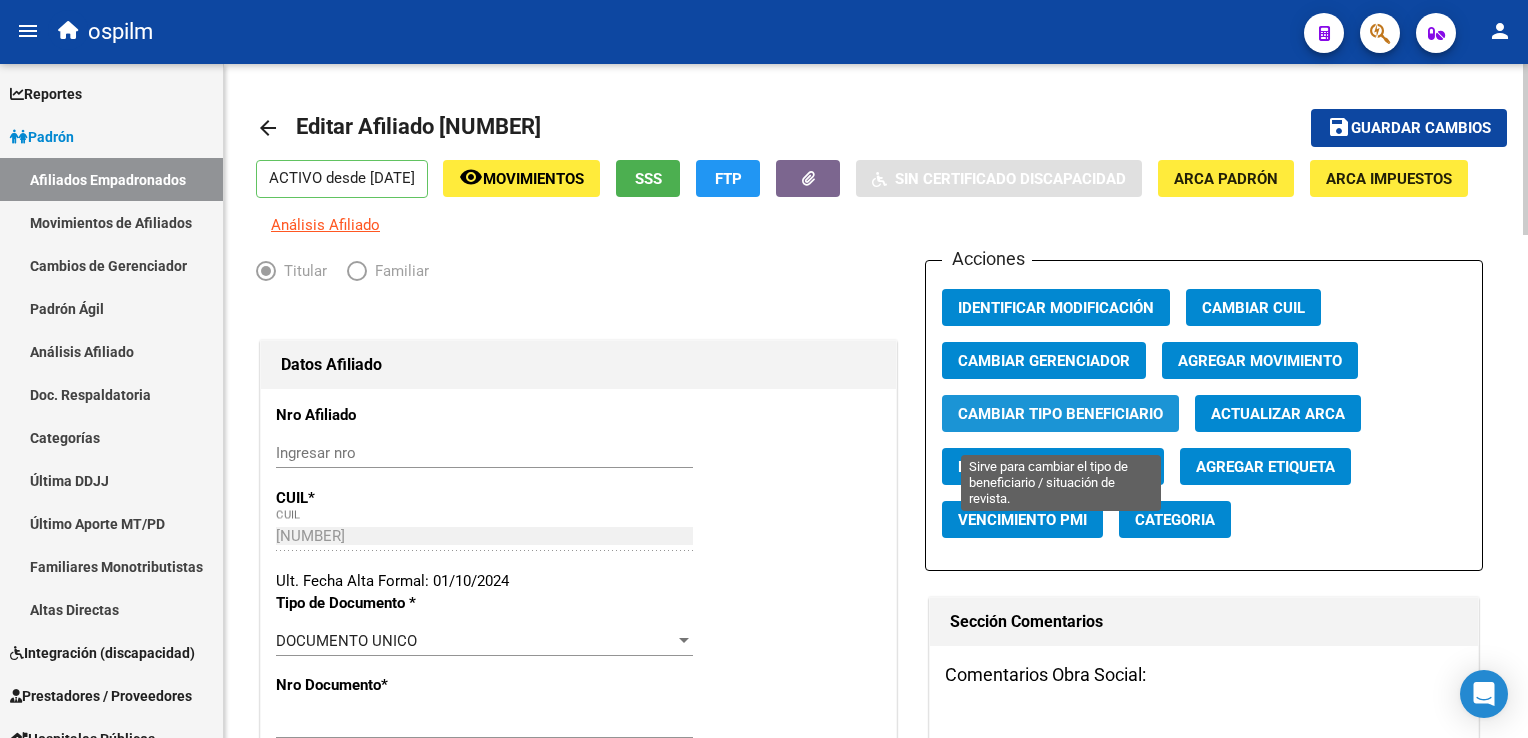 click on "Cambiar Tipo Beneficiario" 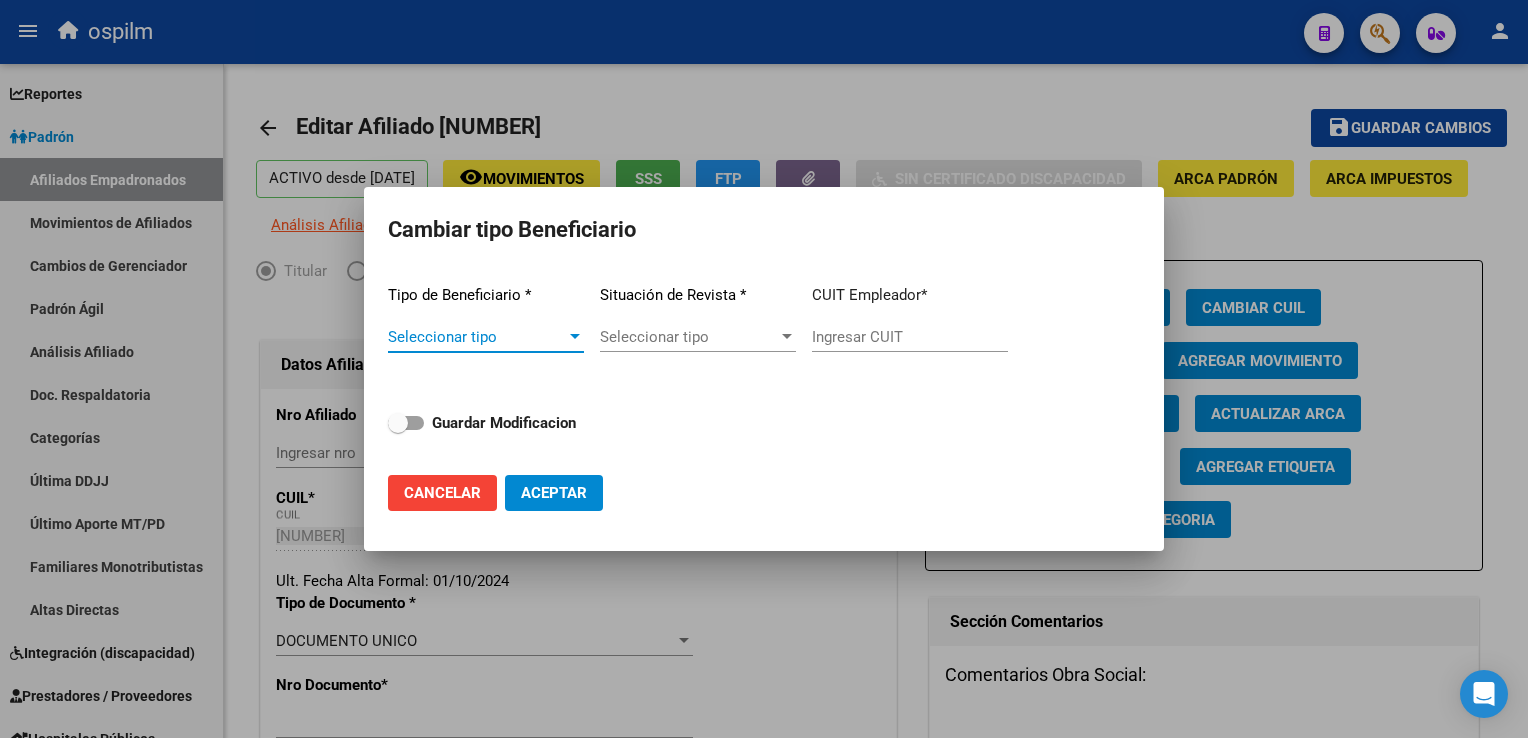 click on "Seleccionar tipo" at bounding box center (477, 337) 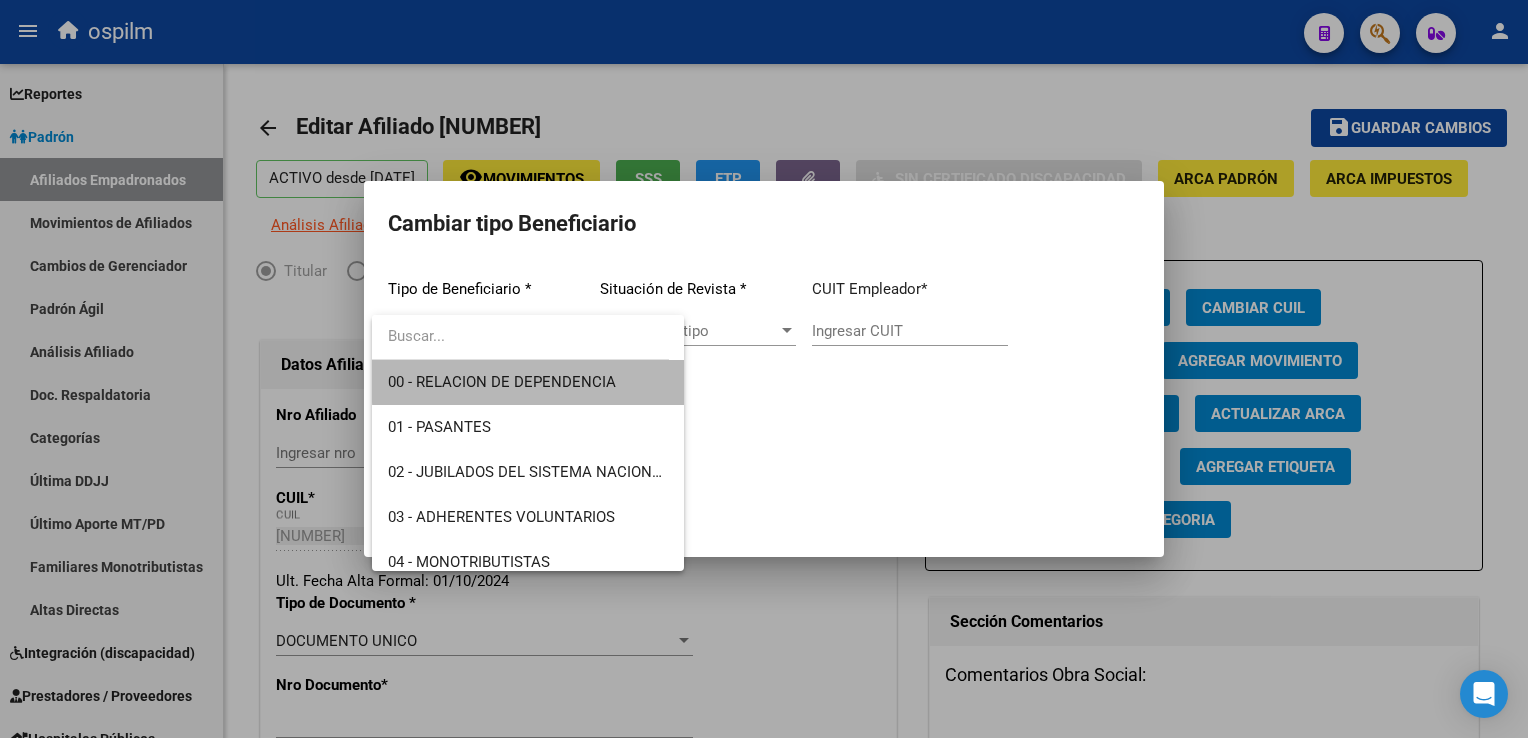 click on "00 - RELACION DE DEPENDENCIA" at bounding box center (528, 382) 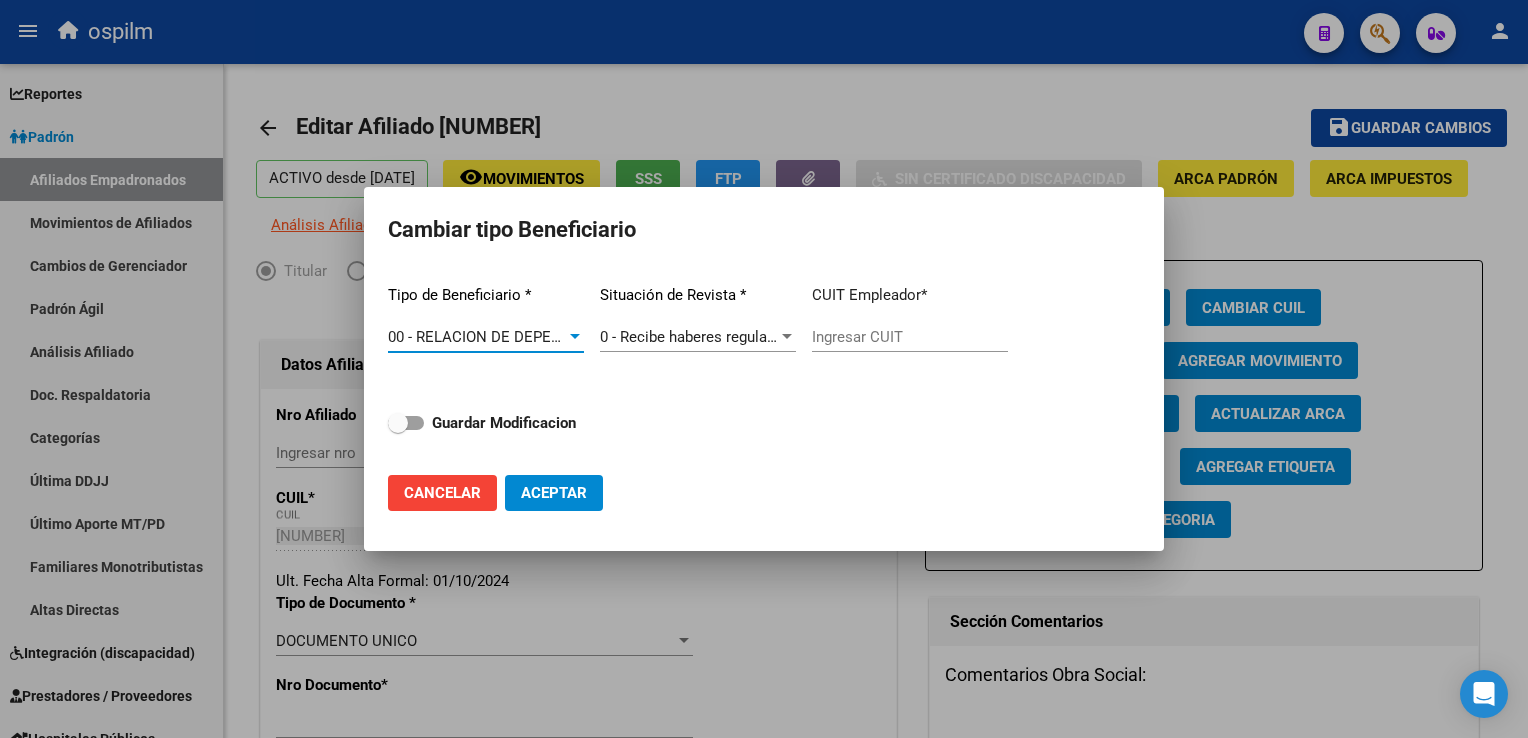 type on "[DD]-[NUMBER]-[DD]" 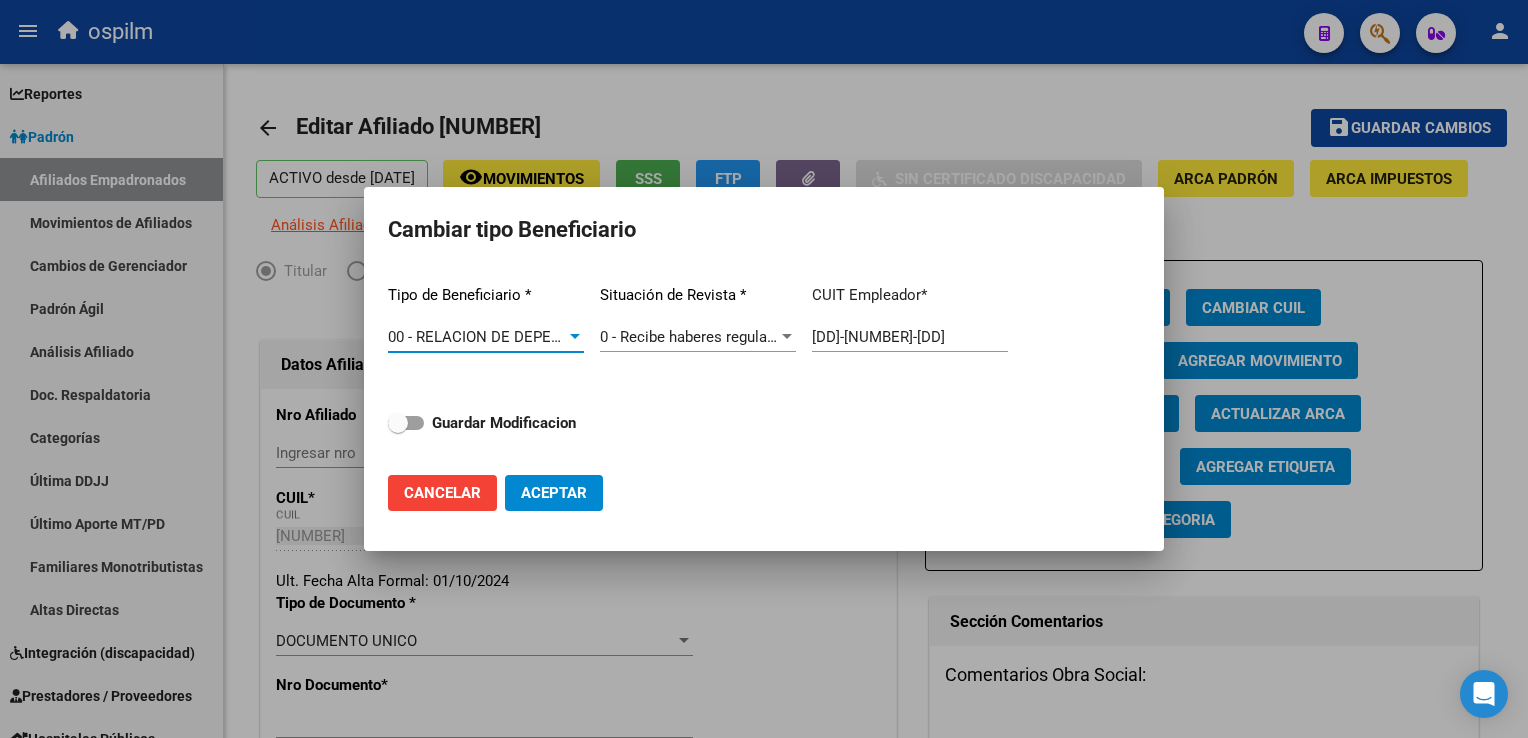 click at bounding box center (398, 423) 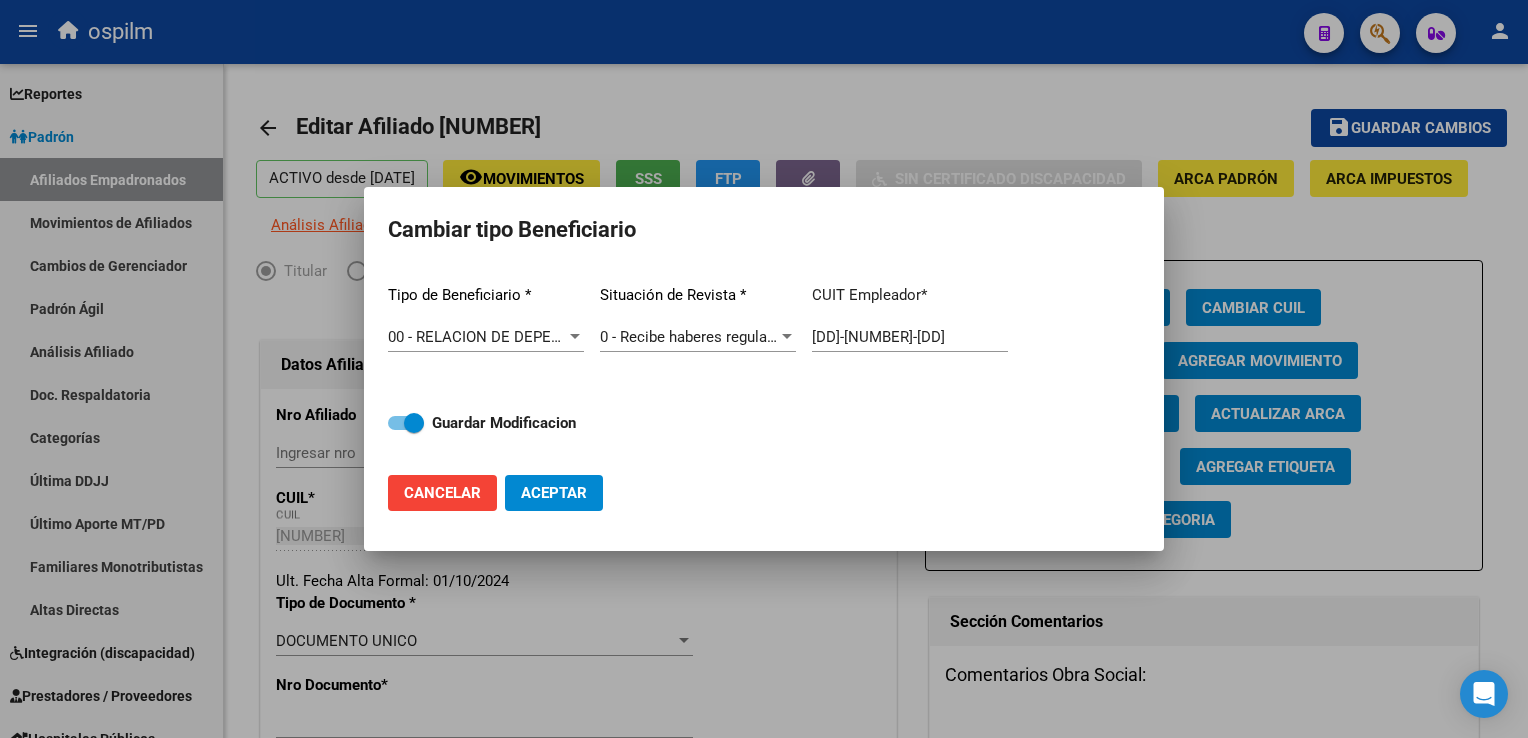 click on "Aceptar" 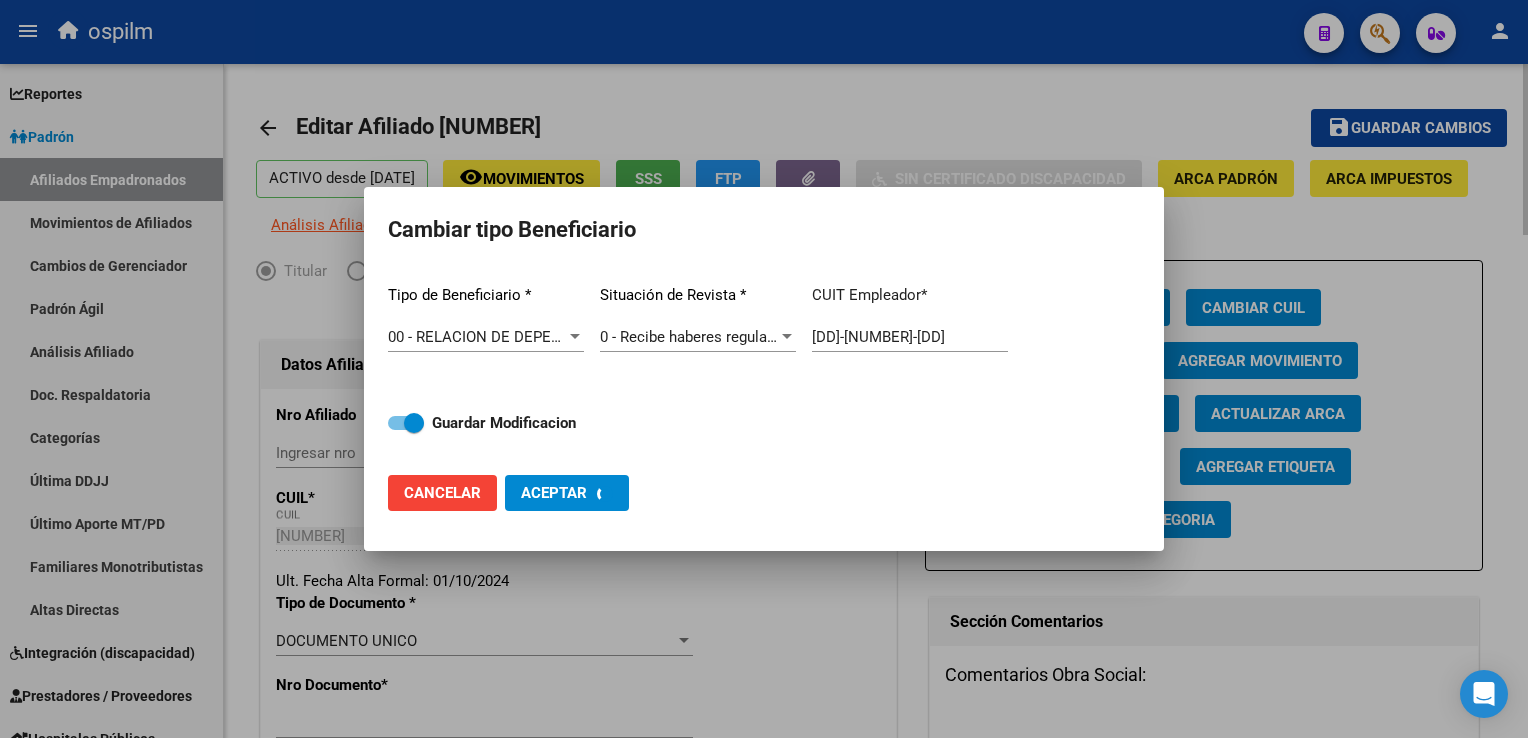 type on "[DD]-[NUMBER]-[DD]" 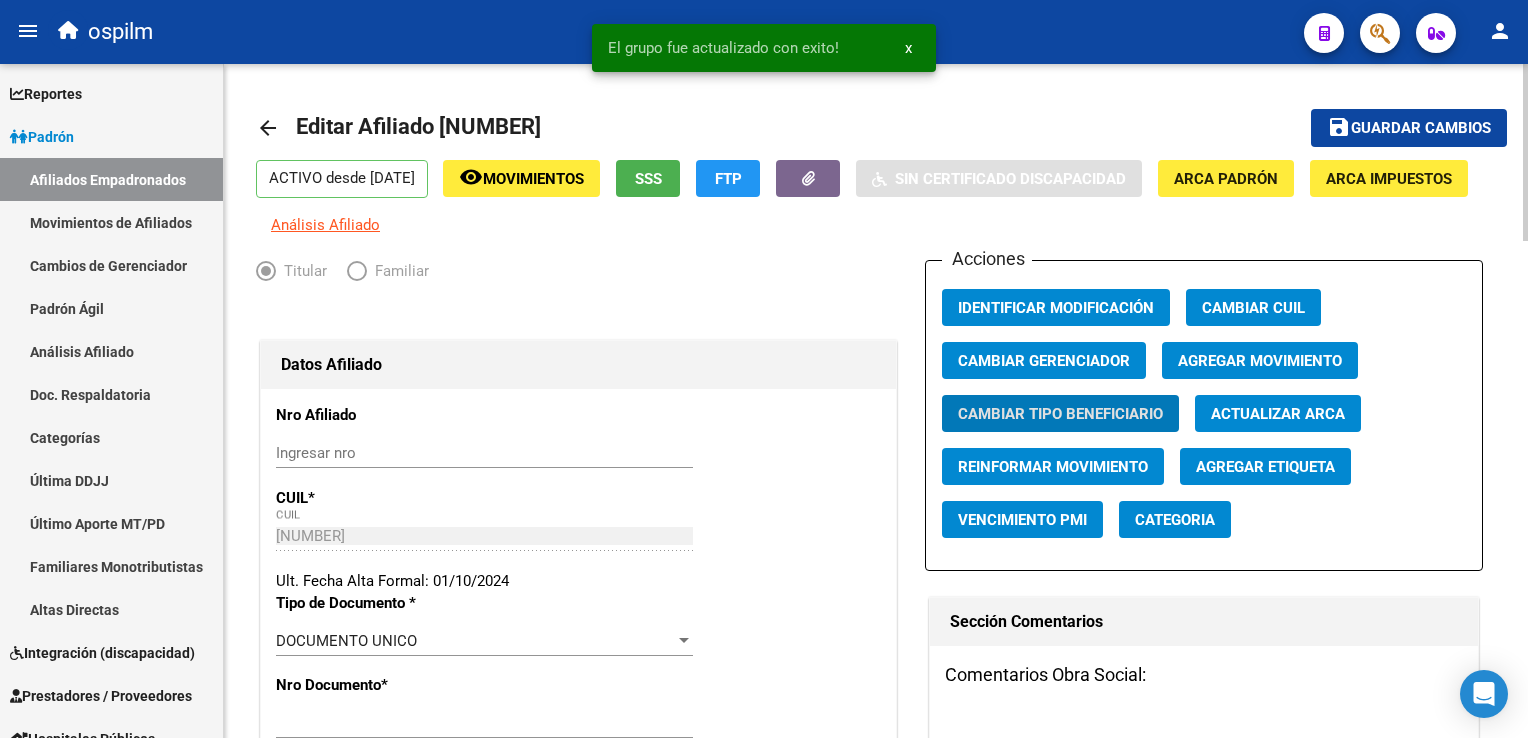 click on "Guardar cambios" 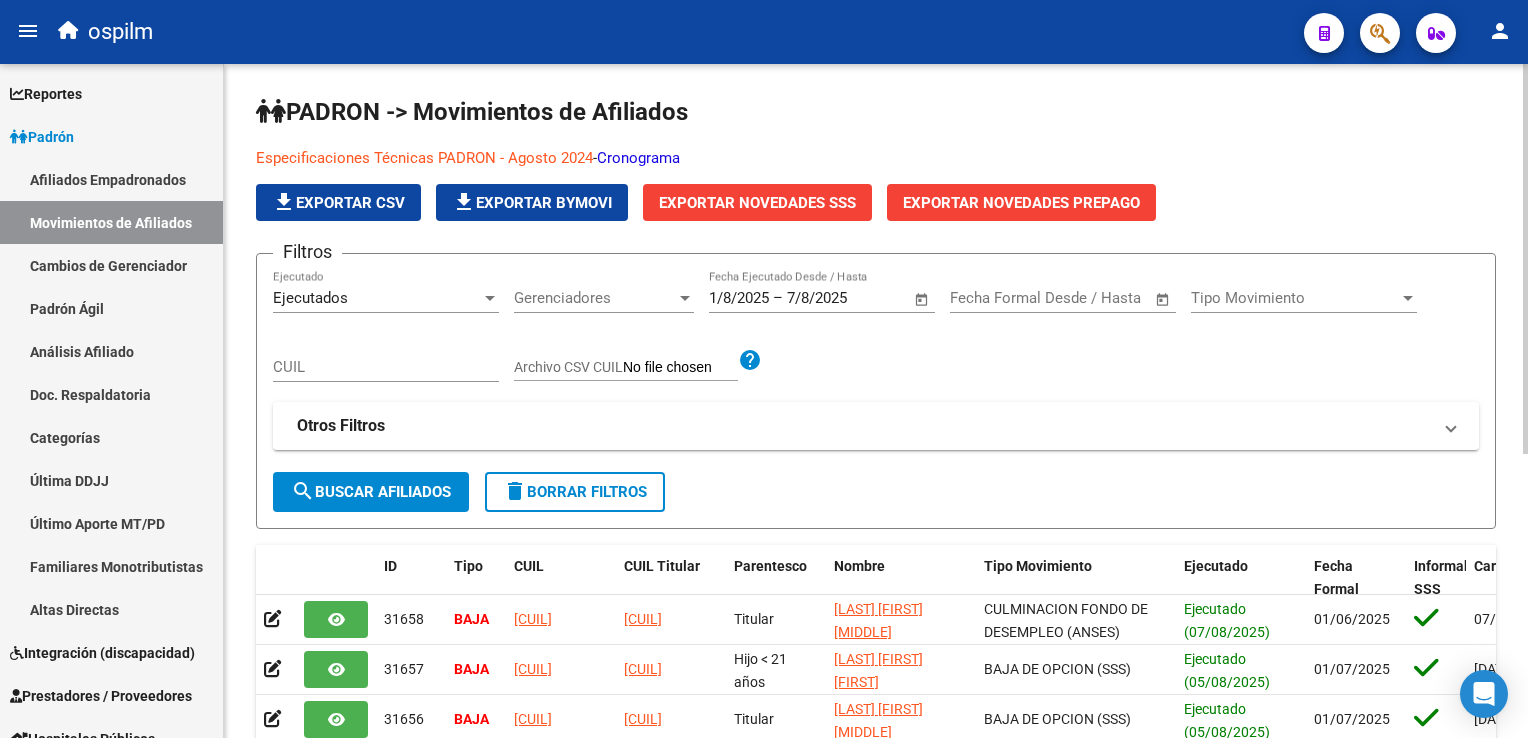 scroll, scrollTop: 0, scrollLeft: 0, axis: both 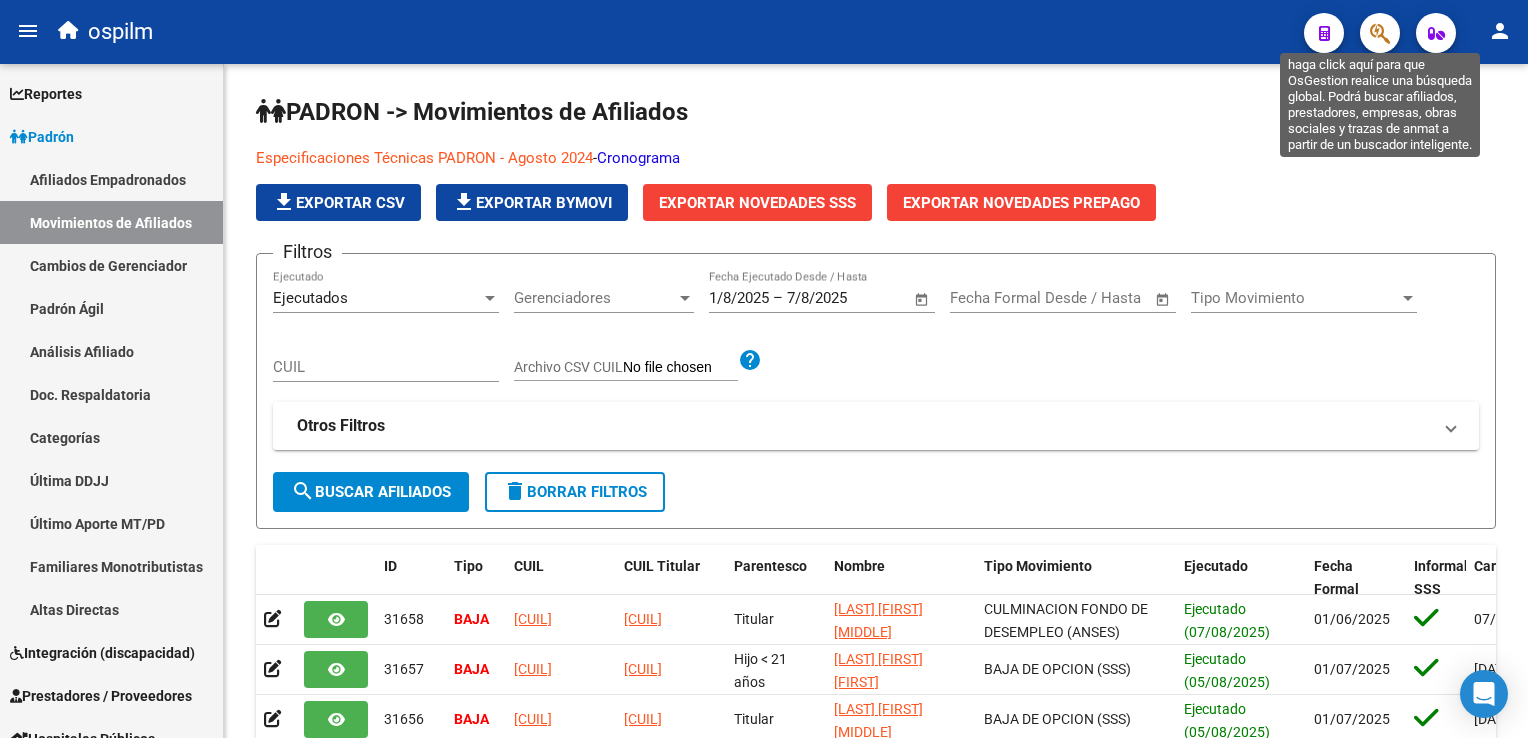 click 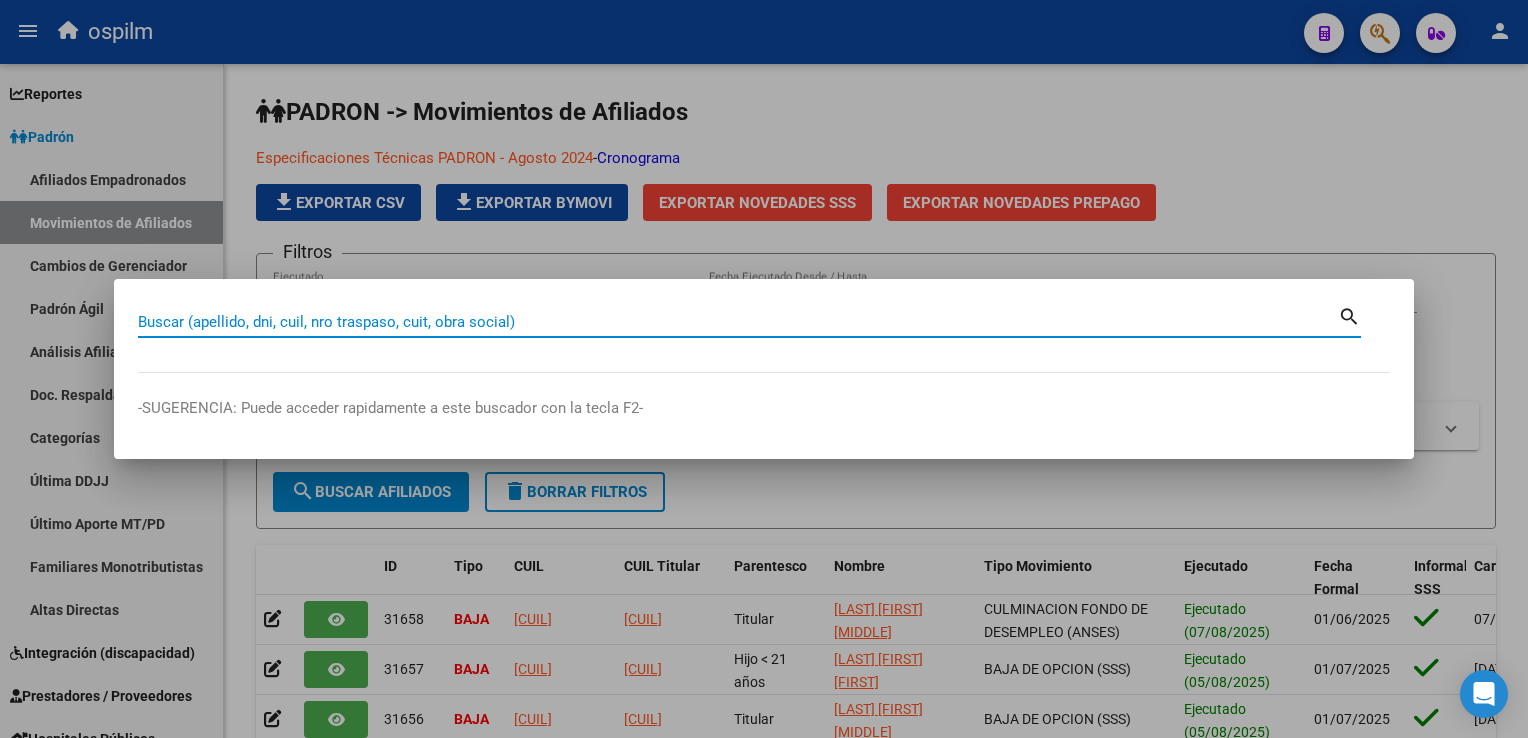 paste on "[CUIL]" 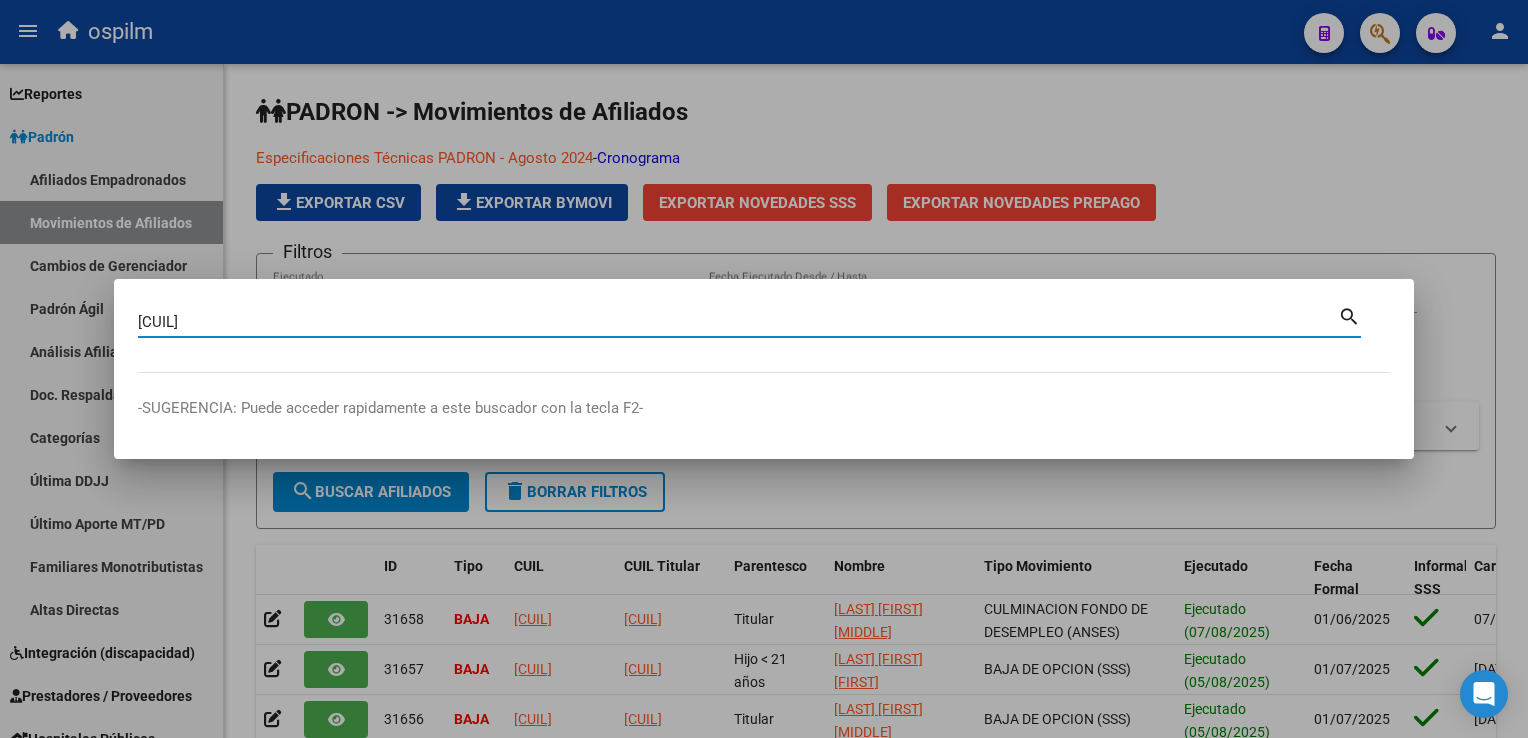 type on "[CUIL]" 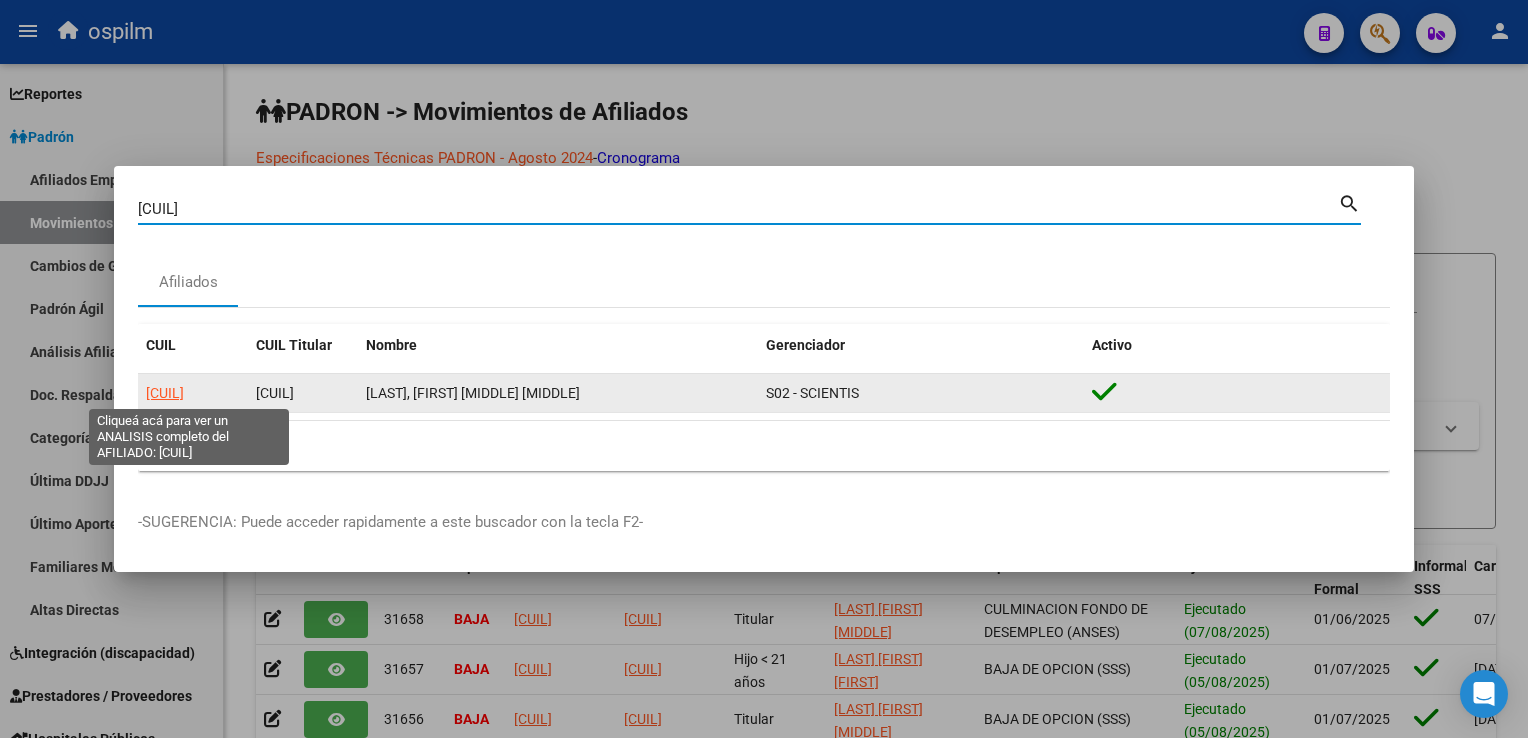 click on "[CUIL]" 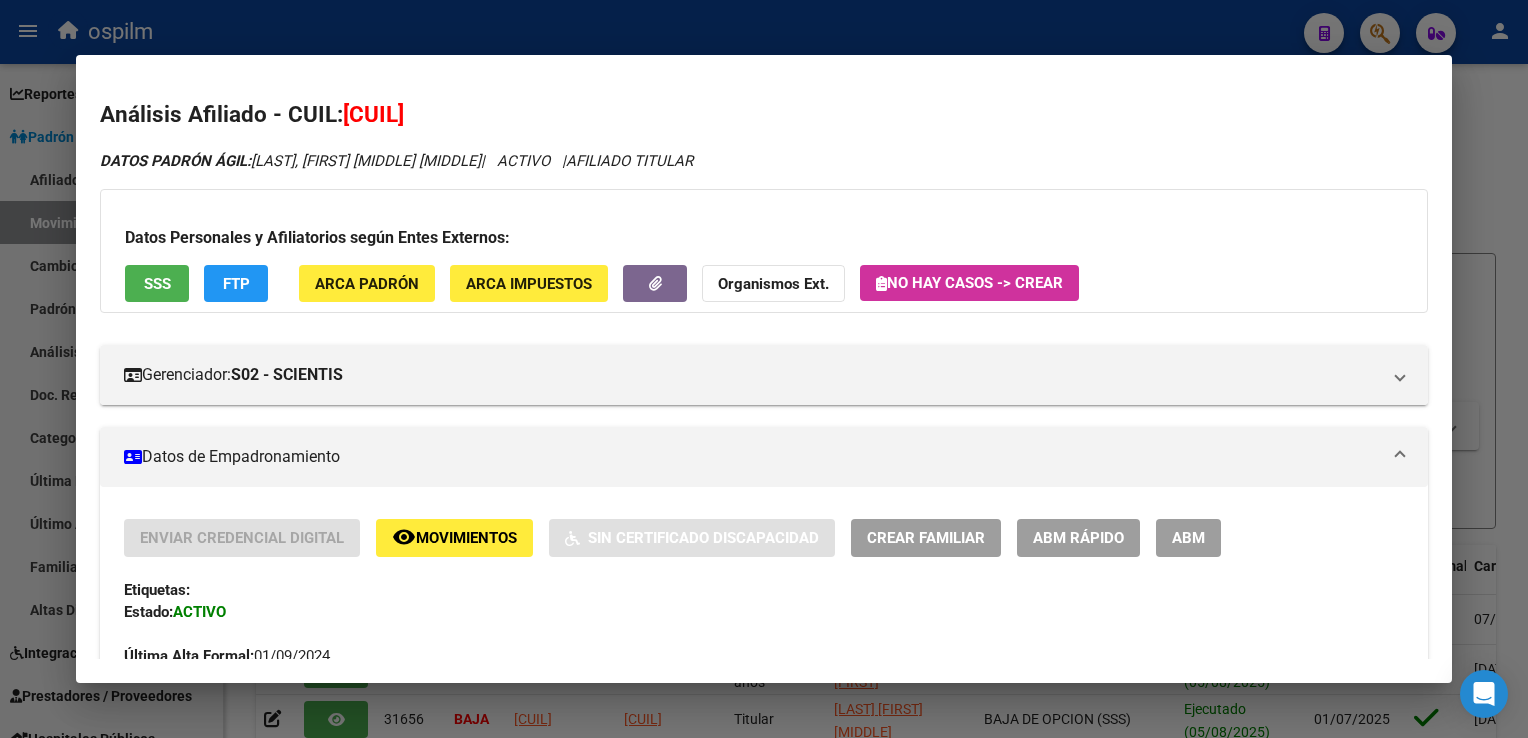 click on "FTP" 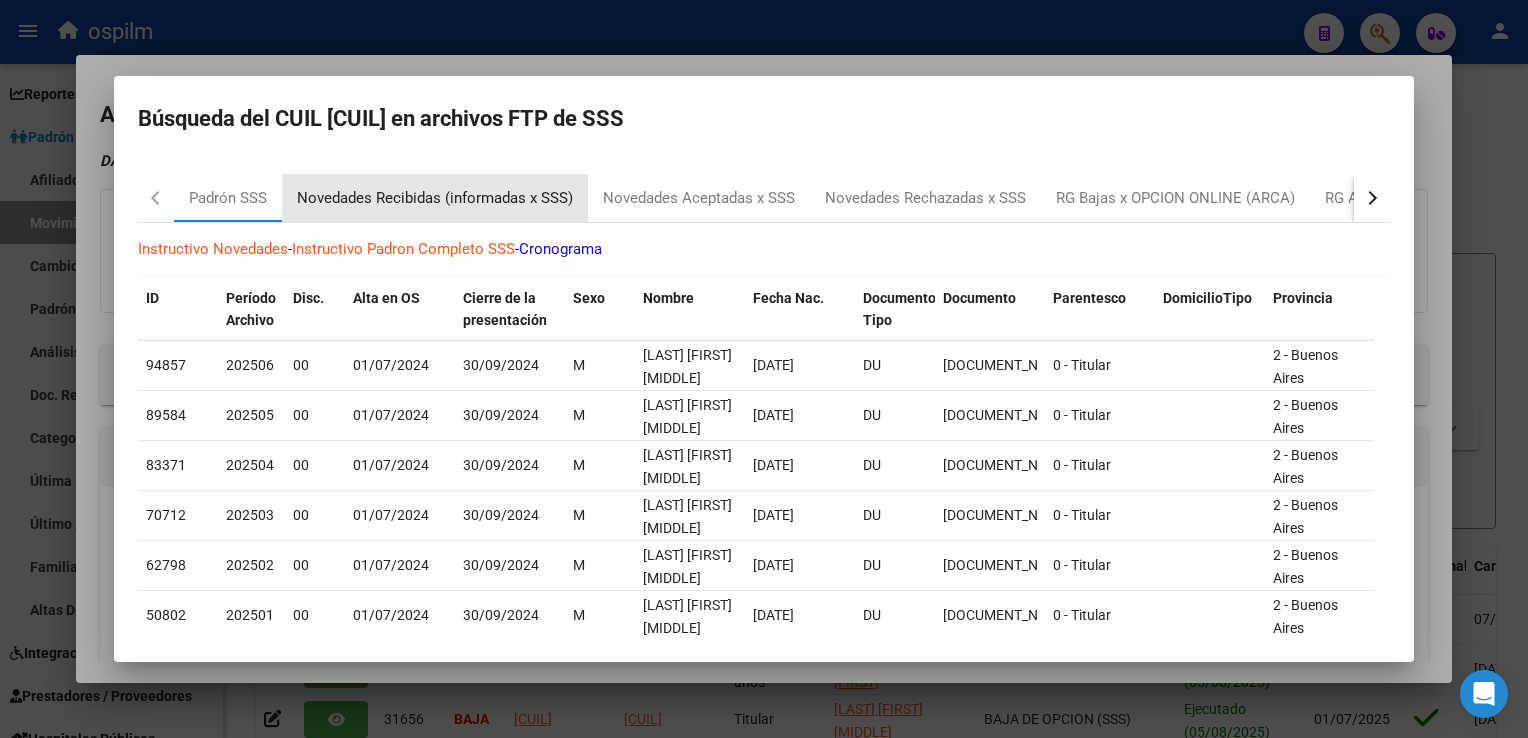 click on "Novedades Recibidas (informadas x SSS)" at bounding box center [435, 198] 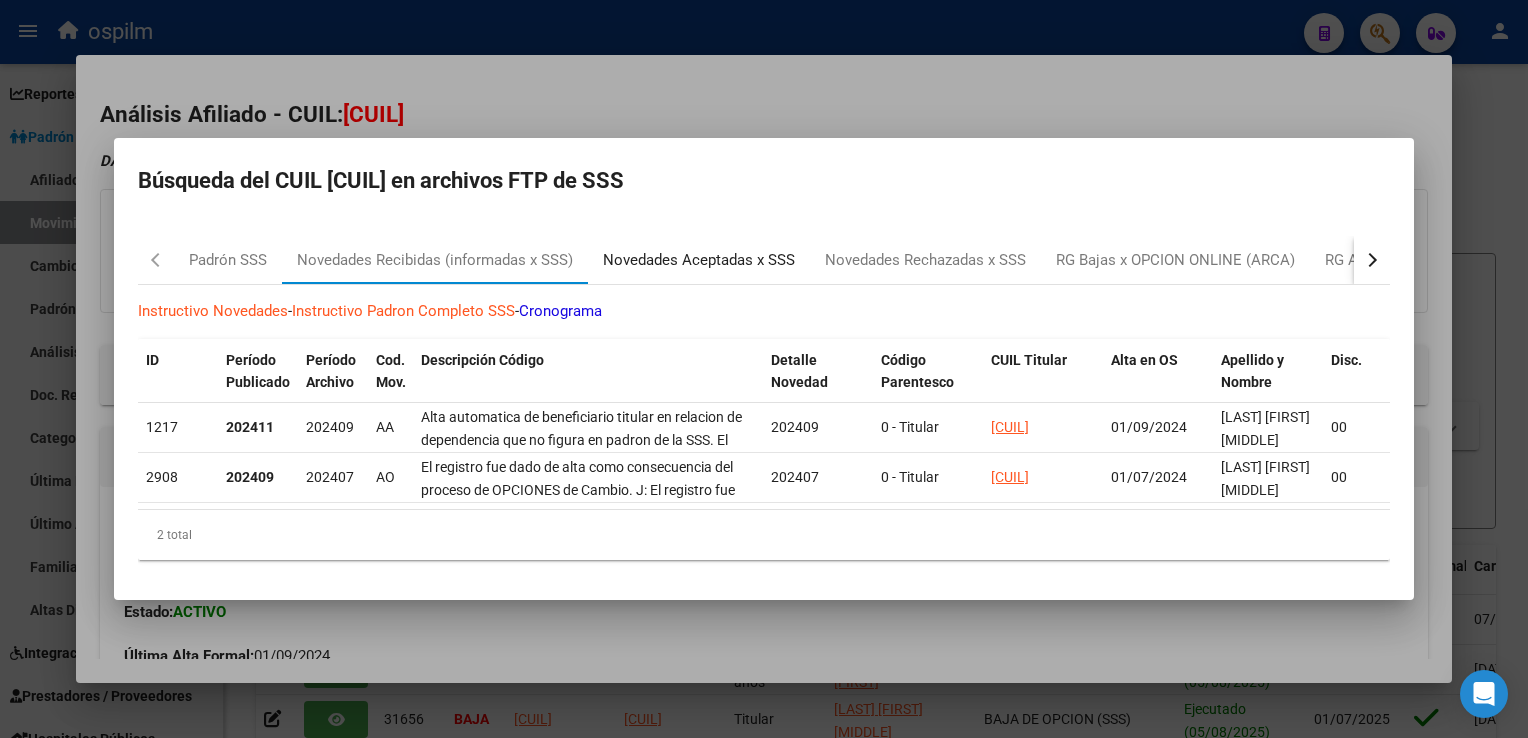 click on "Novedades Aceptadas x SSS" at bounding box center [699, 260] 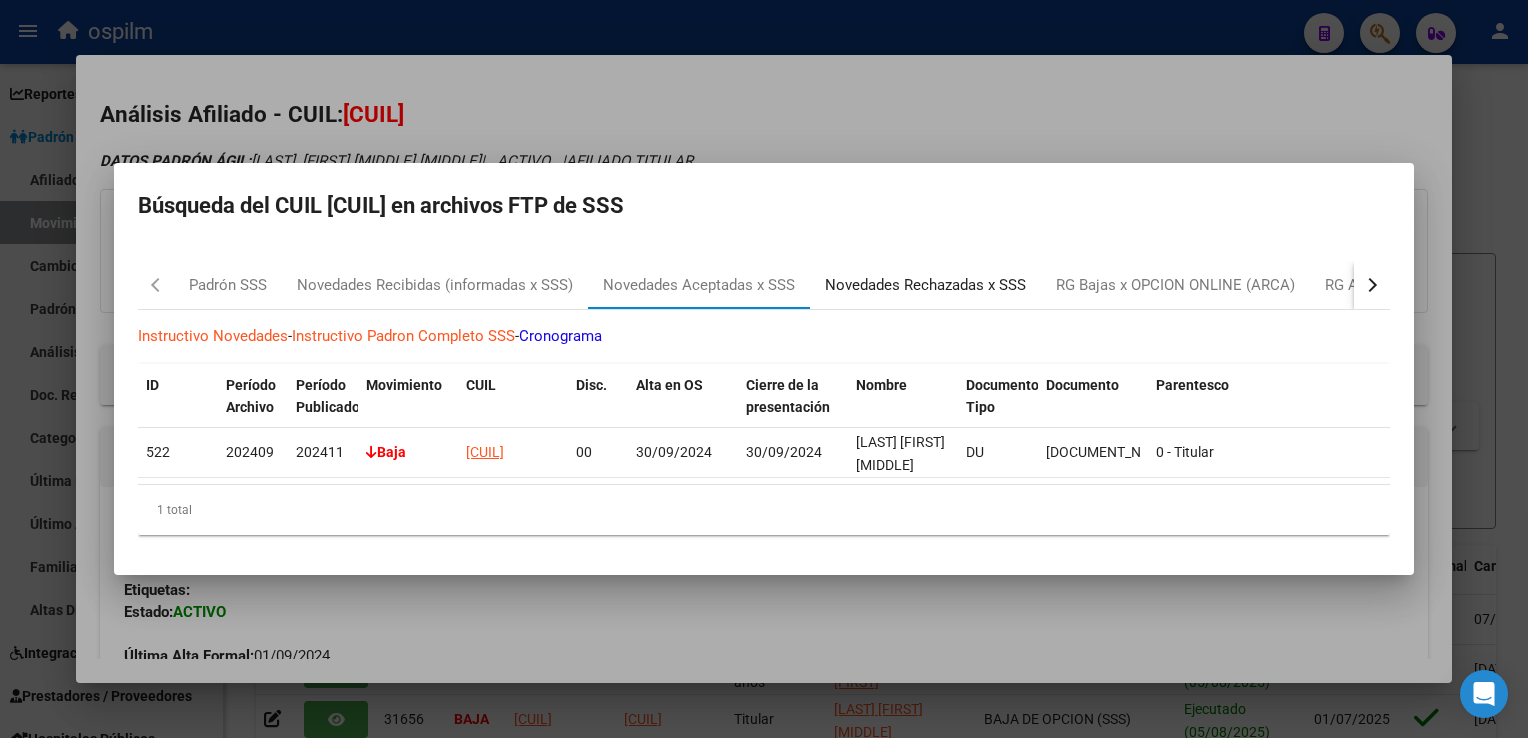 click on "Novedades Rechazadas x SSS" at bounding box center [925, 285] 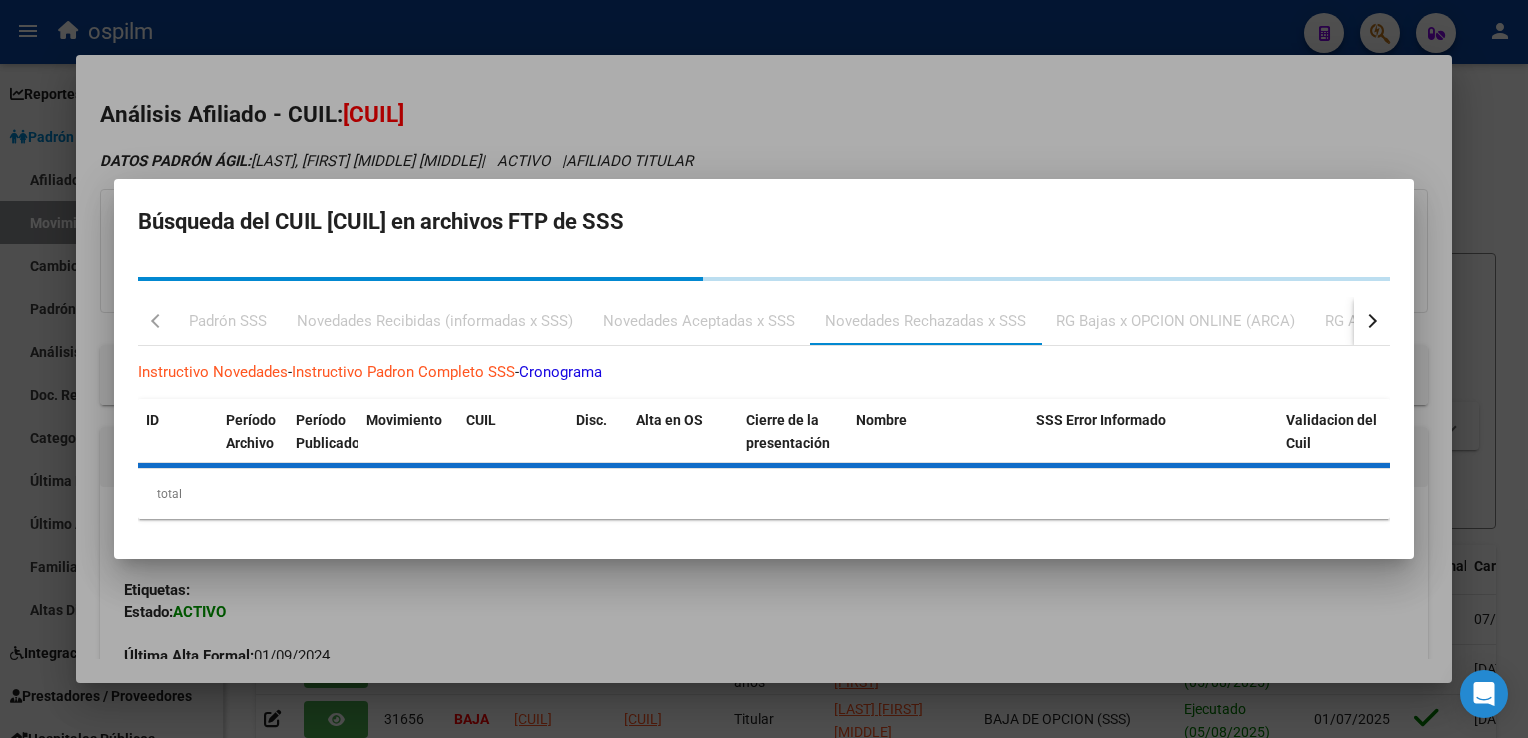 click at bounding box center (764, 369) 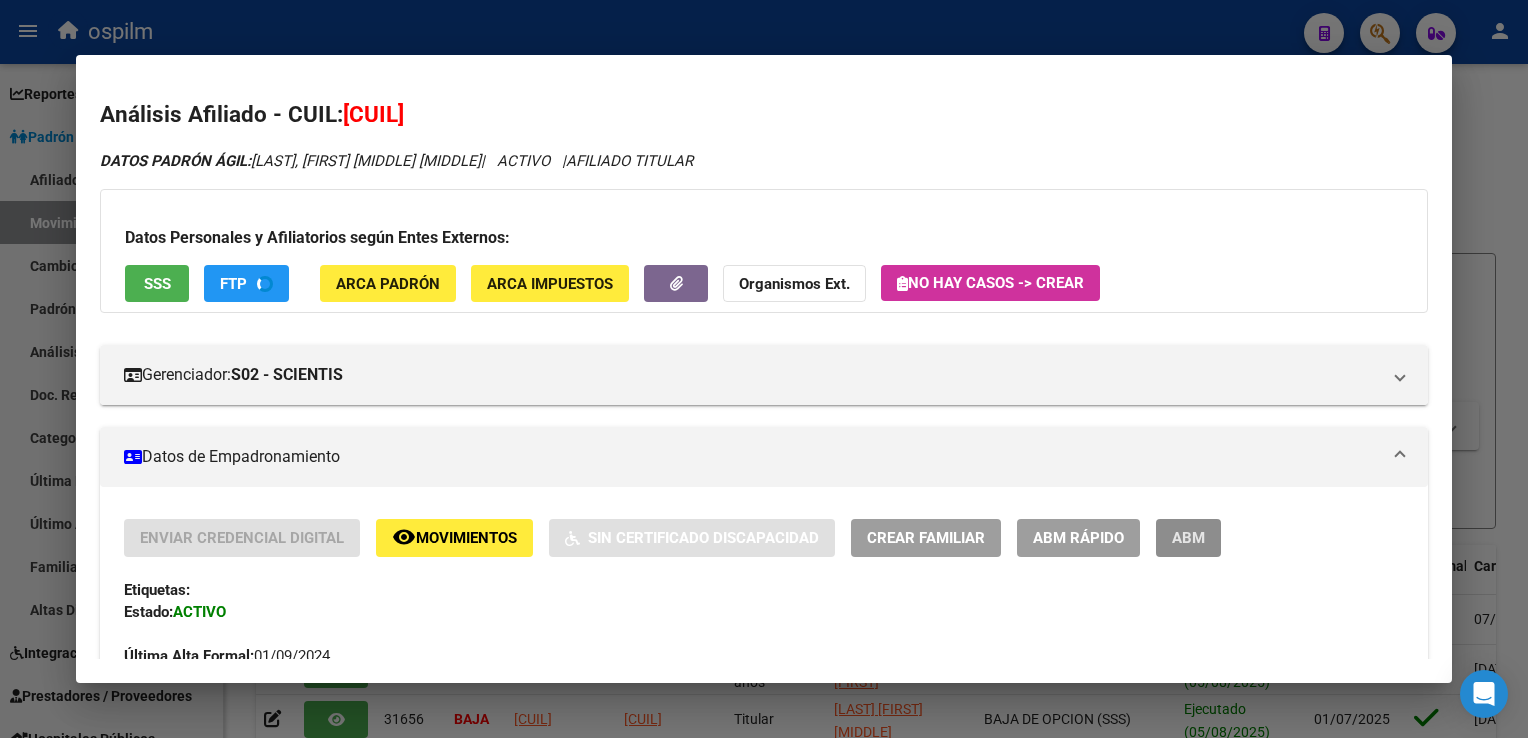 click on "ABM" at bounding box center [1188, 537] 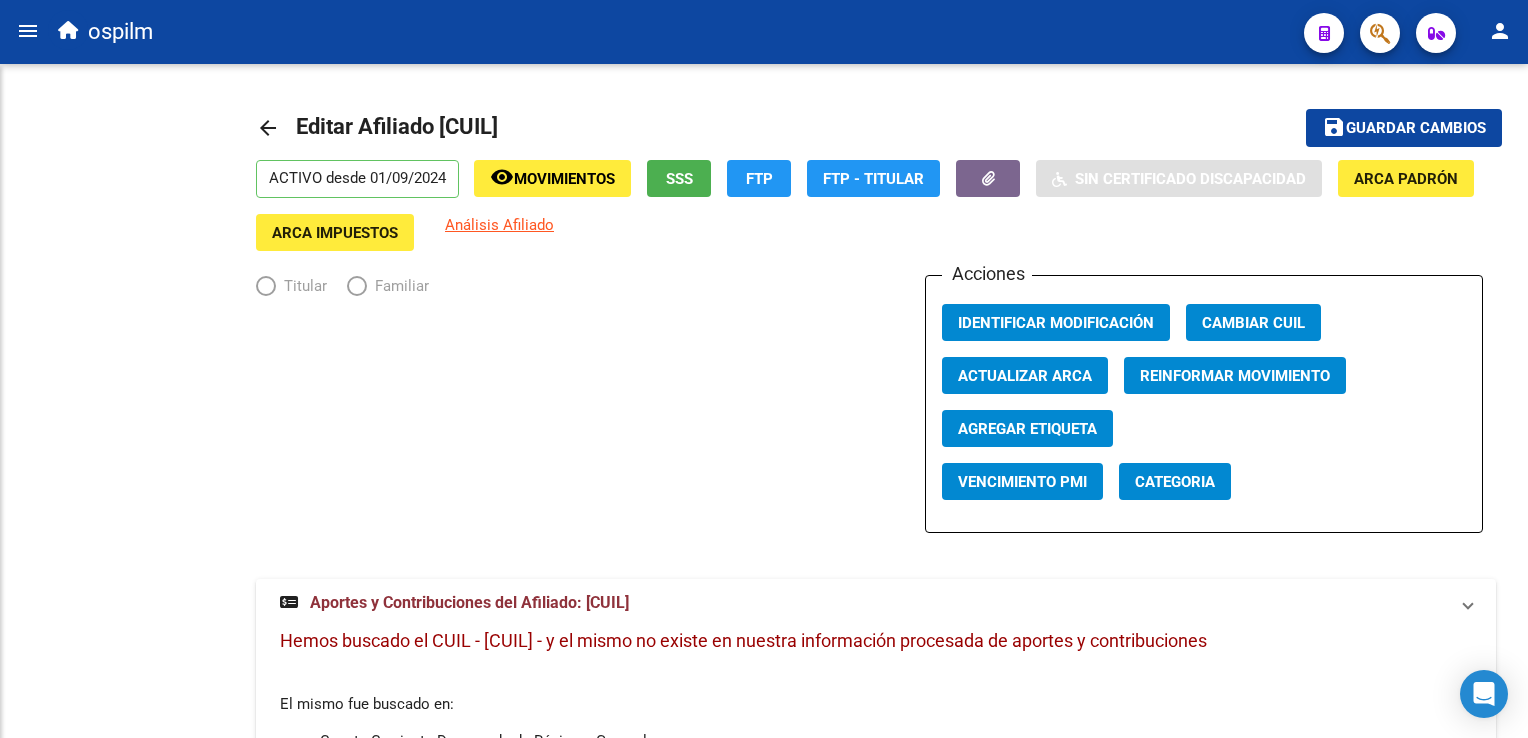 radio on "true" 